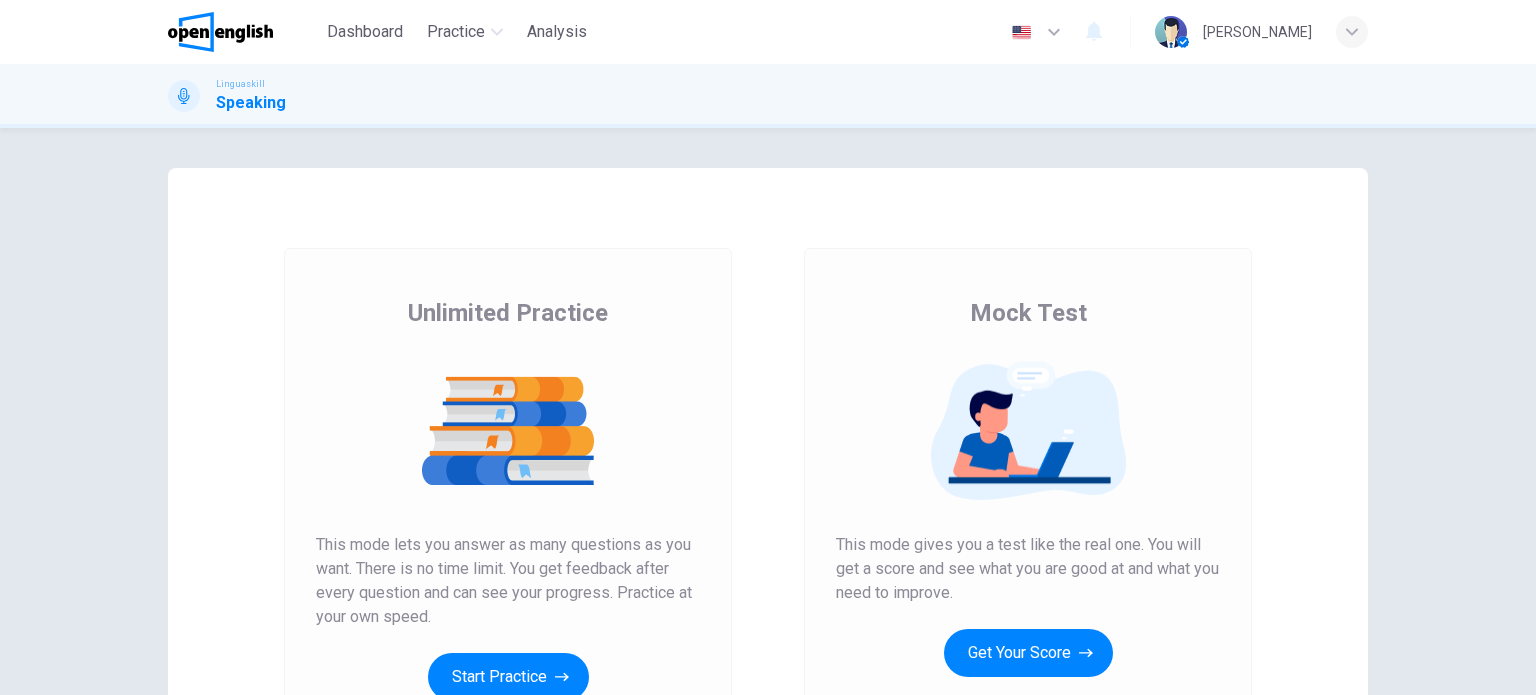 scroll, scrollTop: 0, scrollLeft: 0, axis: both 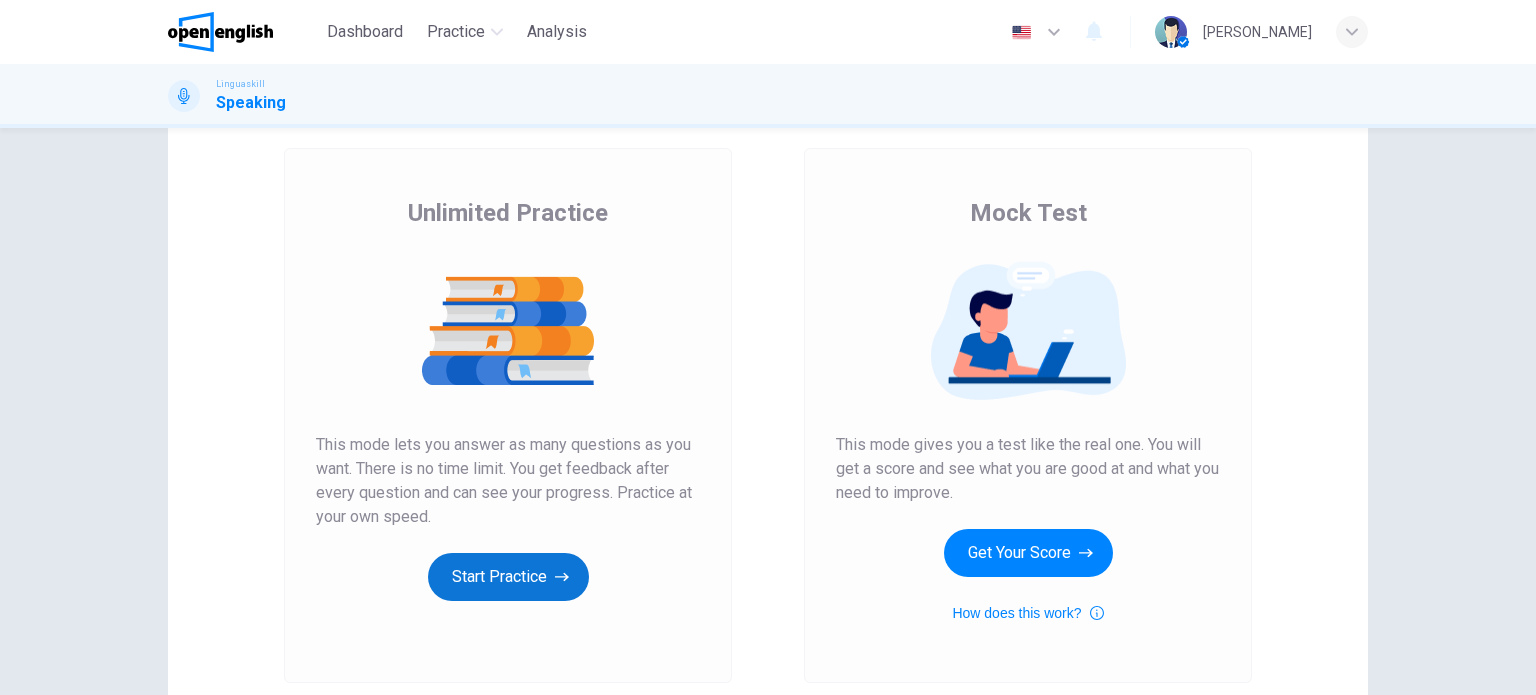 click on "Start Practice" at bounding box center [508, 577] 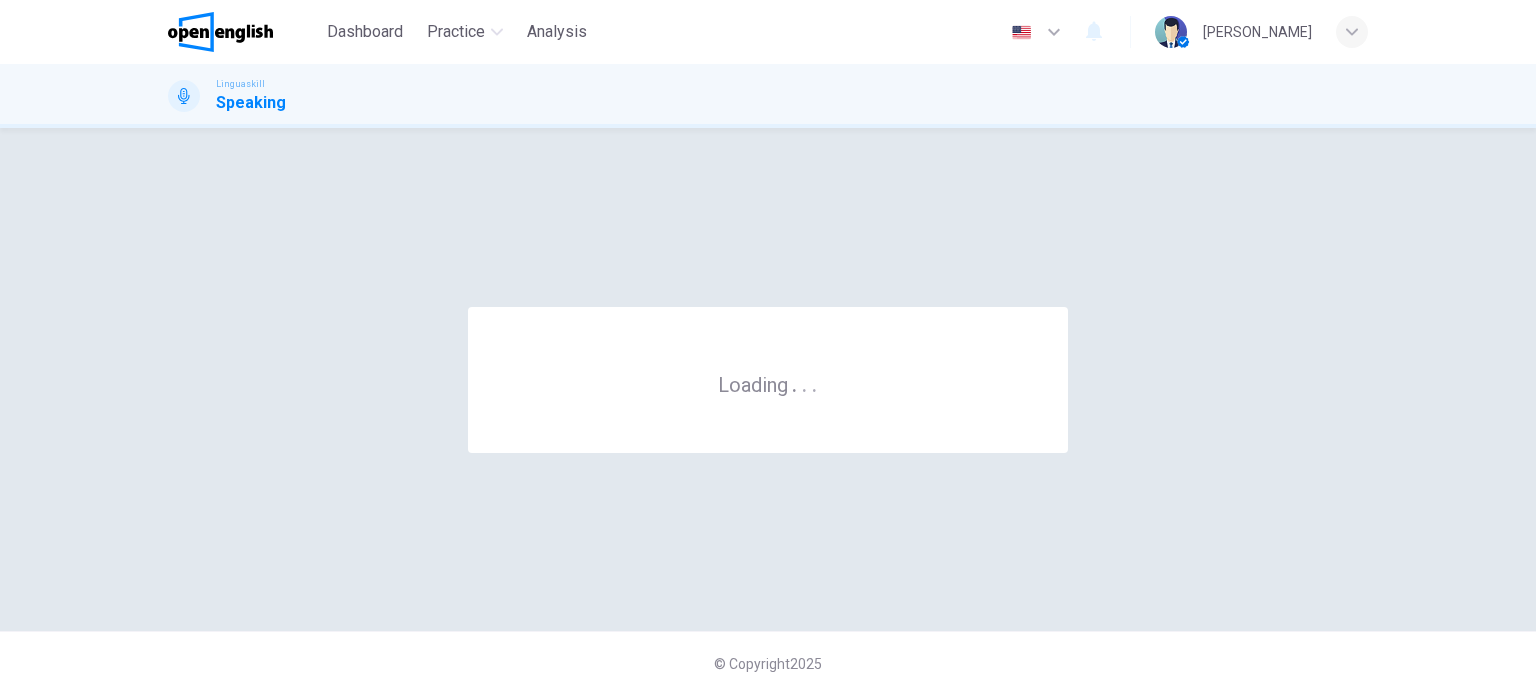 scroll, scrollTop: 0, scrollLeft: 0, axis: both 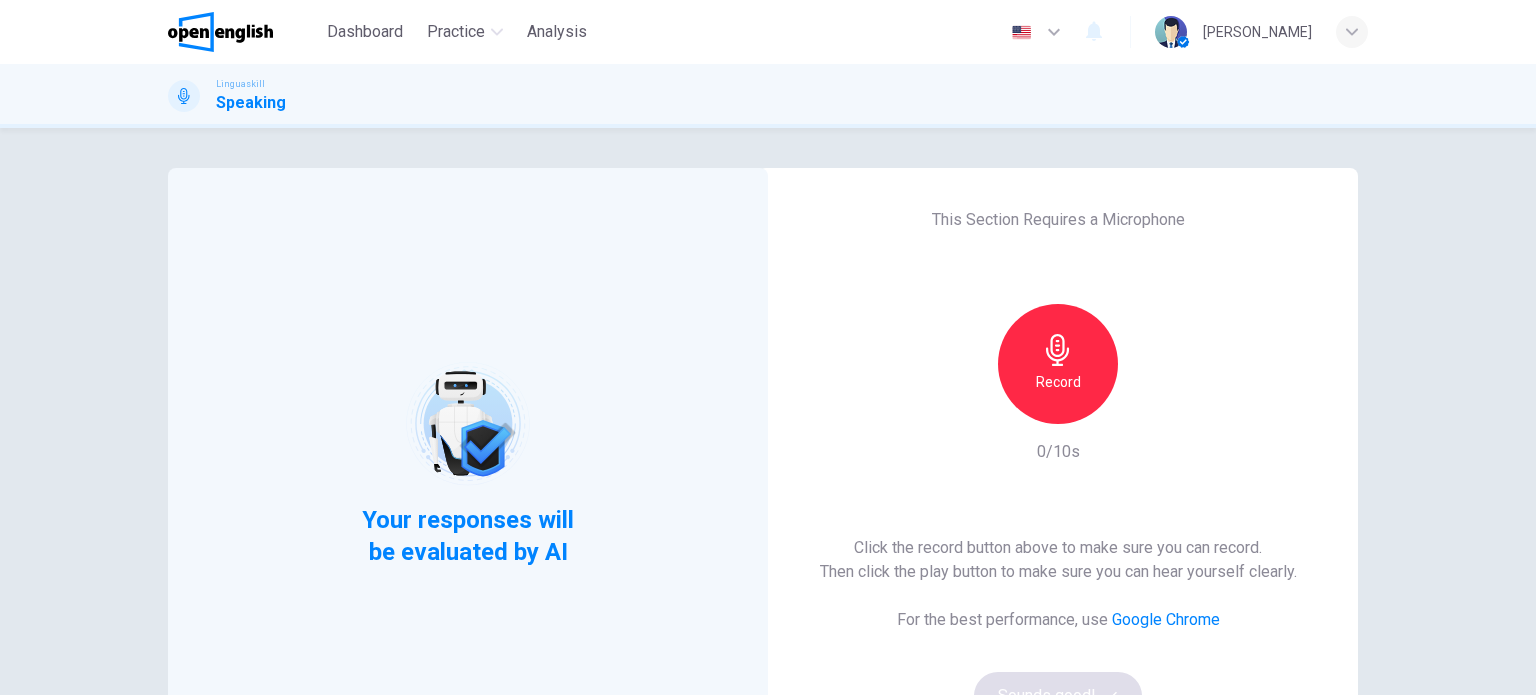 click 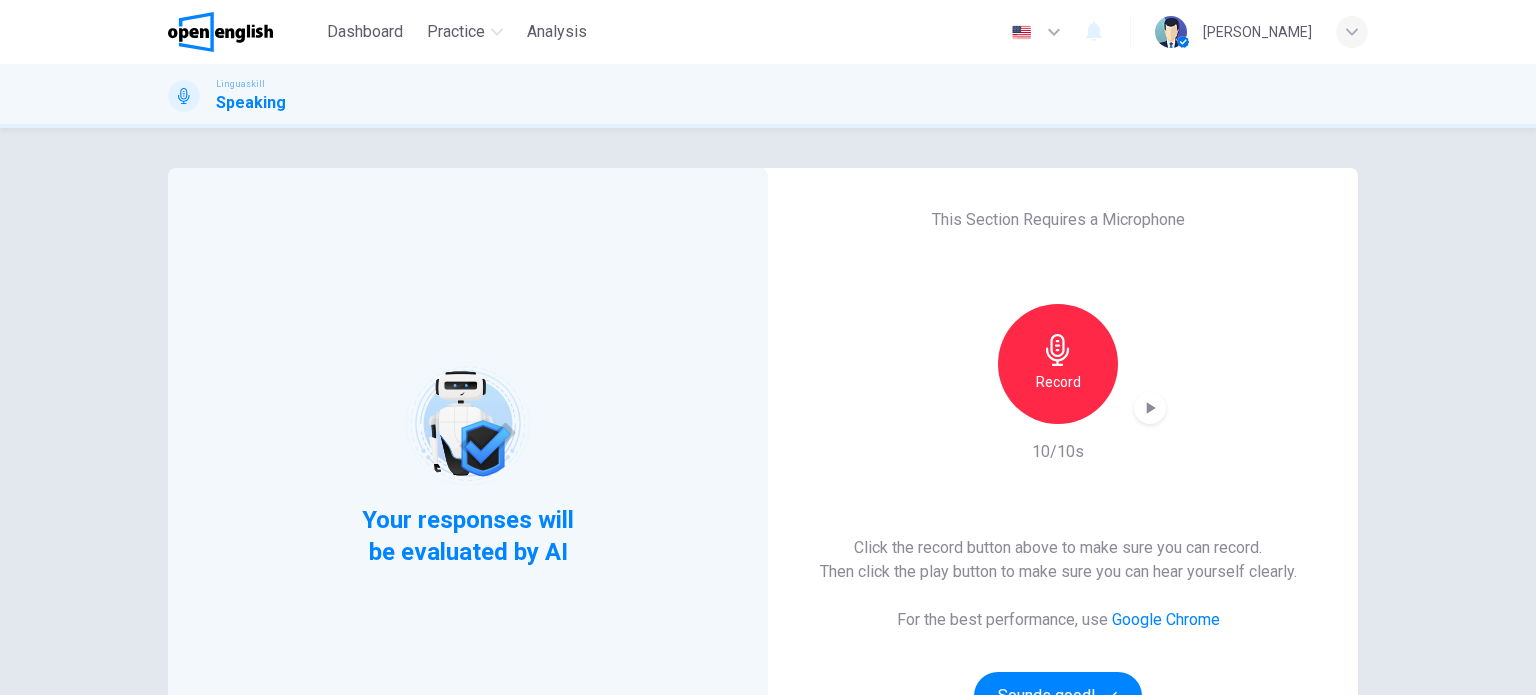click 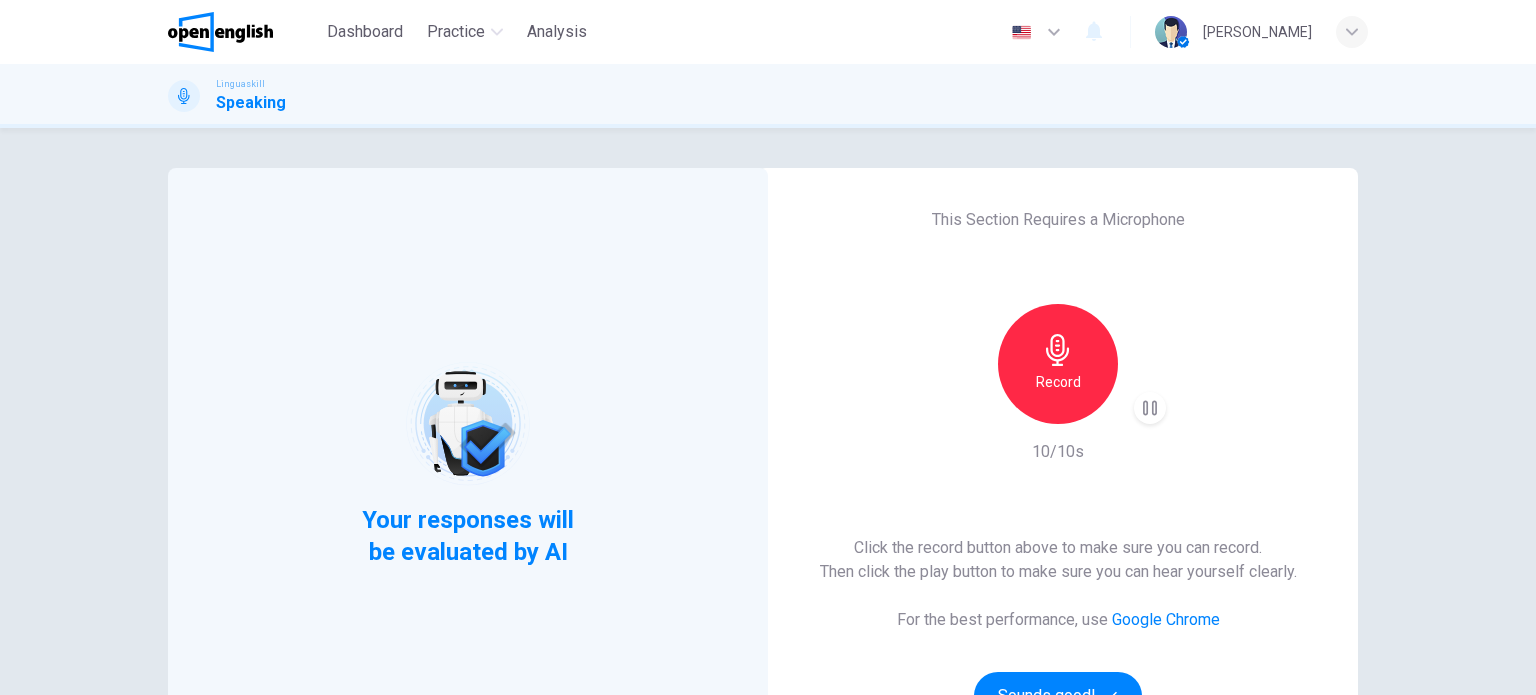 scroll, scrollTop: 100, scrollLeft: 0, axis: vertical 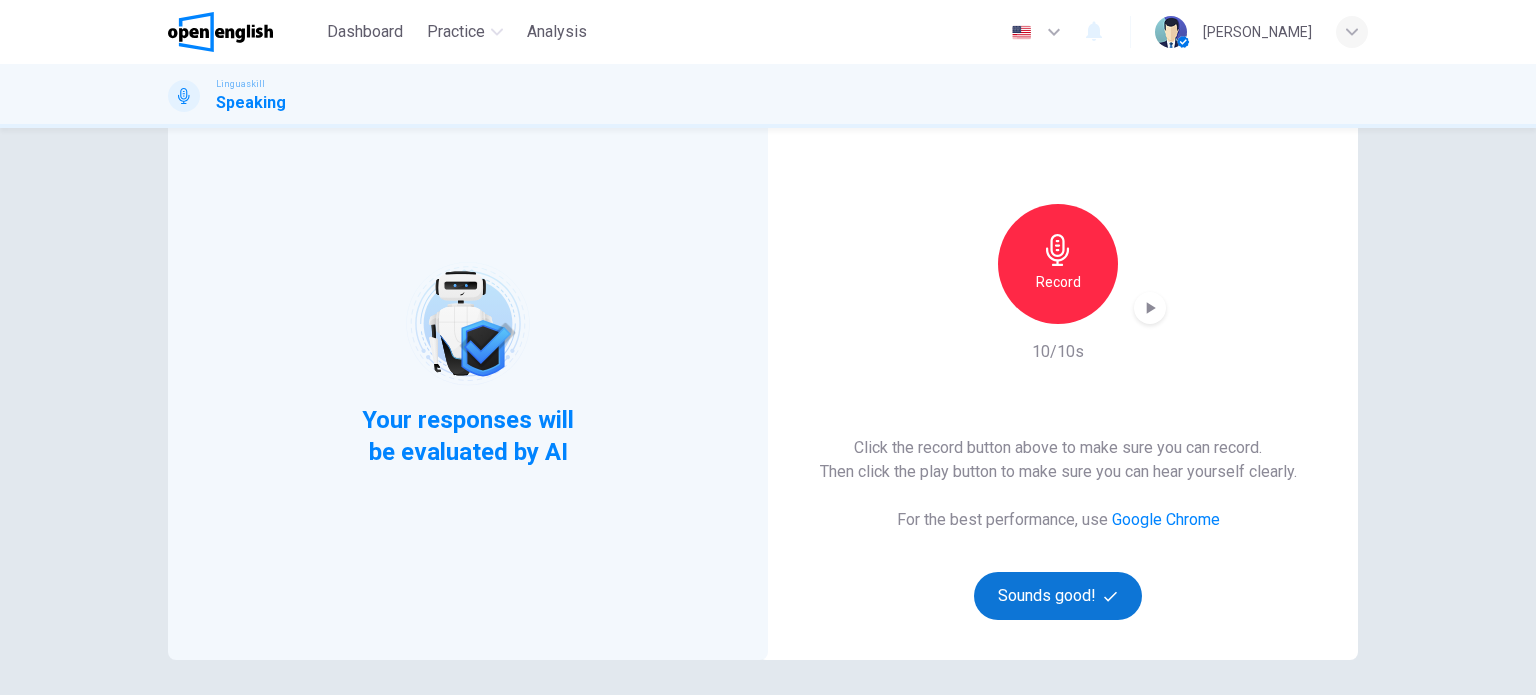 click on "Sounds good!" at bounding box center [1058, 596] 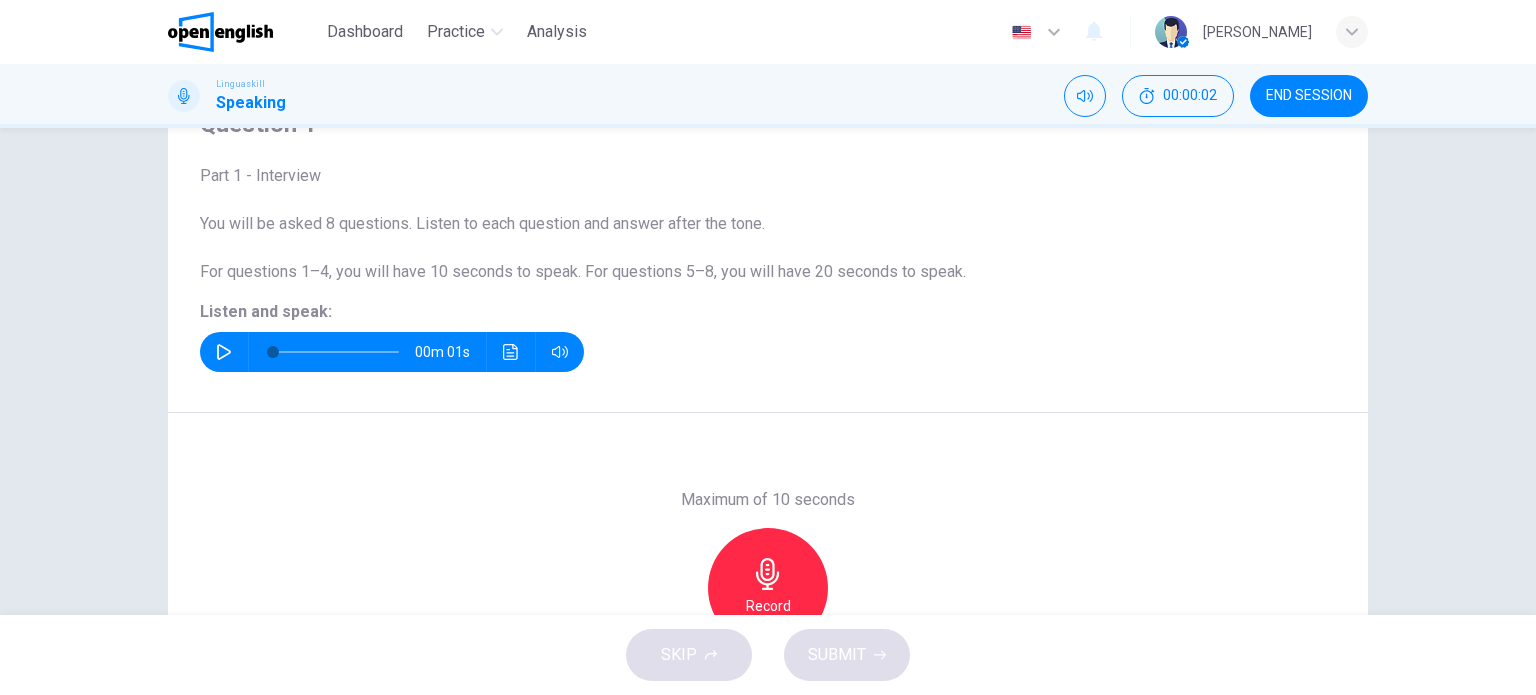 click 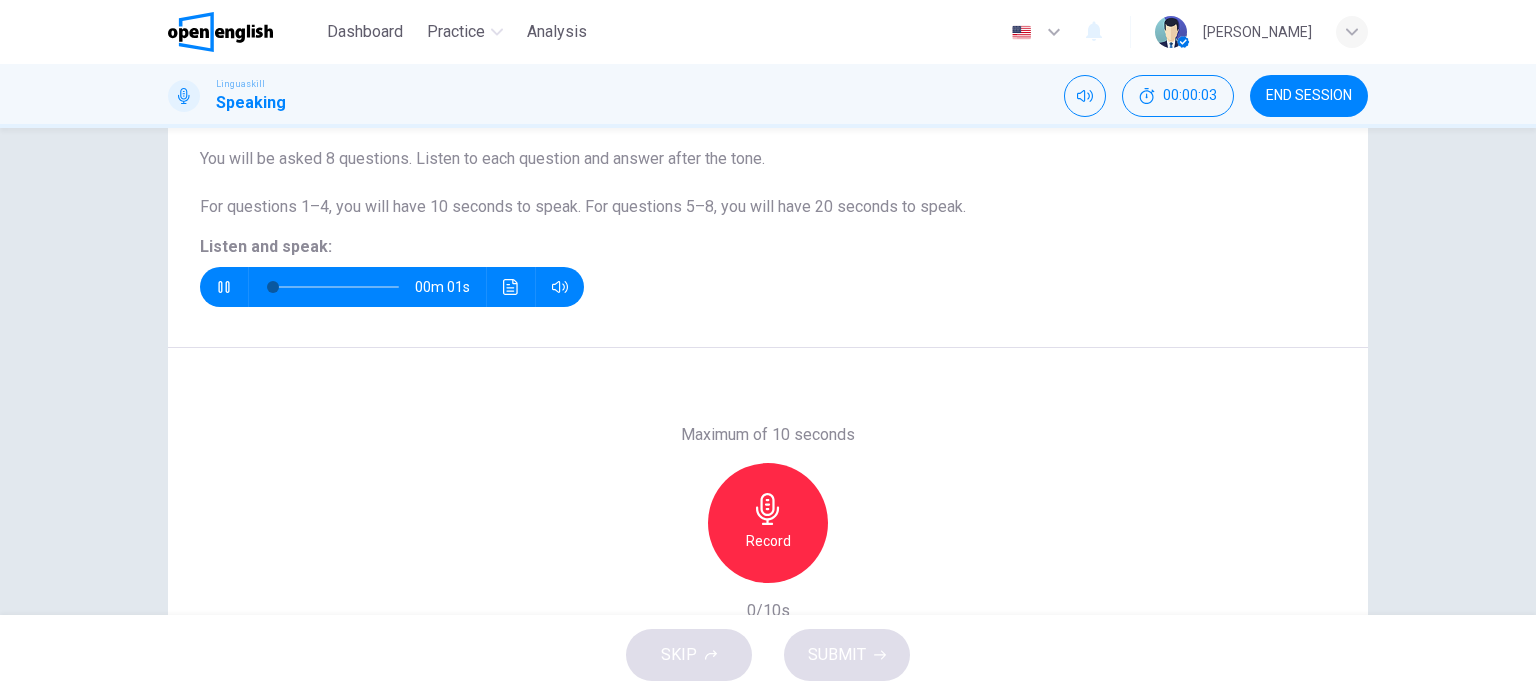 scroll, scrollTop: 200, scrollLeft: 0, axis: vertical 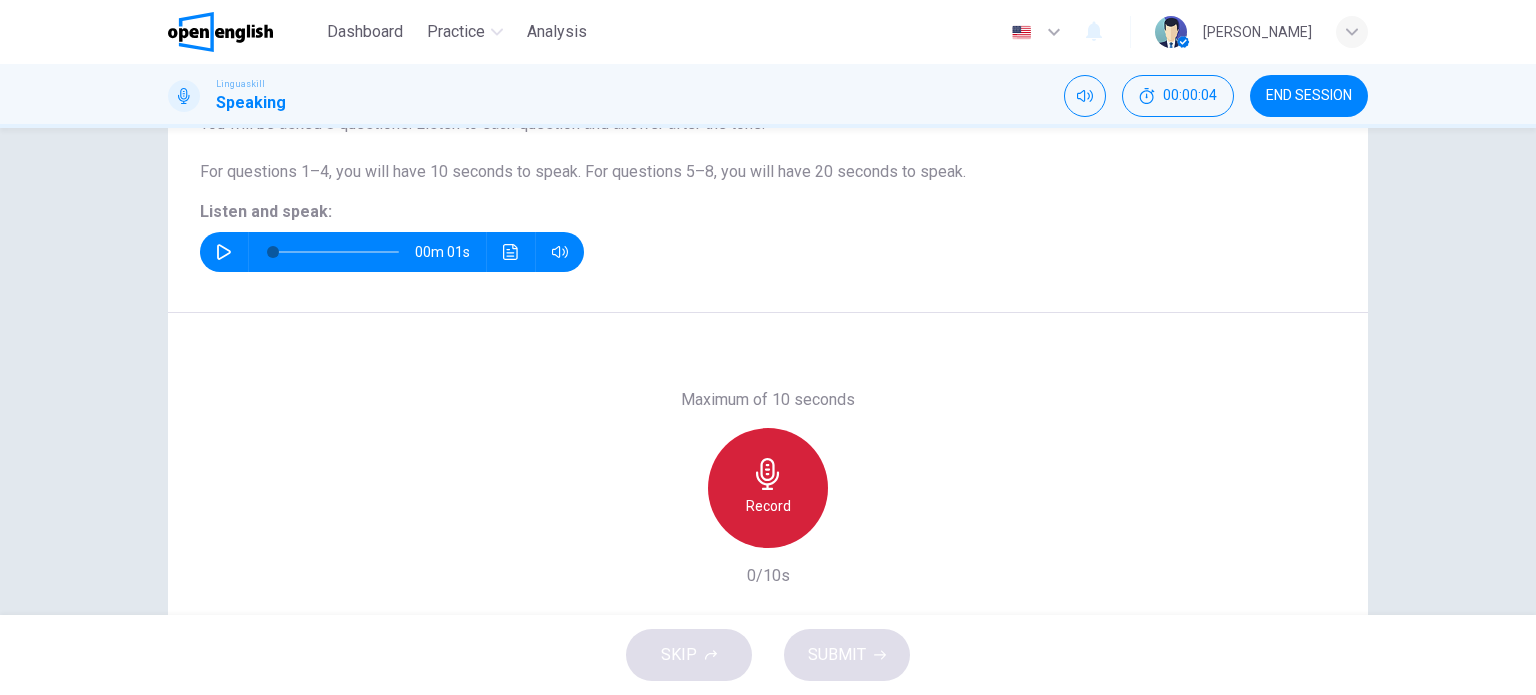 click on "Record" at bounding box center [768, 506] 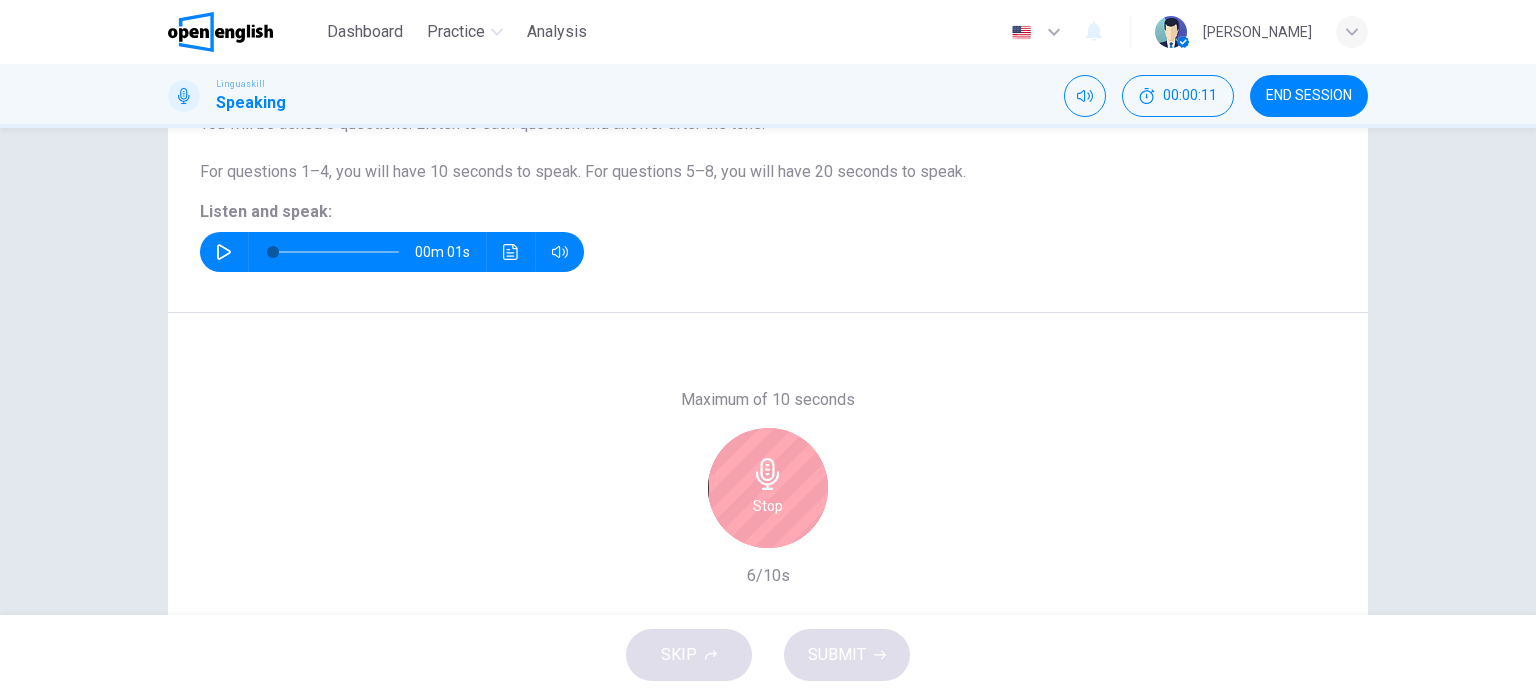click on "Stop" at bounding box center (768, 488) 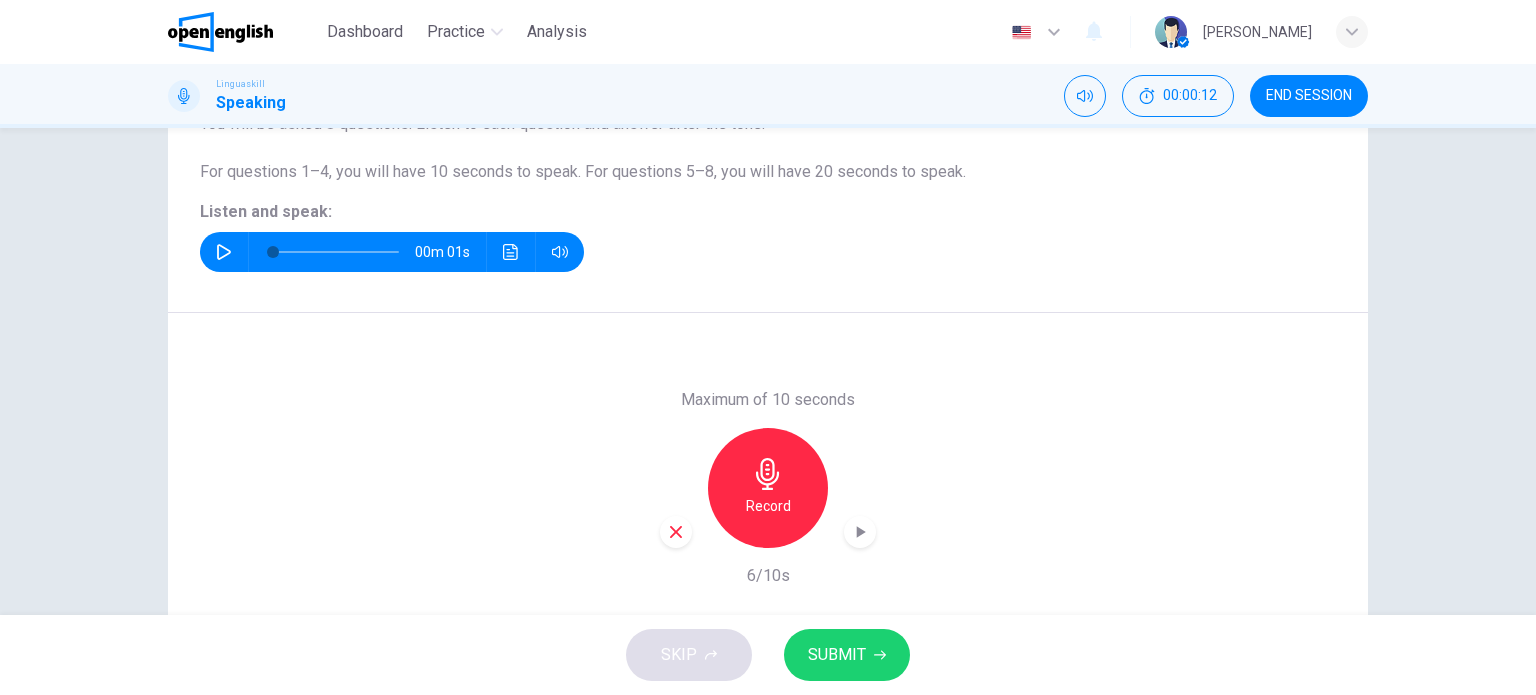 click on "SUBMIT" at bounding box center (847, 655) 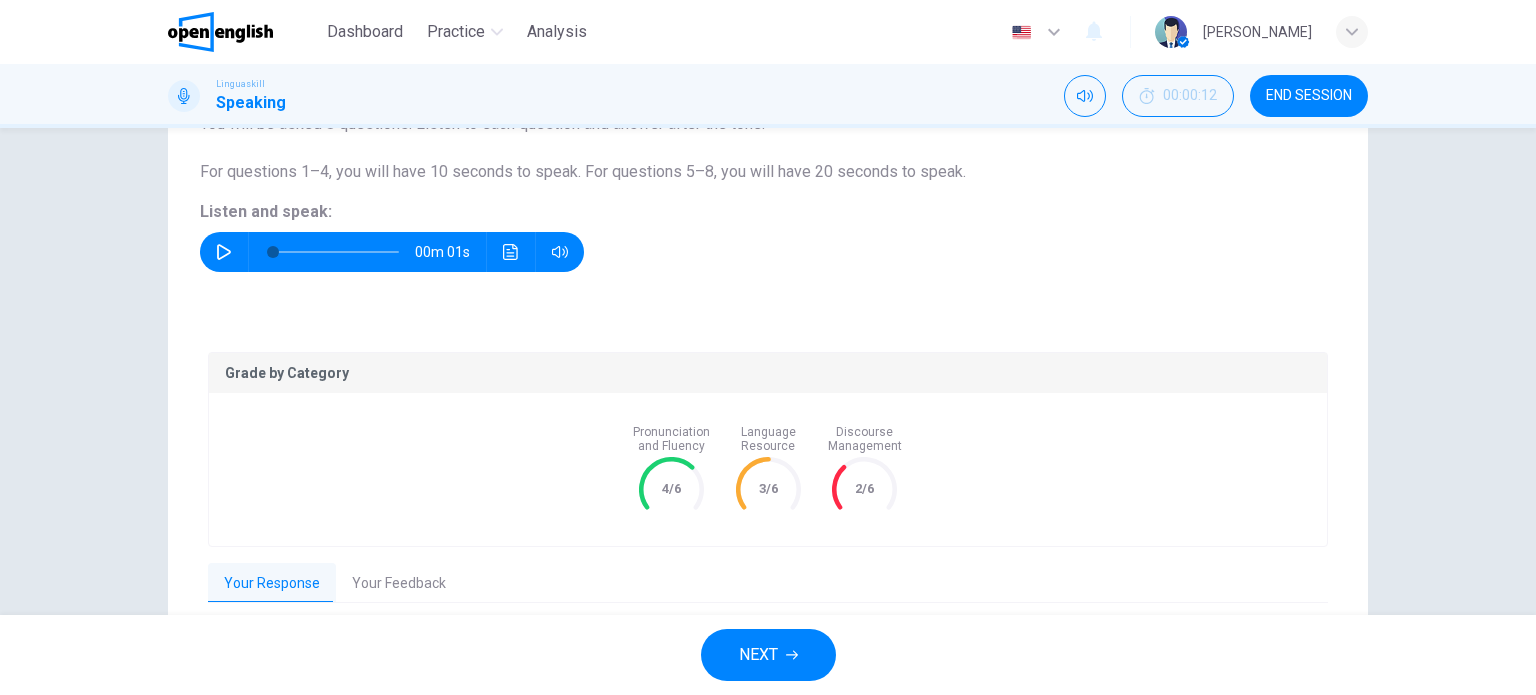 scroll, scrollTop: 300, scrollLeft: 0, axis: vertical 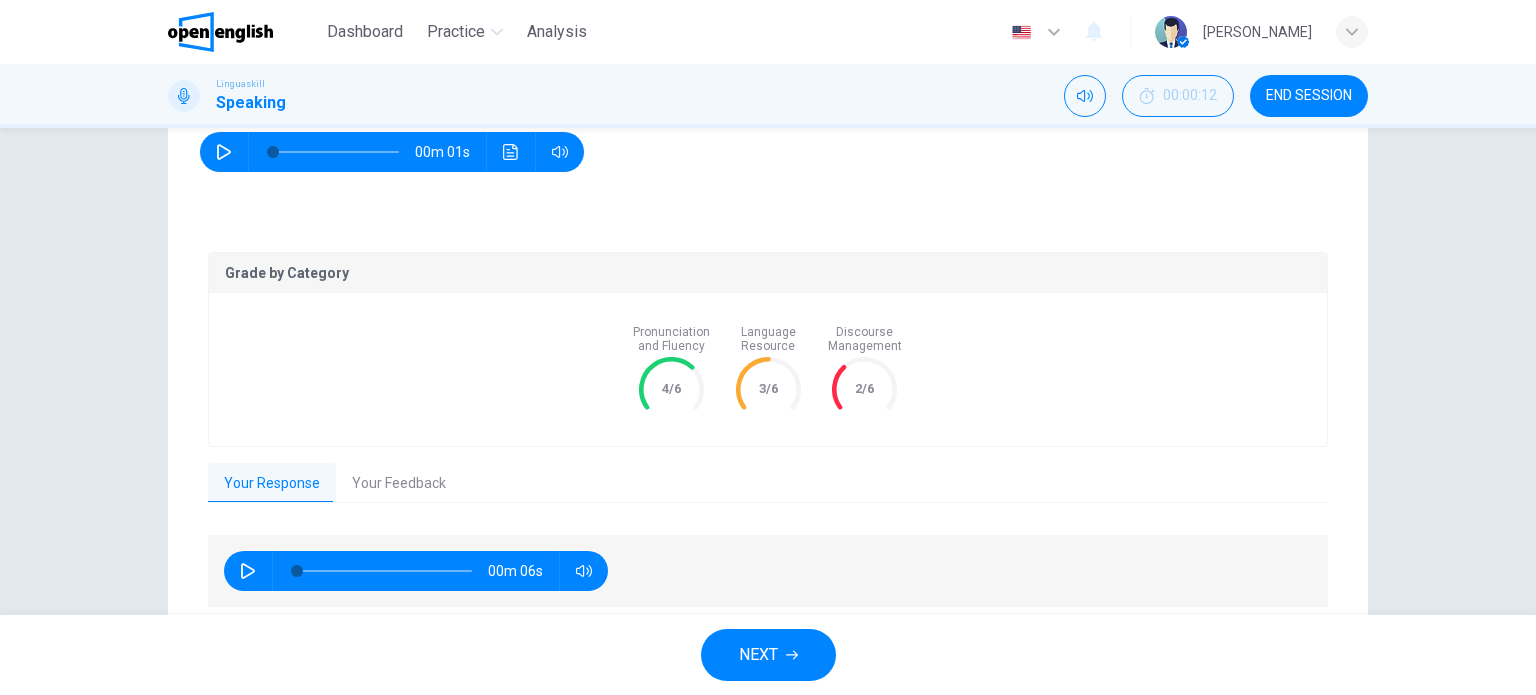 click on "Your Feedback" at bounding box center [399, 484] 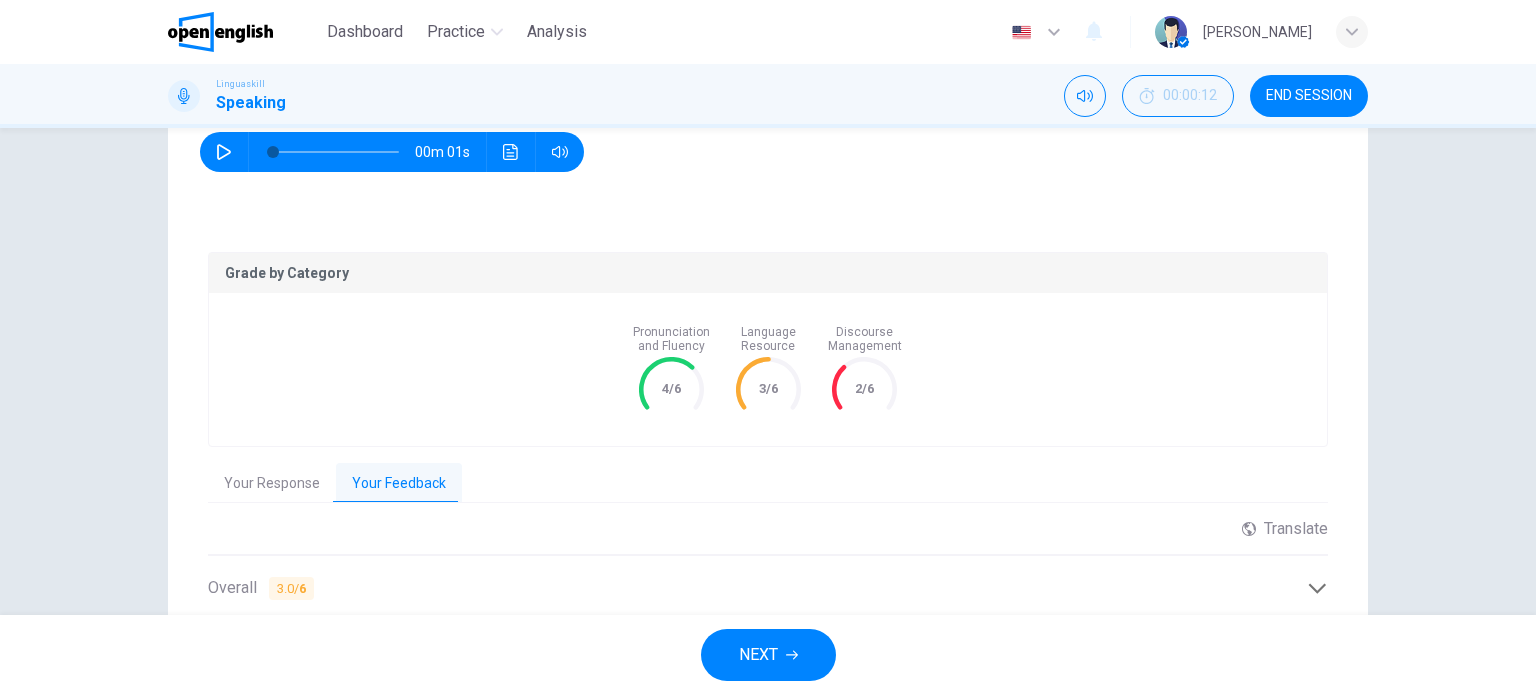 scroll, scrollTop: 587, scrollLeft: 0, axis: vertical 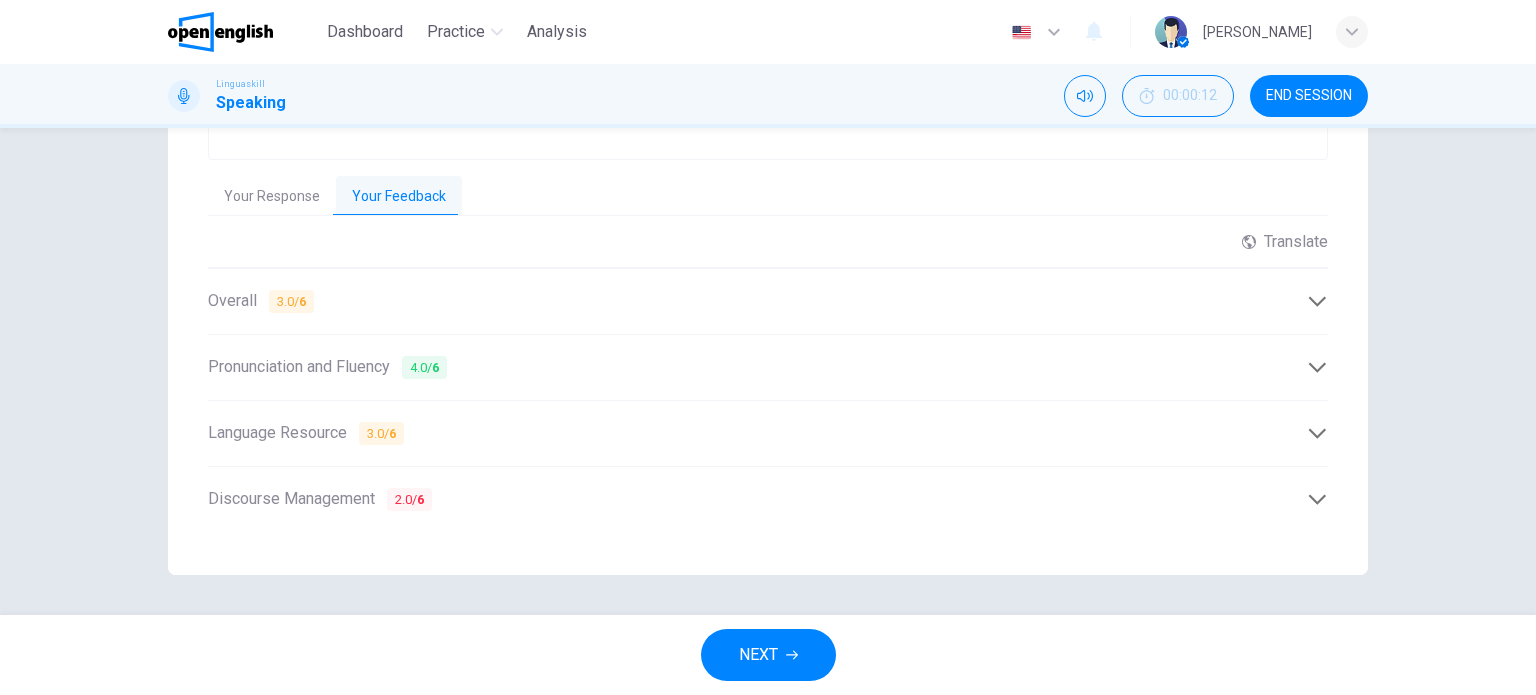 click 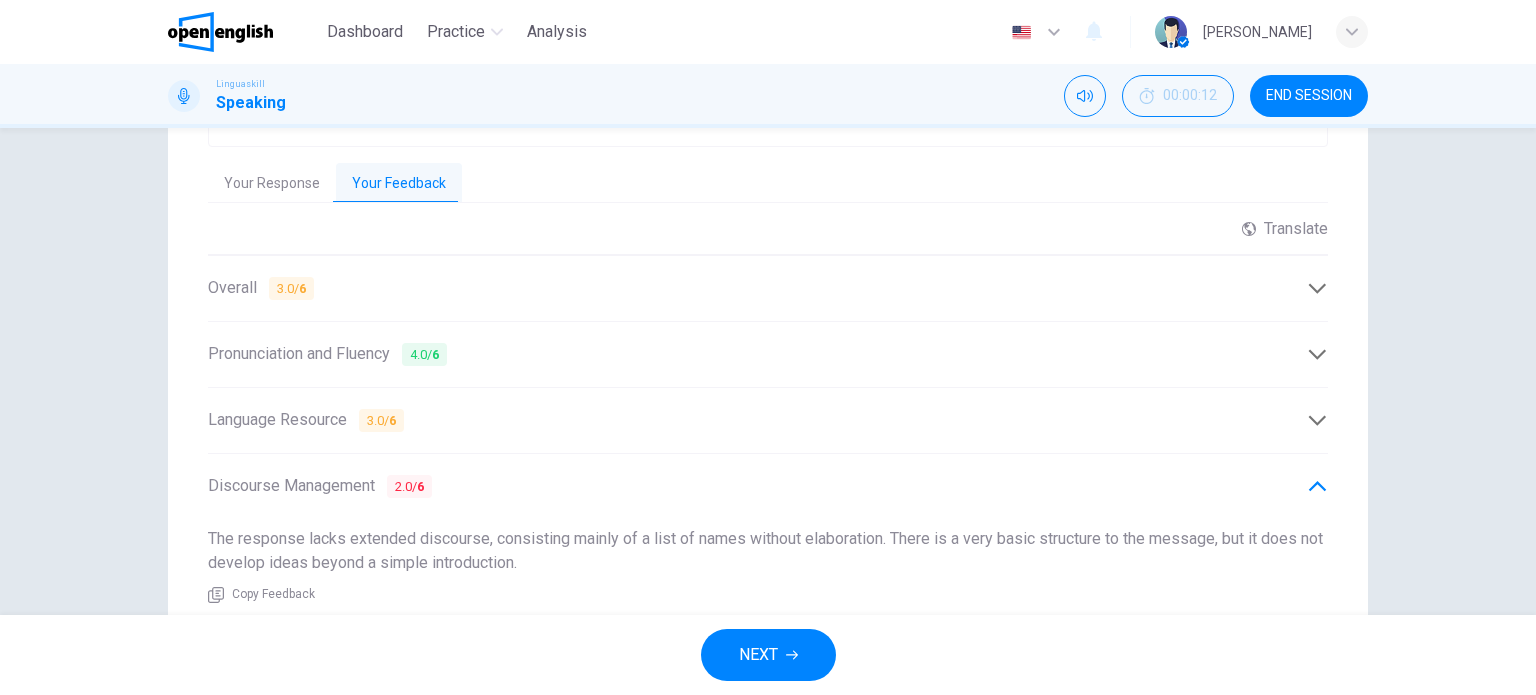 scroll, scrollTop: 697, scrollLeft: 0, axis: vertical 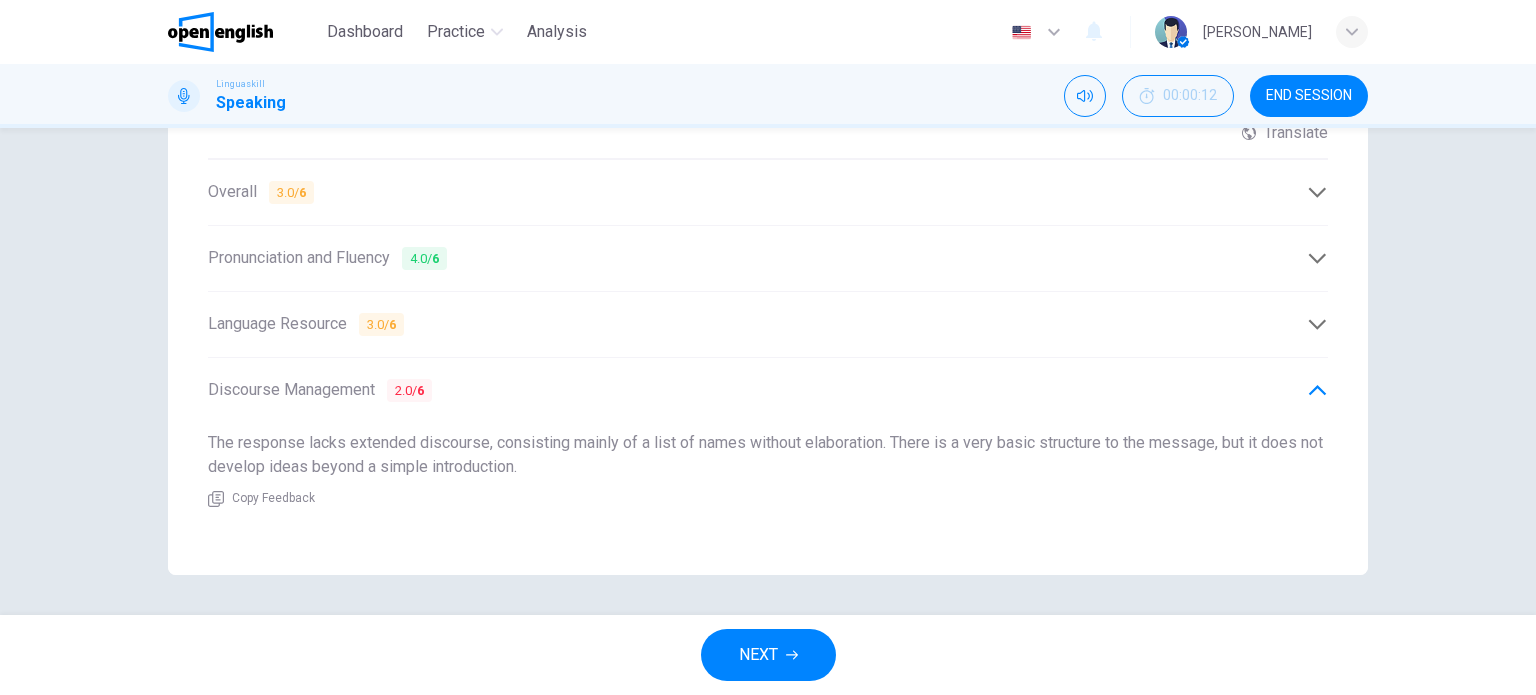 click on "Pronunciation and Fluency   4.0 / 6" at bounding box center [327, 258] 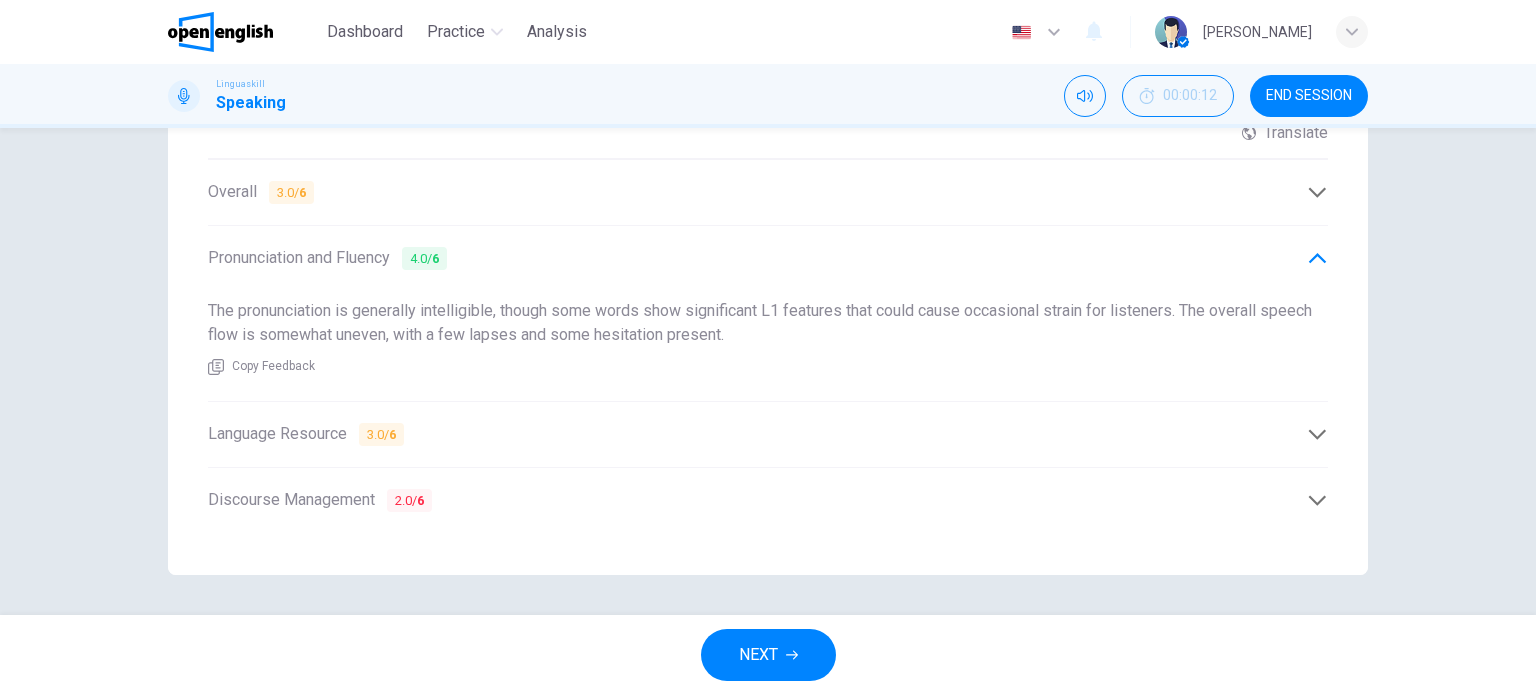 click on "Language Resource   3.0 / 6" at bounding box center [306, 434] 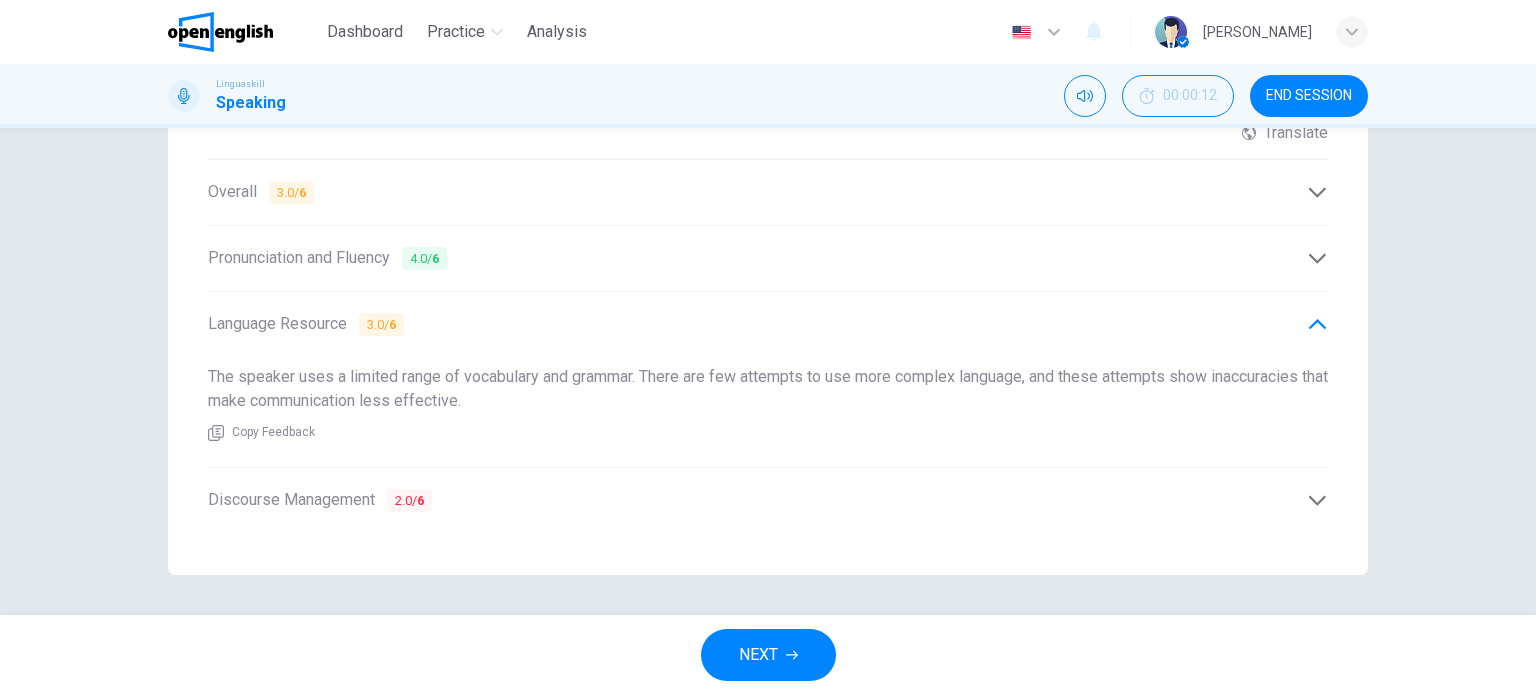 click on "Discourse Management   2.0 / 6" at bounding box center (320, 500) 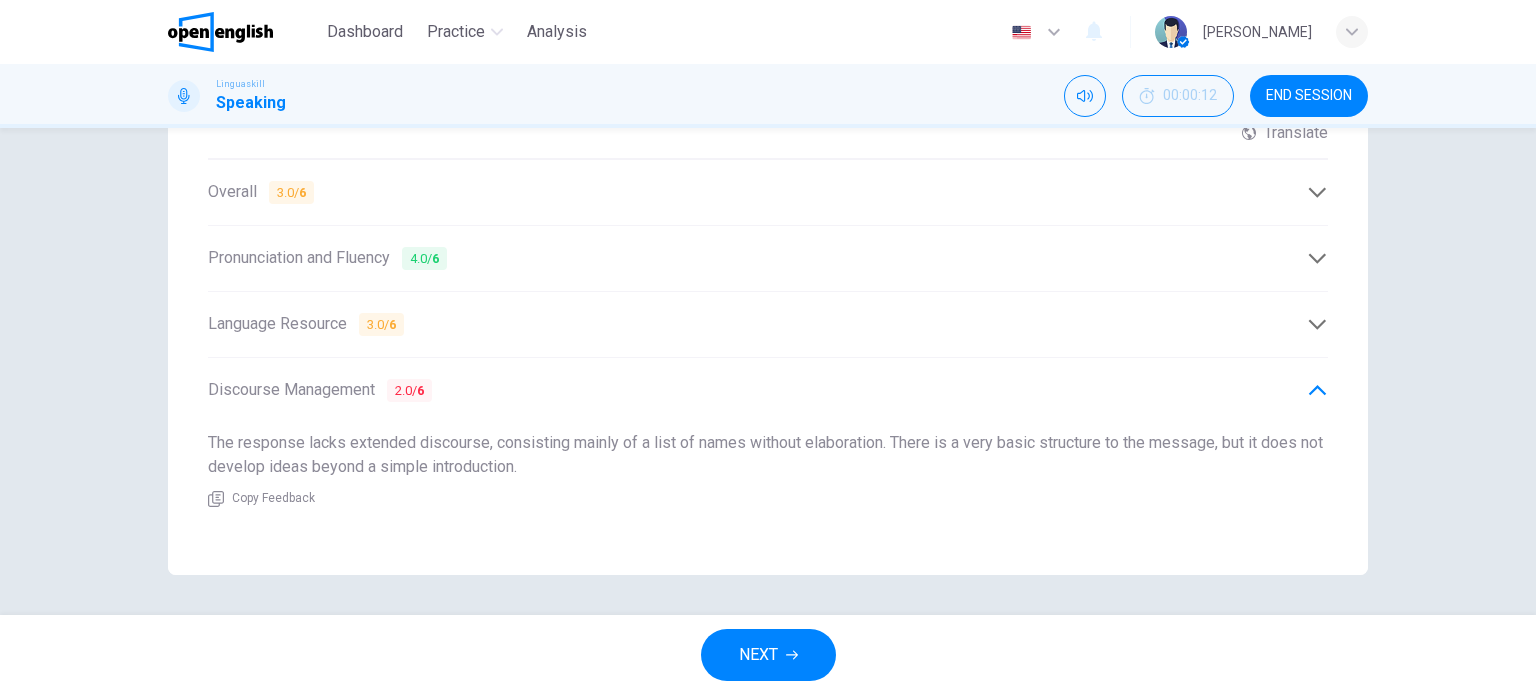 click on "NEXT" at bounding box center [768, 655] 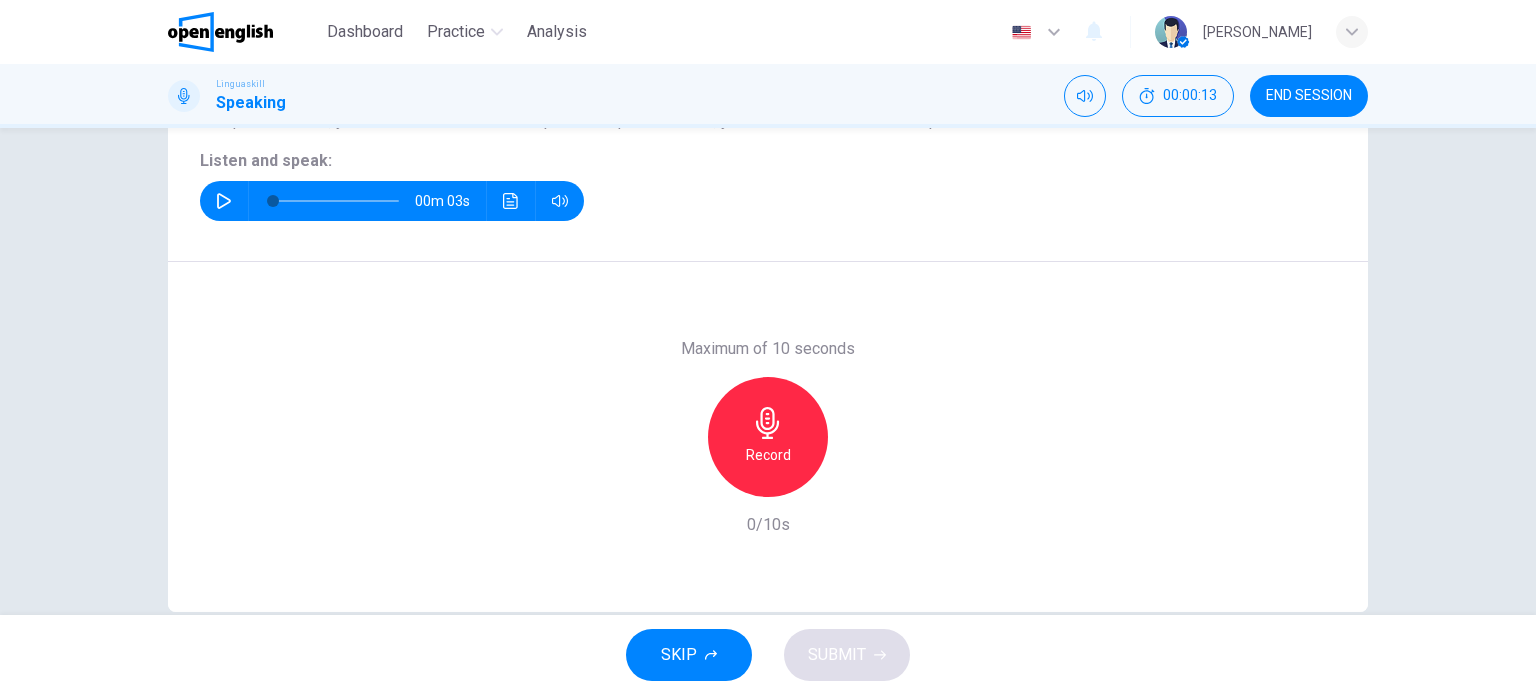 scroll, scrollTop: 188, scrollLeft: 0, axis: vertical 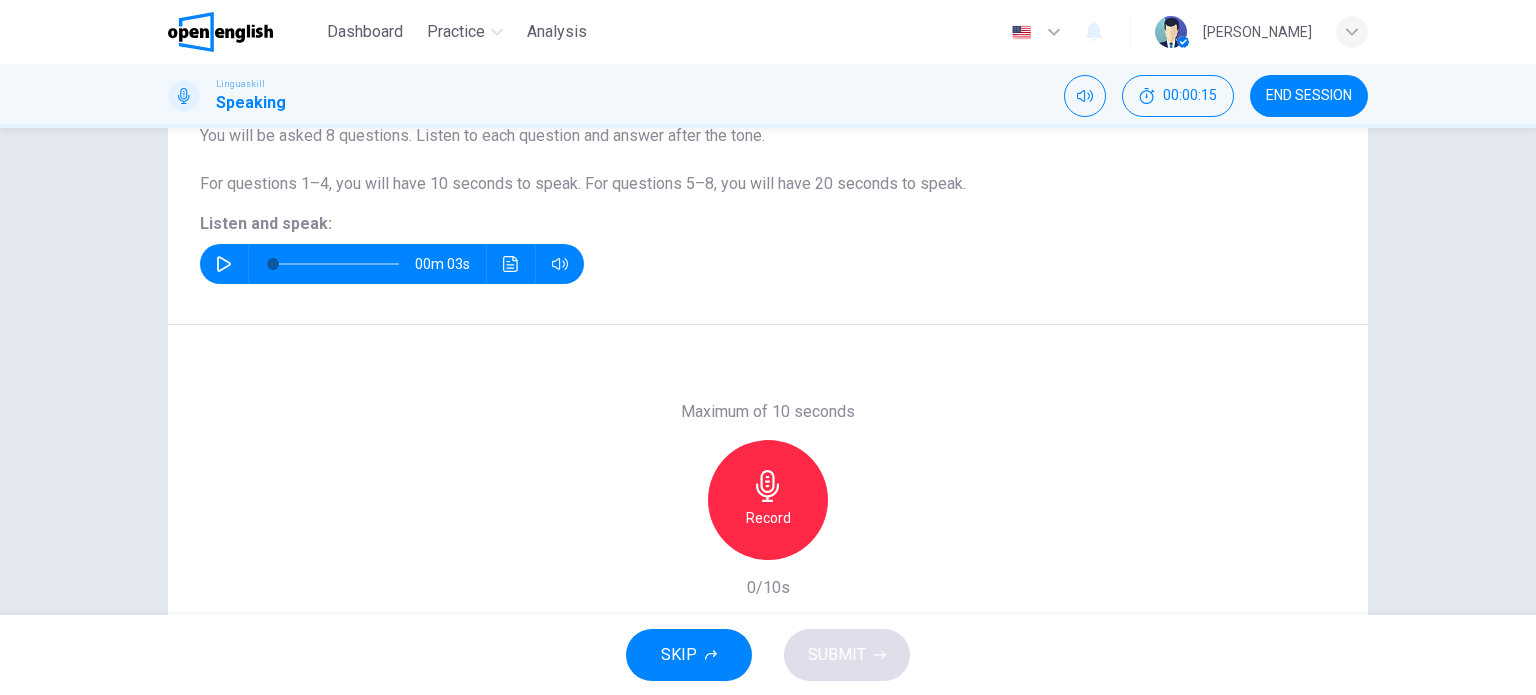 click at bounding box center (224, 264) 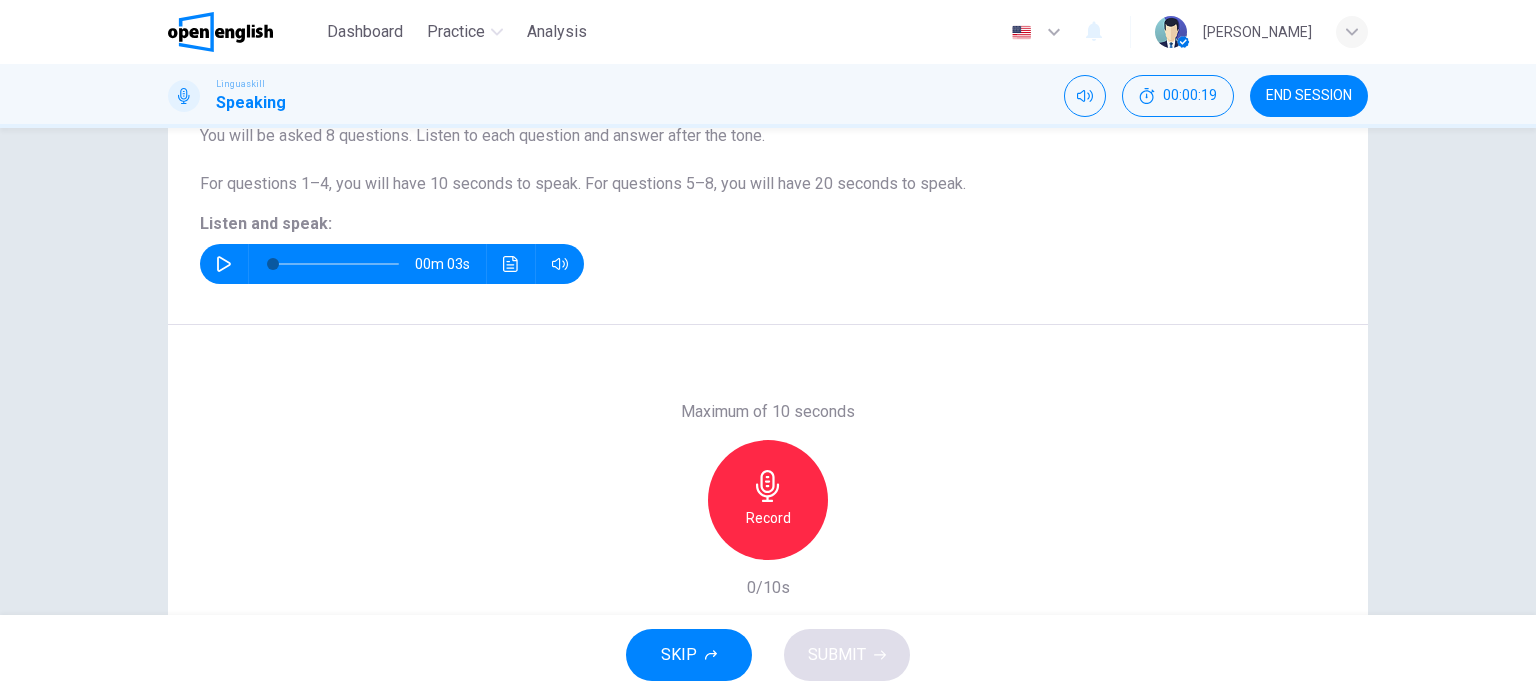 click on "Record" at bounding box center (768, 518) 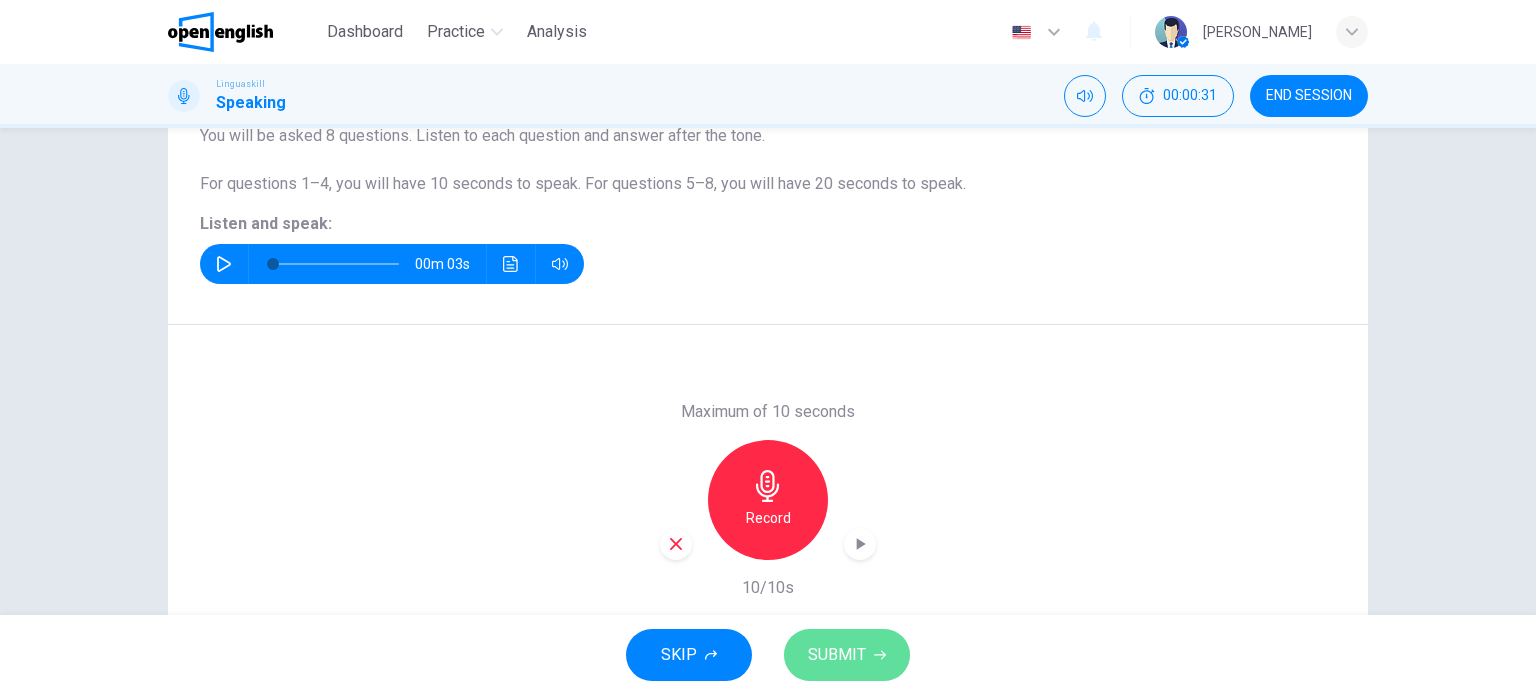 click on "SUBMIT" at bounding box center [847, 655] 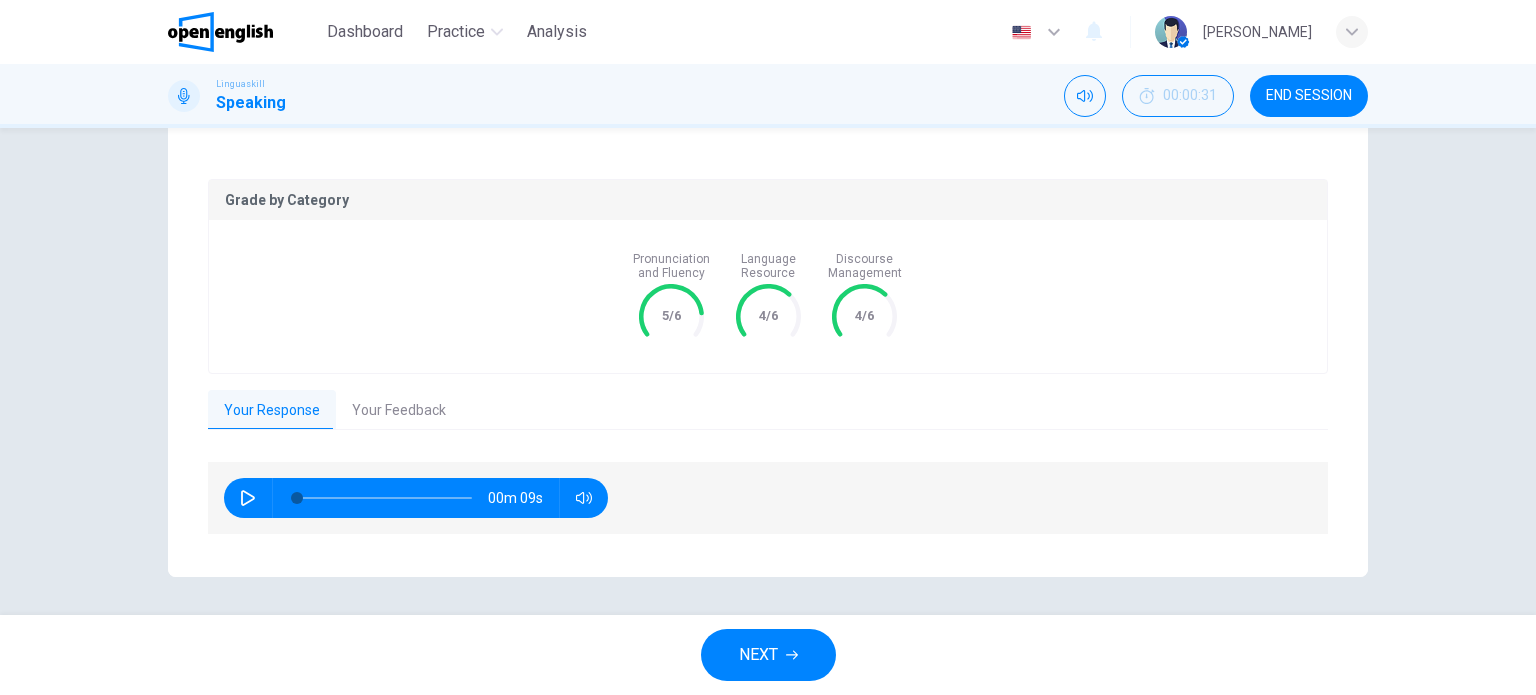 scroll, scrollTop: 273, scrollLeft: 0, axis: vertical 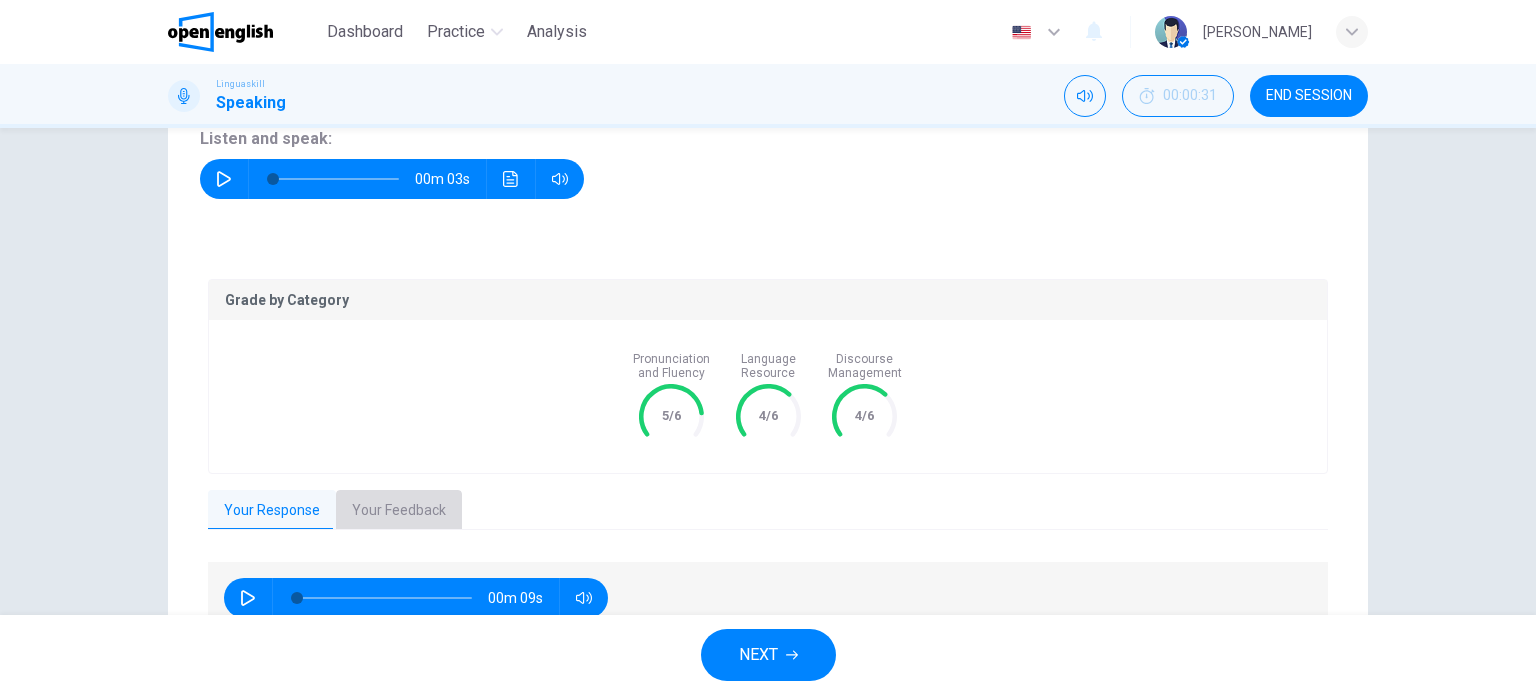 click on "Your Feedback" at bounding box center [399, 511] 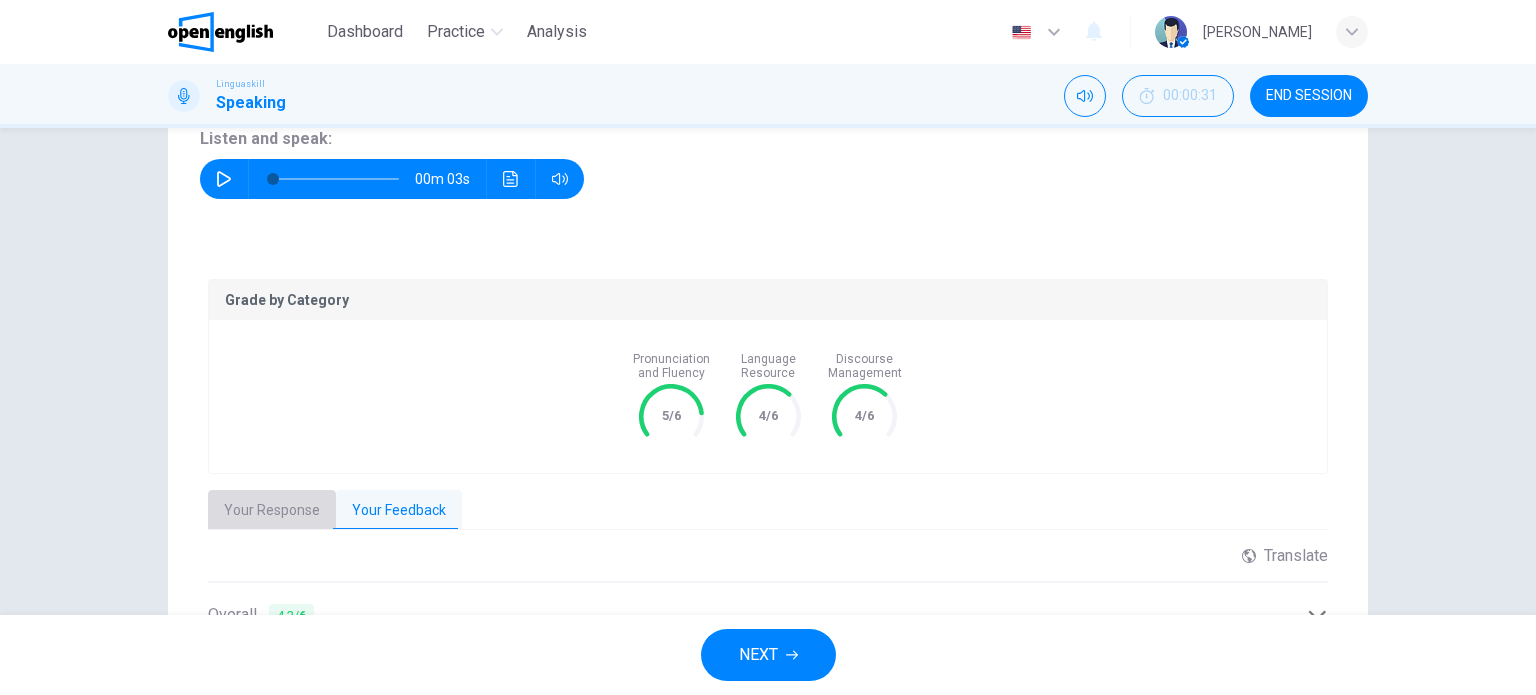 click on "Your Response" at bounding box center (272, 511) 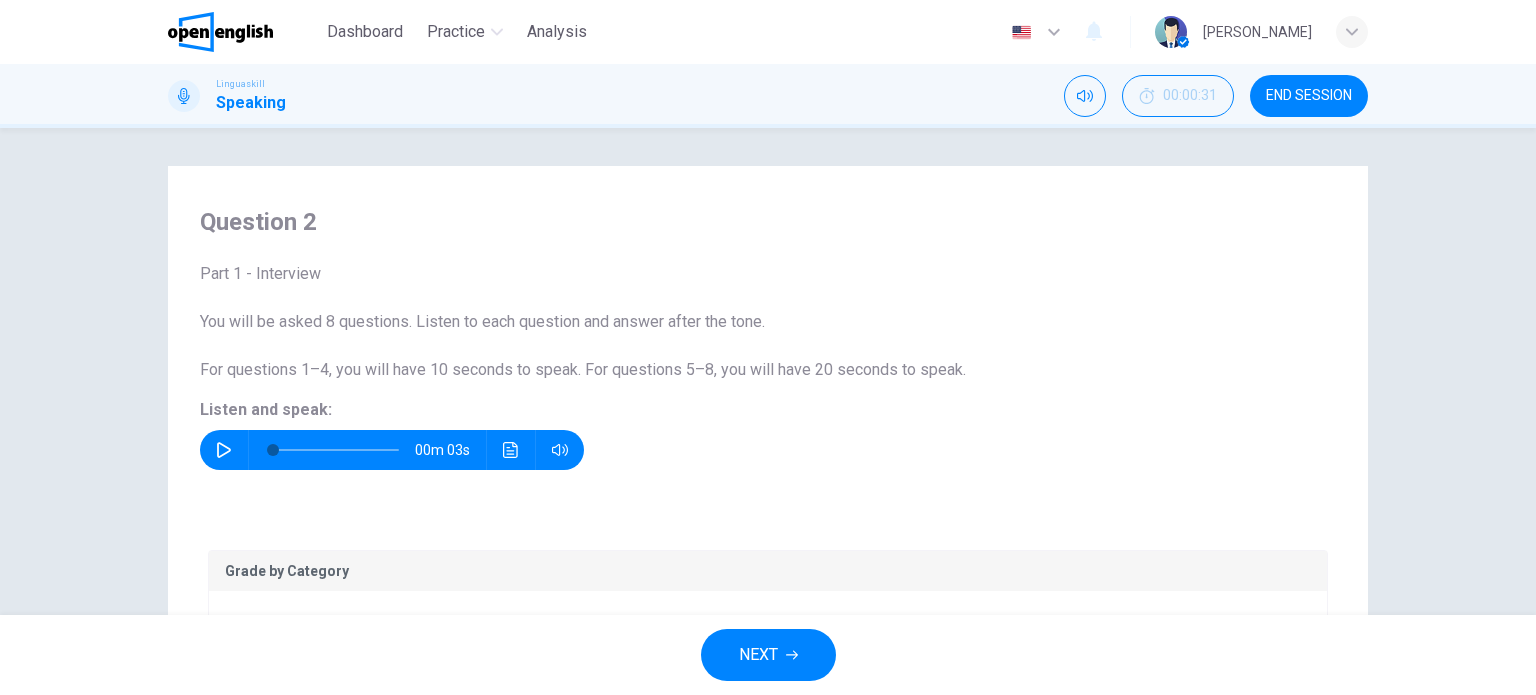 scroll, scrollTop: 0, scrollLeft: 0, axis: both 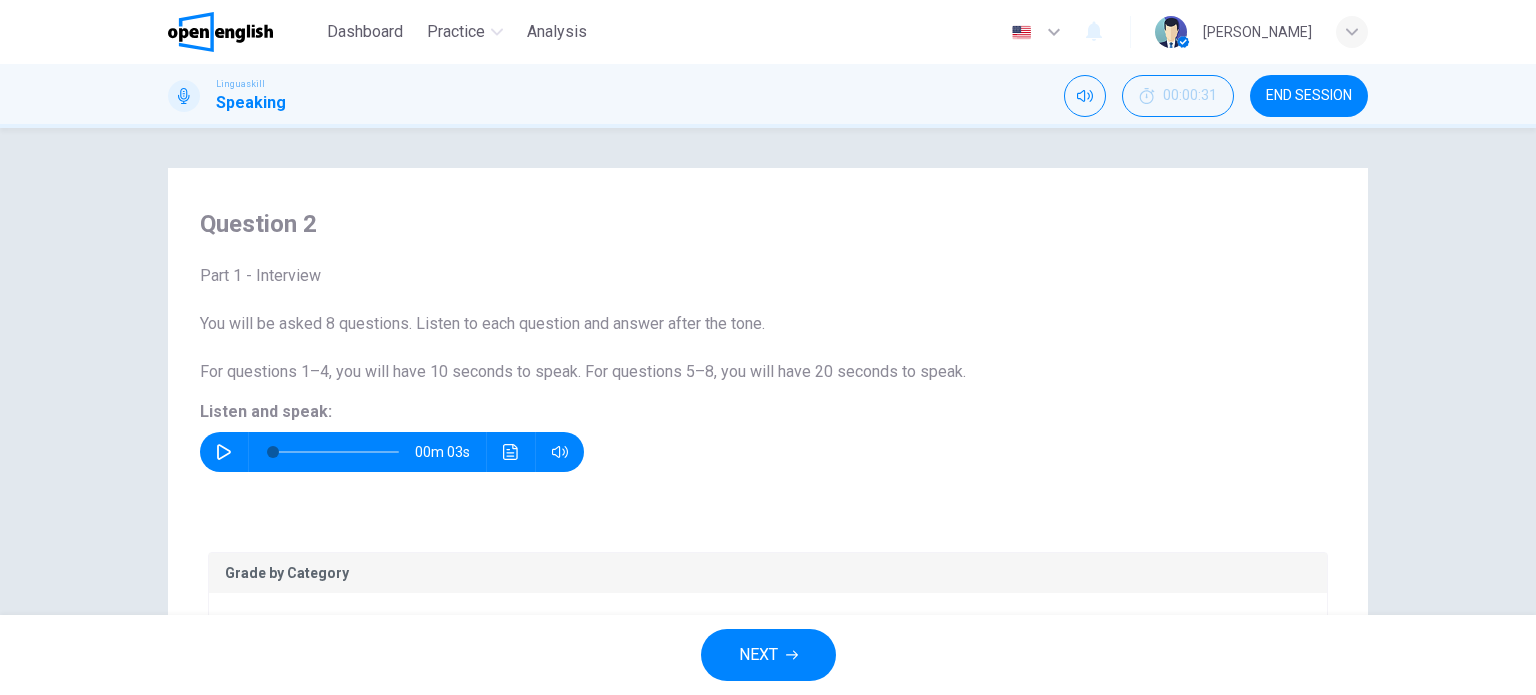 click on "NEXT" at bounding box center [758, 655] 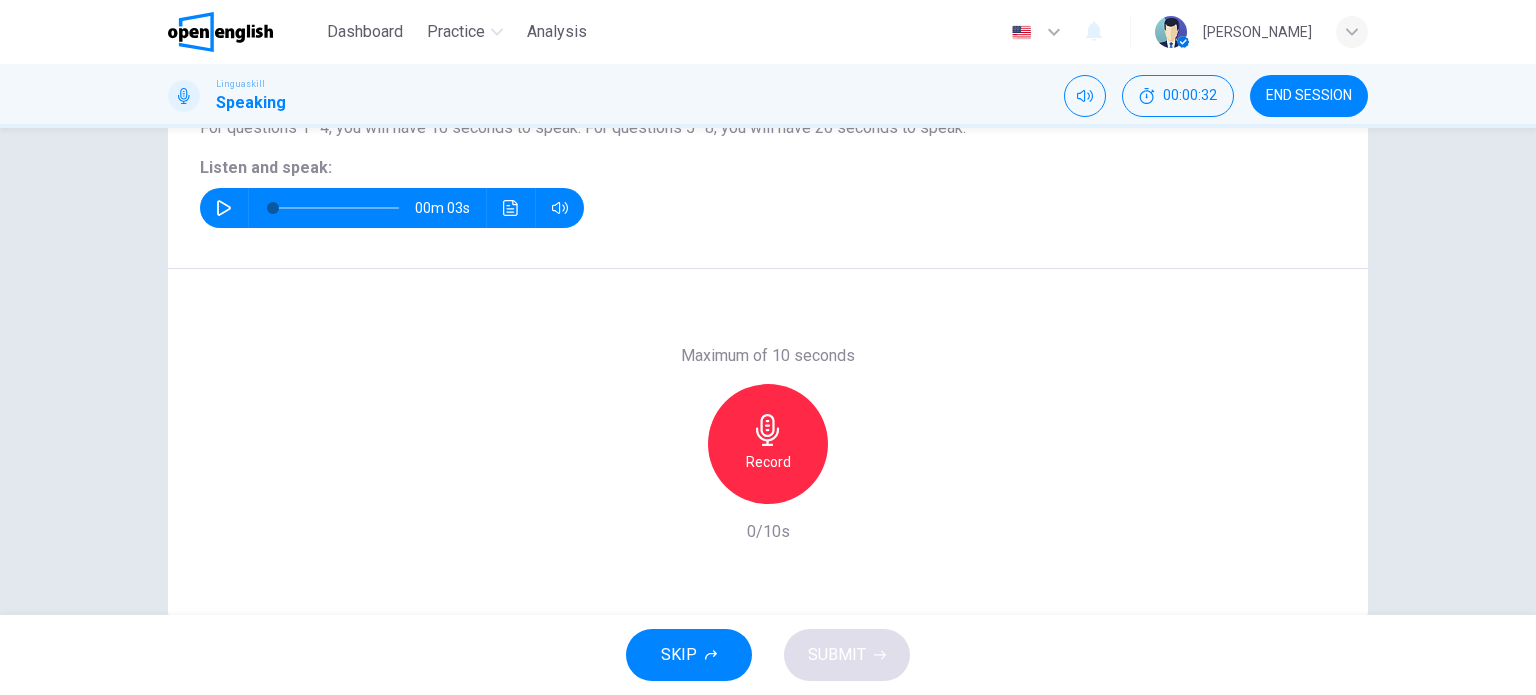 scroll, scrollTop: 288, scrollLeft: 0, axis: vertical 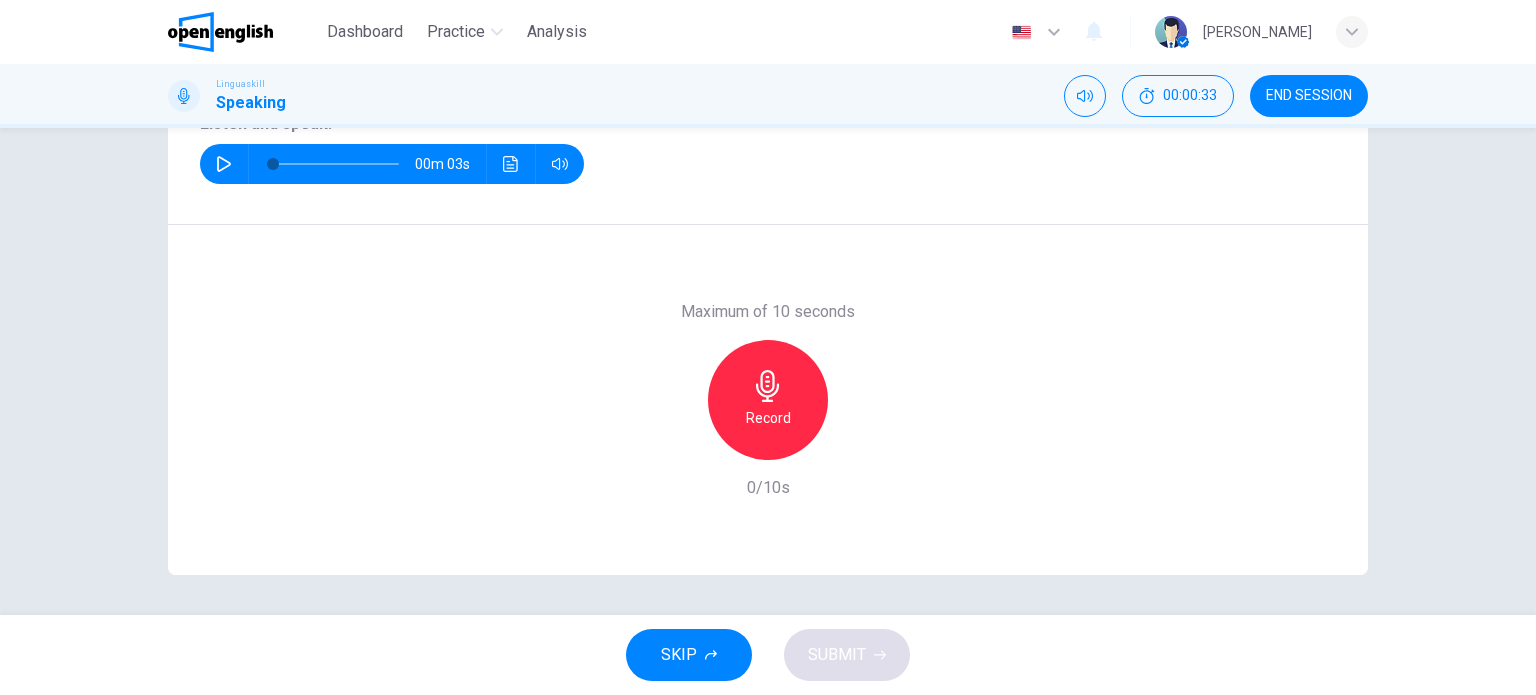 click 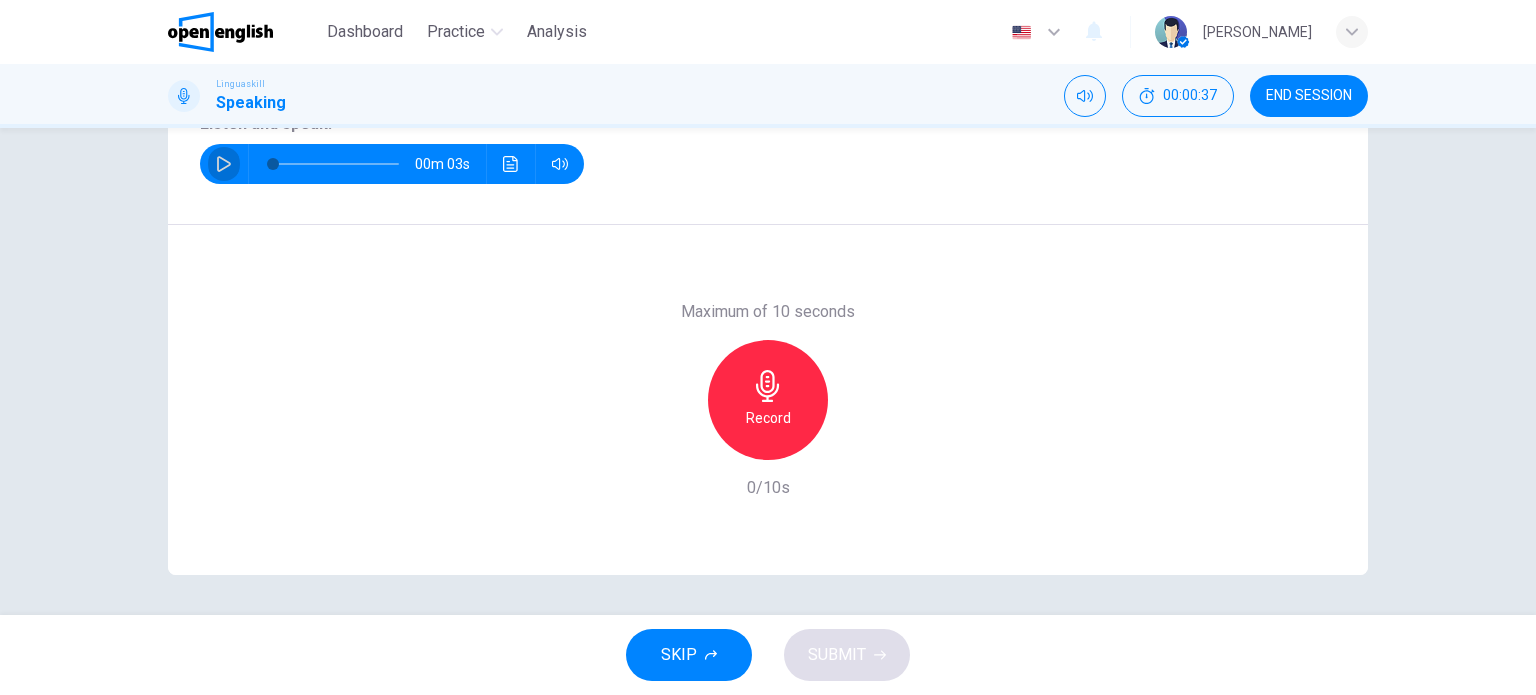 click 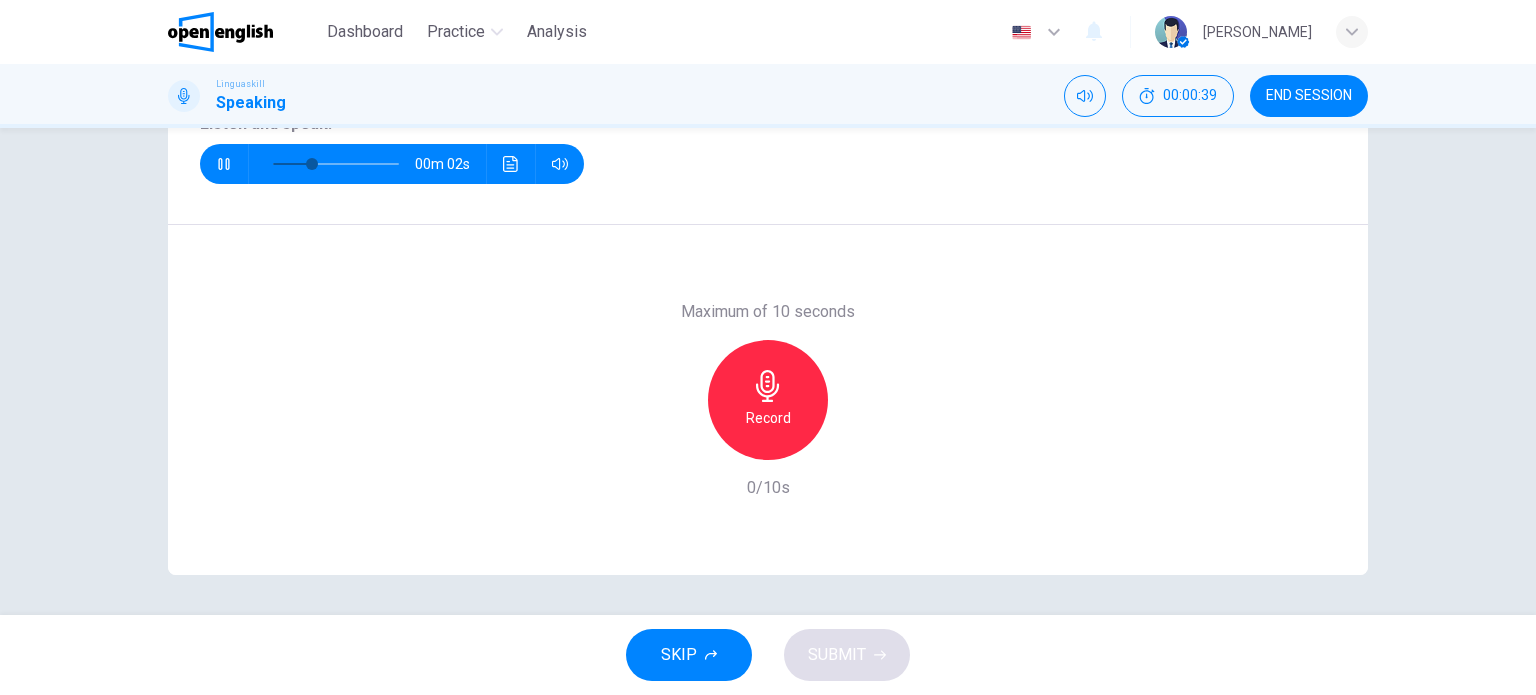 click on "Record" at bounding box center [768, 418] 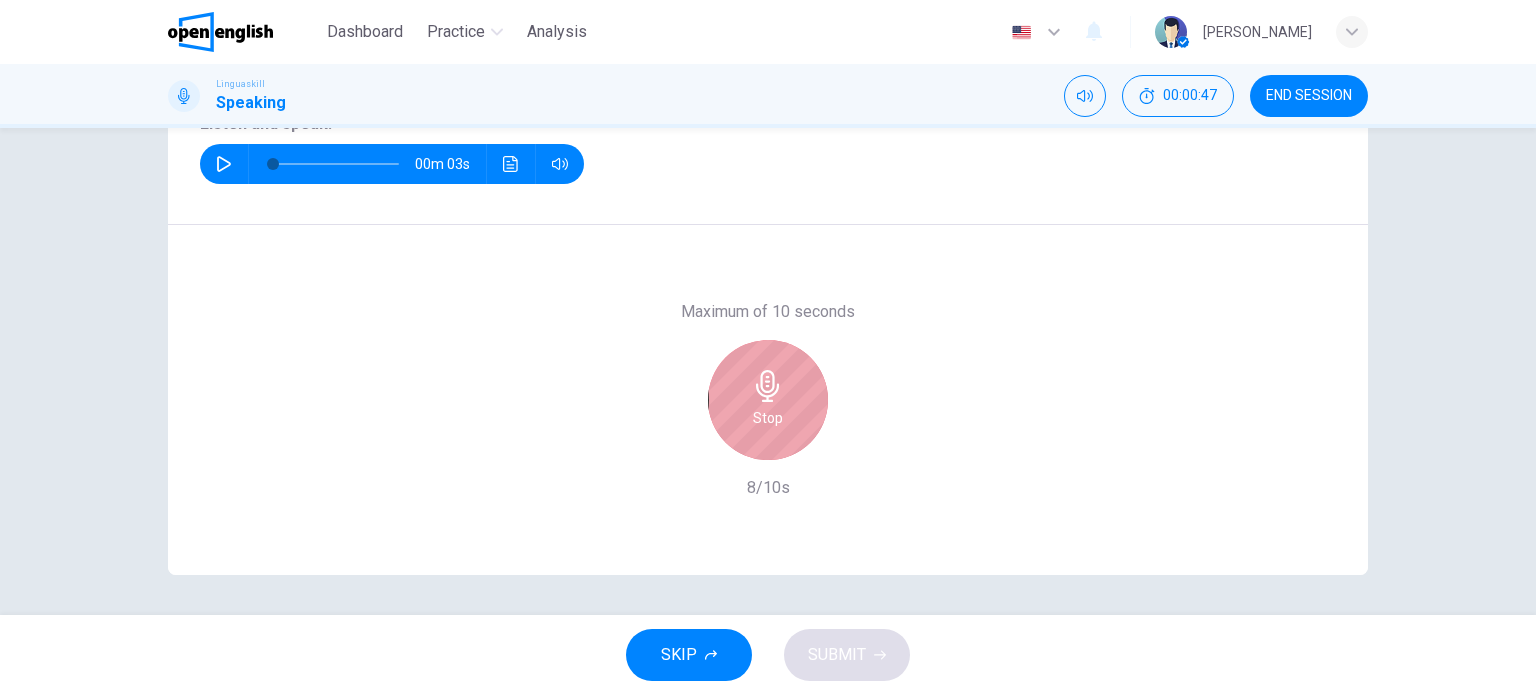 click on "Stop" at bounding box center [768, 418] 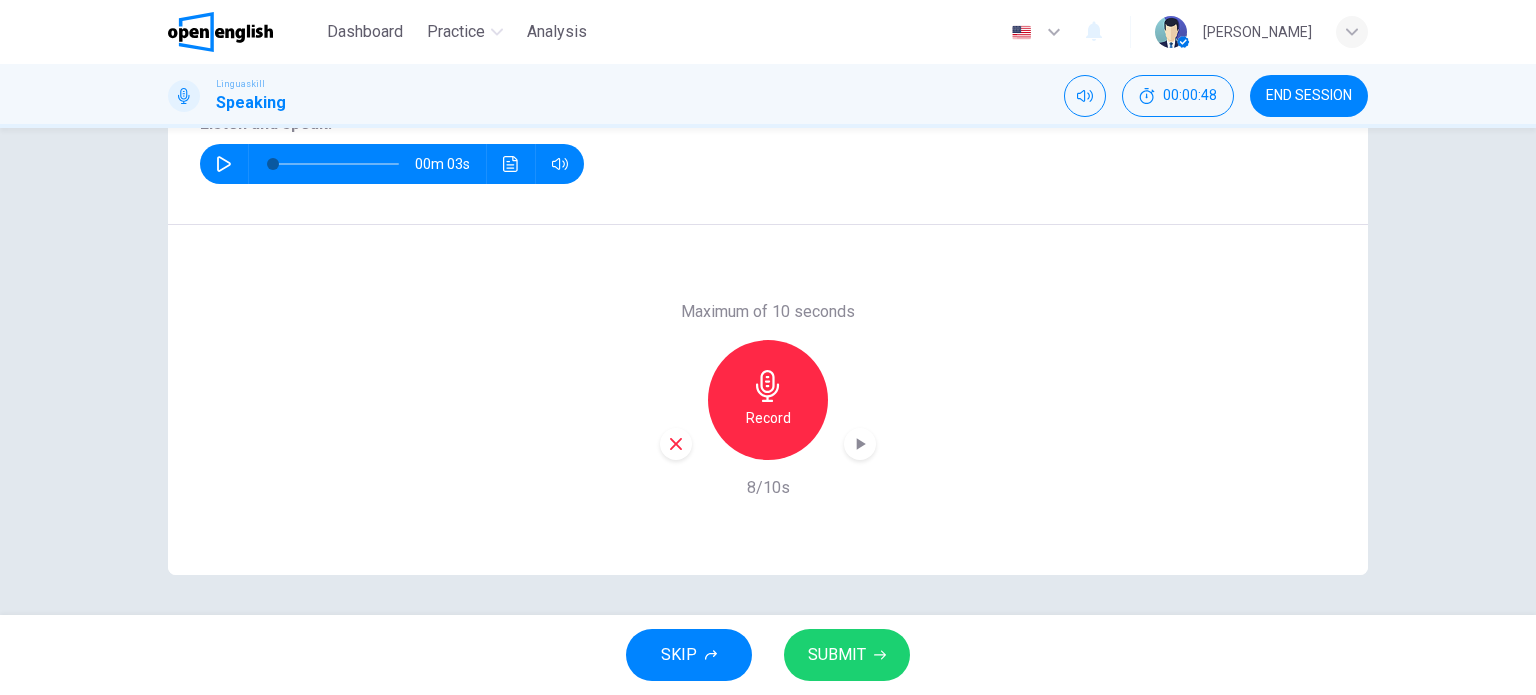 click 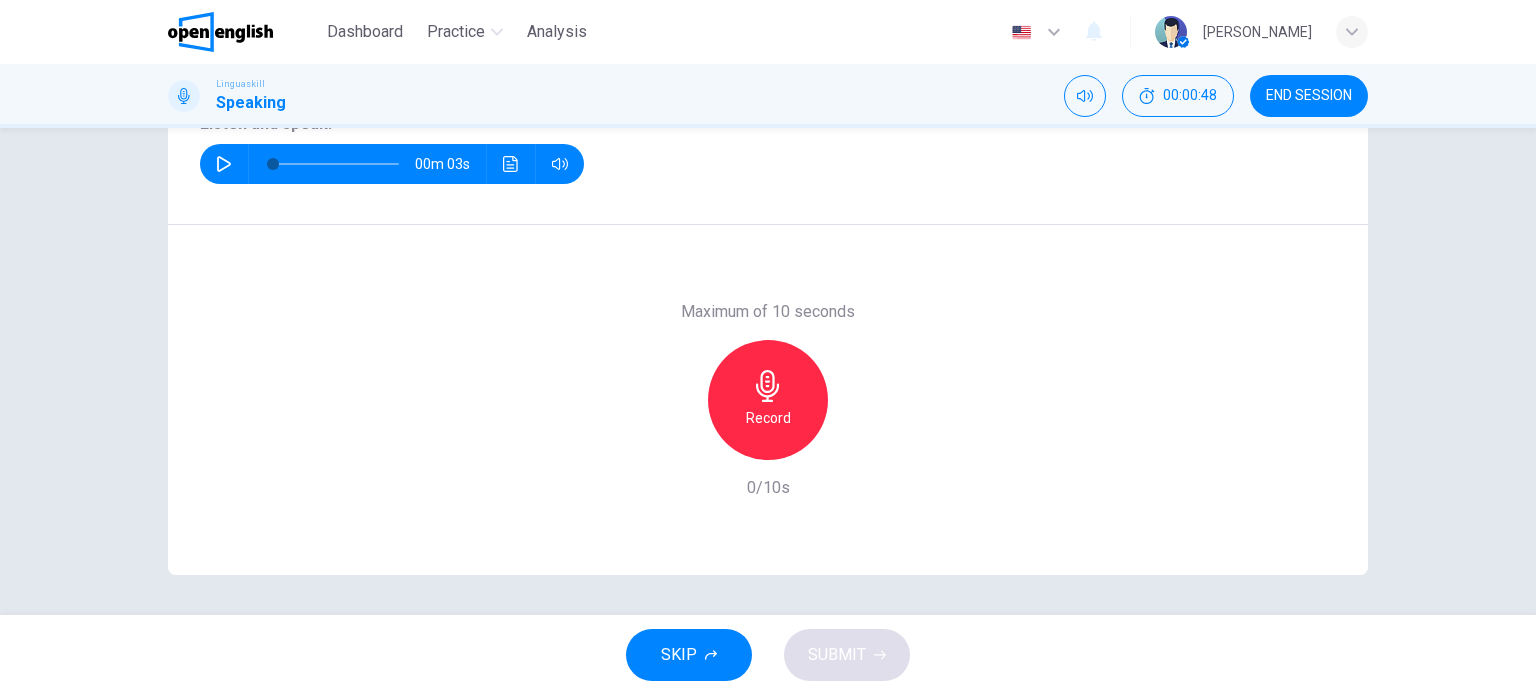 click on "Record" at bounding box center (768, 418) 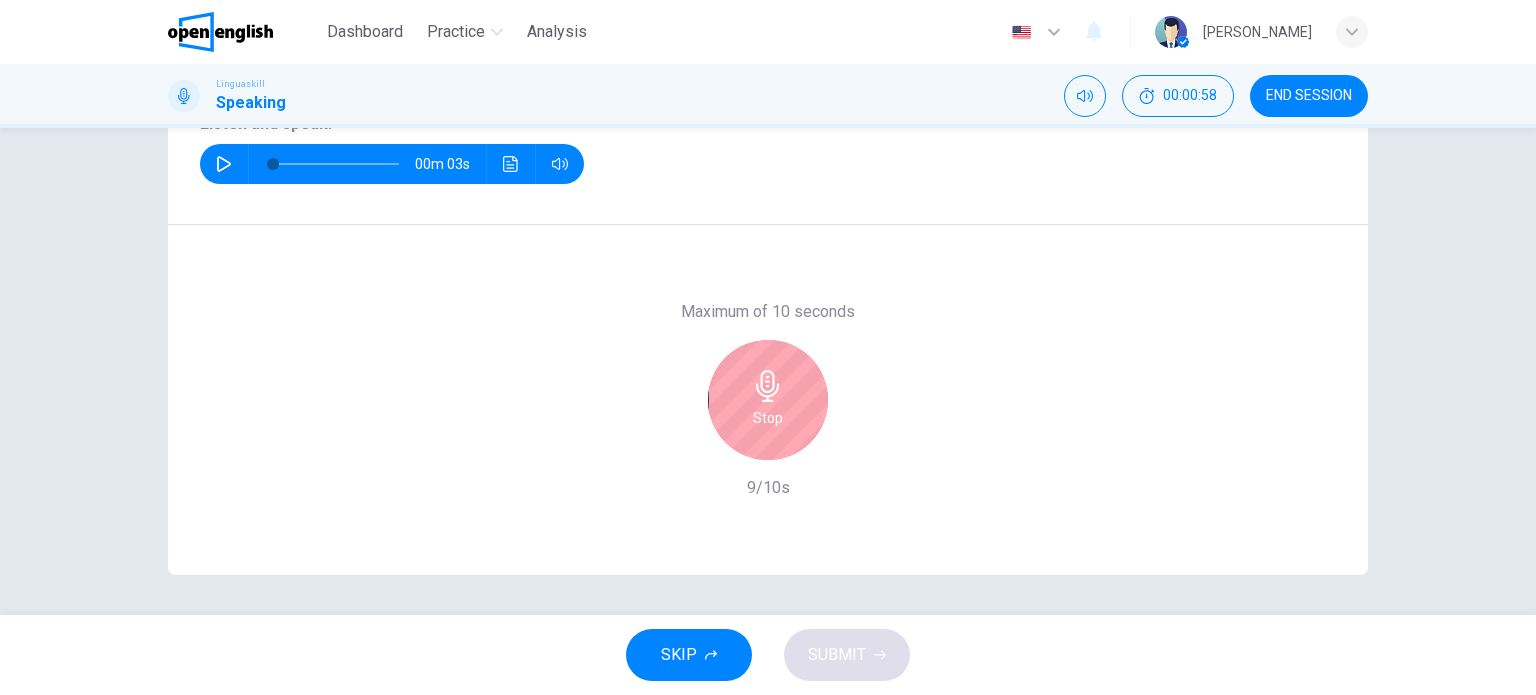 click on "Stop" at bounding box center (768, 400) 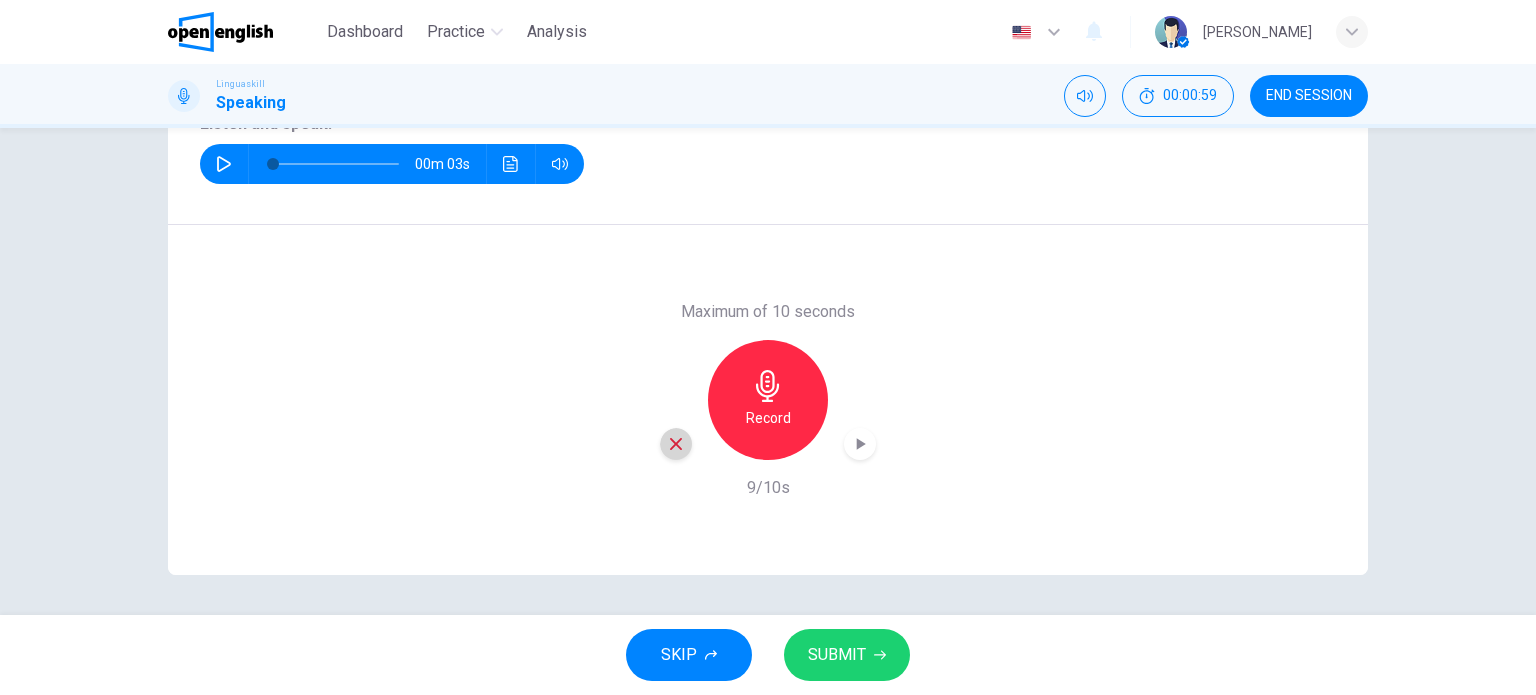 click 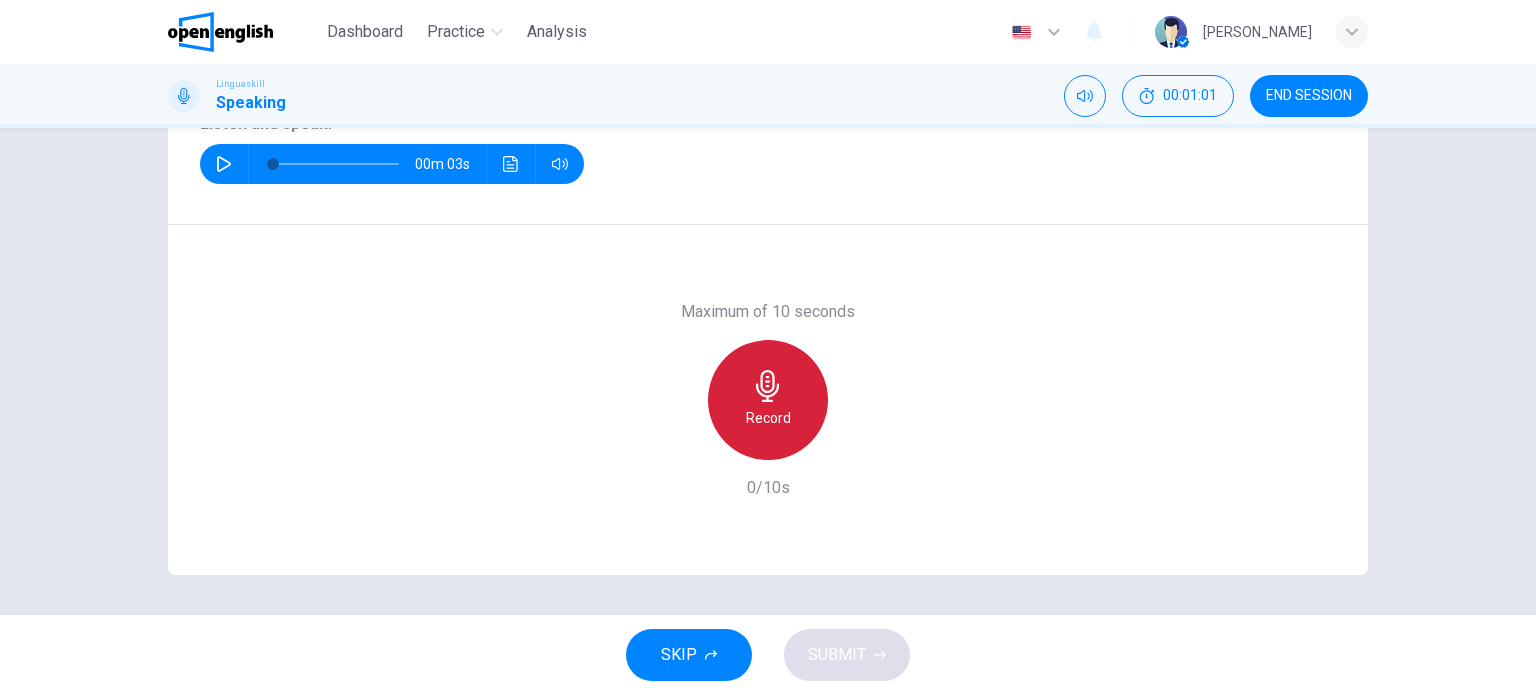 click on "Record" at bounding box center (768, 418) 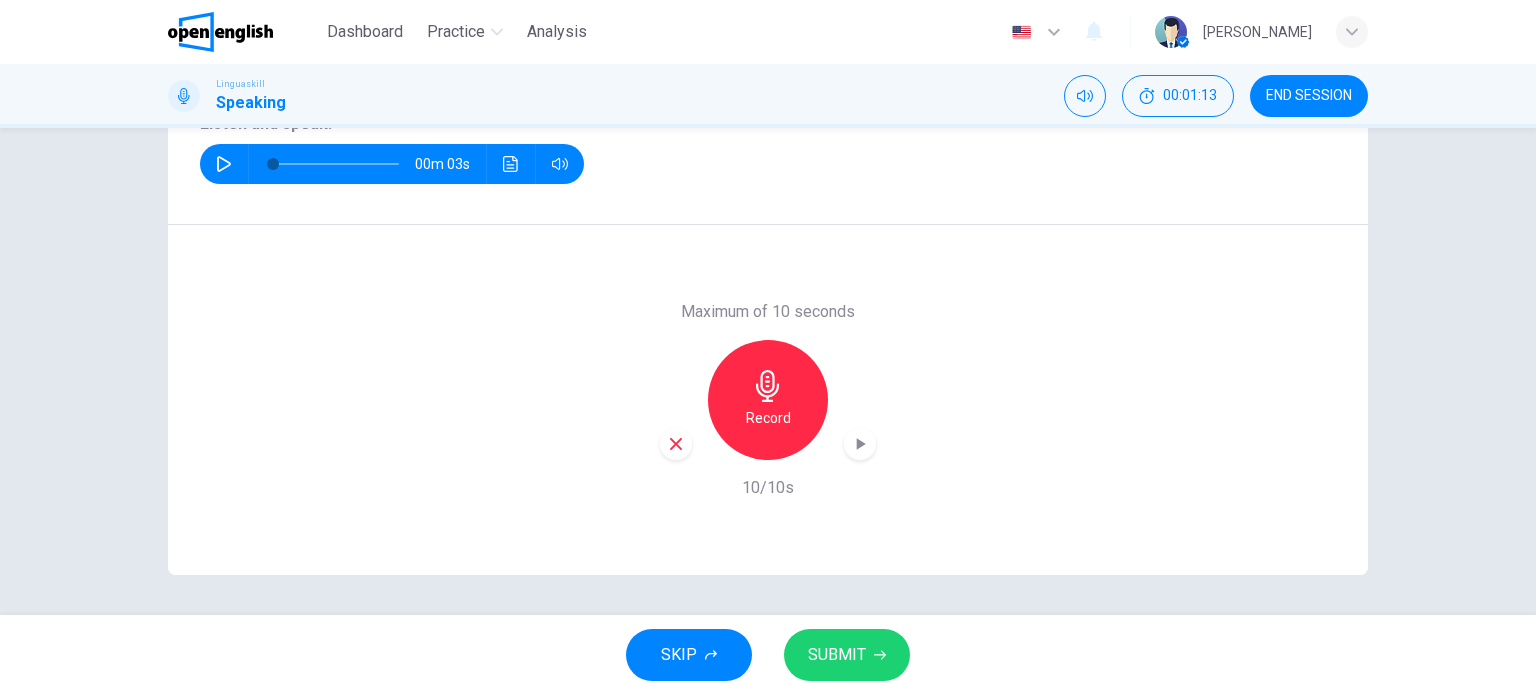 click on "SUBMIT" at bounding box center [847, 655] 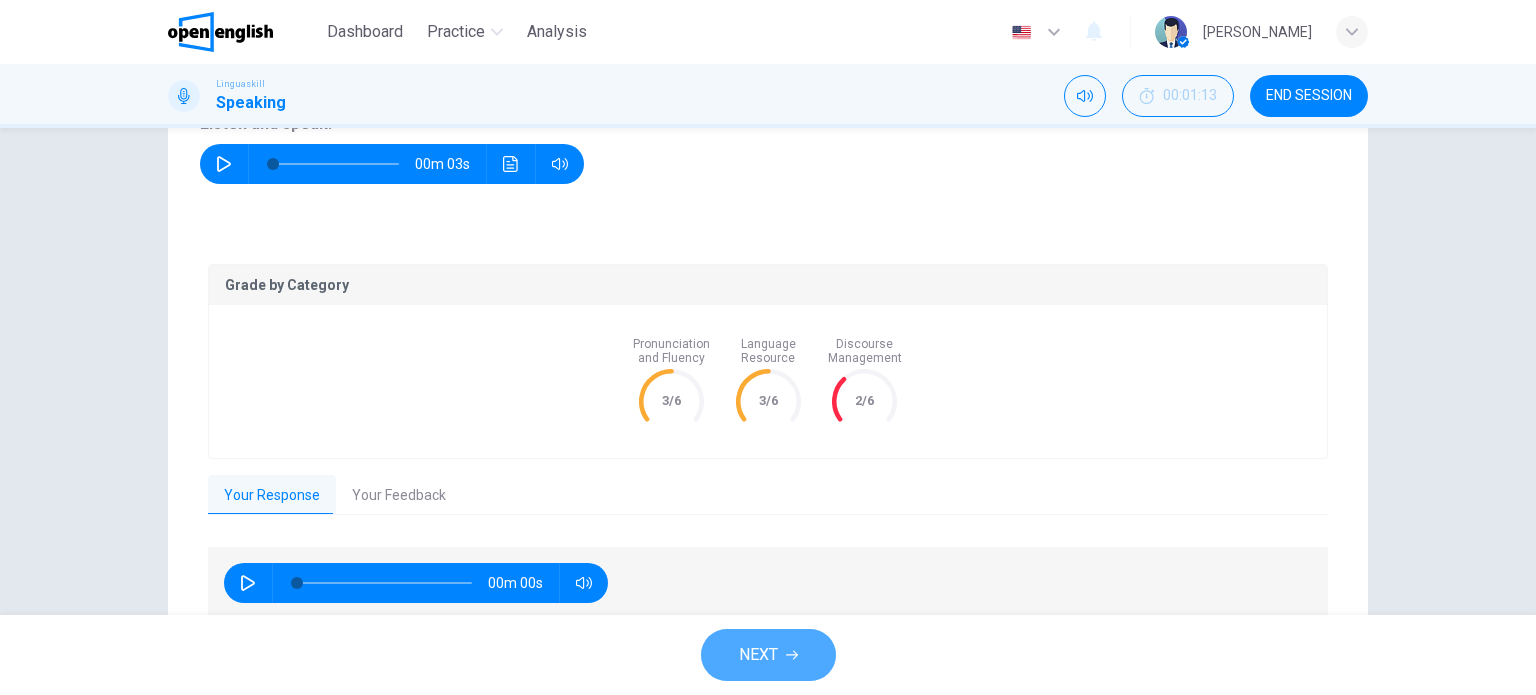 click on "NEXT" at bounding box center (768, 655) 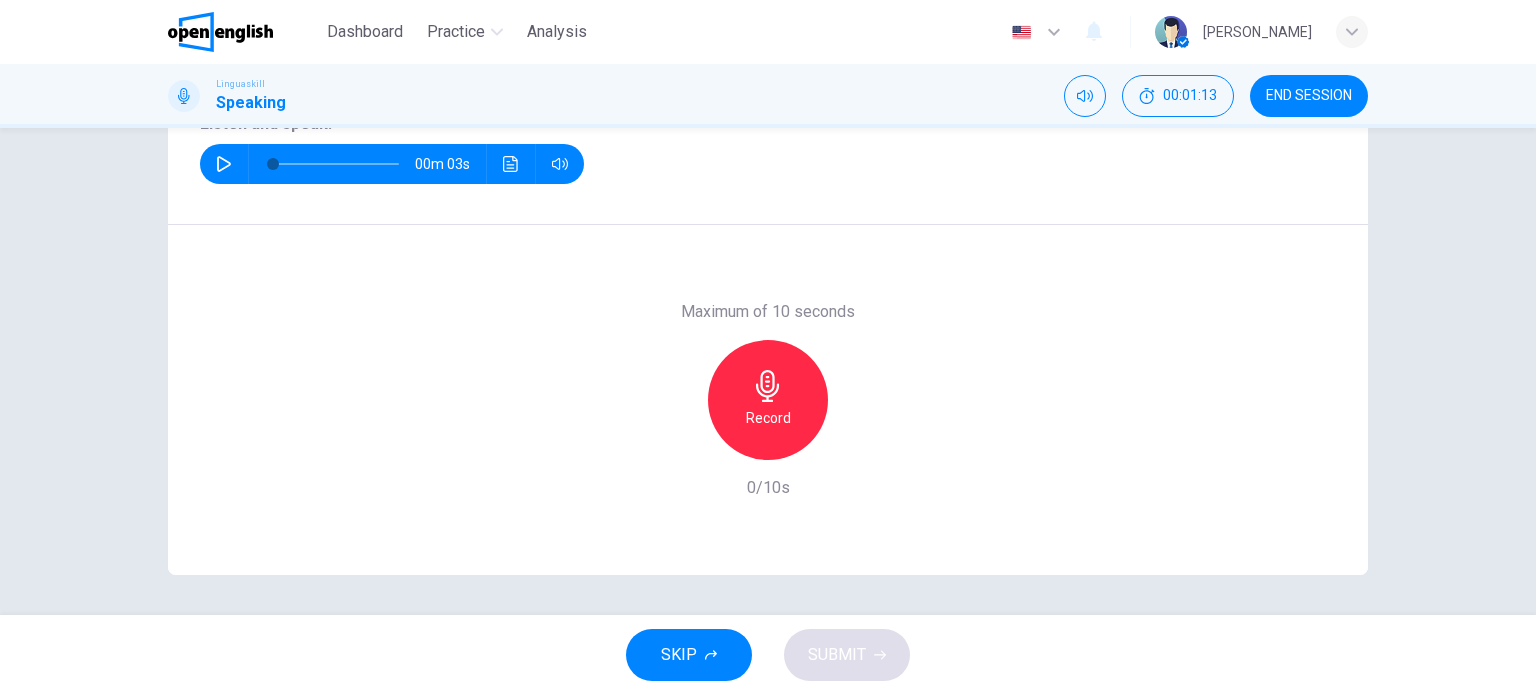 click on "Record" at bounding box center [768, 418] 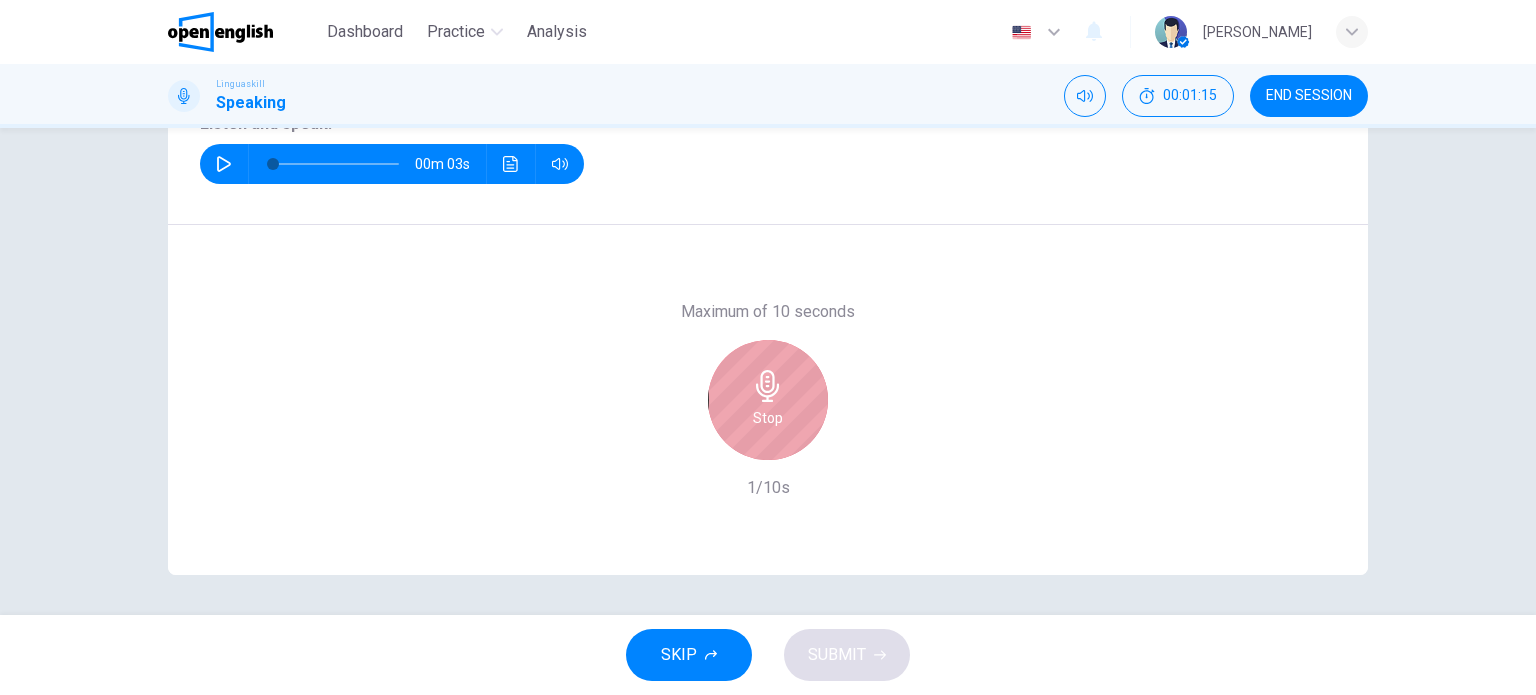 click on "Stop" at bounding box center (768, 400) 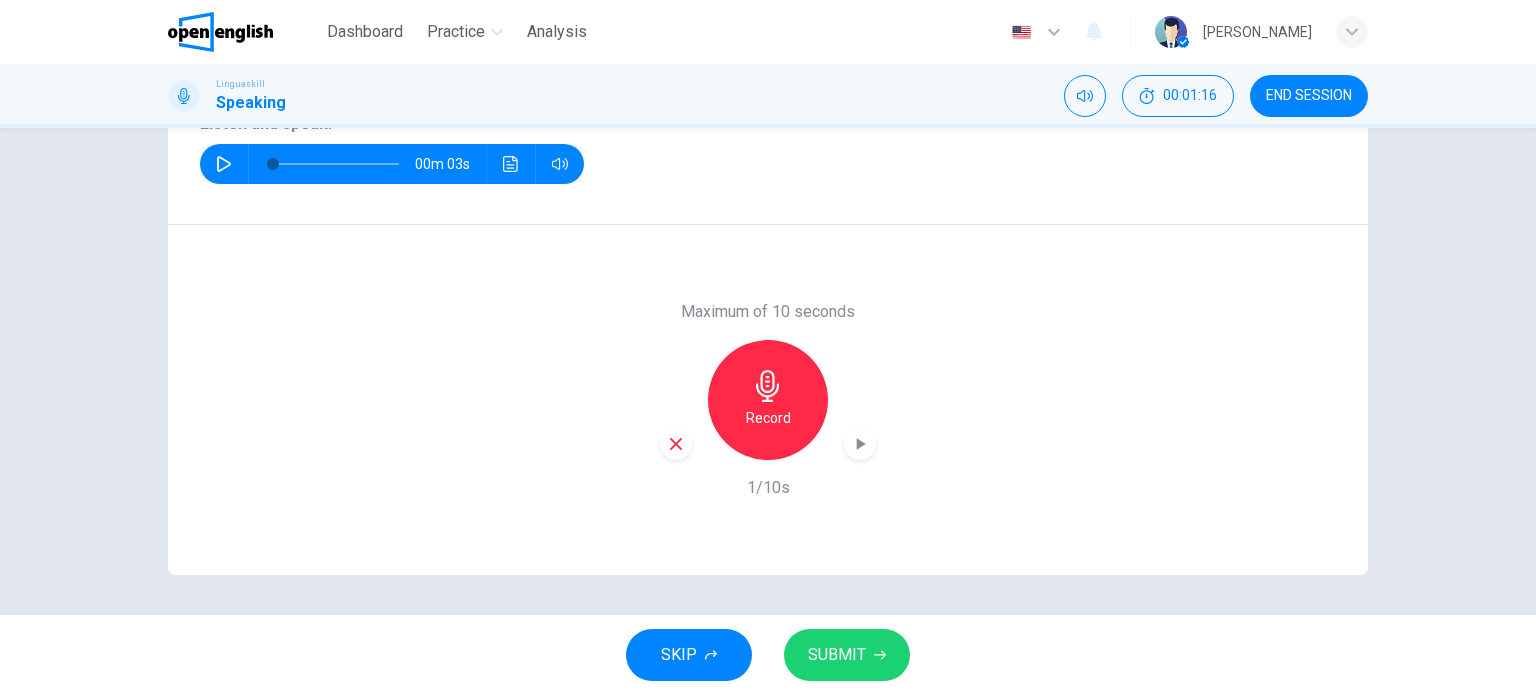 click at bounding box center [676, 444] 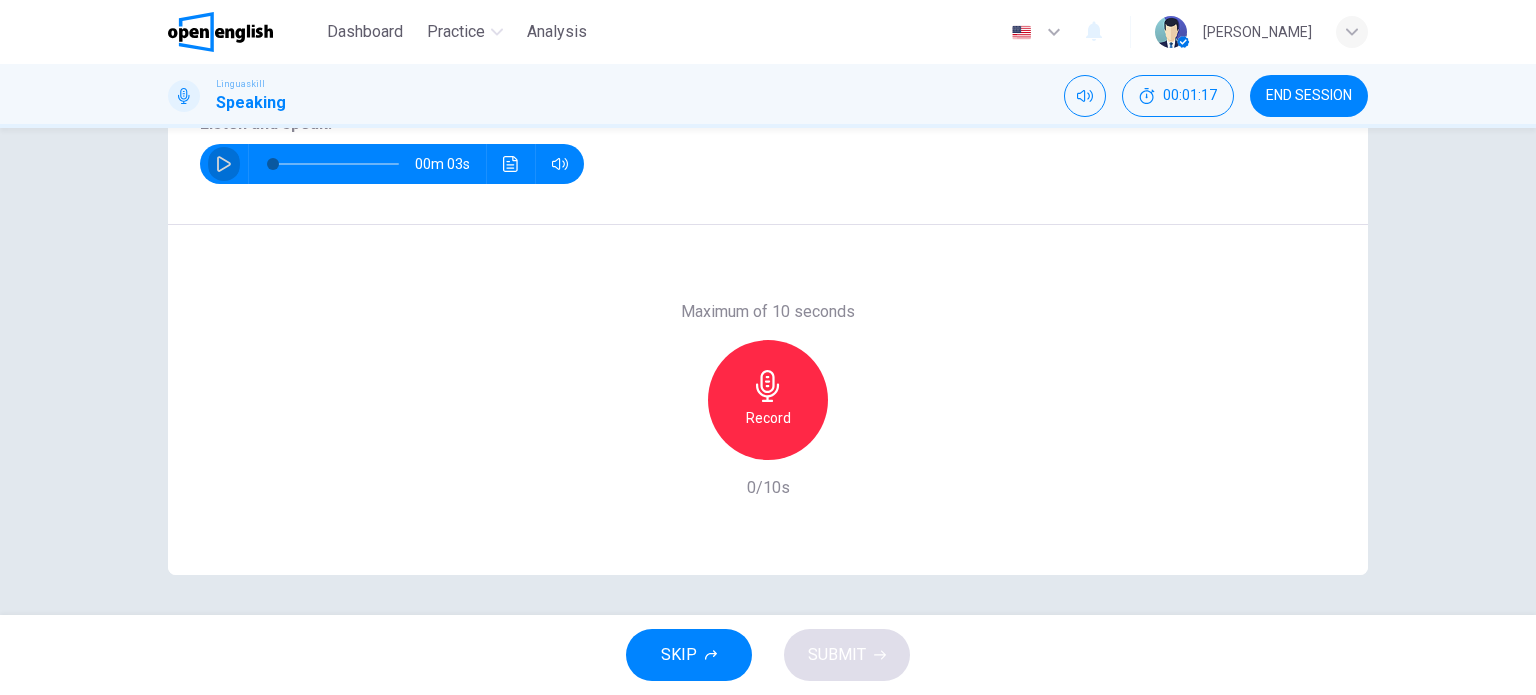 click at bounding box center [224, 164] 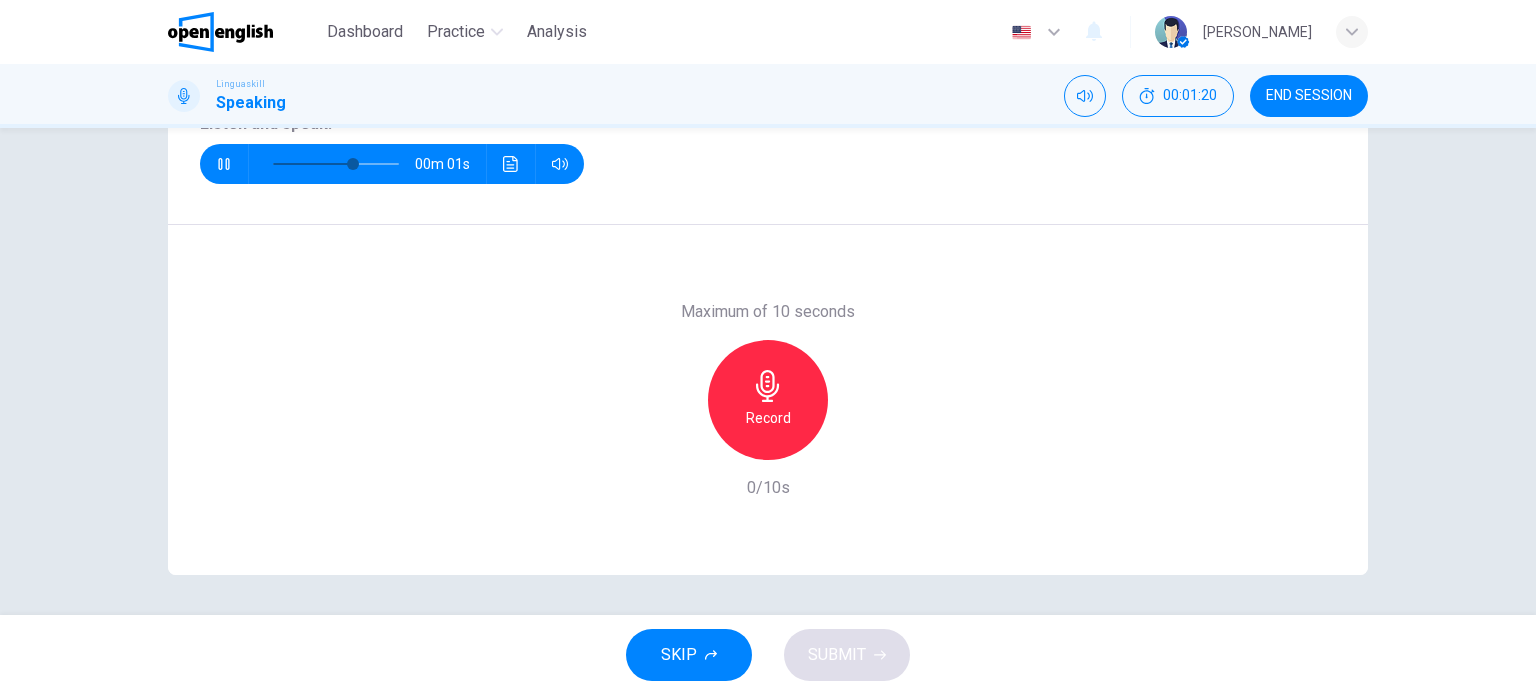 click on "Record" at bounding box center (768, 418) 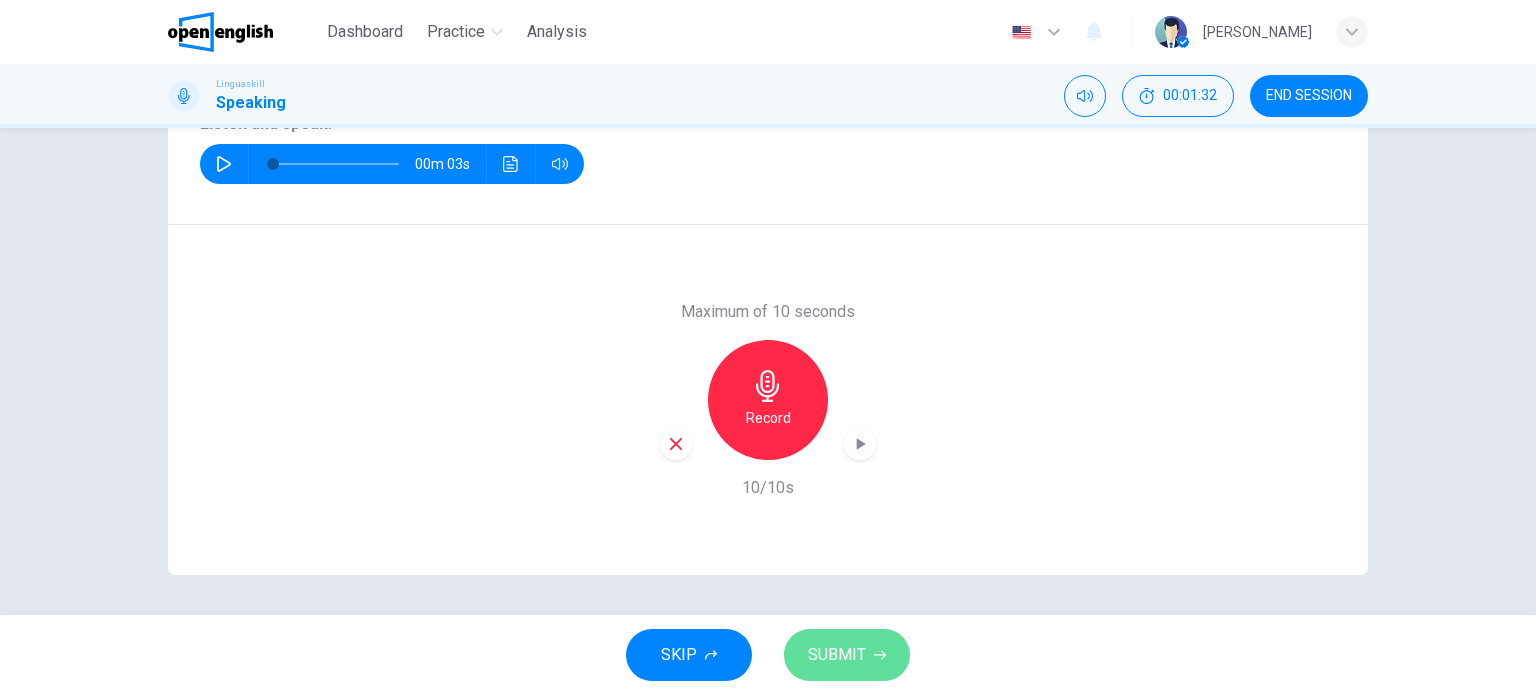 click on "SUBMIT" at bounding box center [847, 655] 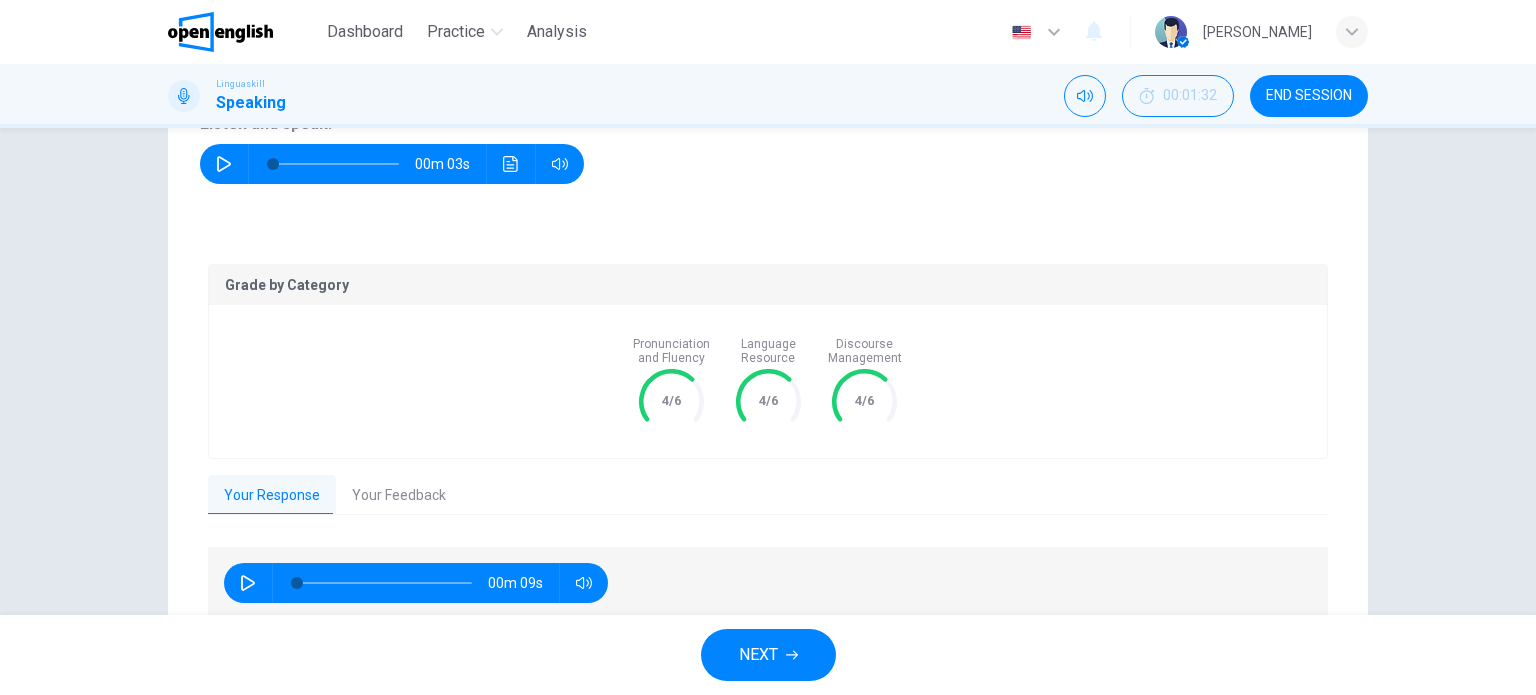 click on "NEXT" at bounding box center [758, 655] 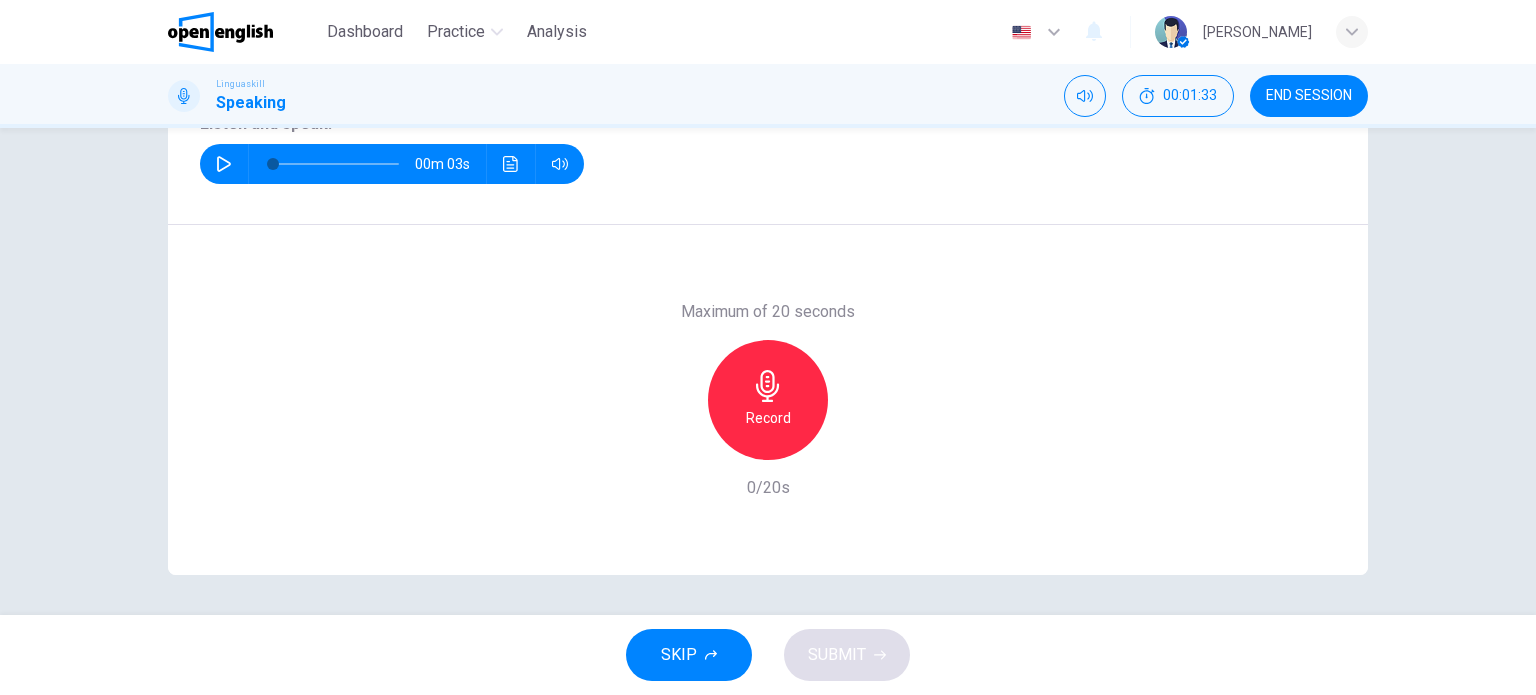 click 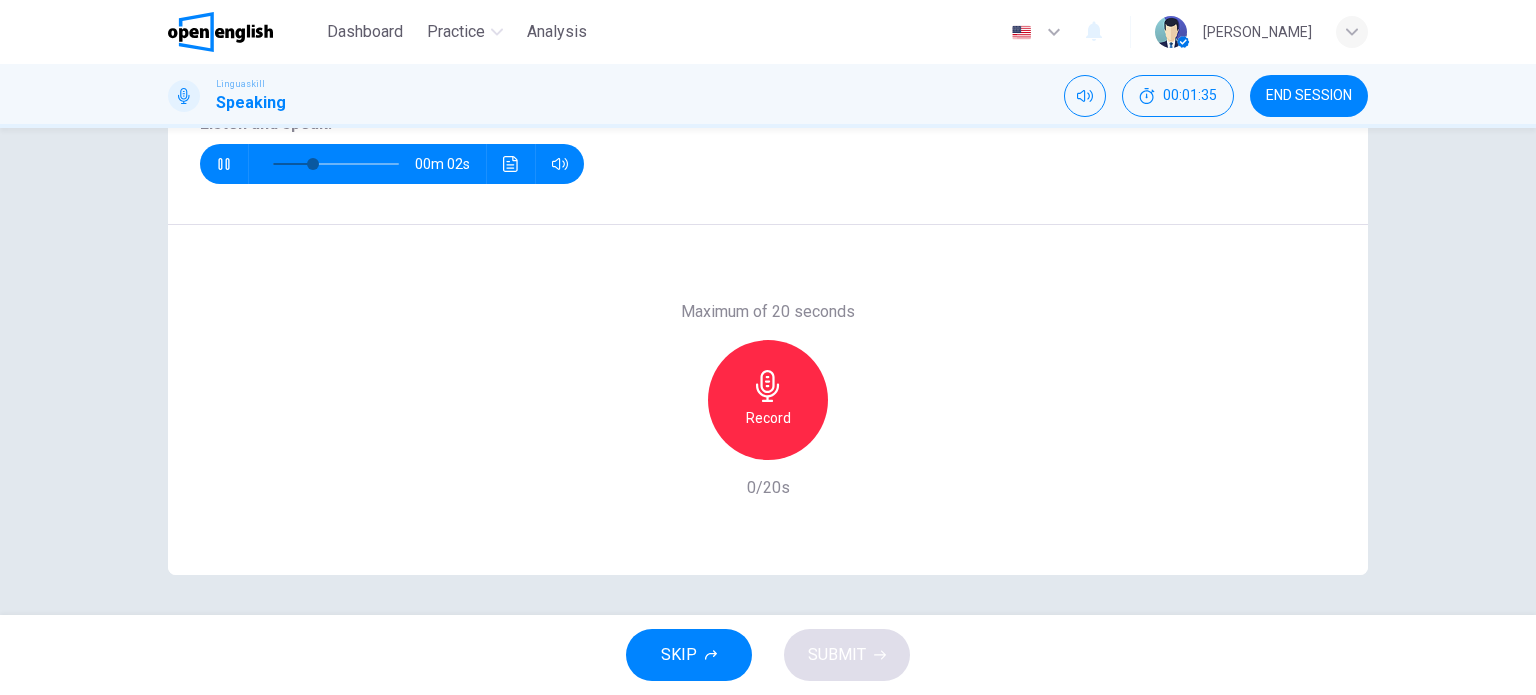 click on "Record" at bounding box center [768, 418] 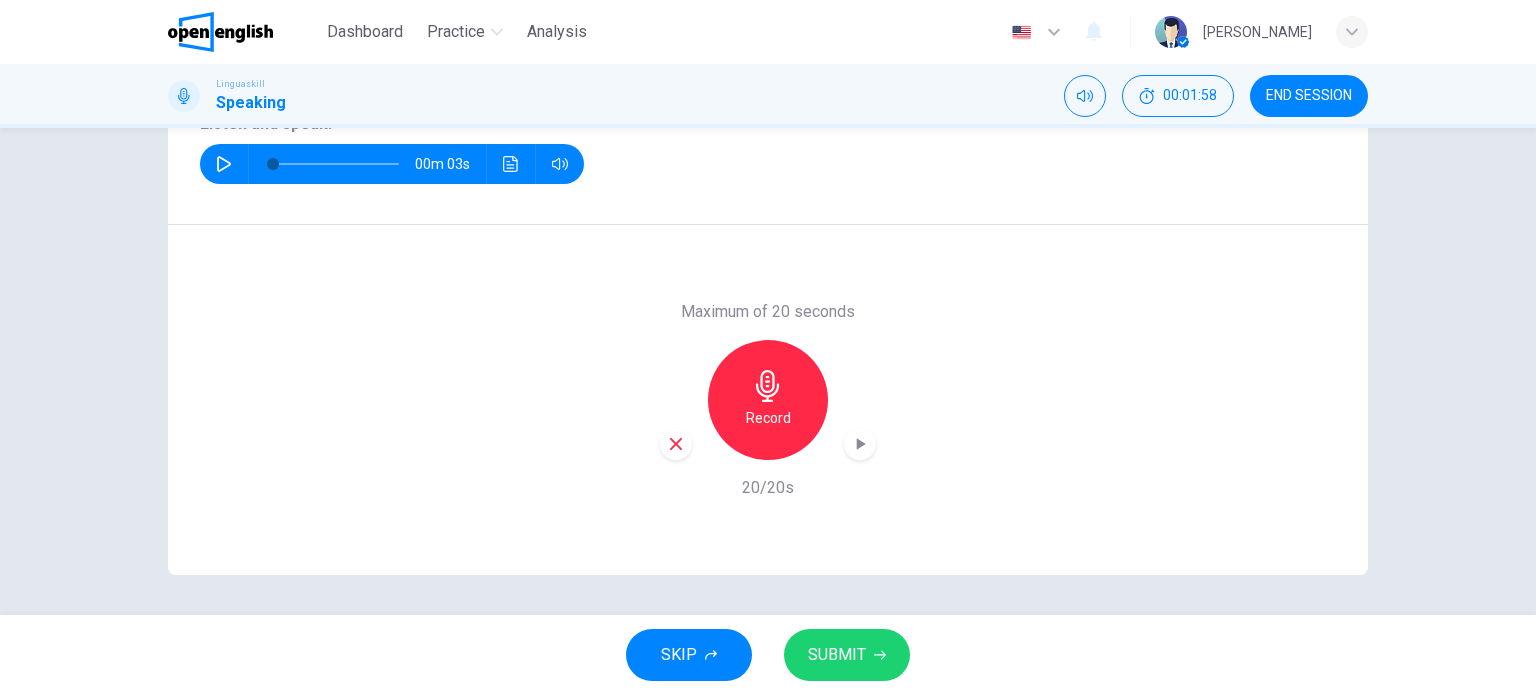 click on "SUBMIT" at bounding box center (837, 655) 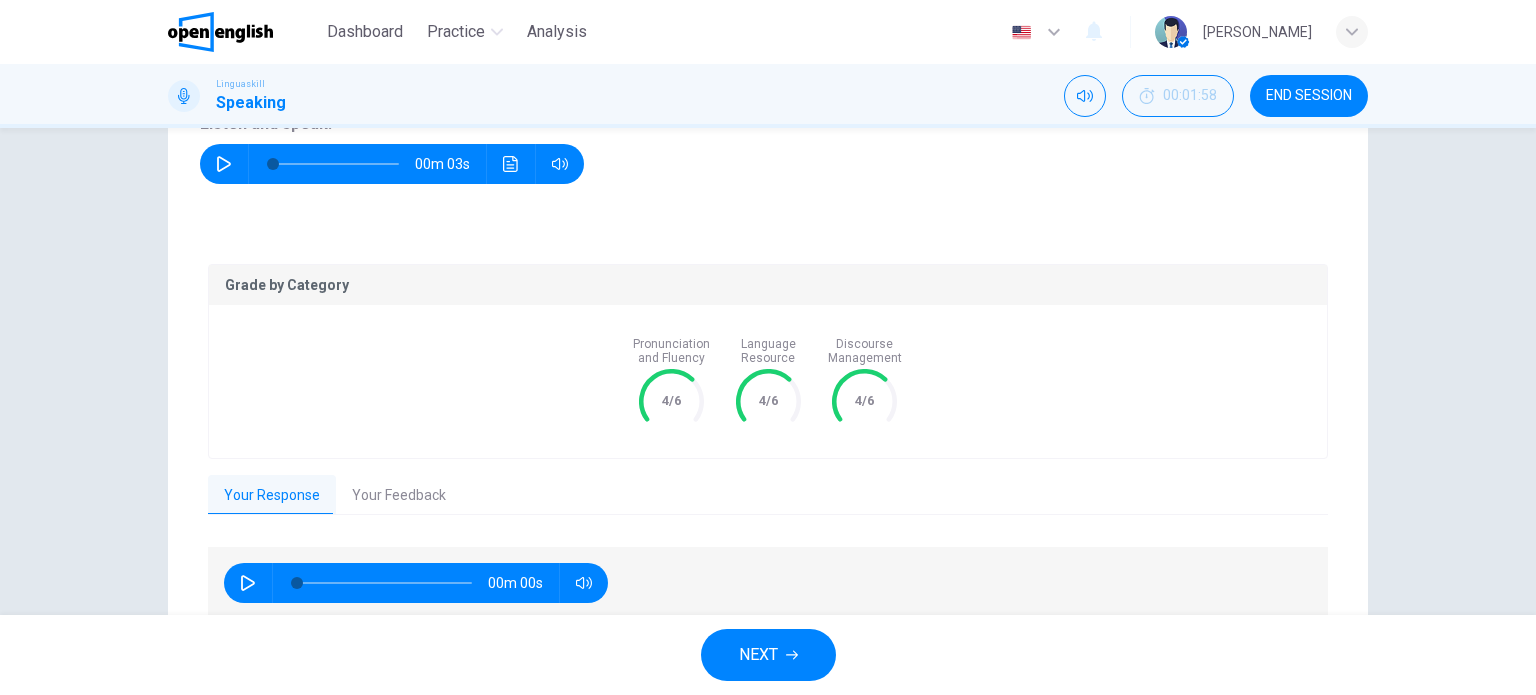 scroll, scrollTop: 88, scrollLeft: 0, axis: vertical 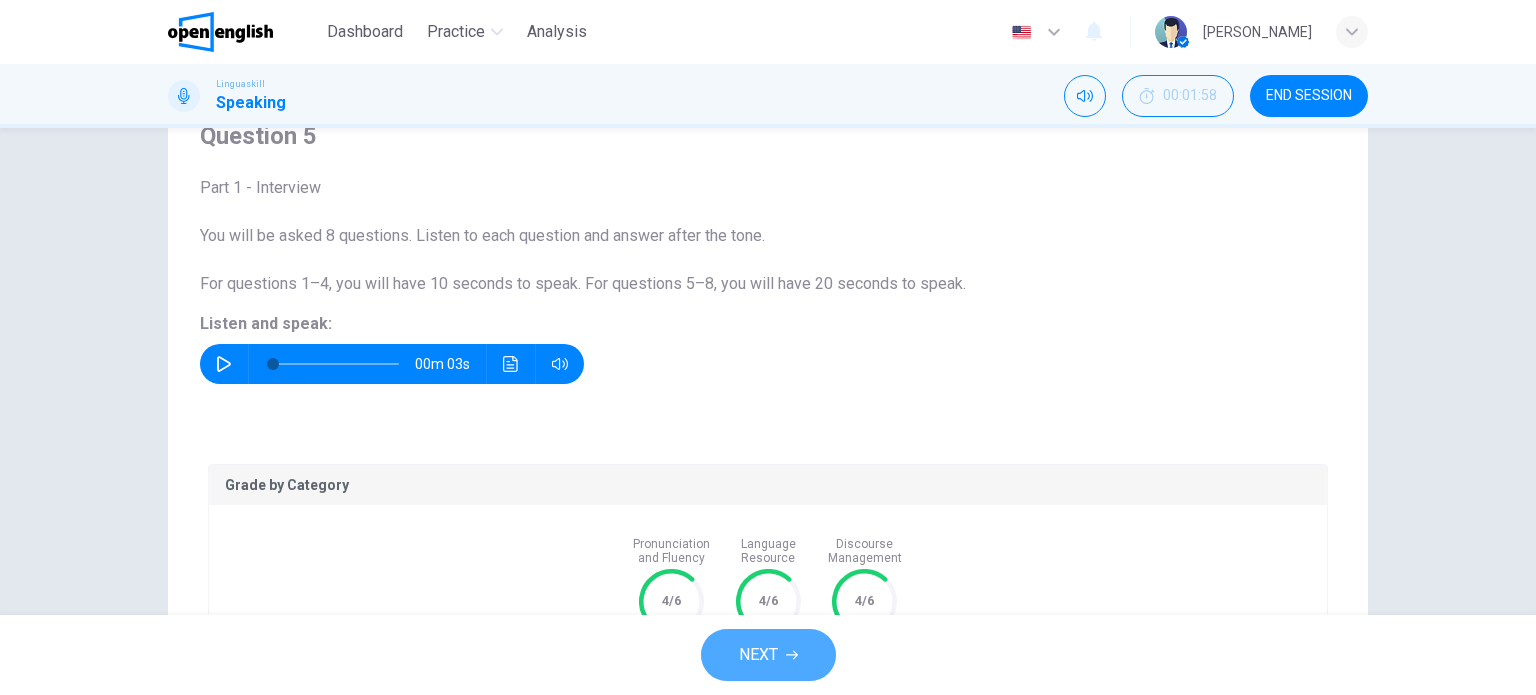 click on "NEXT" at bounding box center [768, 655] 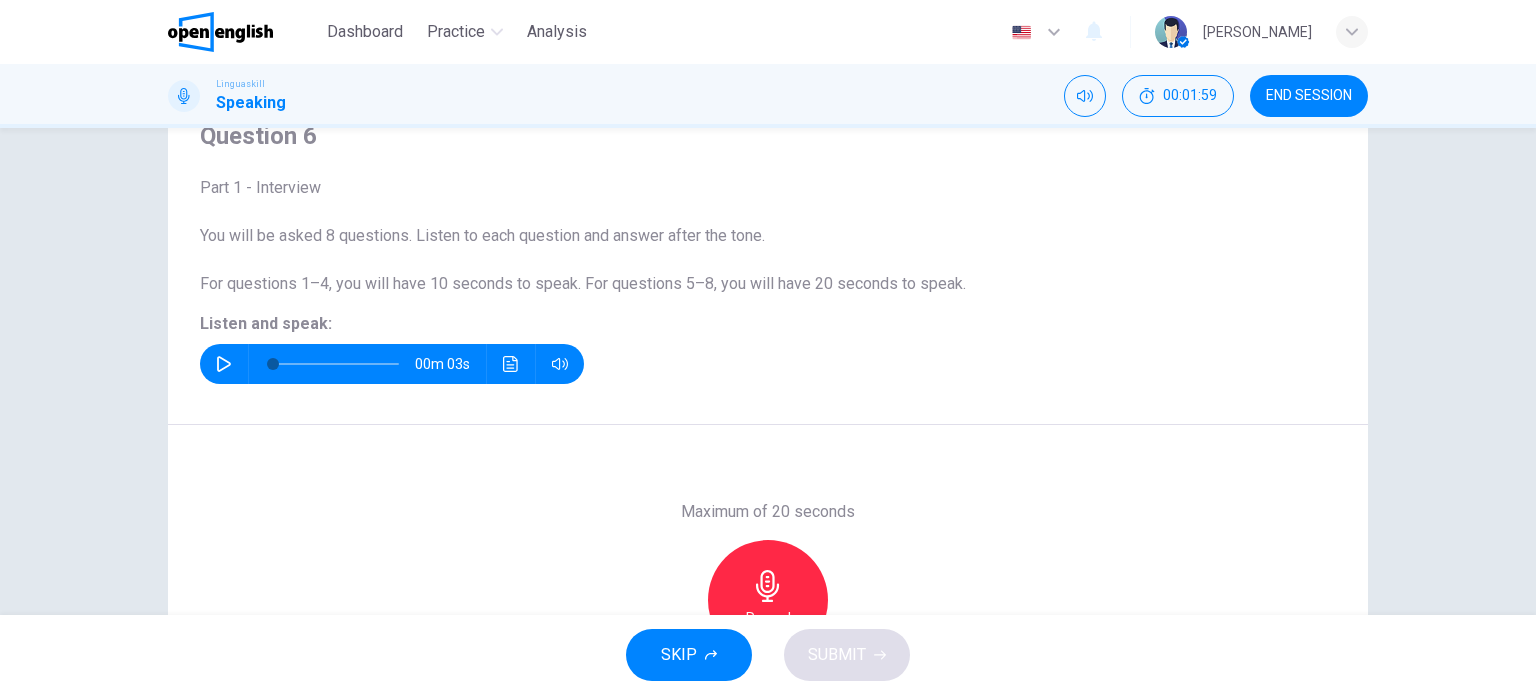 click at bounding box center [224, 364] 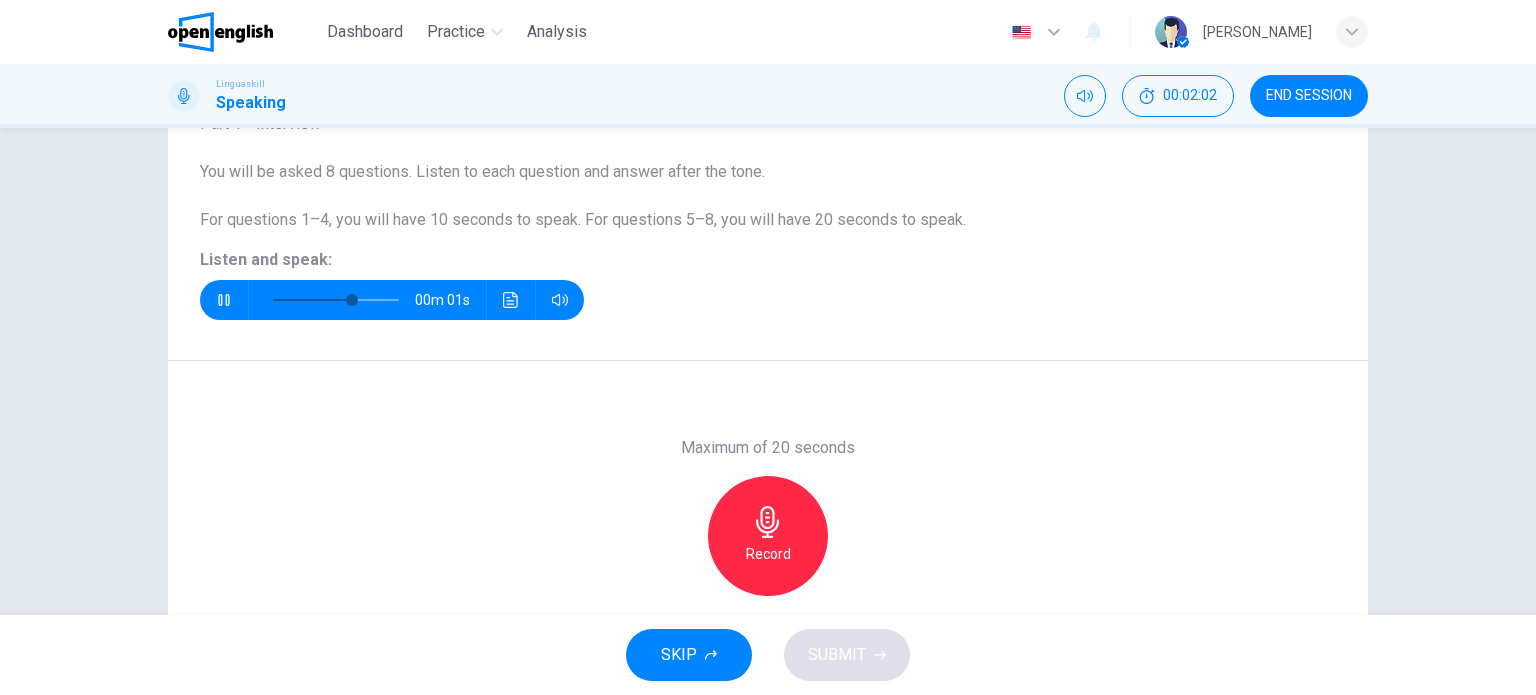 scroll, scrollTop: 188, scrollLeft: 0, axis: vertical 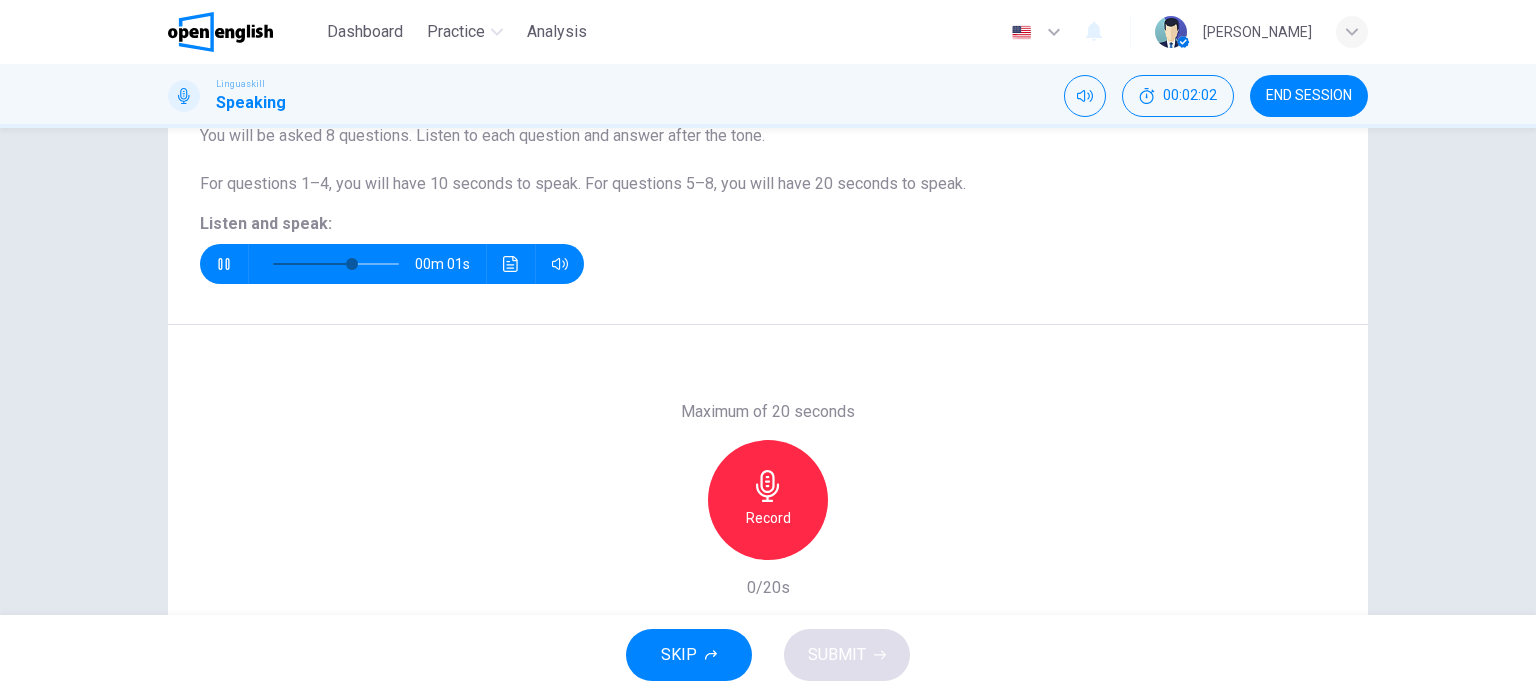 click on "Record" at bounding box center [768, 518] 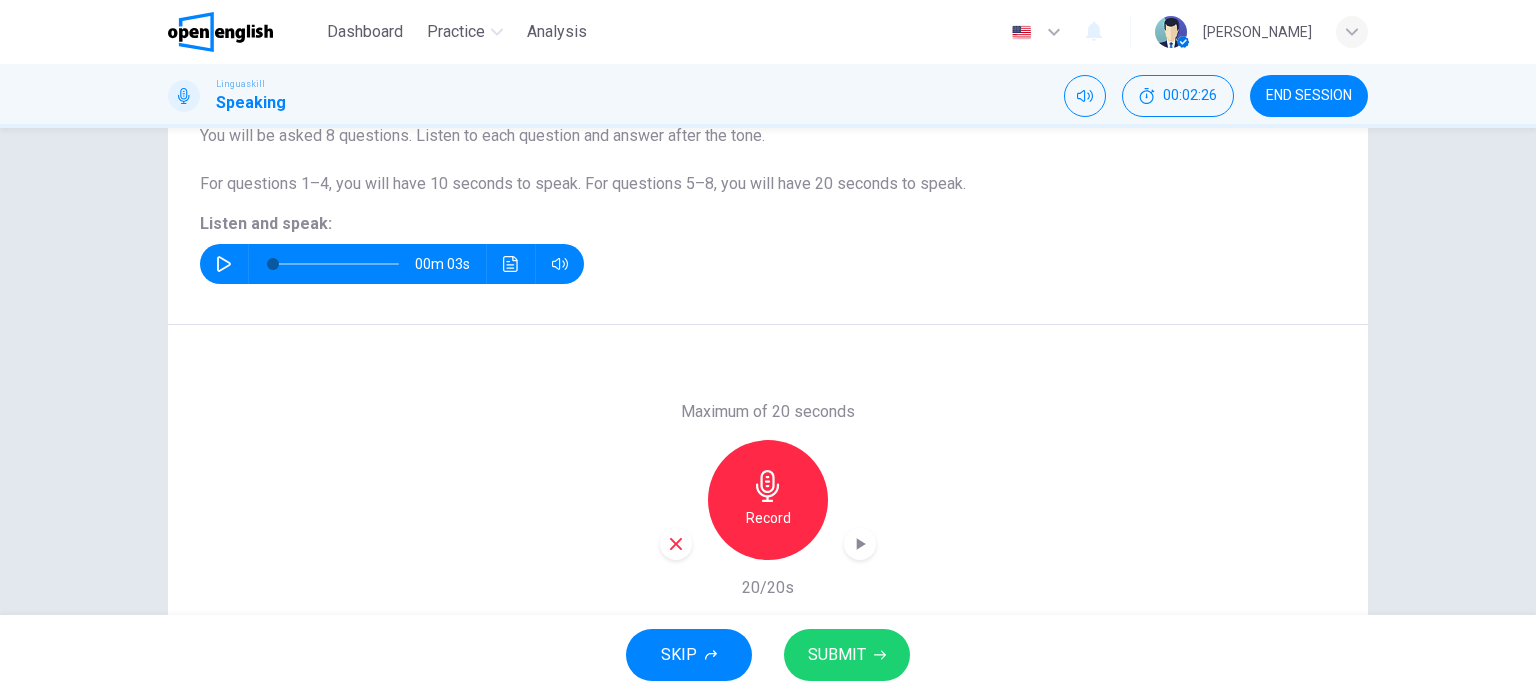 click on "SUBMIT" at bounding box center (837, 655) 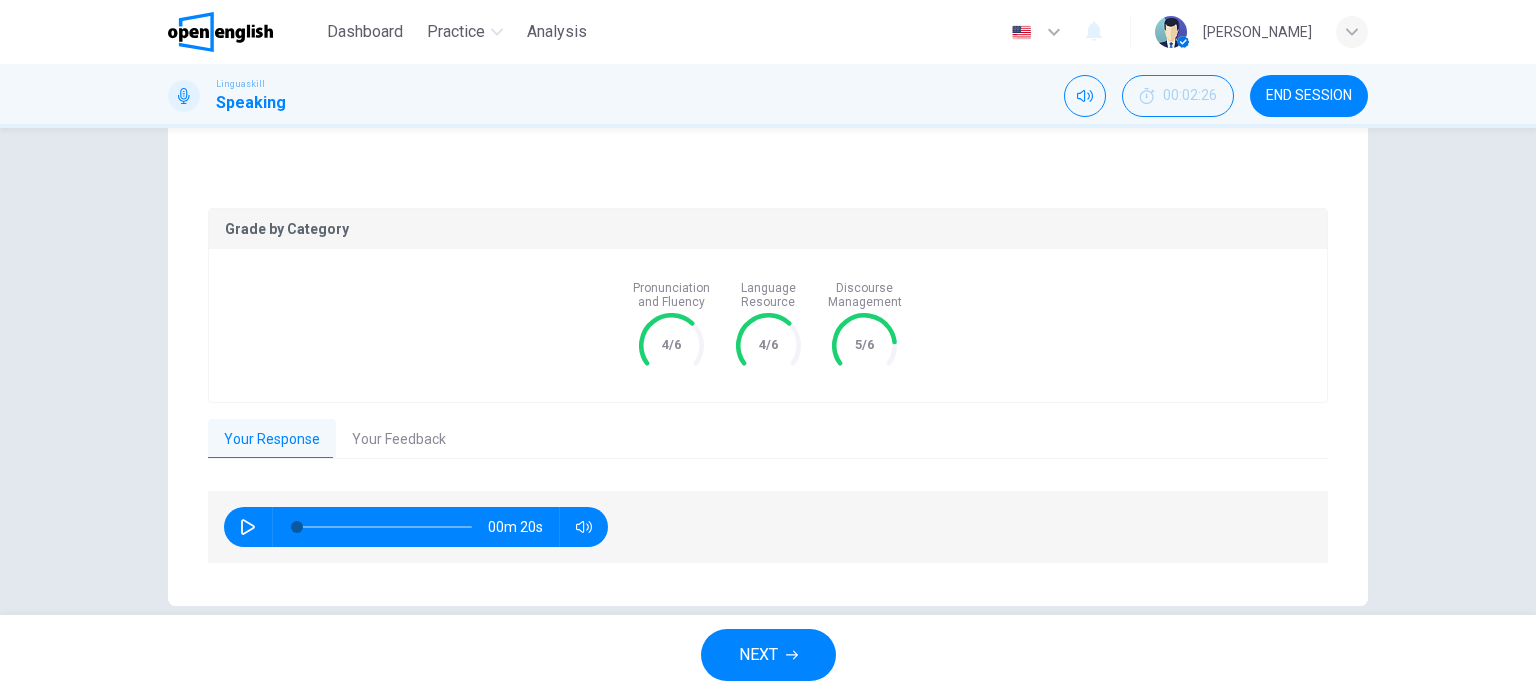 scroll, scrollTop: 373, scrollLeft: 0, axis: vertical 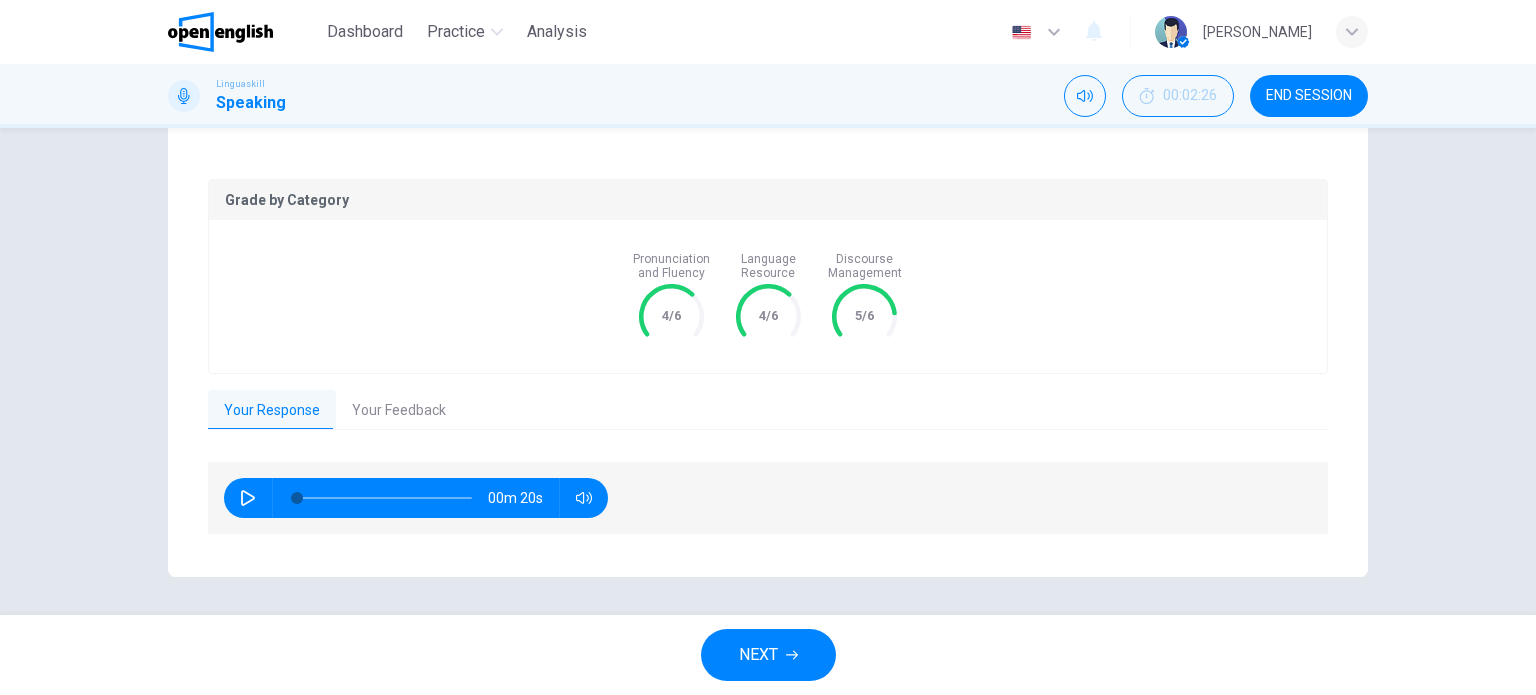 click on "NEXT" at bounding box center (768, 655) 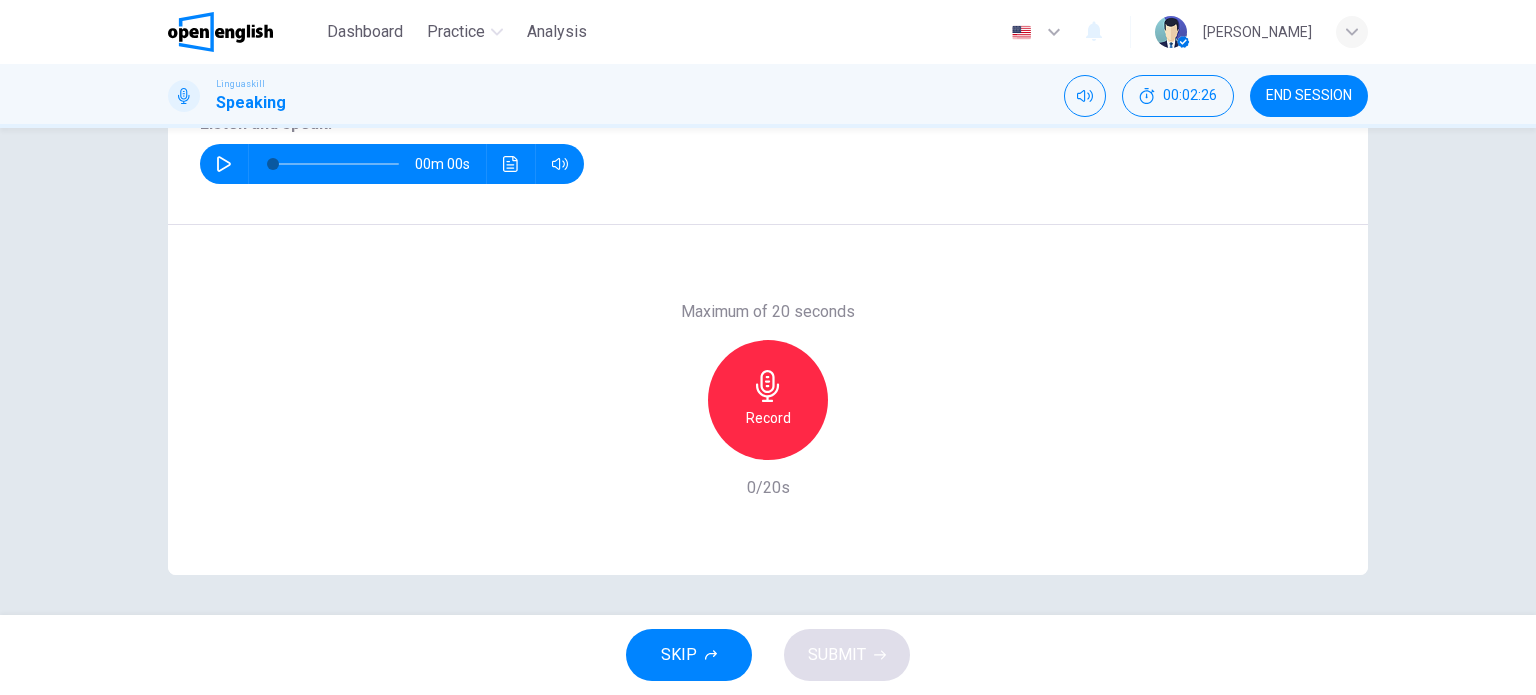 scroll, scrollTop: 288, scrollLeft: 0, axis: vertical 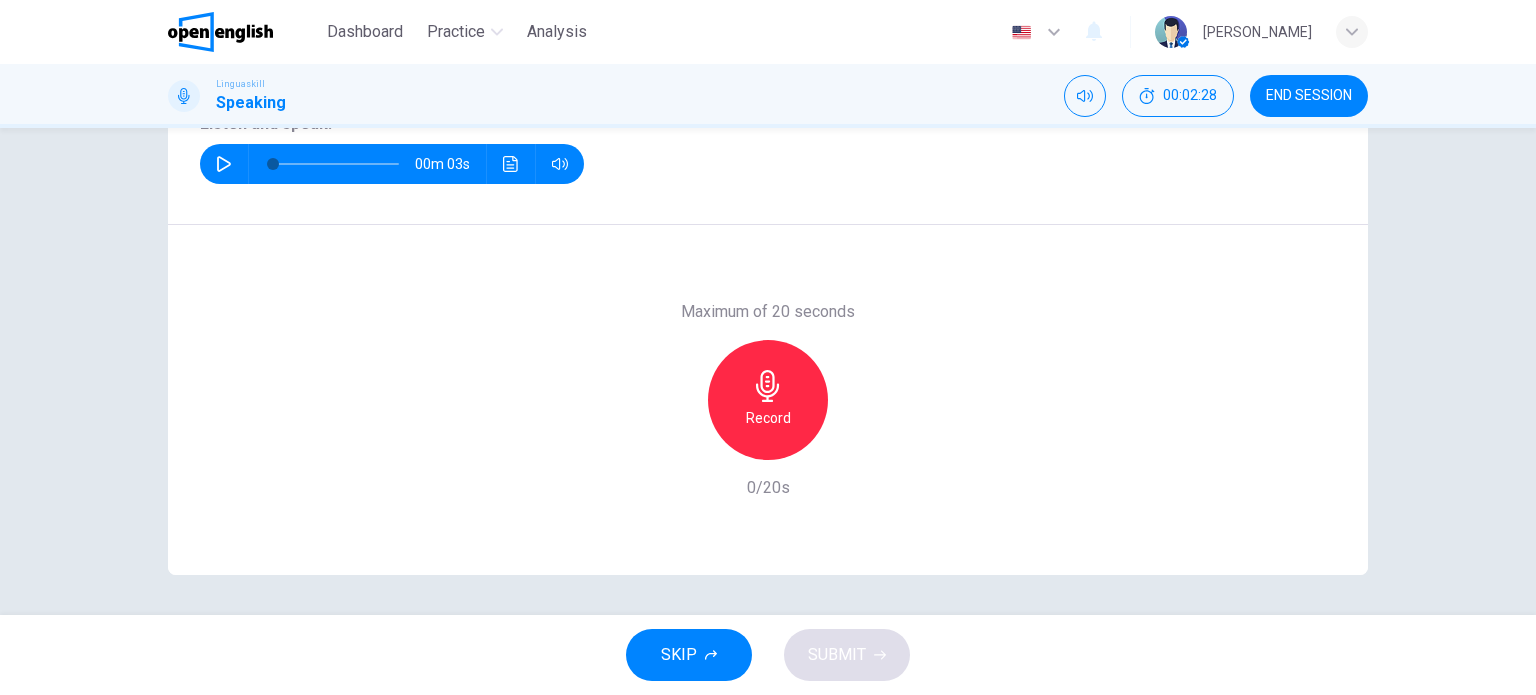 click 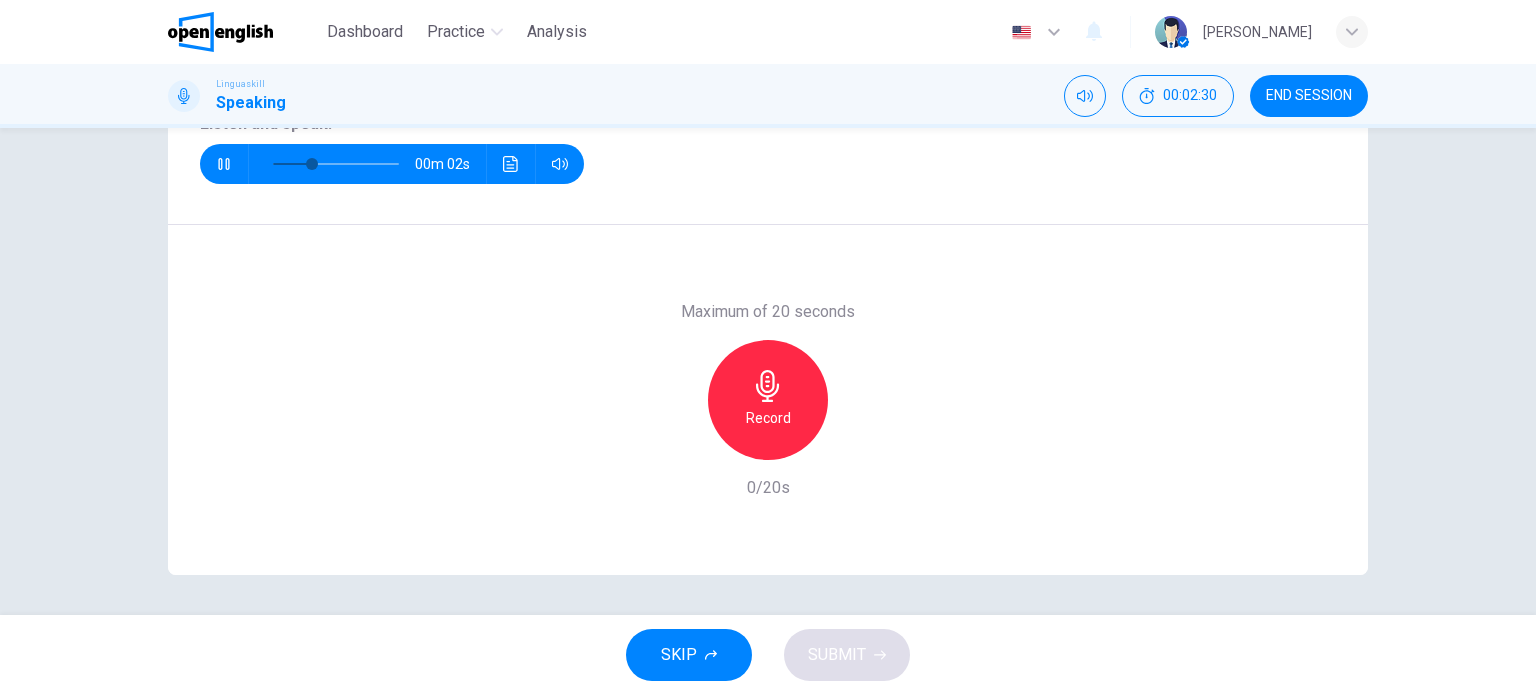 scroll, scrollTop: 188, scrollLeft: 0, axis: vertical 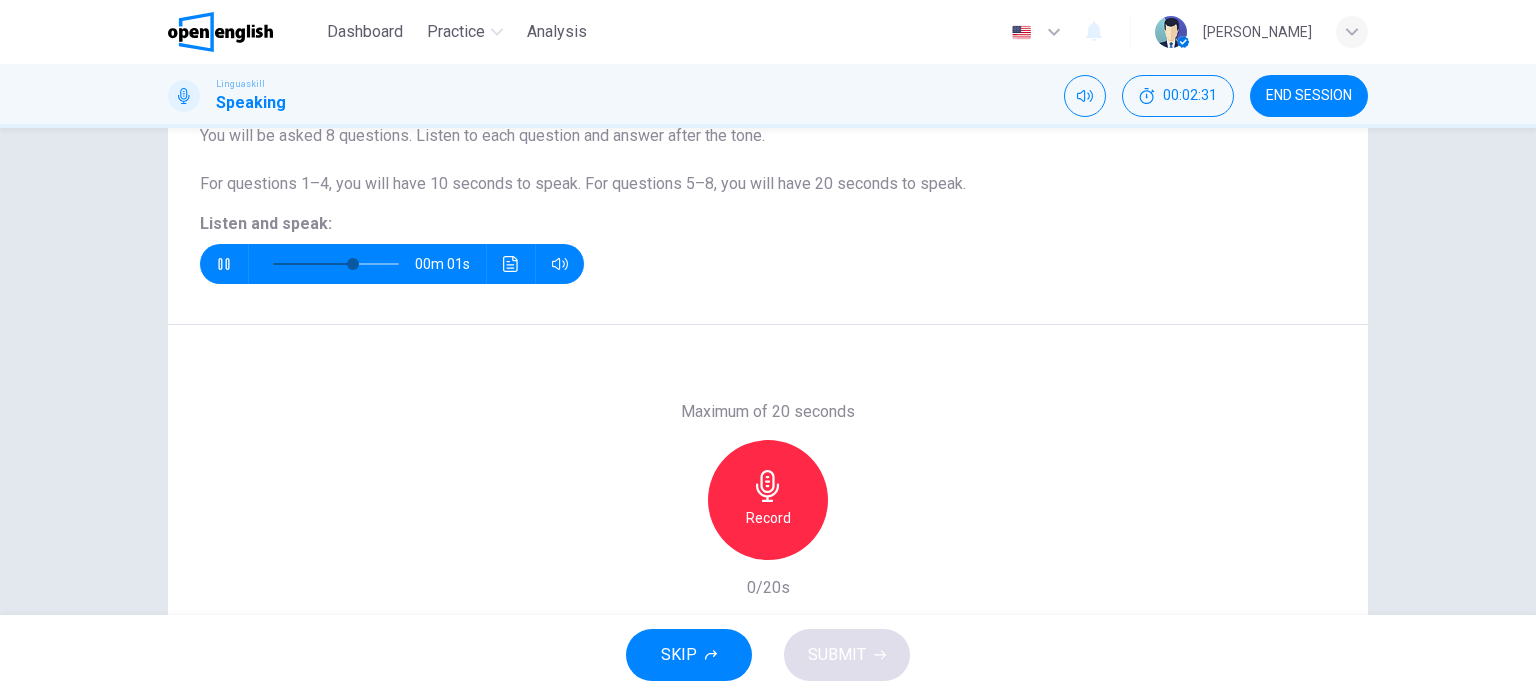 click on "Record" at bounding box center (768, 518) 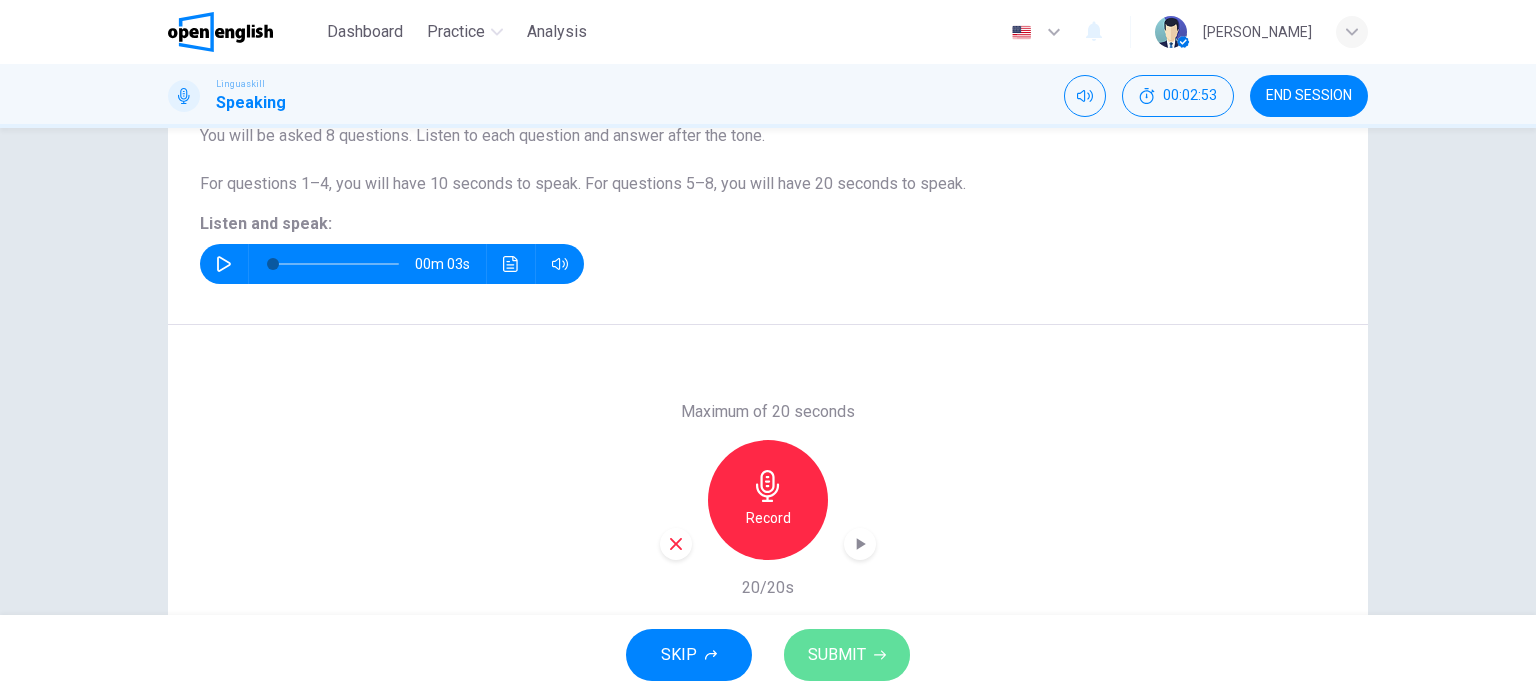 click on "SUBMIT" at bounding box center [837, 655] 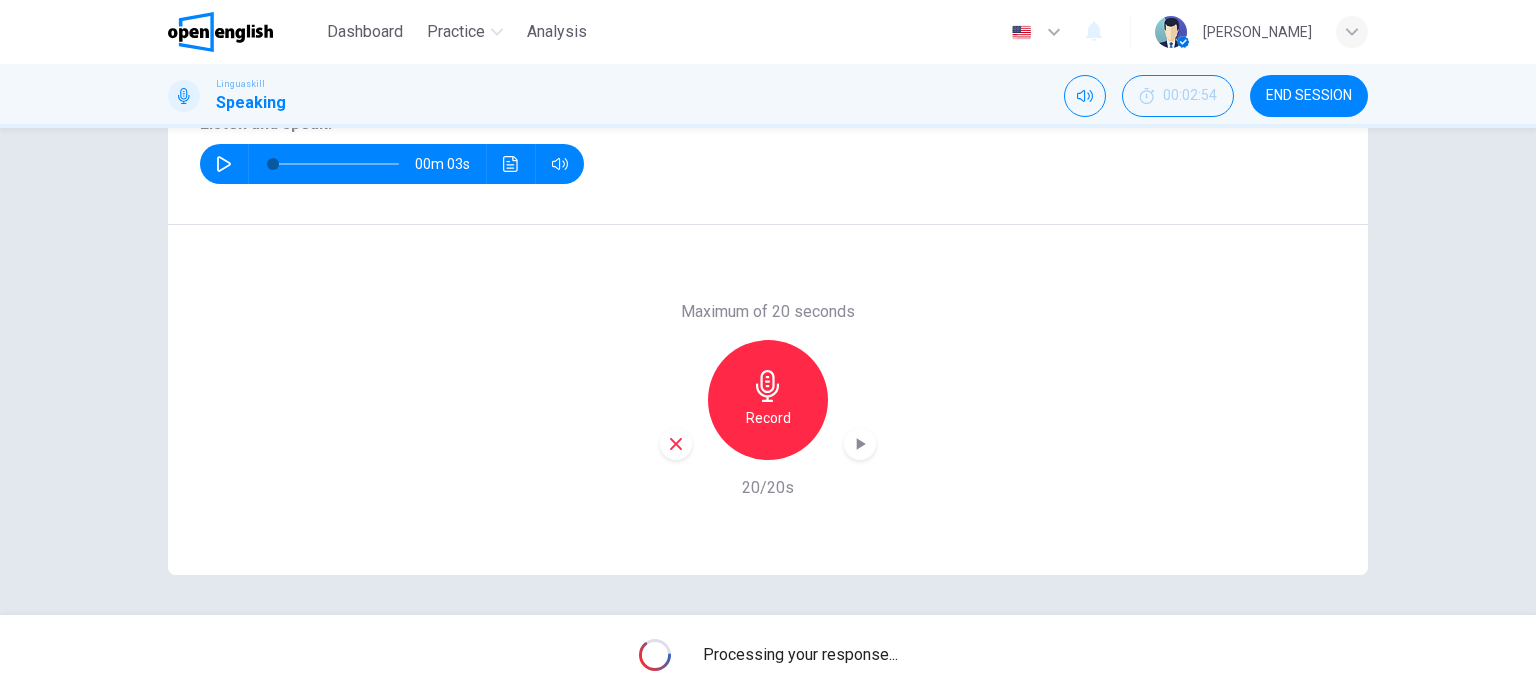 scroll, scrollTop: 188, scrollLeft: 0, axis: vertical 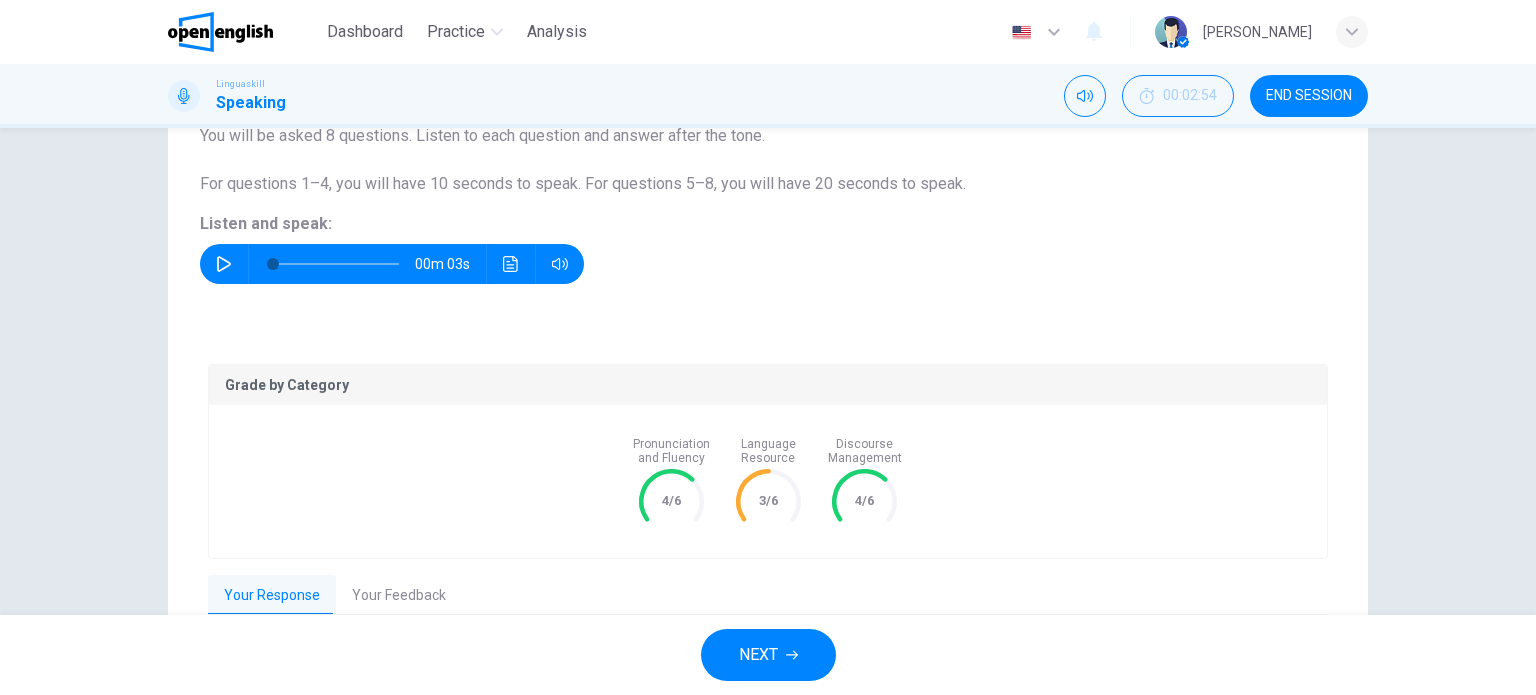 click on "NEXT" at bounding box center [758, 655] 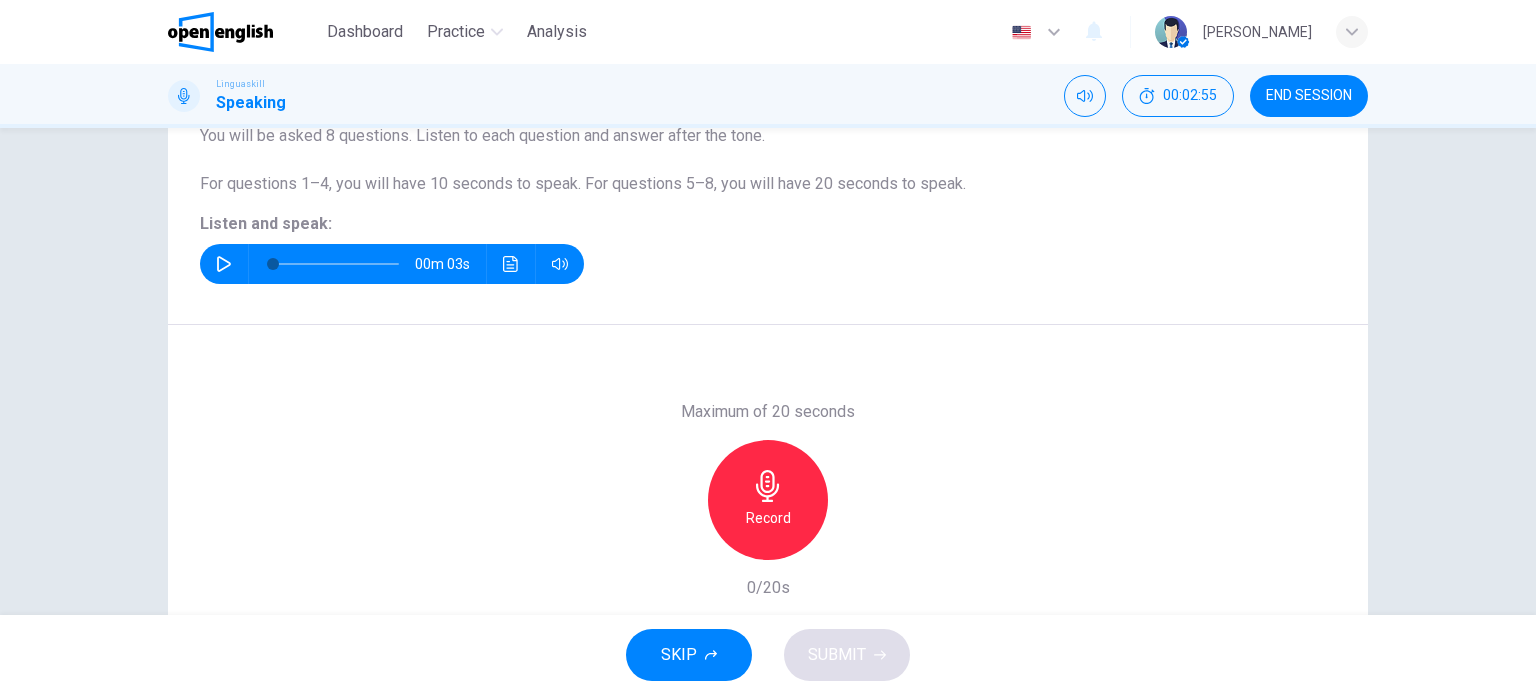 click 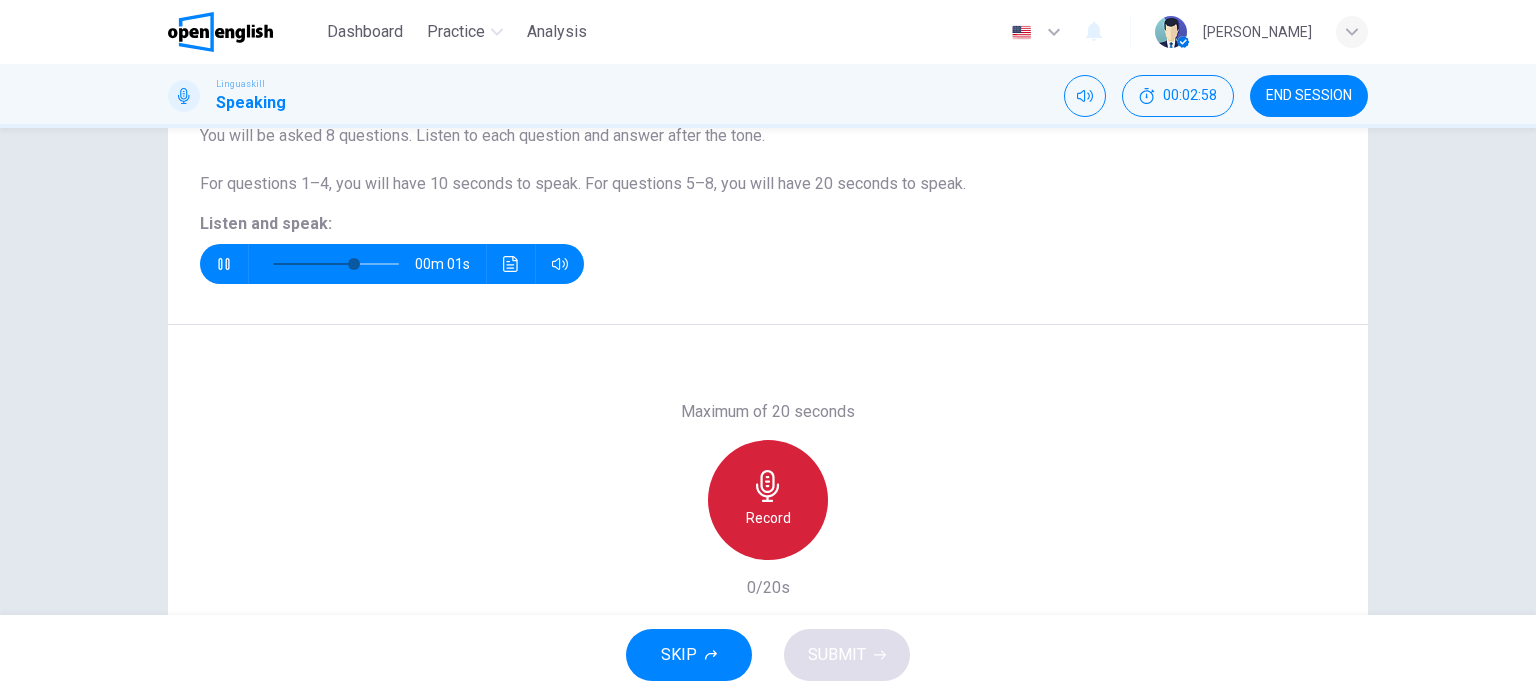 click on "Record" at bounding box center [768, 518] 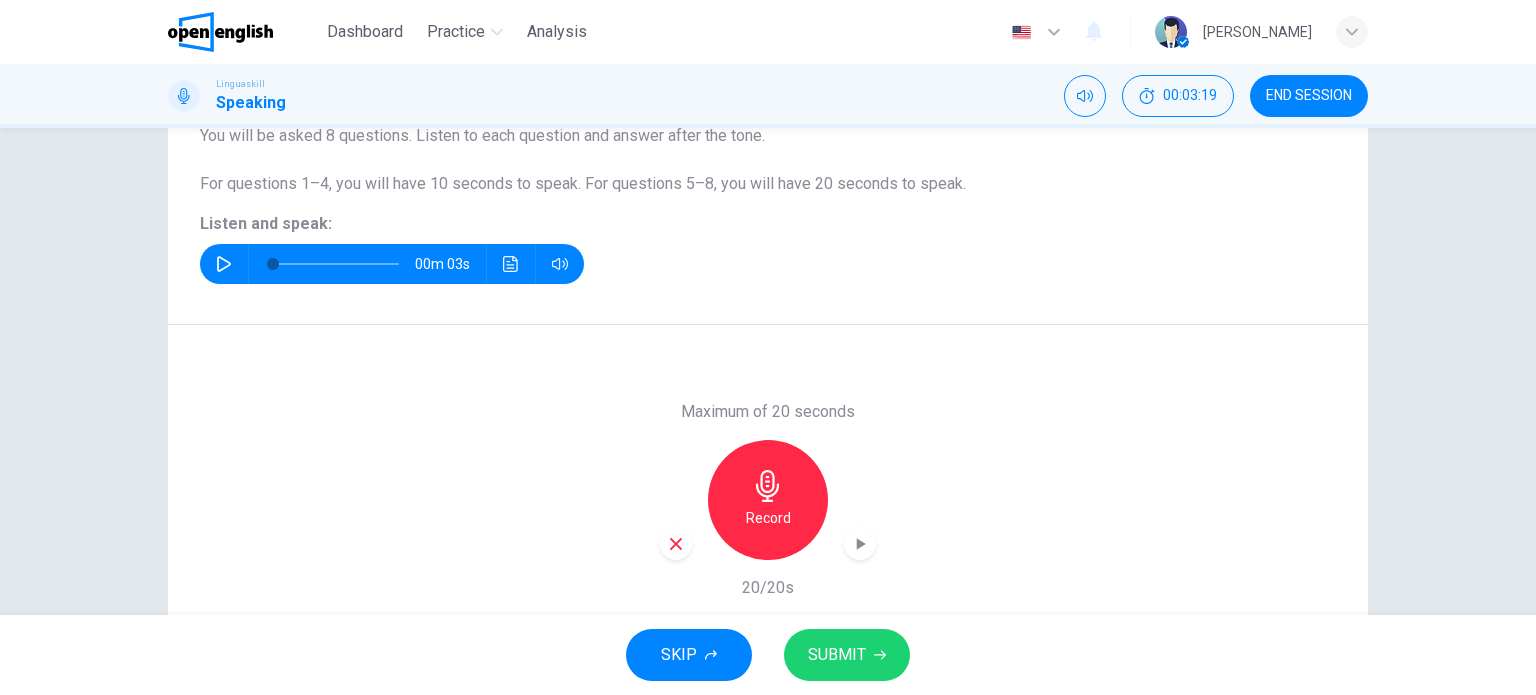 click on "SUBMIT" at bounding box center (837, 655) 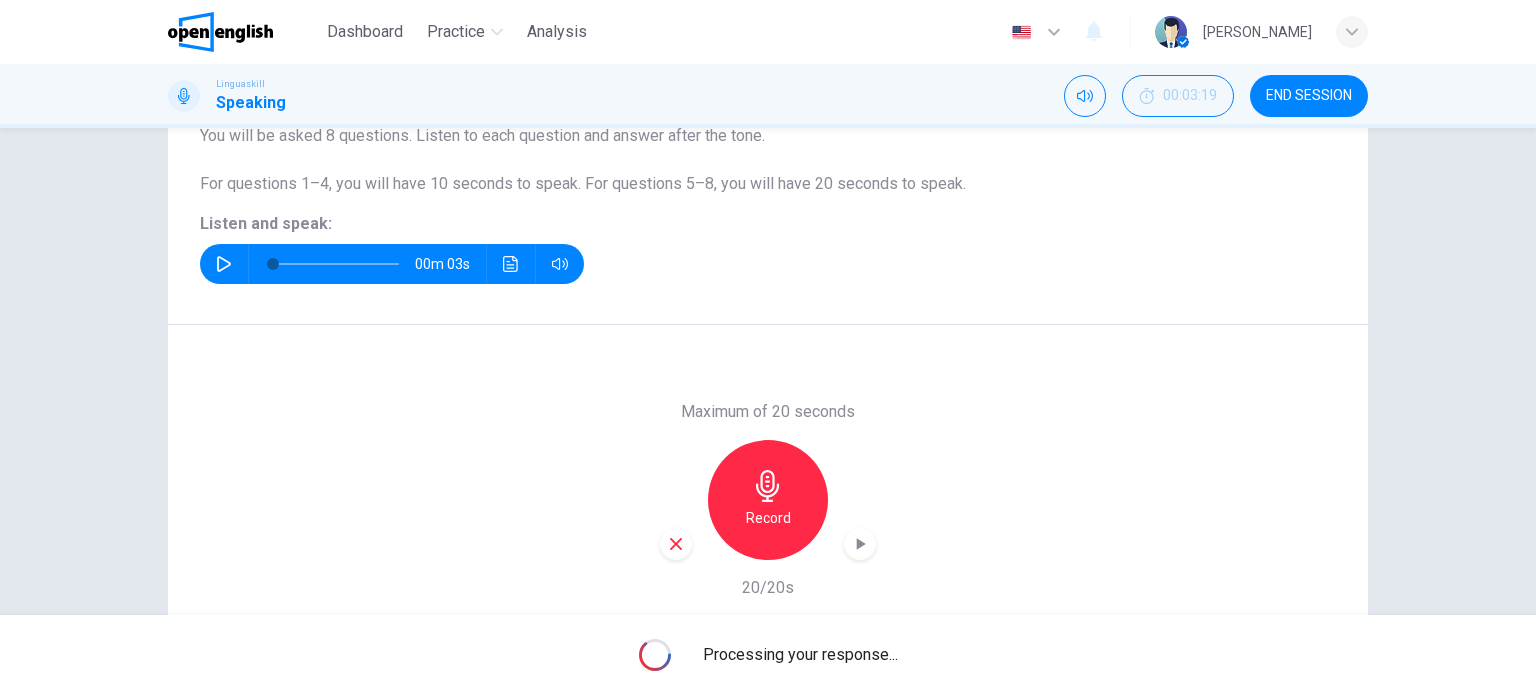 scroll, scrollTop: 288, scrollLeft: 0, axis: vertical 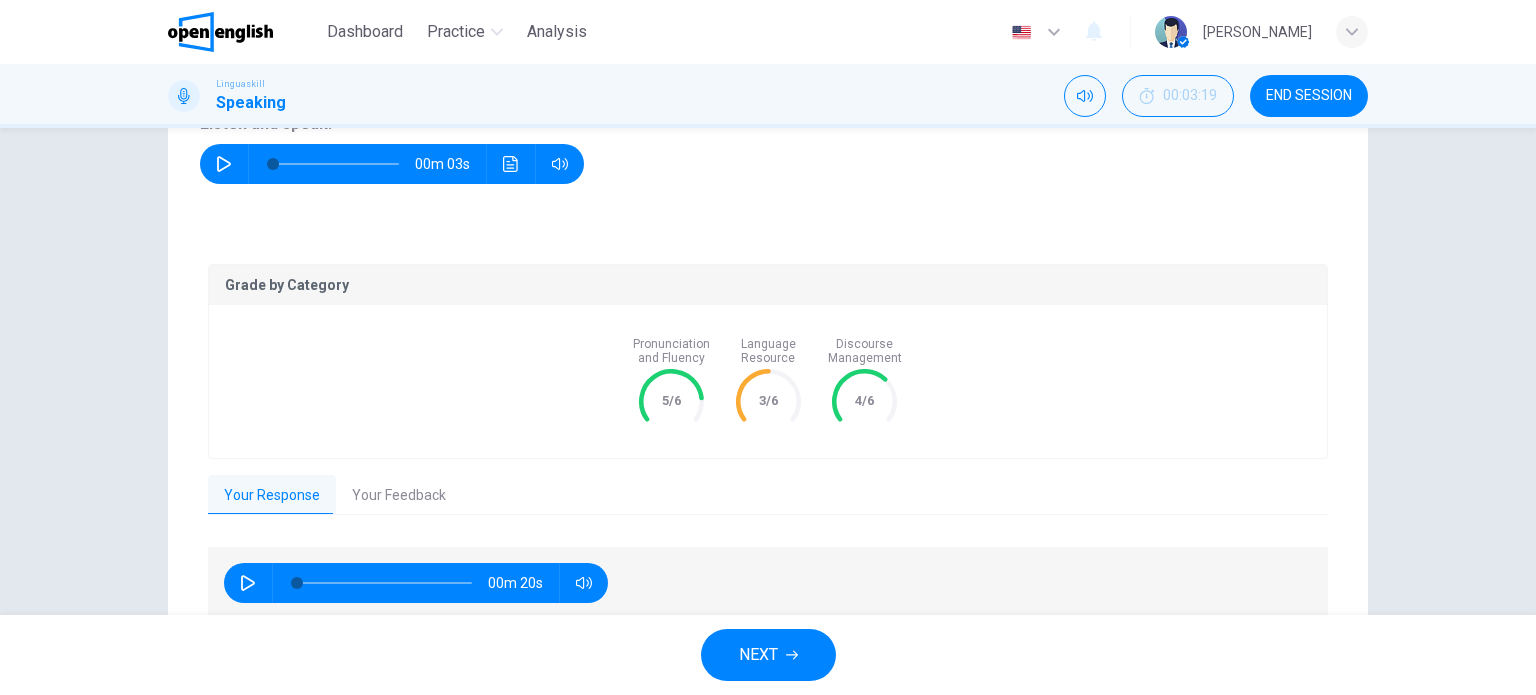 click on "Question   8 Part 1 - Interview You will be asked 8 questions. Listen to each question and answer after the tone. For questions 1–4, you will have 10 seconds to speak. For questions 5–8, you will have 20 seconds to speak. Listen and speak:  00m 03s Grade by Category Pronunciation and Fluency 5/6 Language Resource 3/6 Discourse Management 4/6 Your Response Your Feedback 00m 20s  Translate ​ ​ Powered by  Overall   4.0 / 6 The overall performance indicates some understanding of the task with relevance to the prompt. However, there are noticeable areas for improvement, especially in language resource and coherence. Enhancing vocabulary and grammar accuracy would significantly benefit the response.   Copy Feedback Pronunciation and Fluency   5.0 / 6   Copy Feedback Language Resource   3.0 / 6   Copy Feedback Discourse Management   4.0 / 6   Copy Feedback" at bounding box center [768, 271] 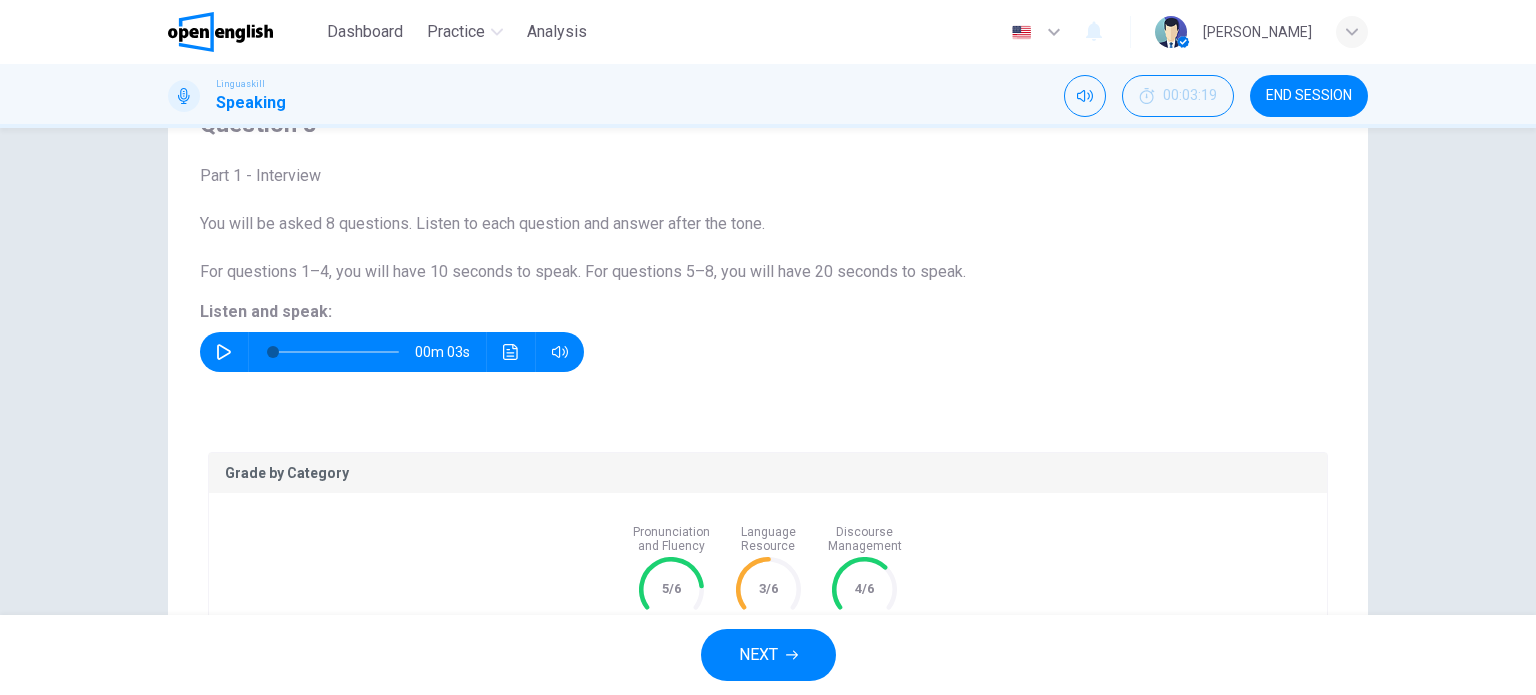 scroll, scrollTop: 300, scrollLeft: 0, axis: vertical 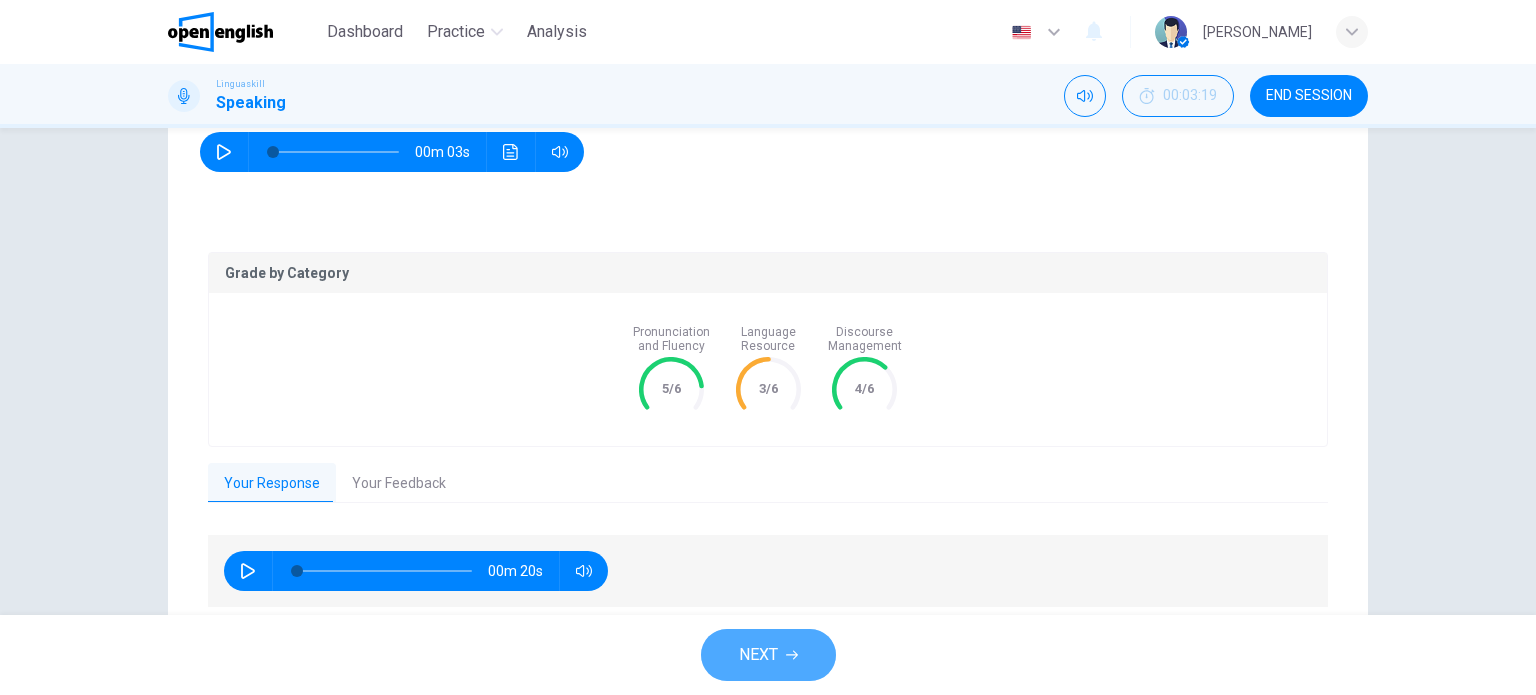 click on "NEXT" at bounding box center (758, 655) 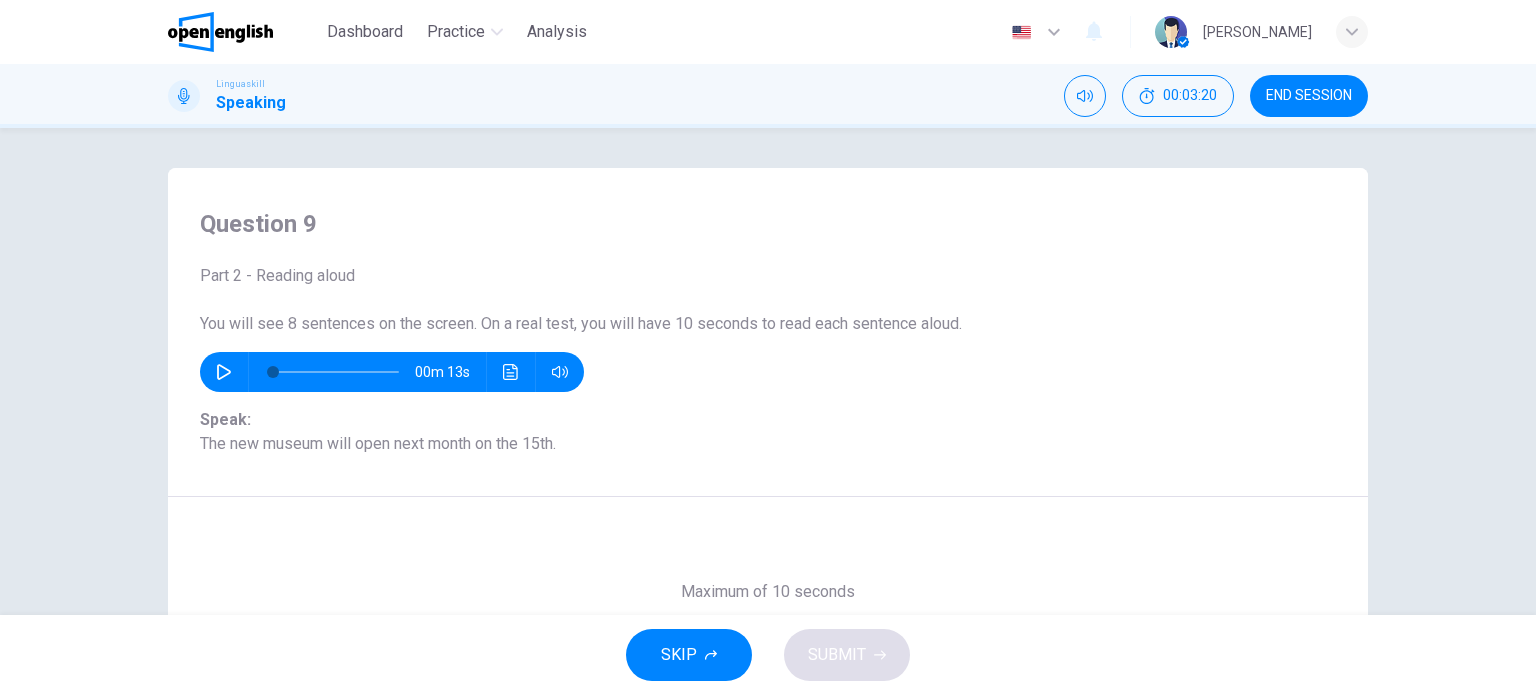 click 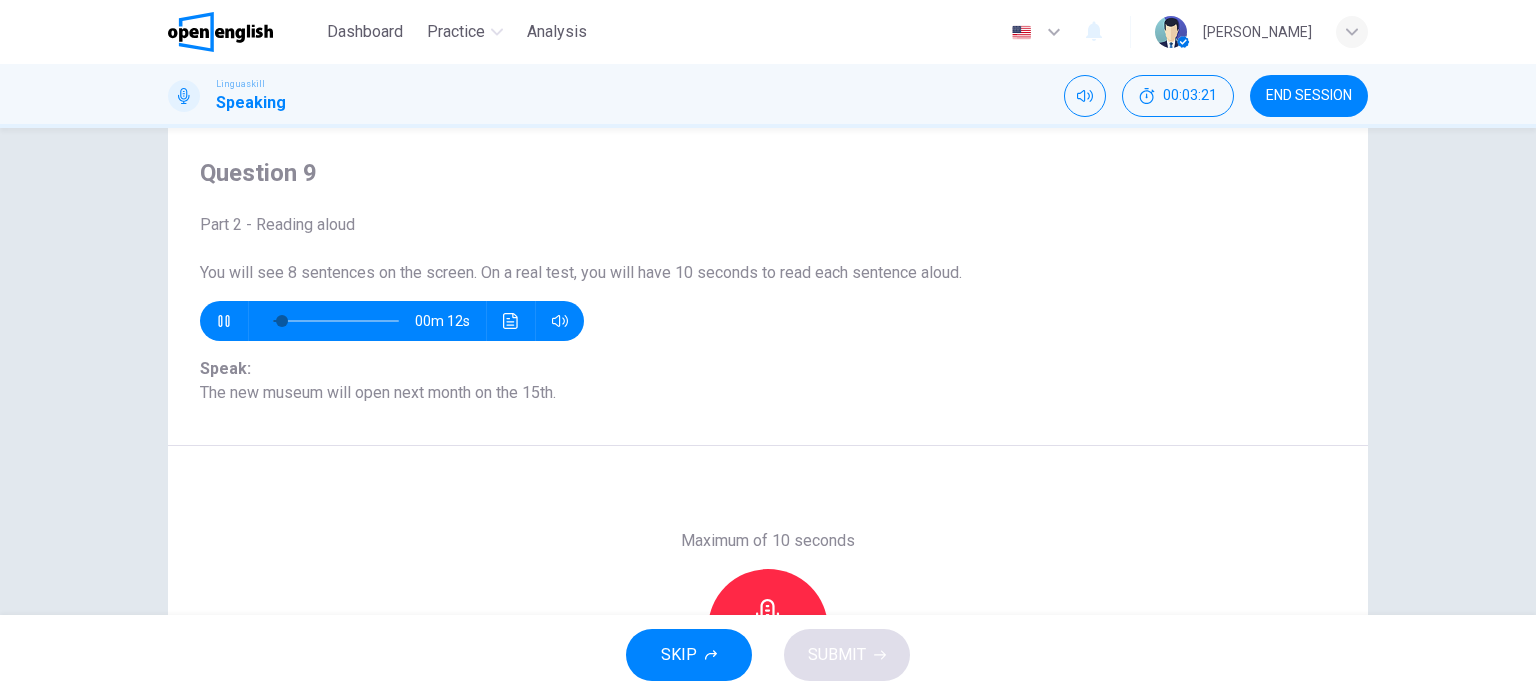 scroll, scrollTop: 100, scrollLeft: 0, axis: vertical 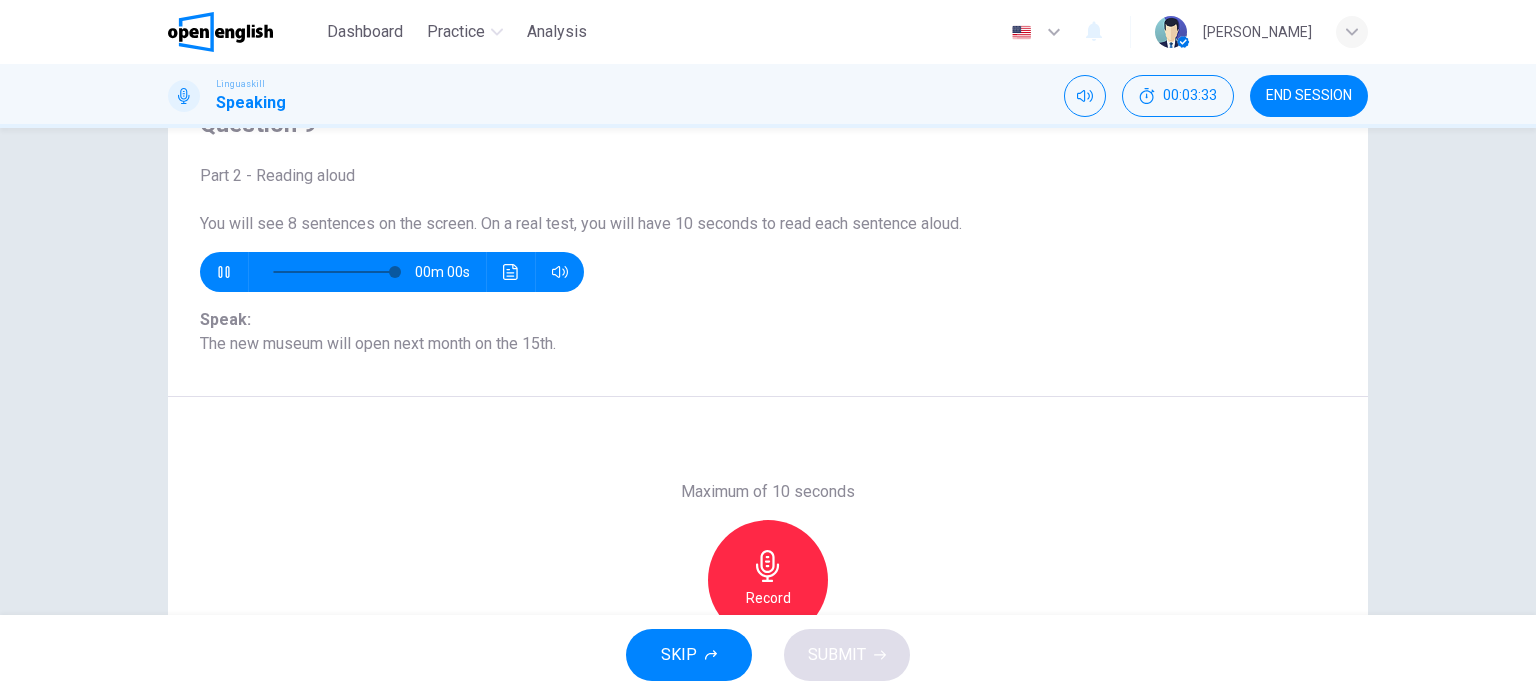 type on "*" 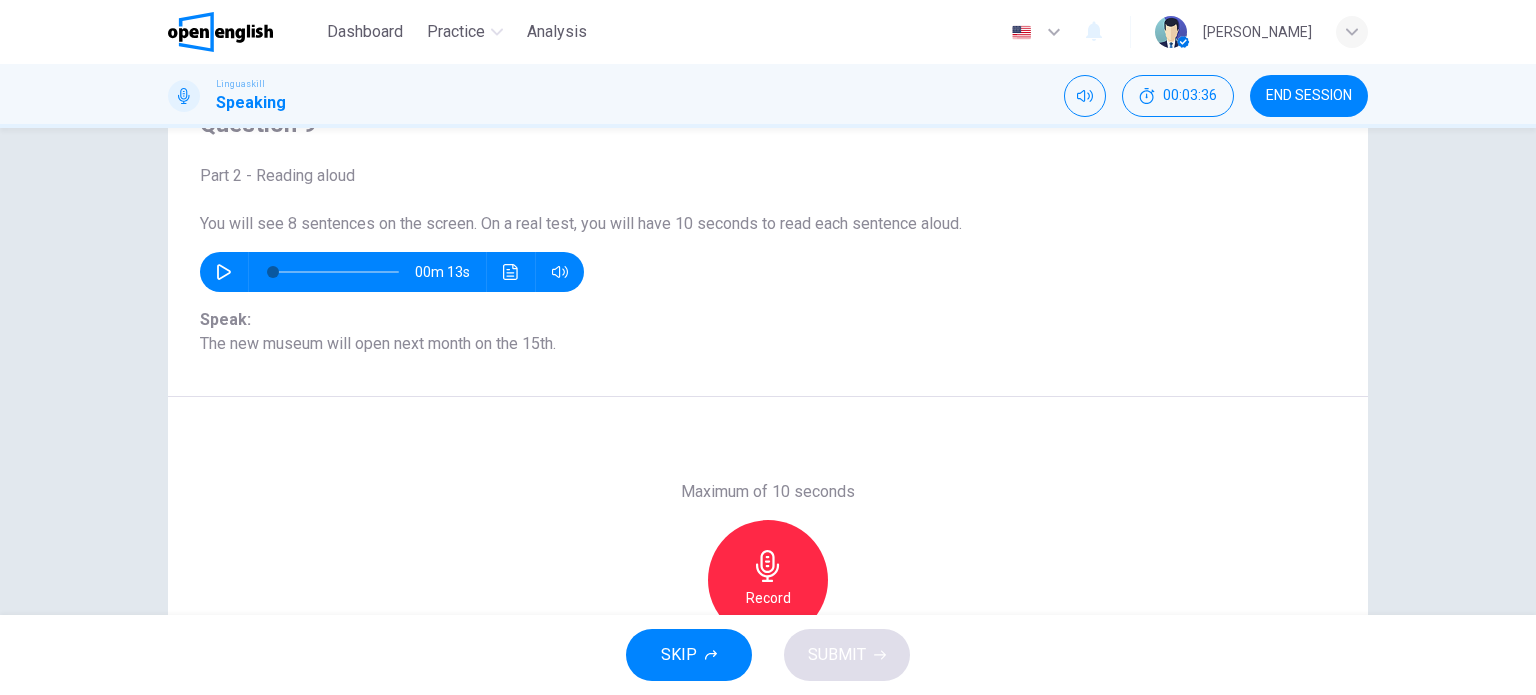 click on "Maximum of 10 seconds Record 0/10s" at bounding box center (768, 580) 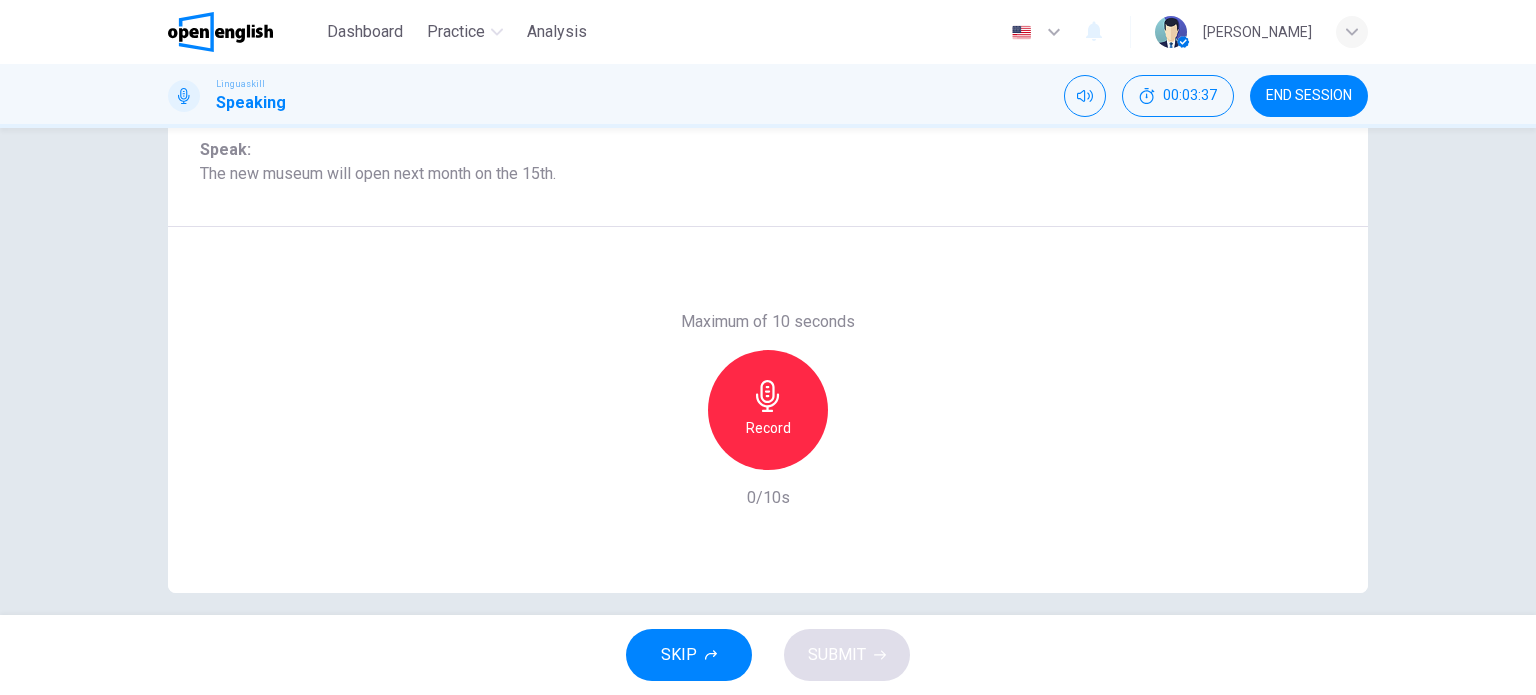 scroll, scrollTop: 288, scrollLeft: 0, axis: vertical 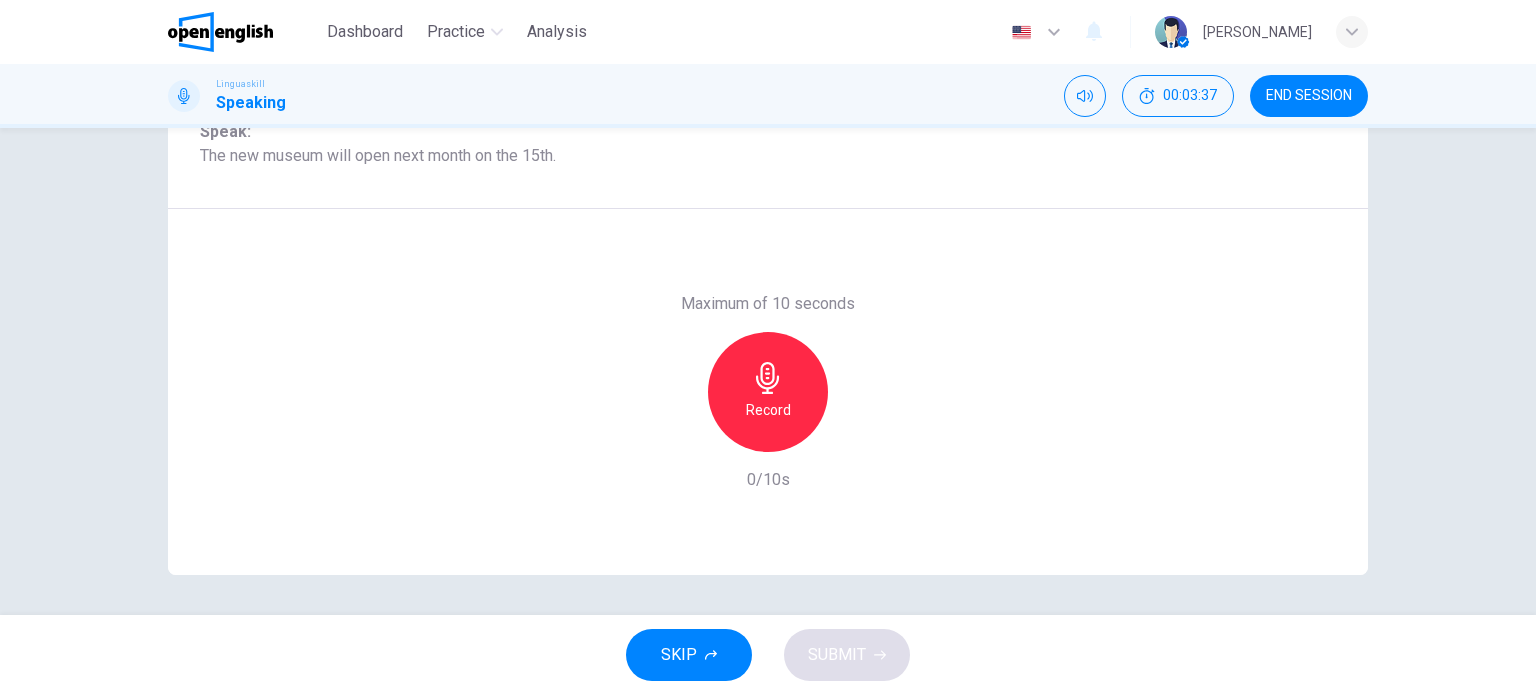 click on "Record" at bounding box center (768, 392) 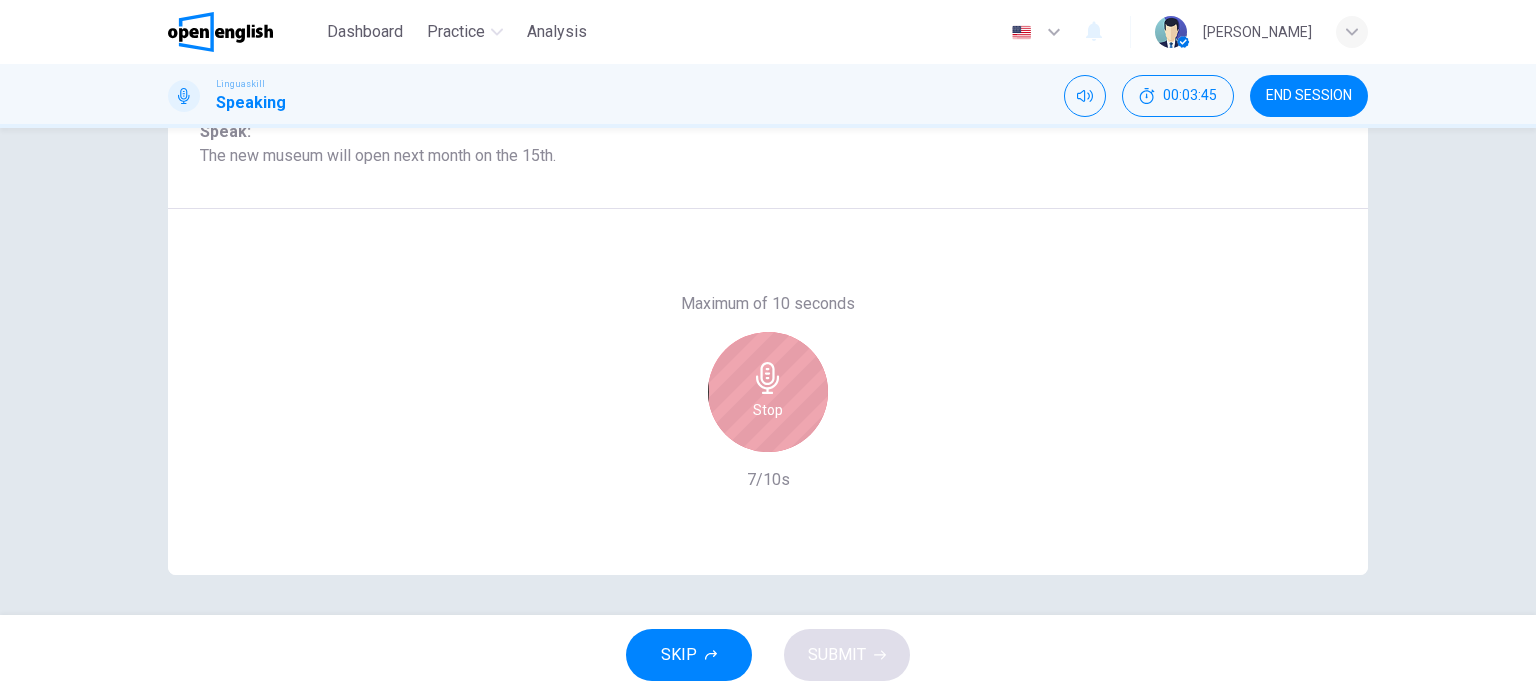 click on "Stop" at bounding box center [768, 410] 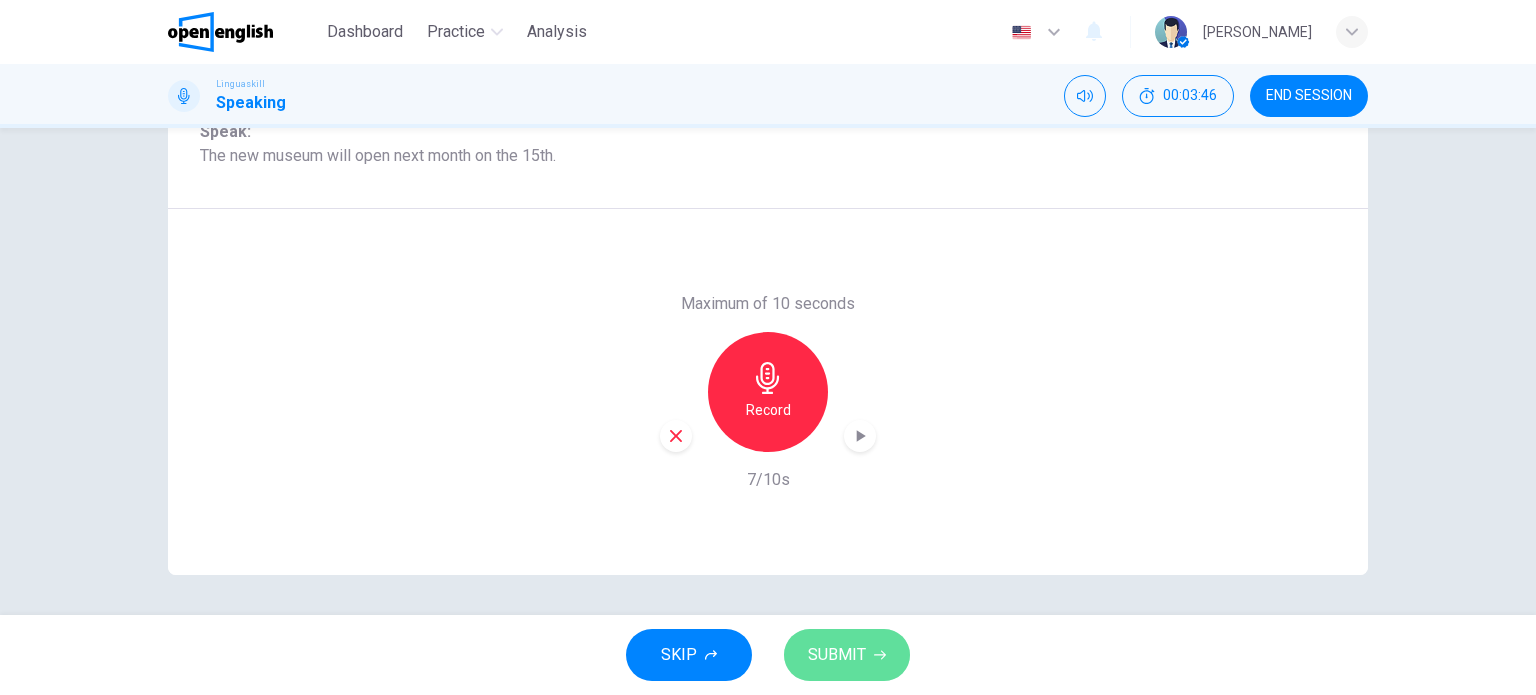 click on "SUBMIT" at bounding box center (837, 655) 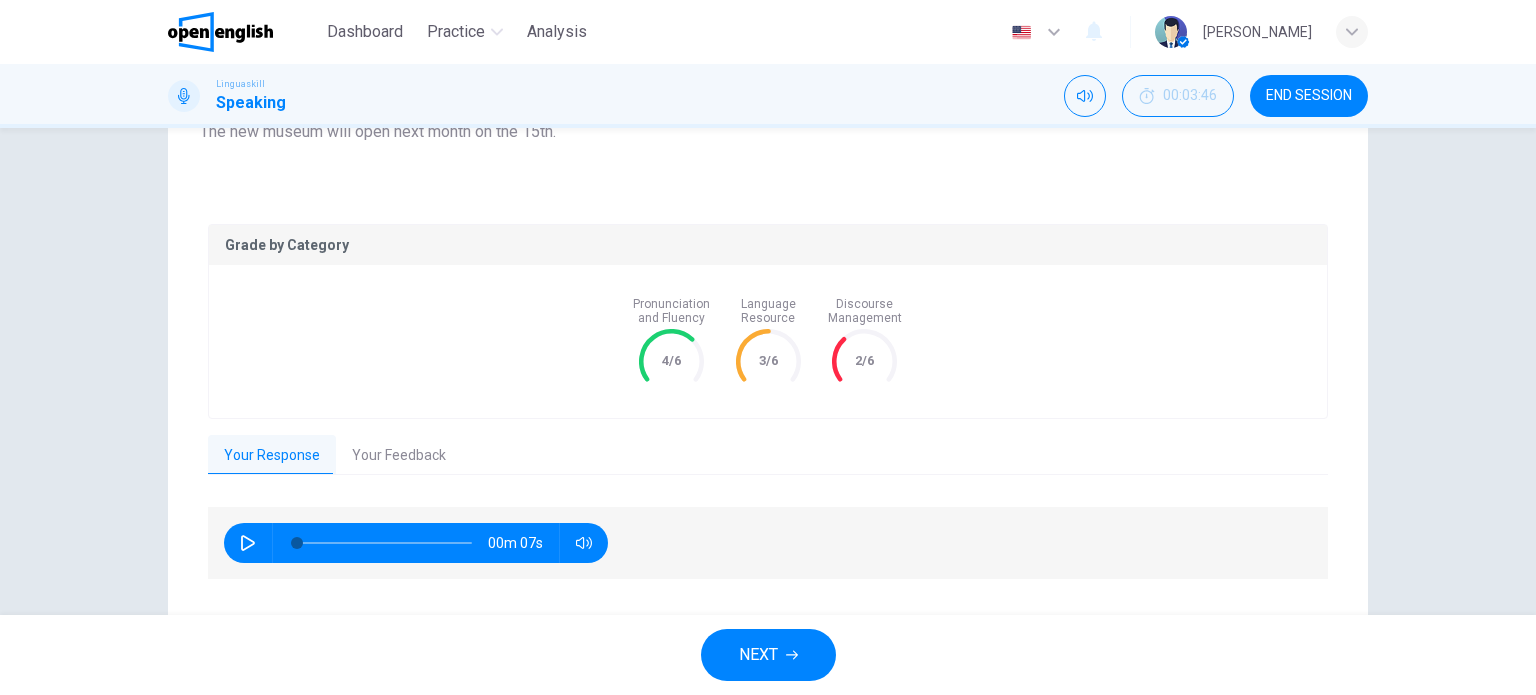 scroll, scrollTop: 357, scrollLeft: 0, axis: vertical 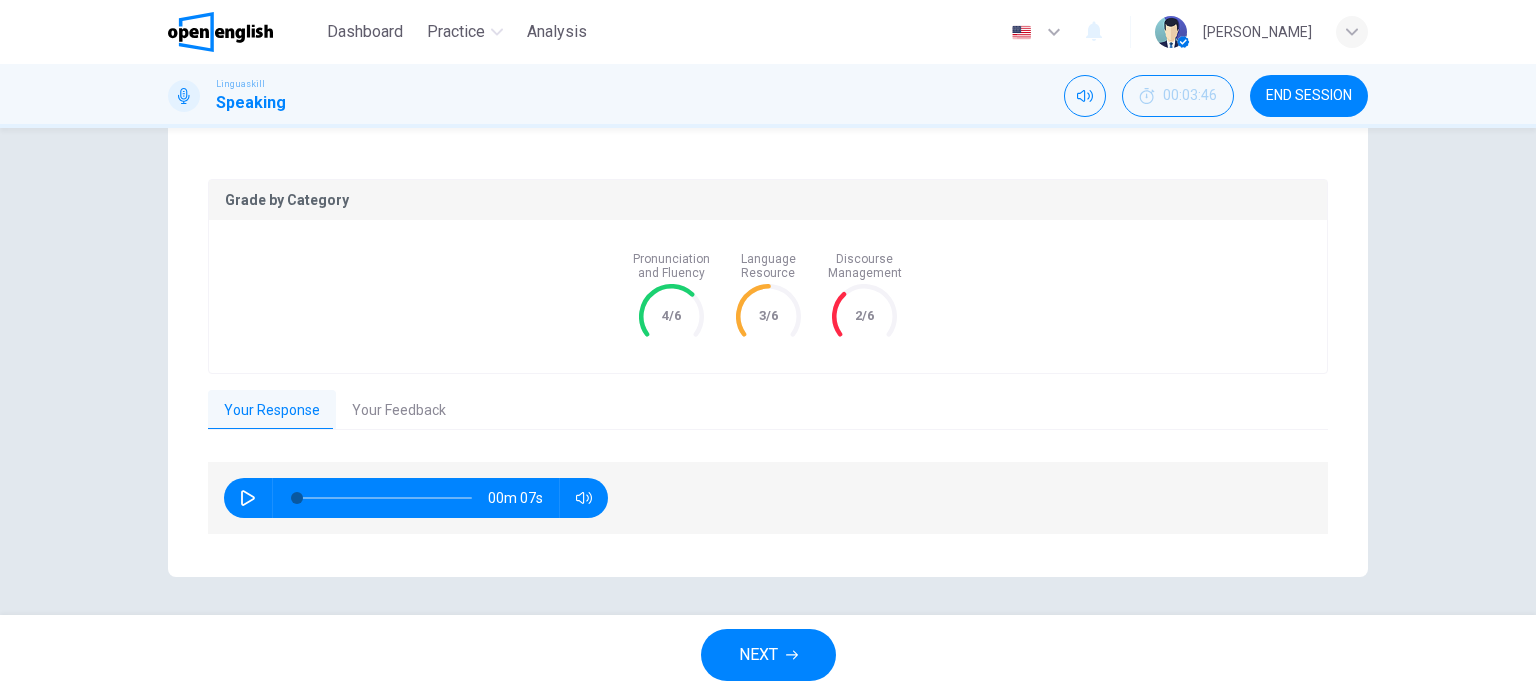 click on "Your Feedback" at bounding box center (399, 411) 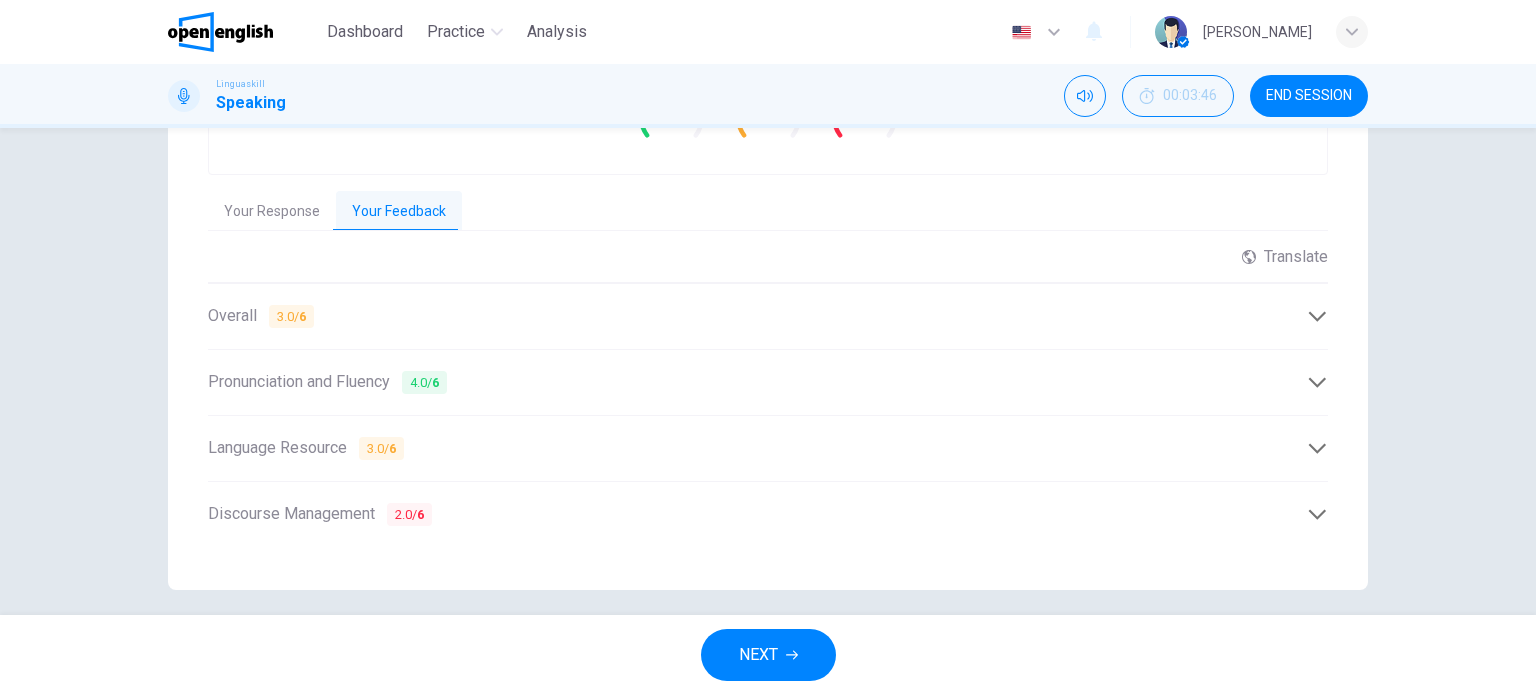 scroll, scrollTop: 557, scrollLeft: 0, axis: vertical 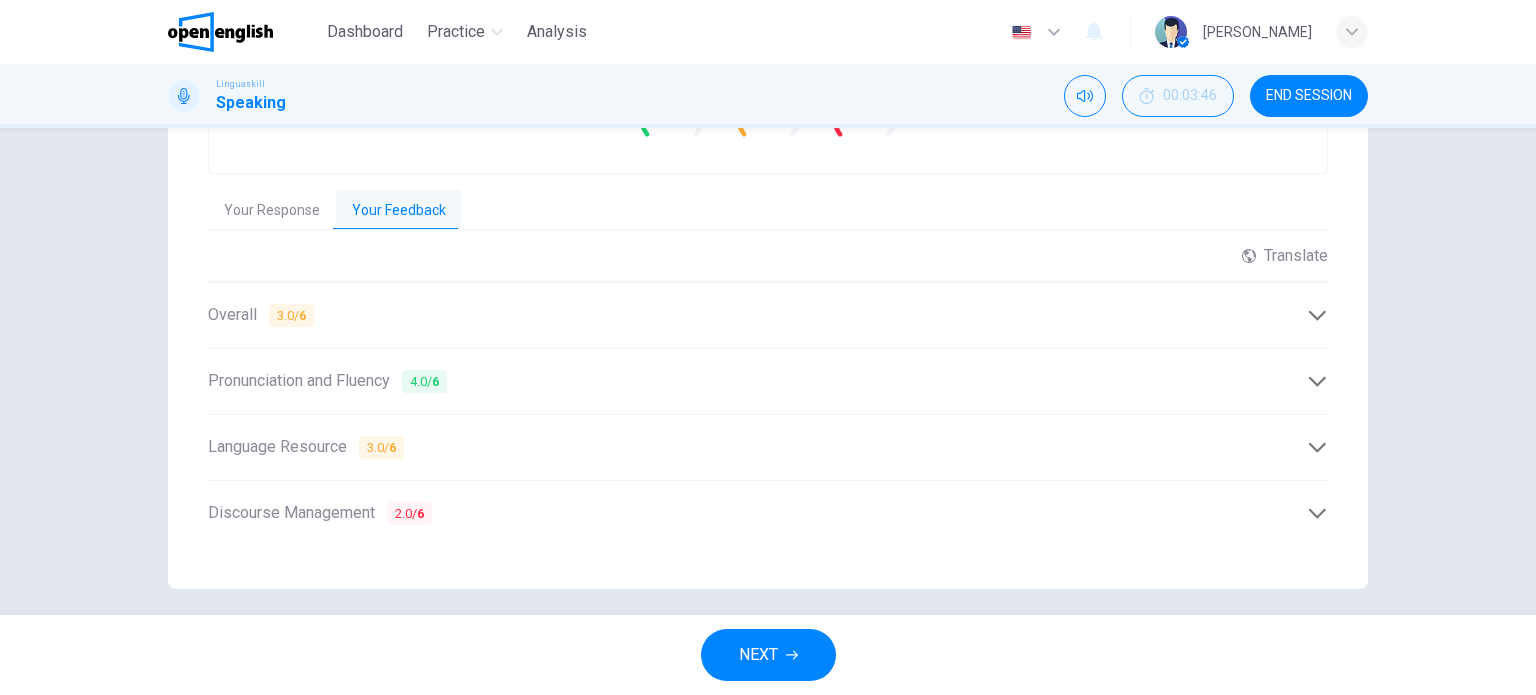 click on "Discourse Management   2.0 / 6" at bounding box center (320, 513) 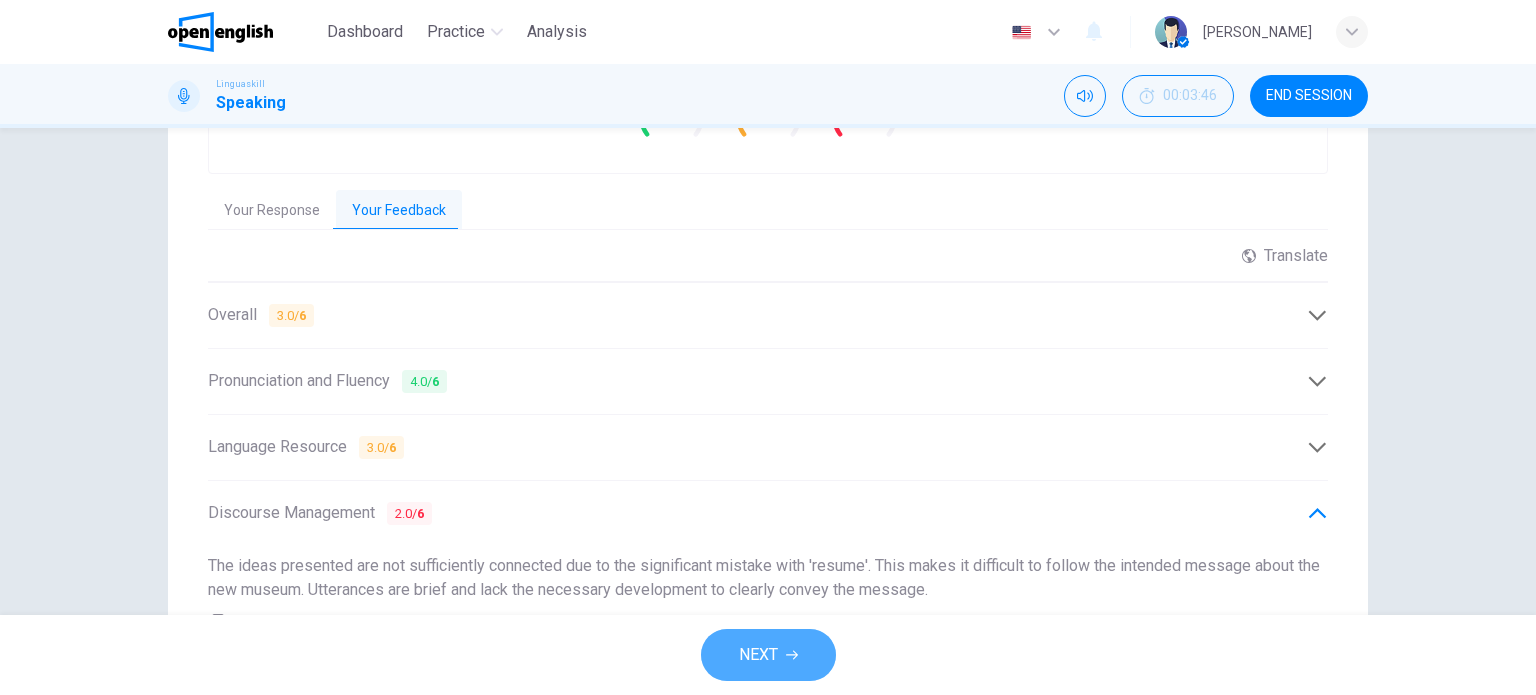 click on "NEXT" at bounding box center (758, 655) 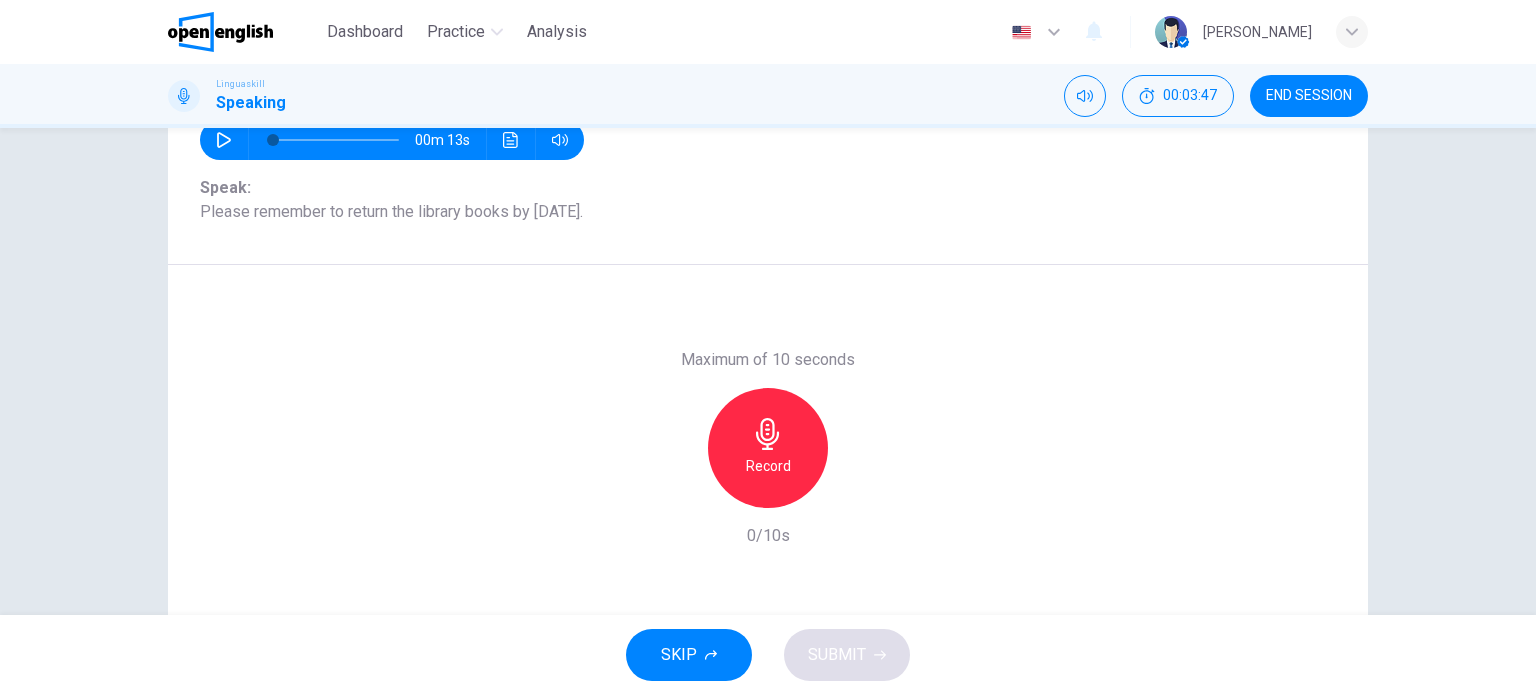 scroll, scrollTop: 188, scrollLeft: 0, axis: vertical 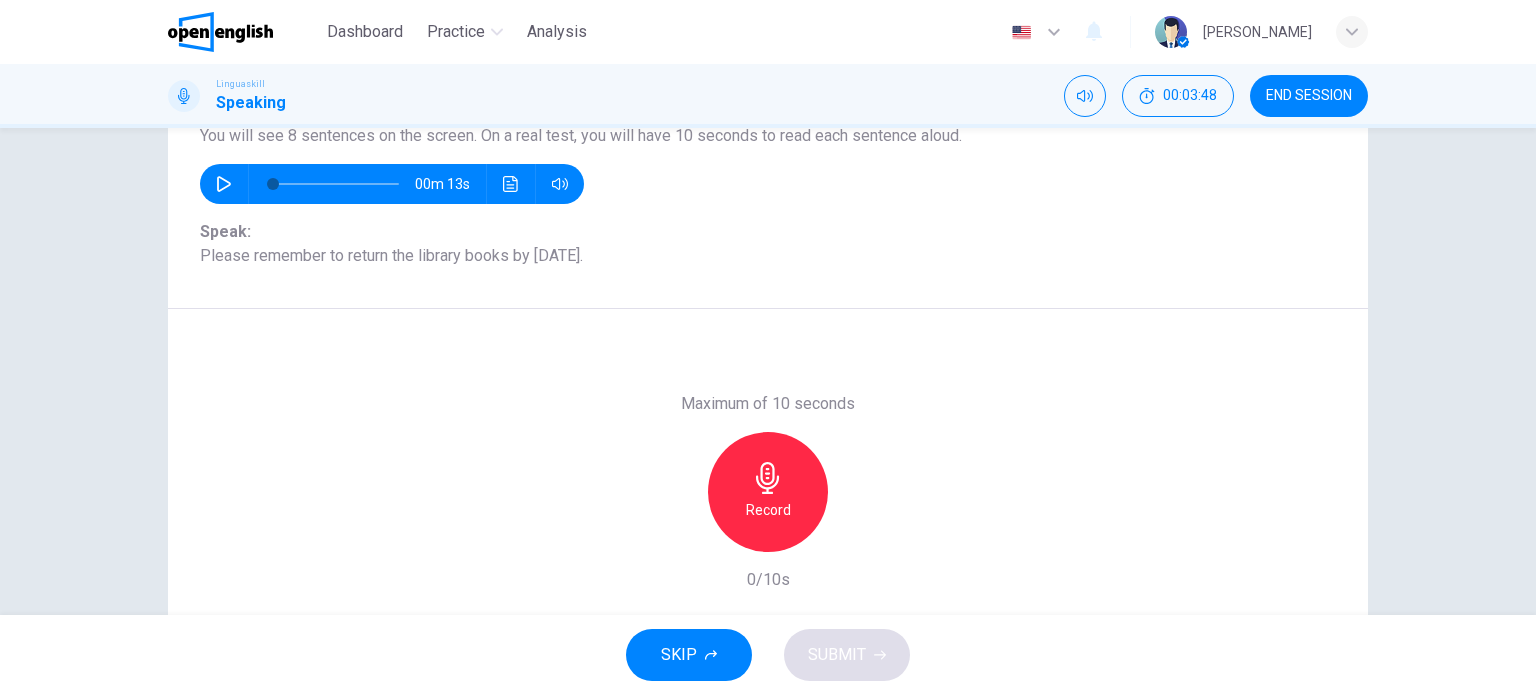 click on "Record" at bounding box center [768, 510] 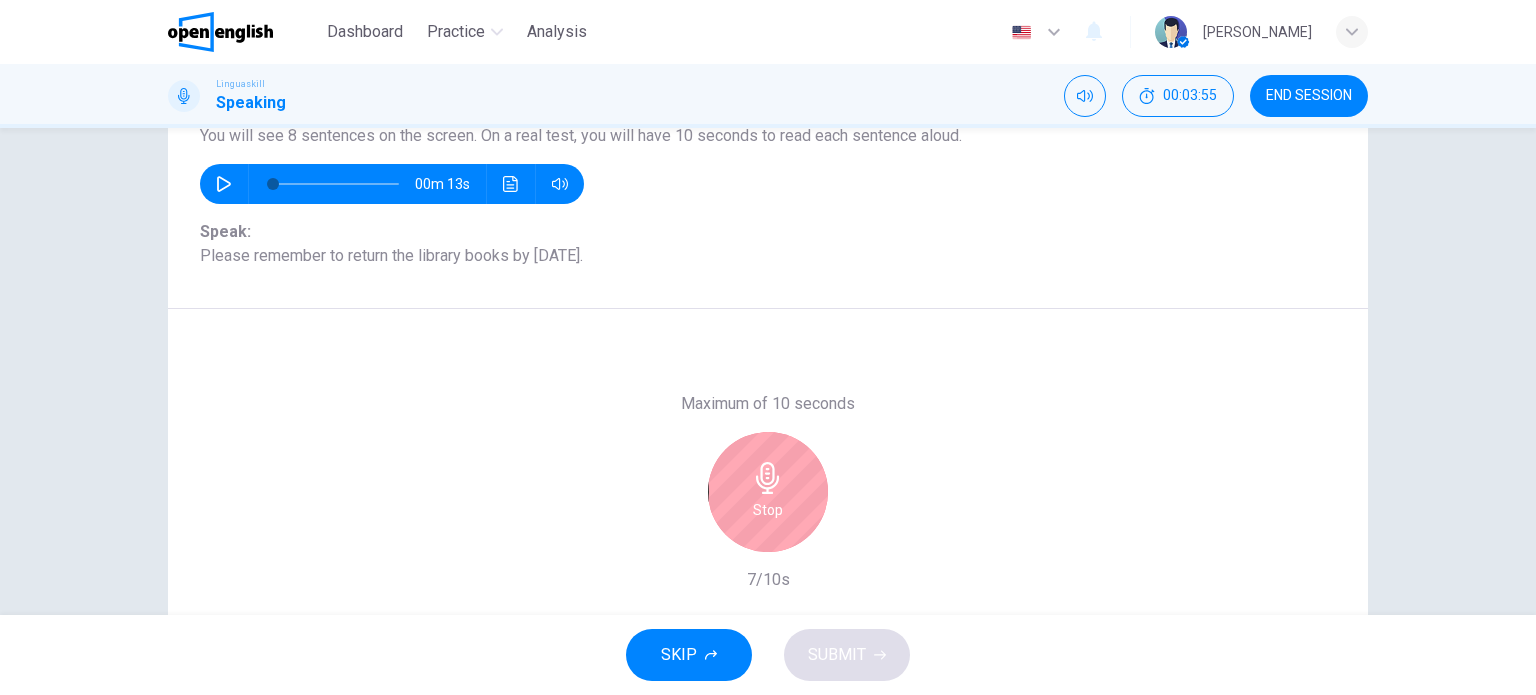 click on "Stop" at bounding box center [768, 492] 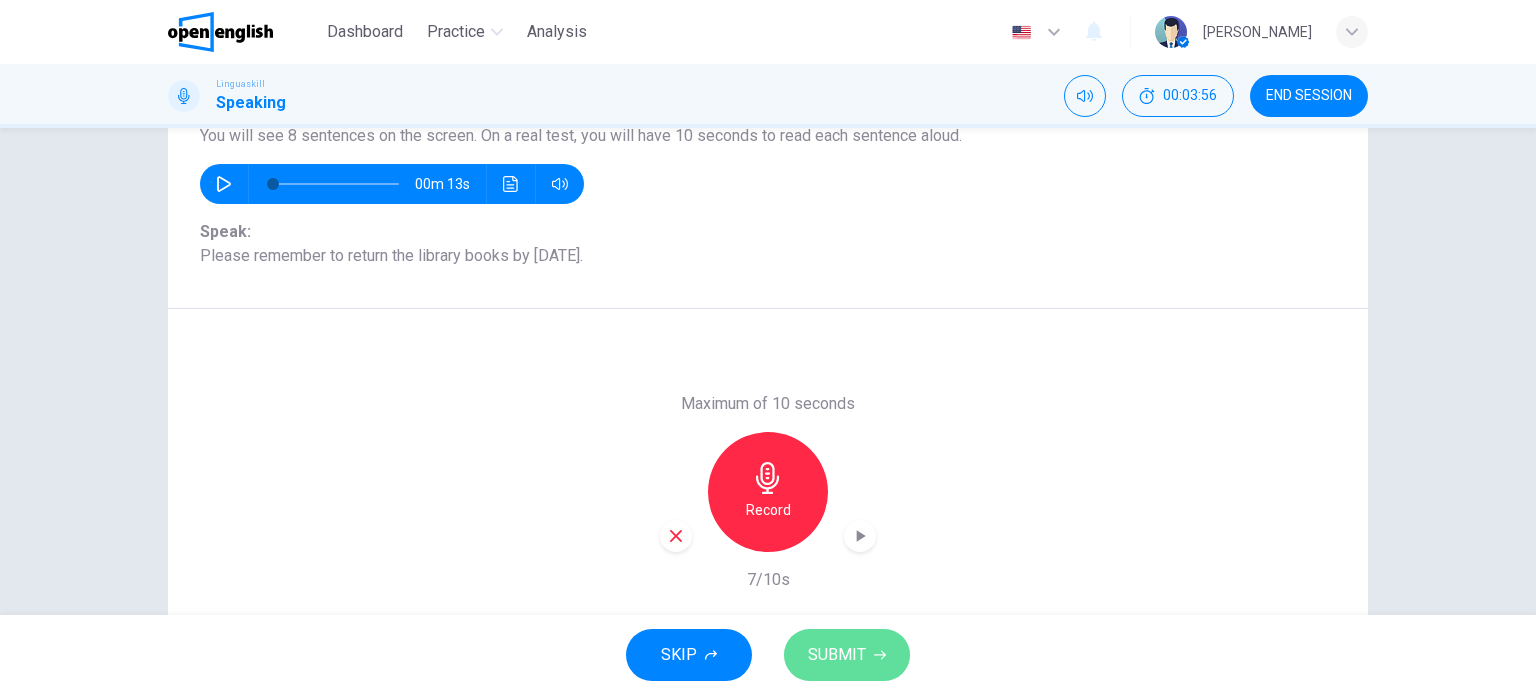 click on "SUBMIT" at bounding box center [837, 655] 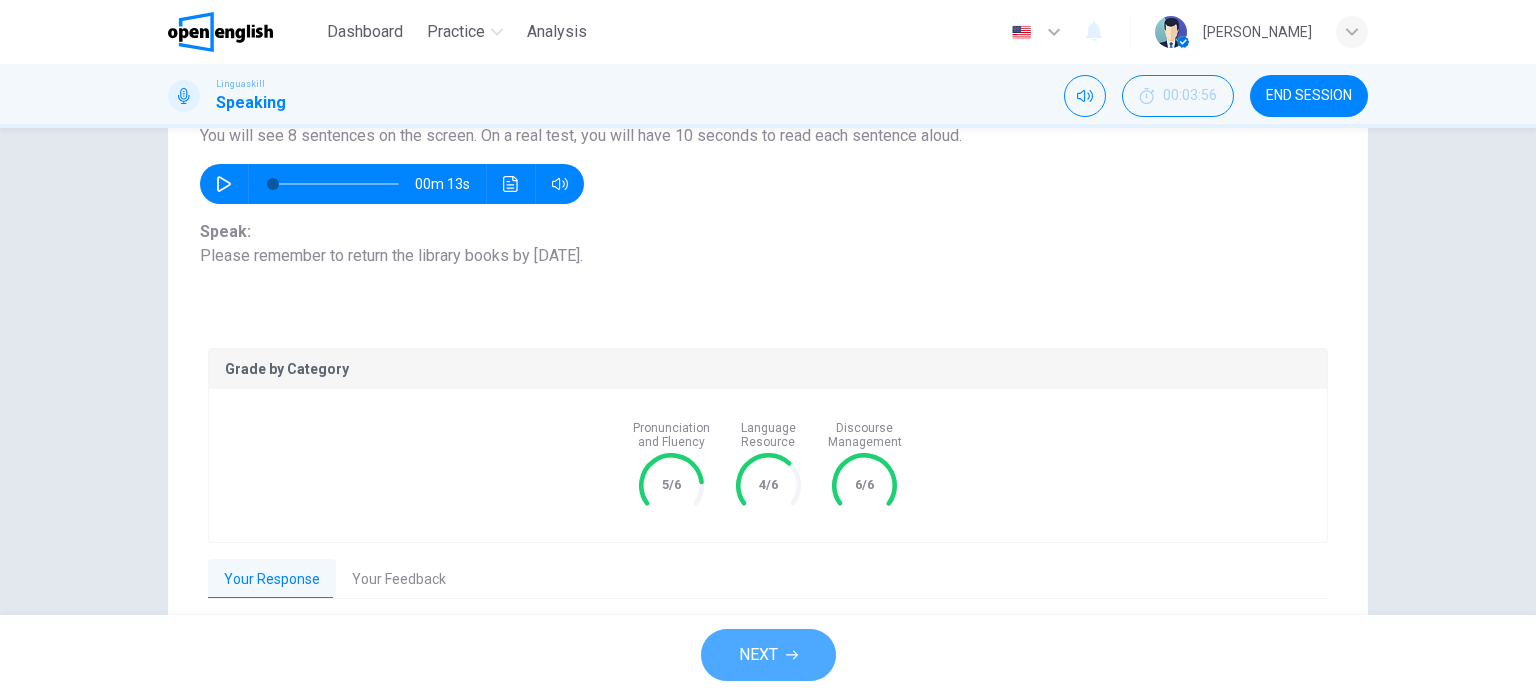 click on "NEXT" at bounding box center (768, 655) 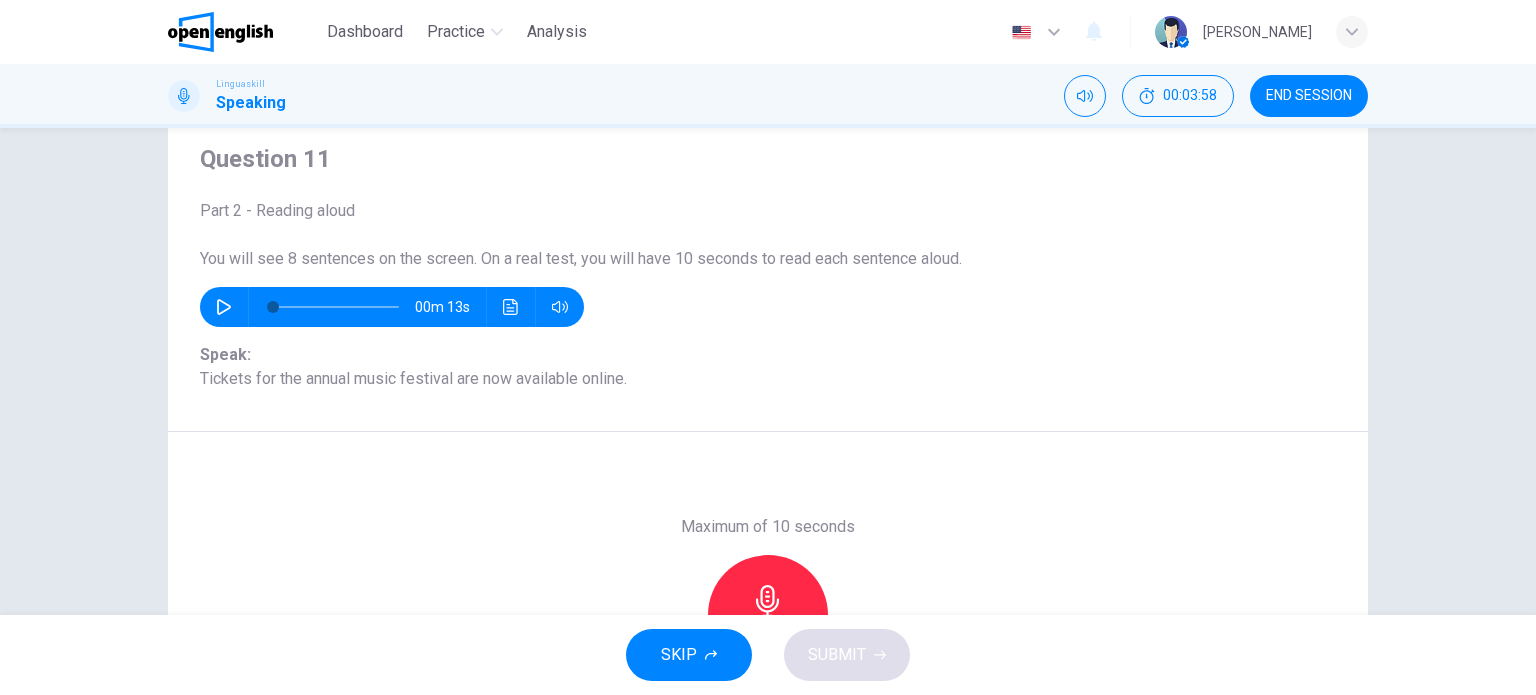 scroll, scrollTop: 100, scrollLeft: 0, axis: vertical 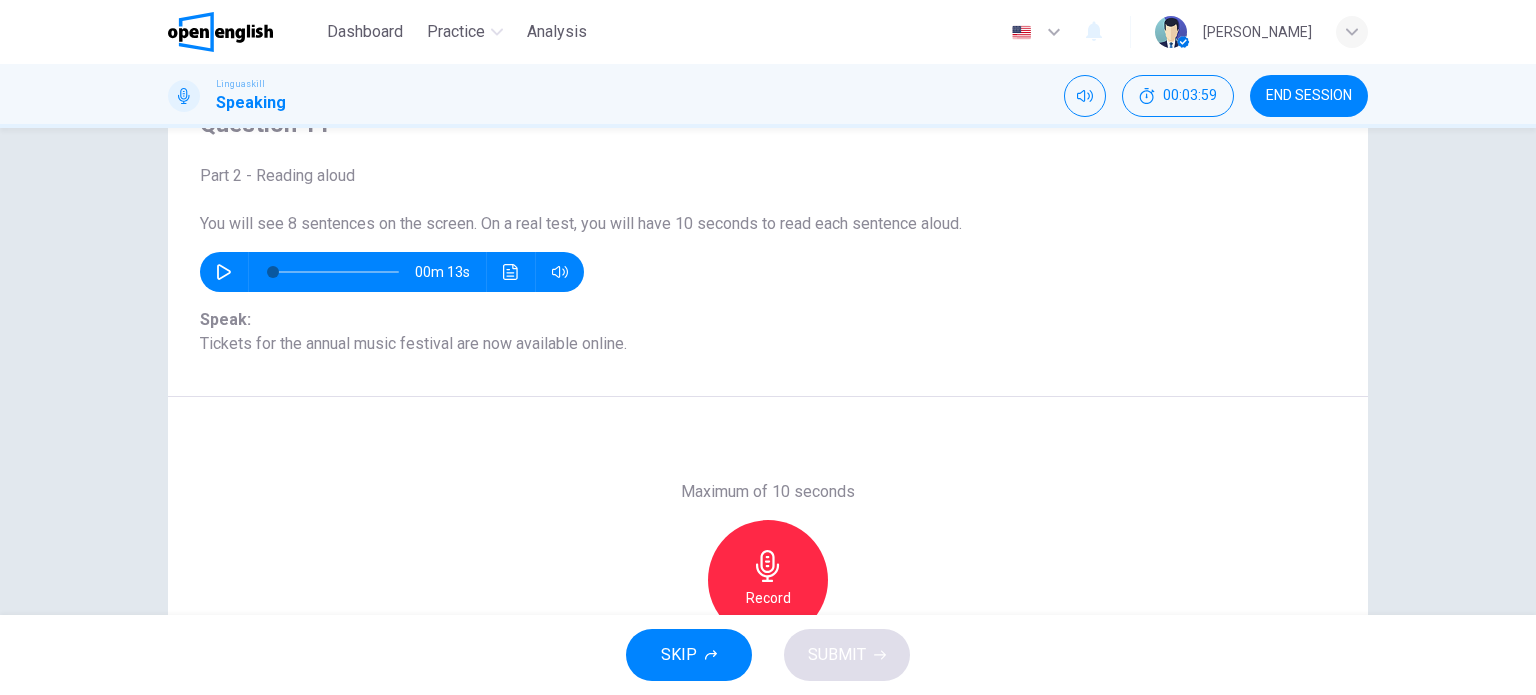 click on "Record" at bounding box center [768, 580] 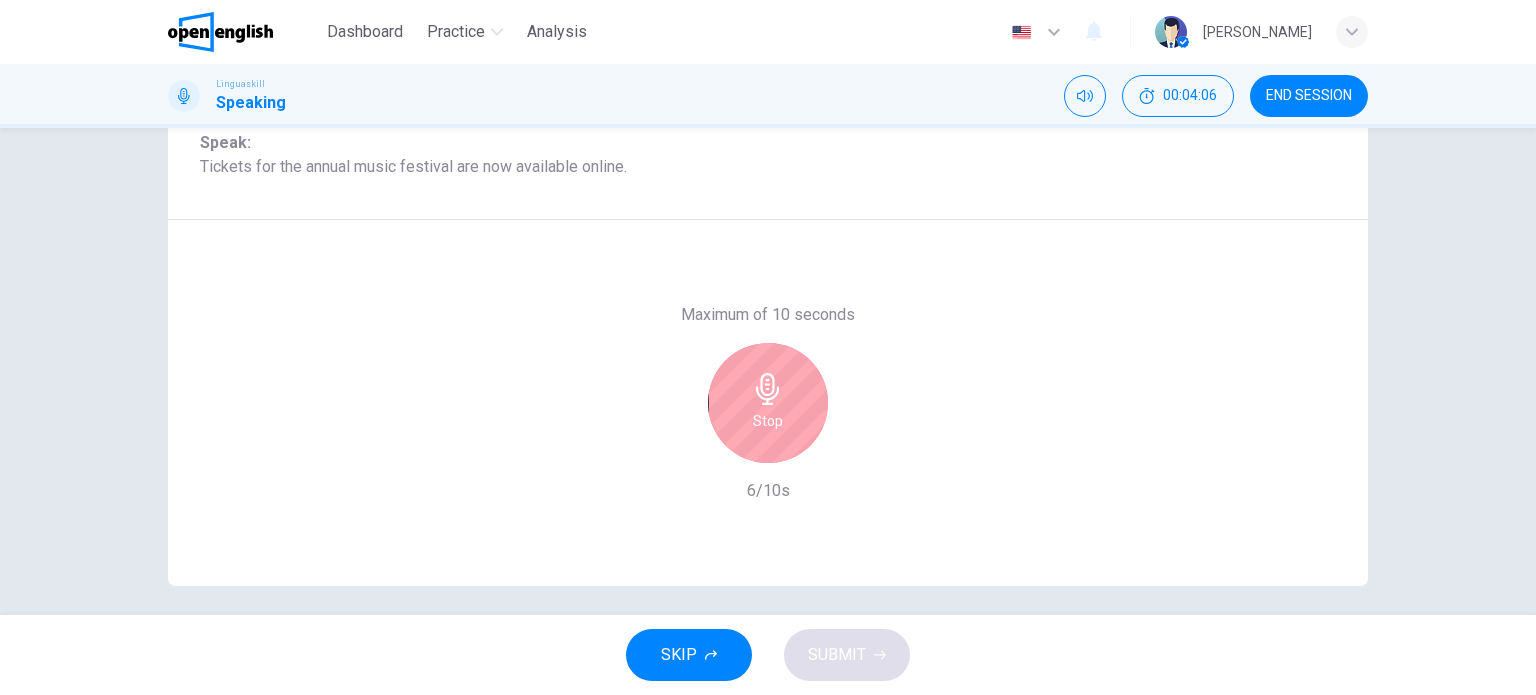 scroll, scrollTop: 288, scrollLeft: 0, axis: vertical 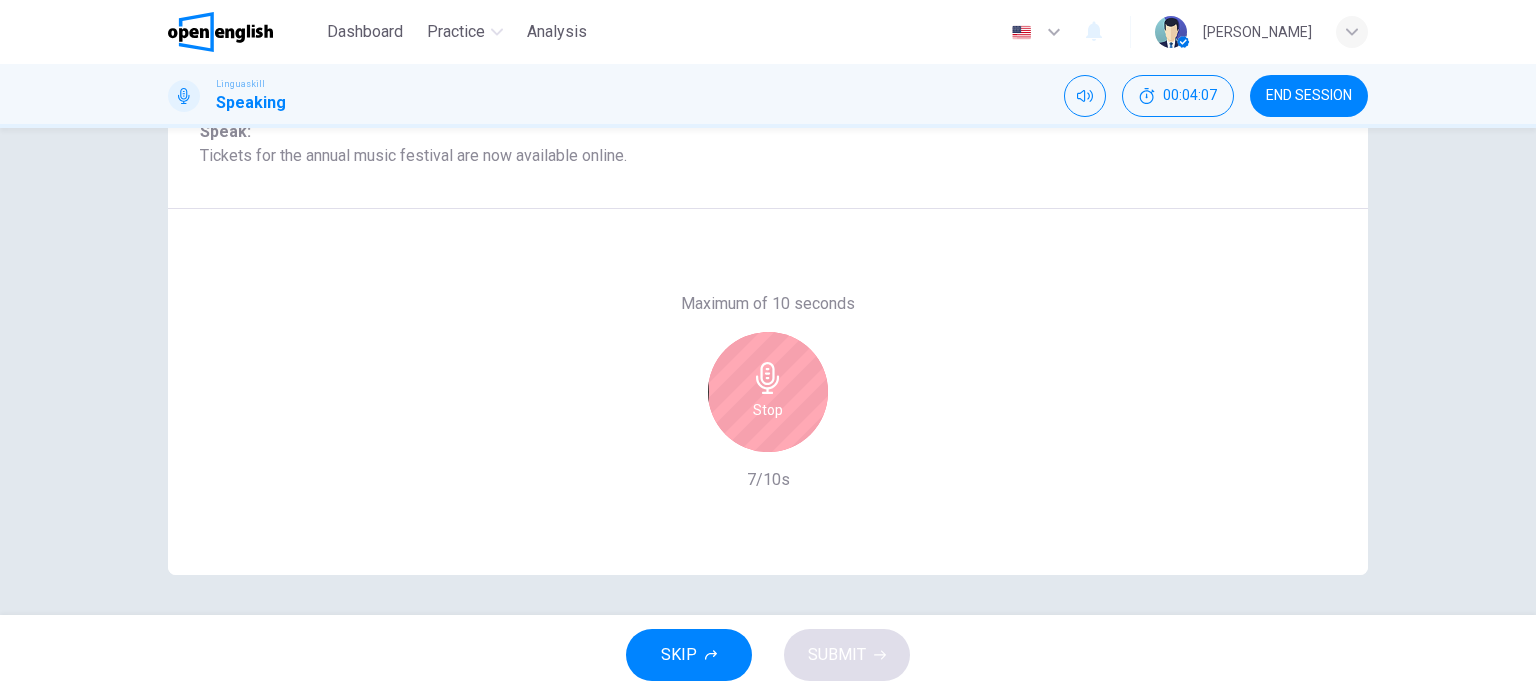 click on "Stop" at bounding box center (768, 392) 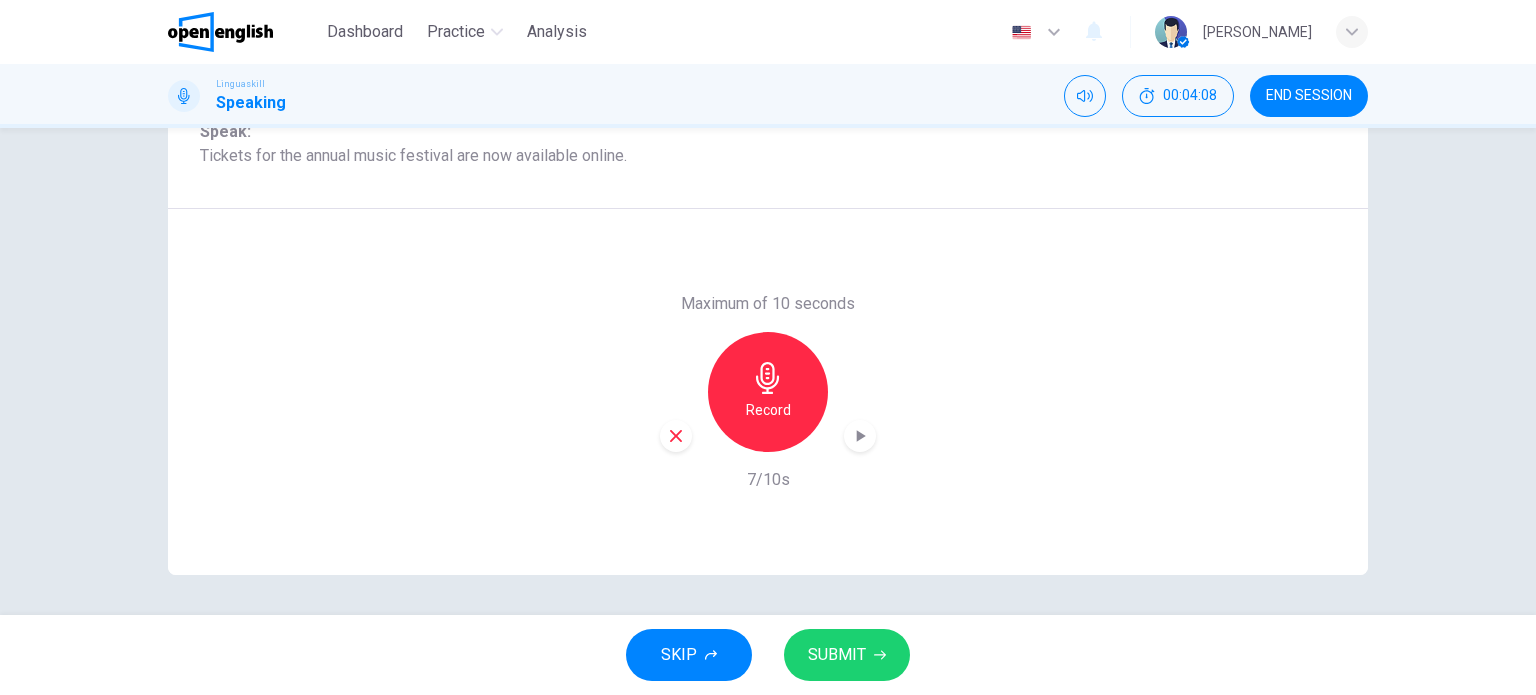click on "SUBMIT" at bounding box center (837, 655) 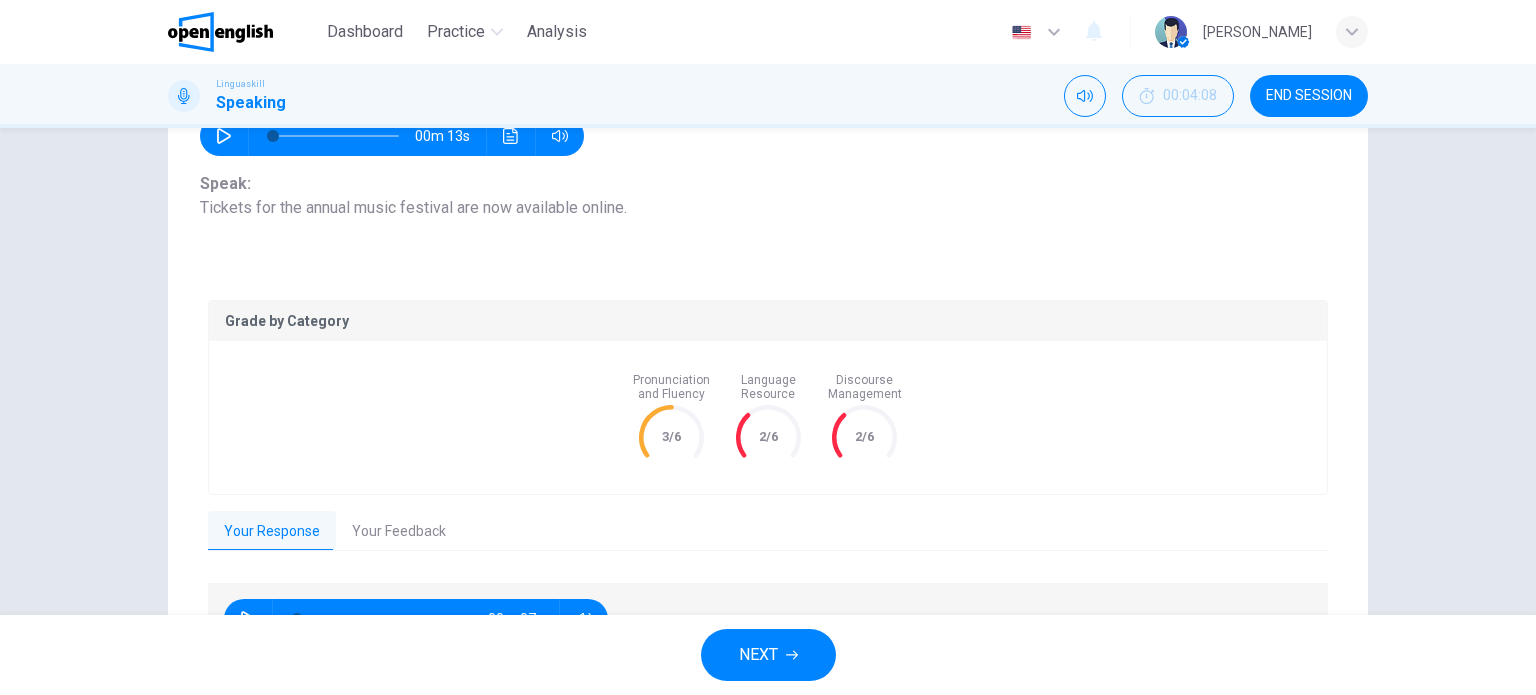 scroll, scrollTop: 188, scrollLeft: 0, axis: vertical 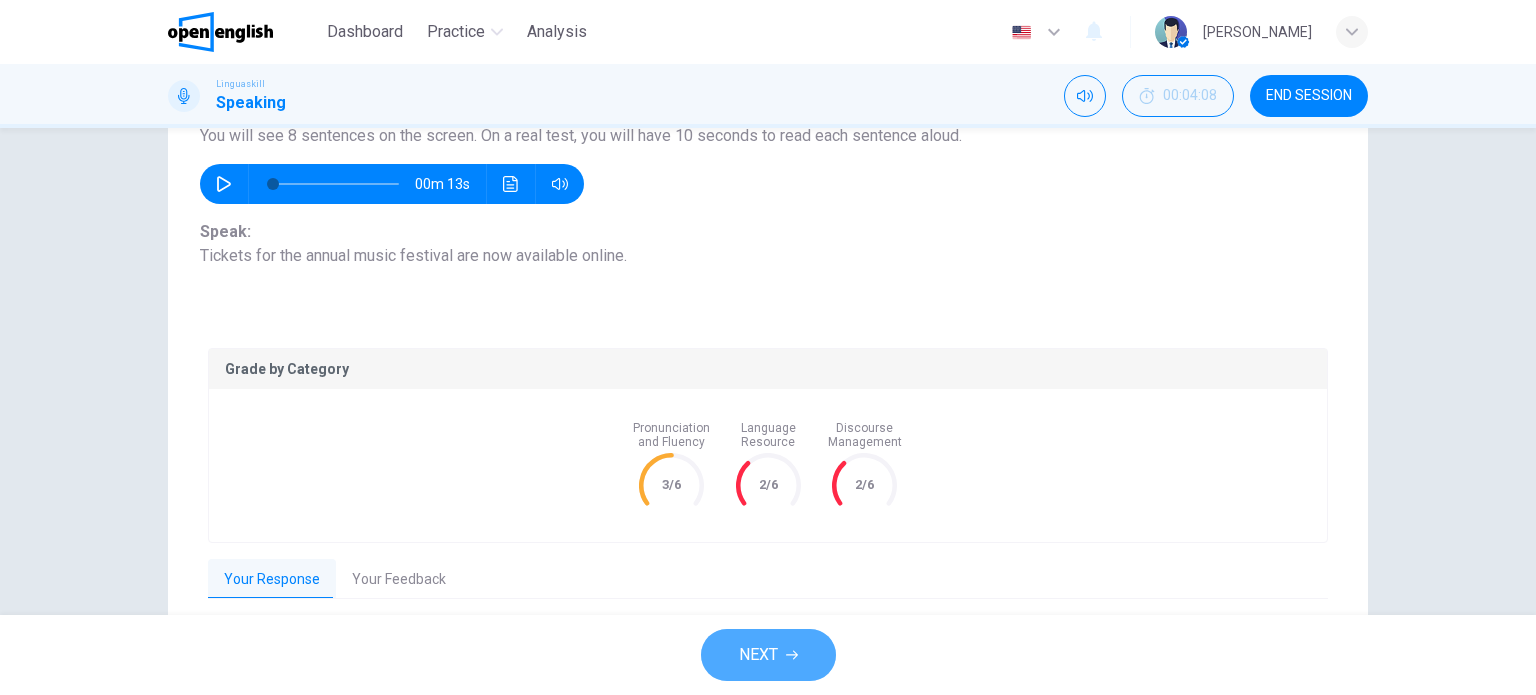 click on "NEXT" at bounding box center [768, 655] 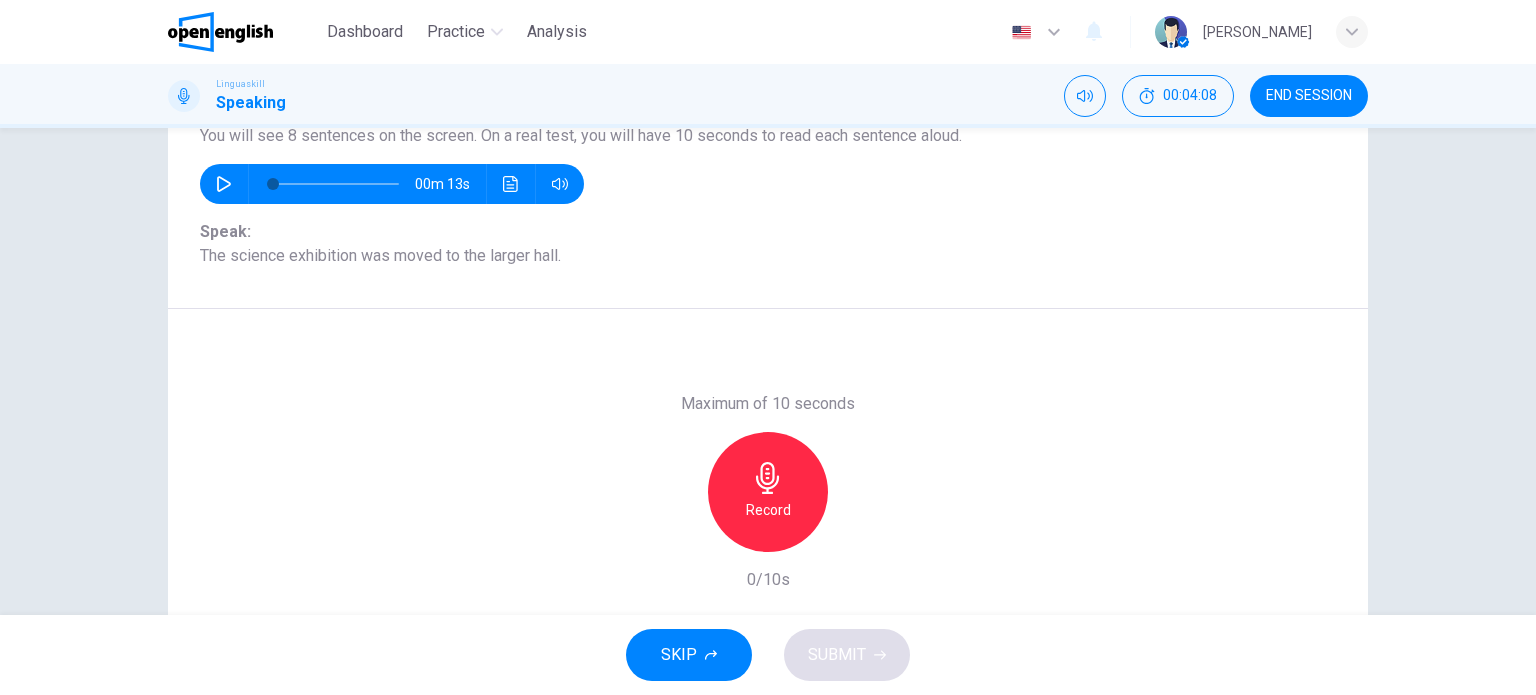 click on "Record" at bounding box center (768, 510) 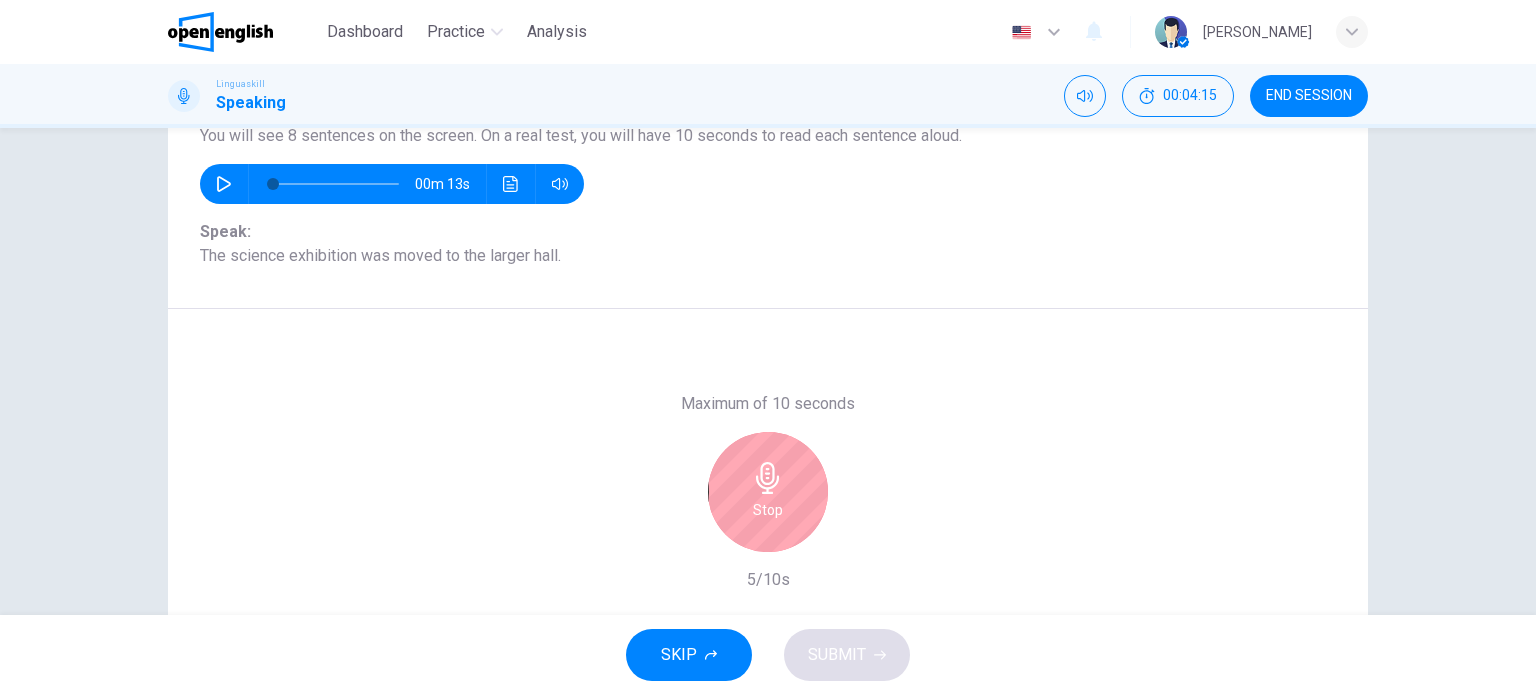 click on "Stop" at bounding box center [768, 492] 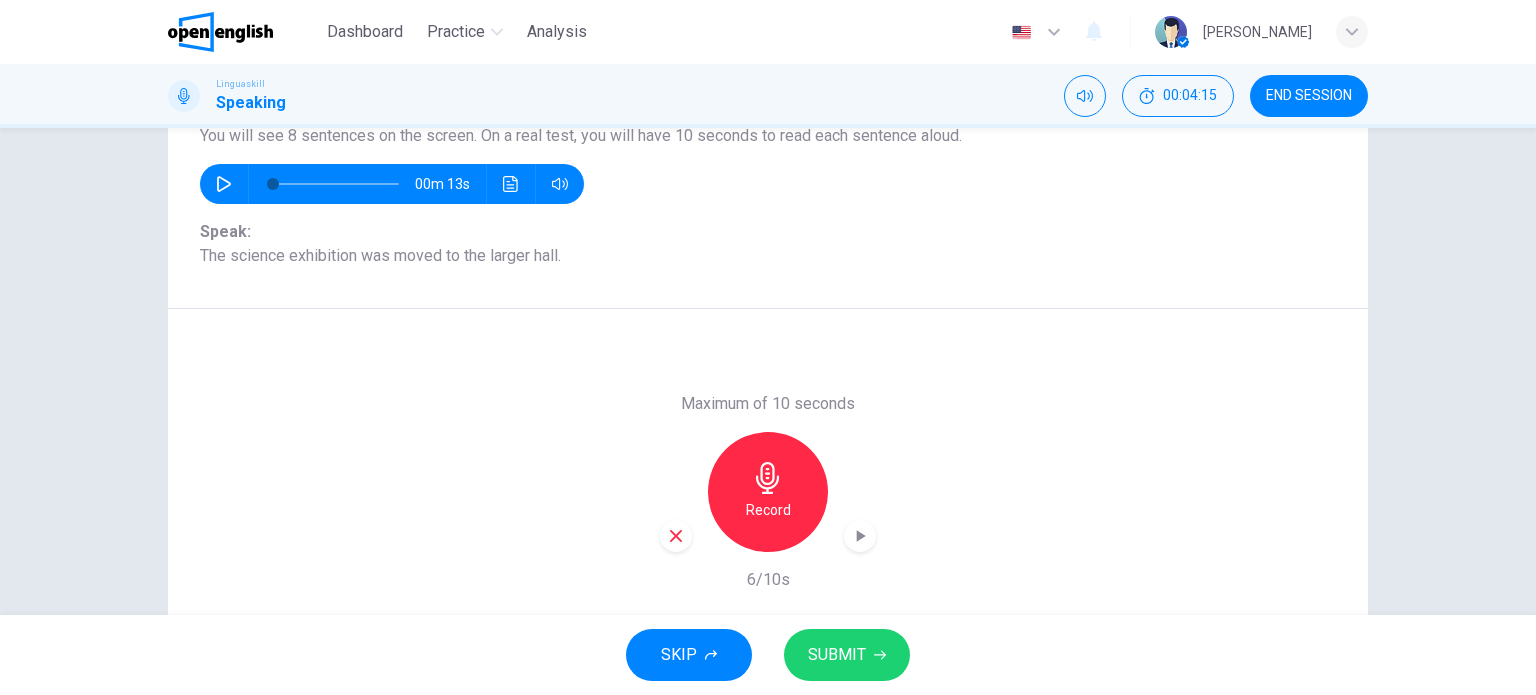 click on "SUBMIT" at bounding box center [837, 655] 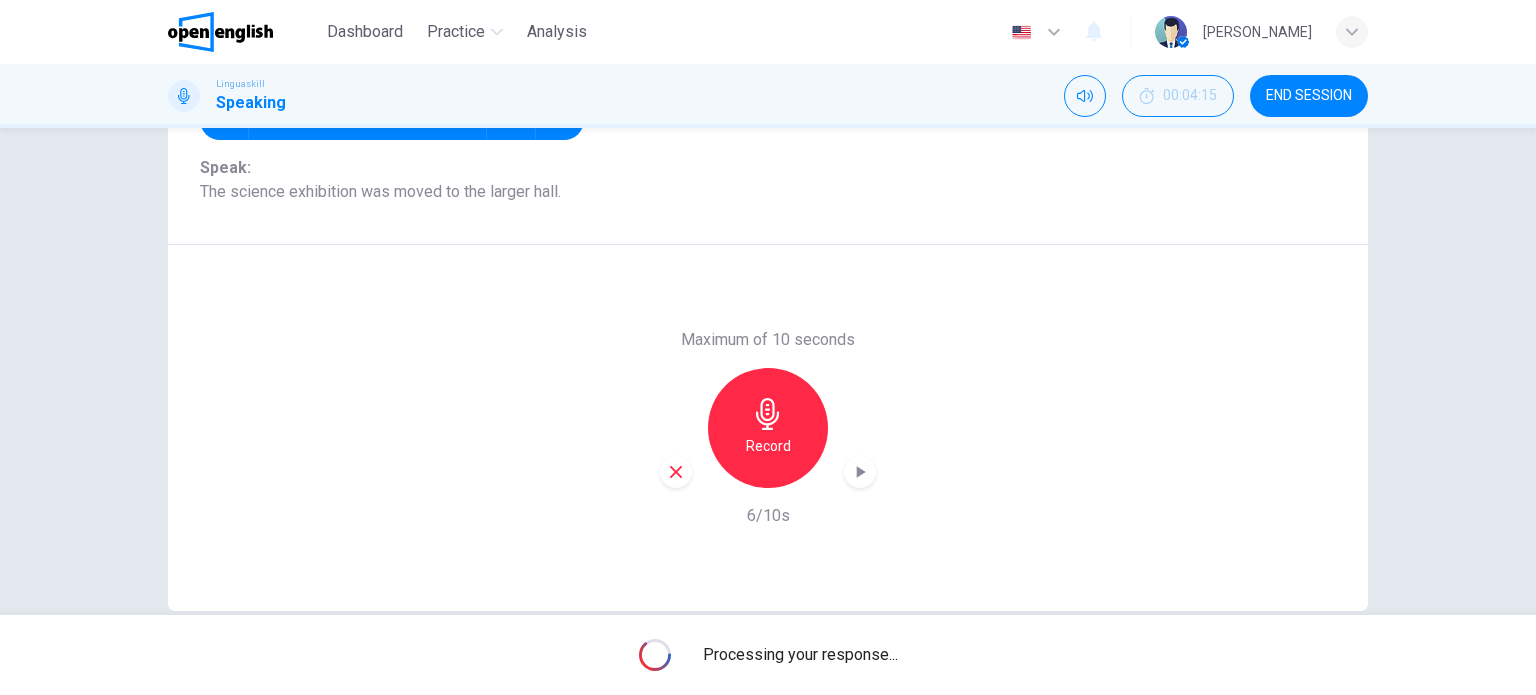 scroll, scrollTop: 288, scrollLeft: 0, axis: vertical 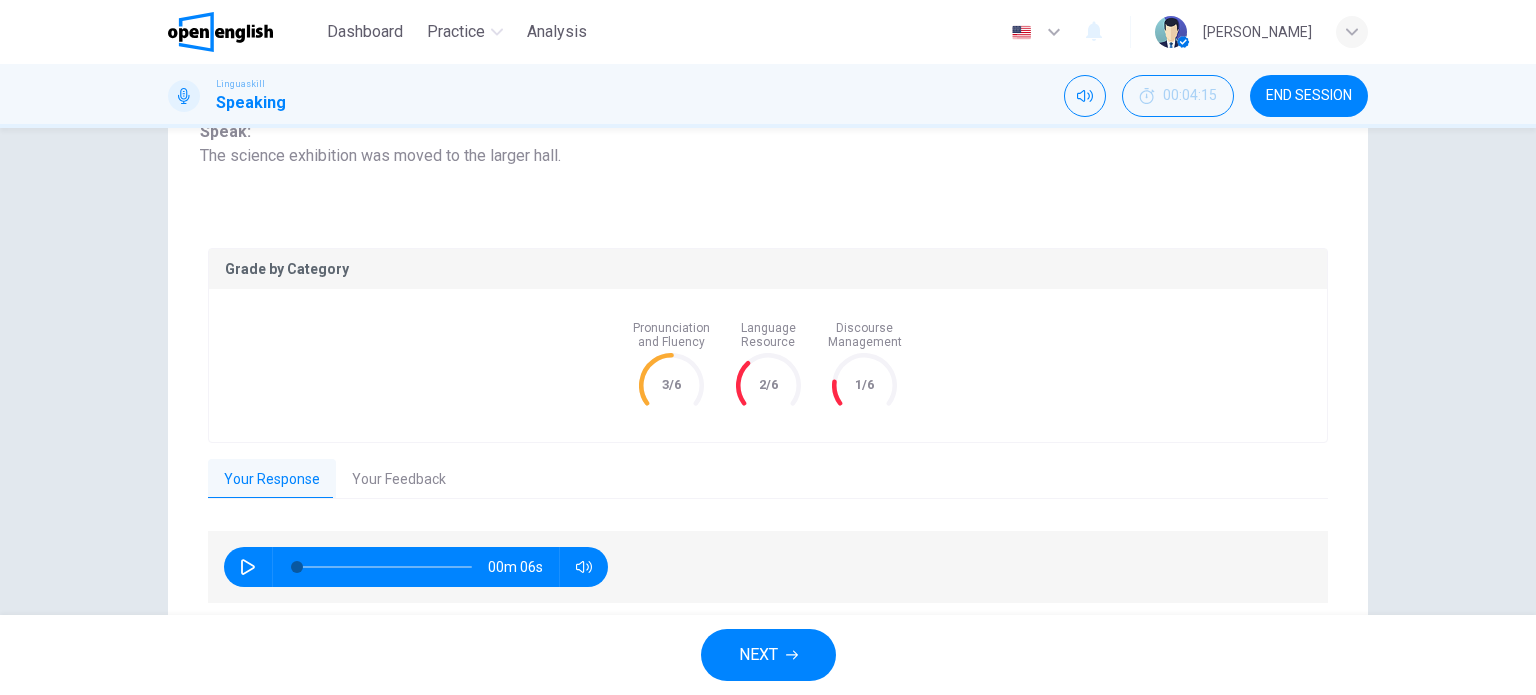 click on "NEXT" at bounding box center (768, 655) 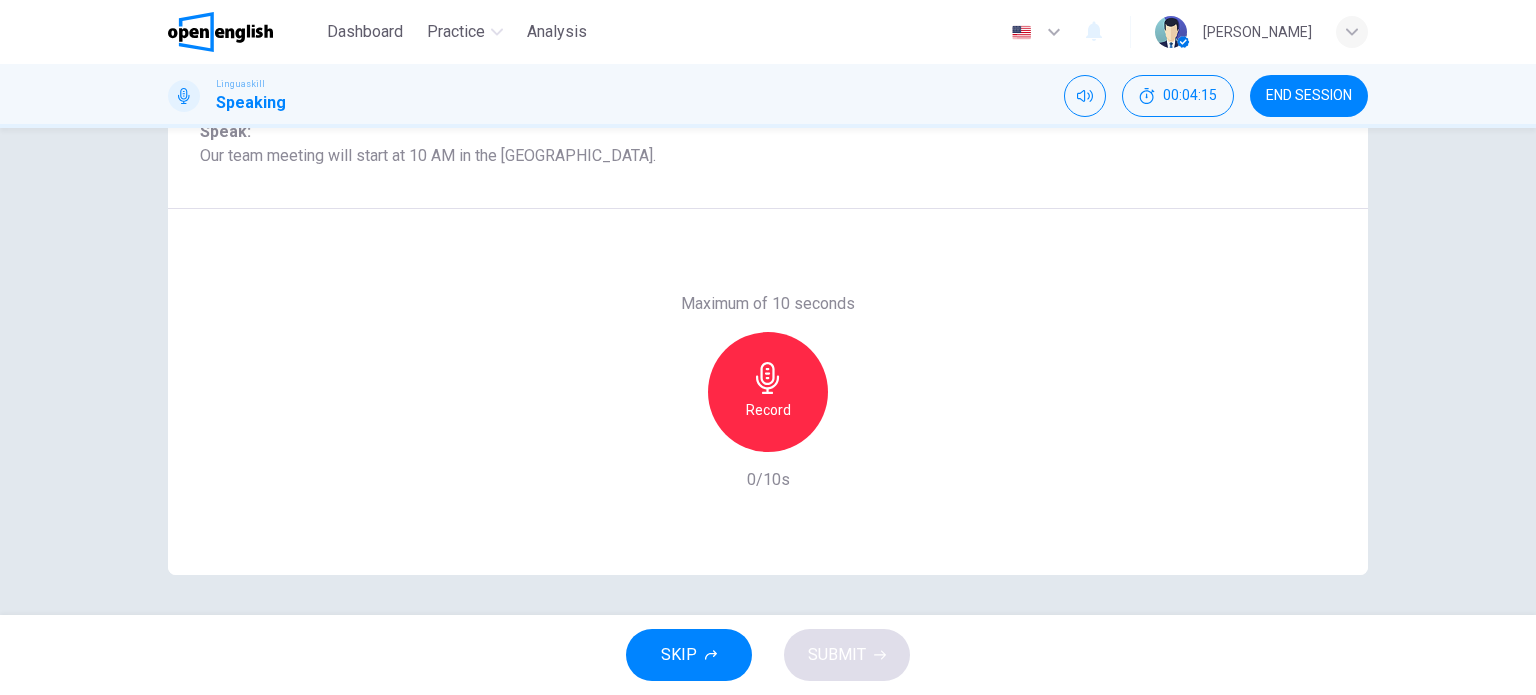 click on "Record" at bounding box center [768, 410] 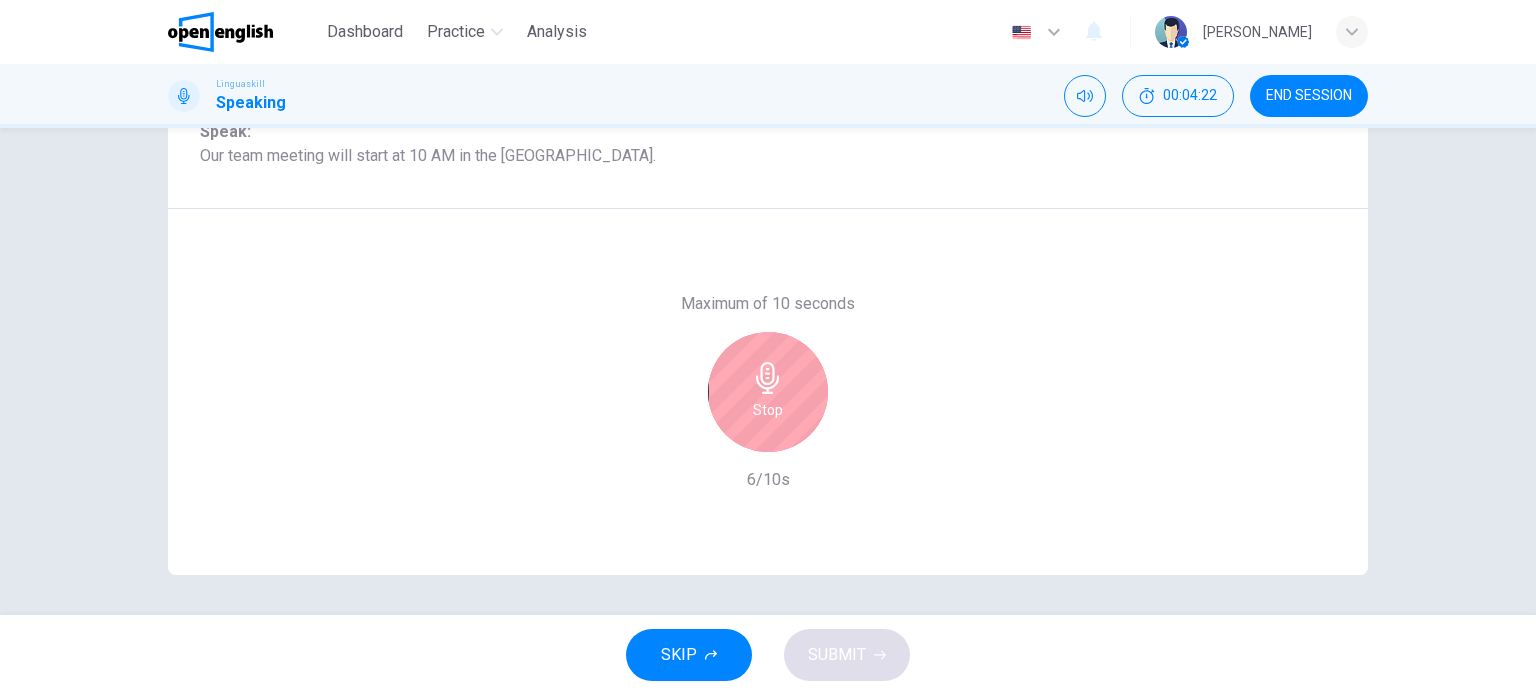 click on "Stop" at bounding box center (768, 392) 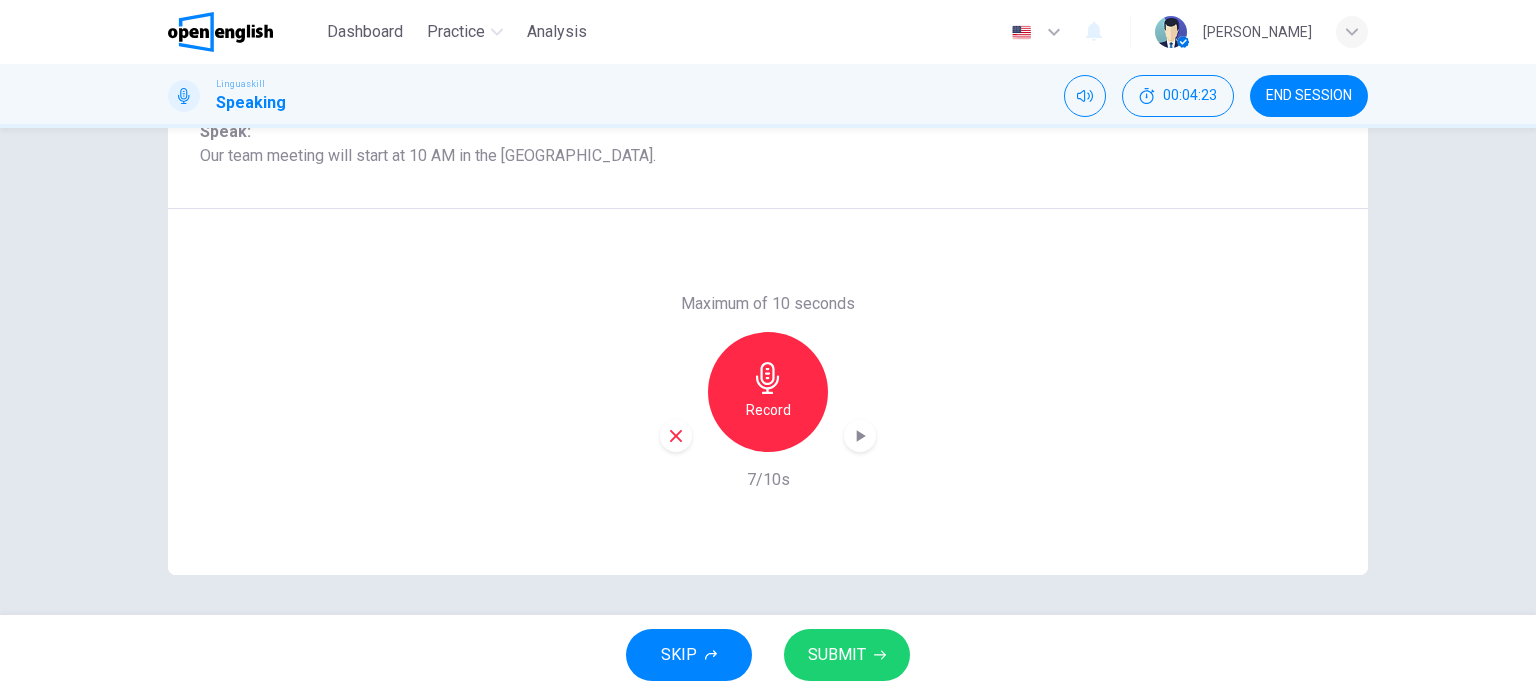 click on "SUBMIT" at bounding box center [837, 655] 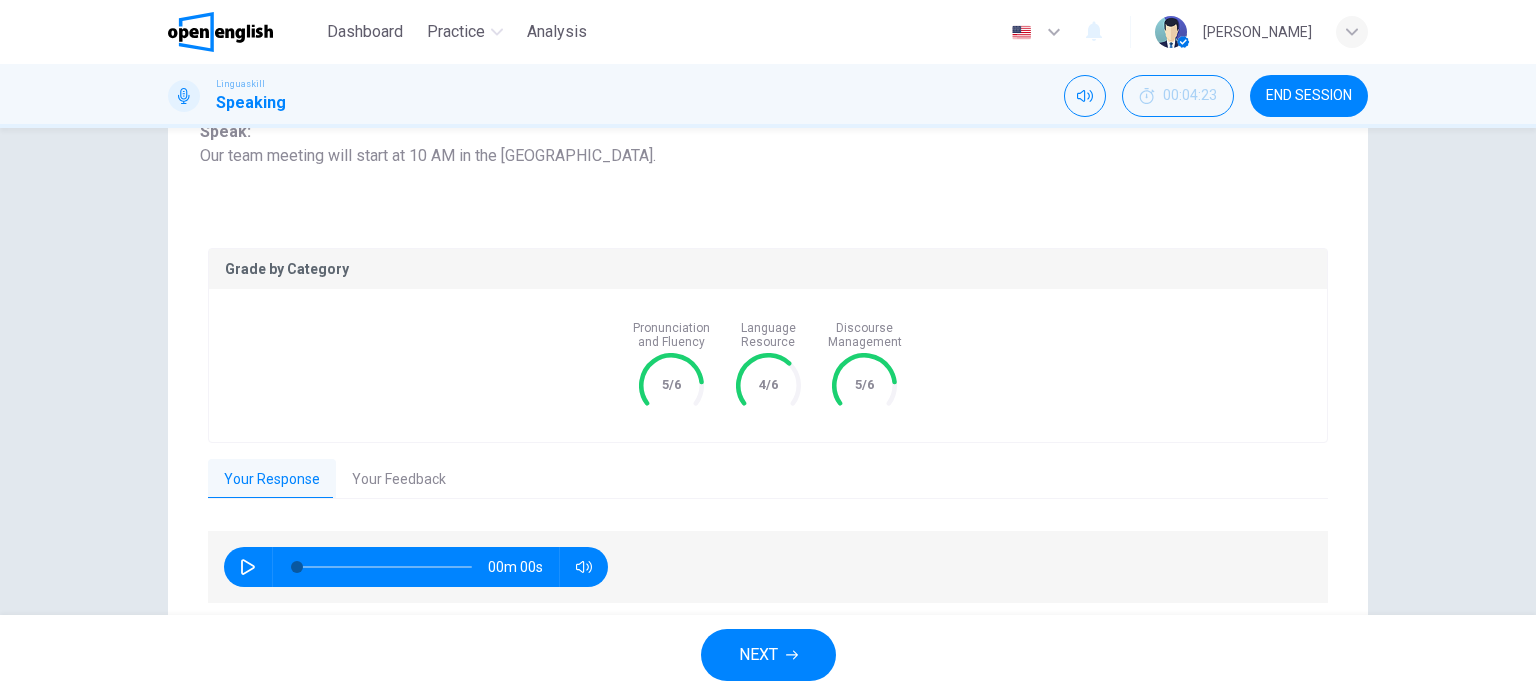 click 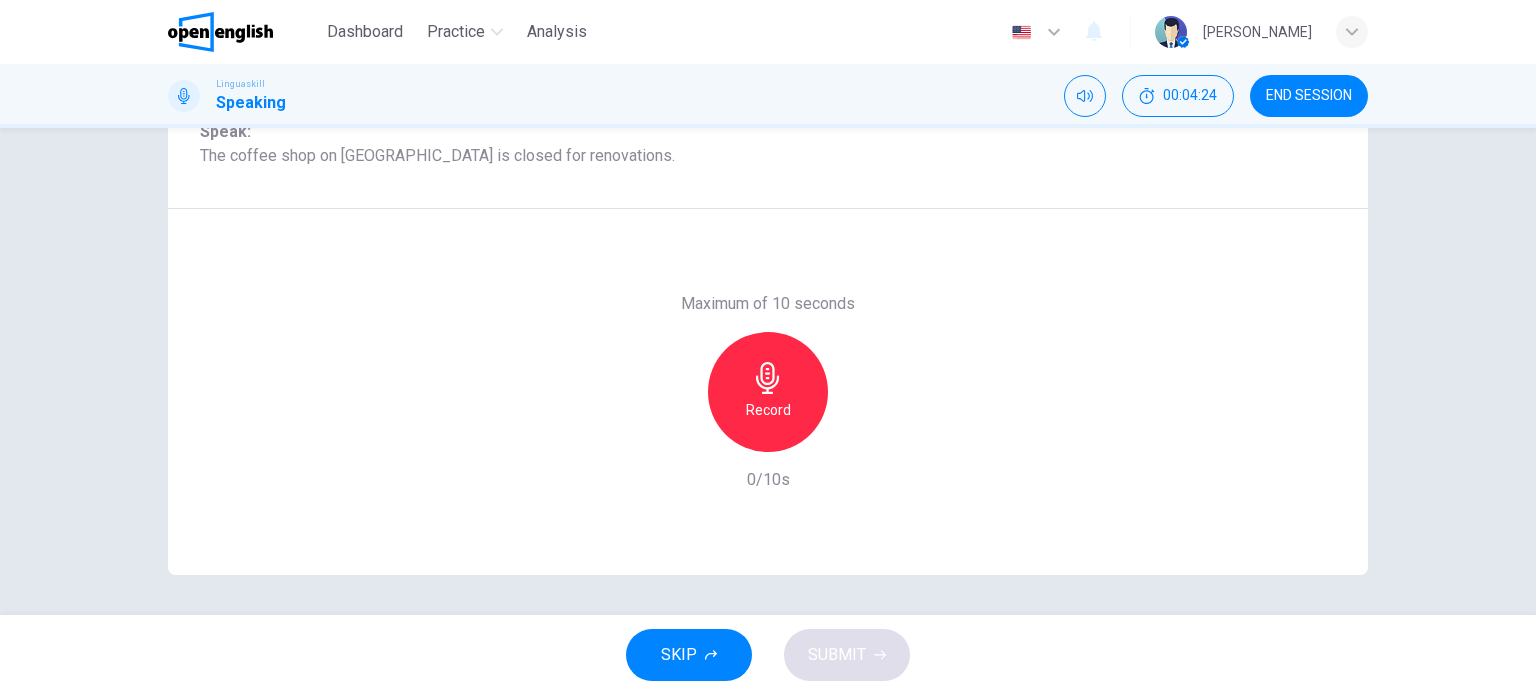 click on "Record" at bounding box center [768, 392] 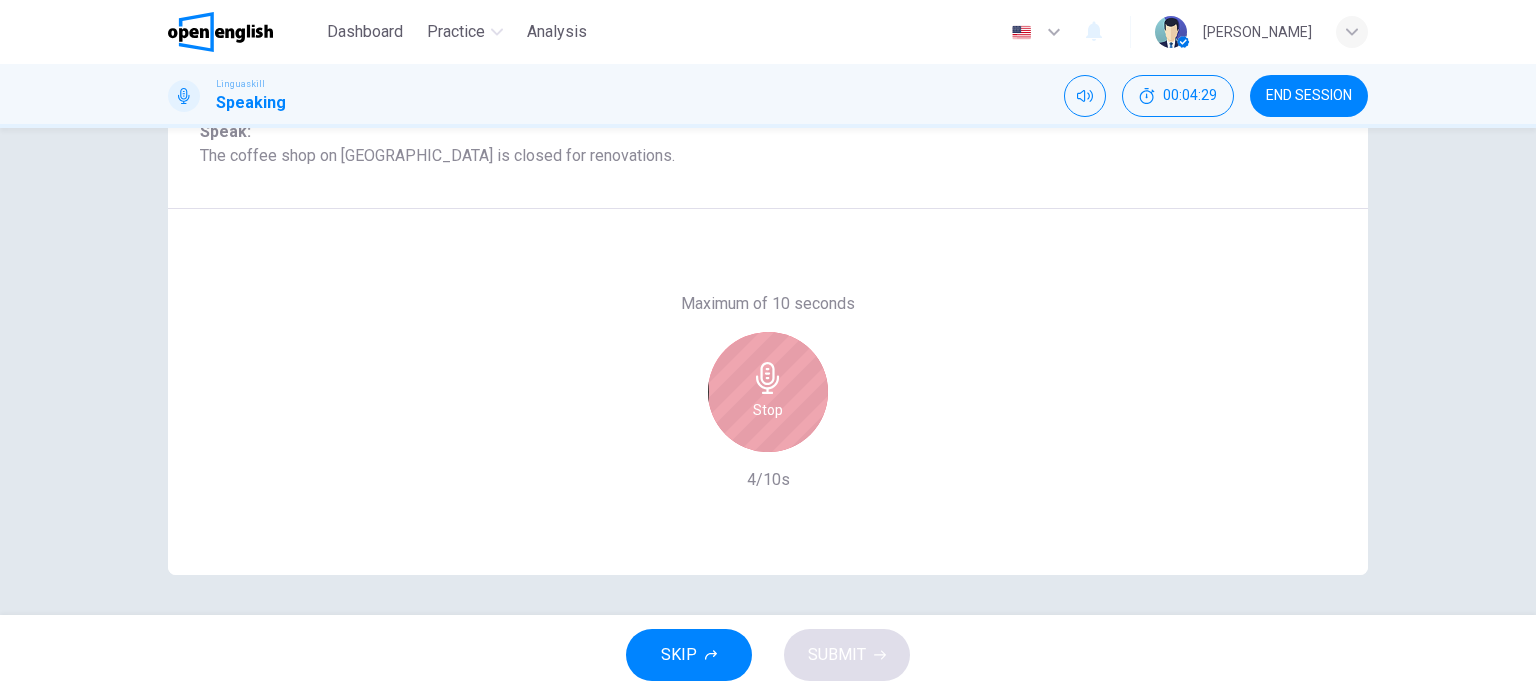 click on "Stop" at bounding box center (768, 392) 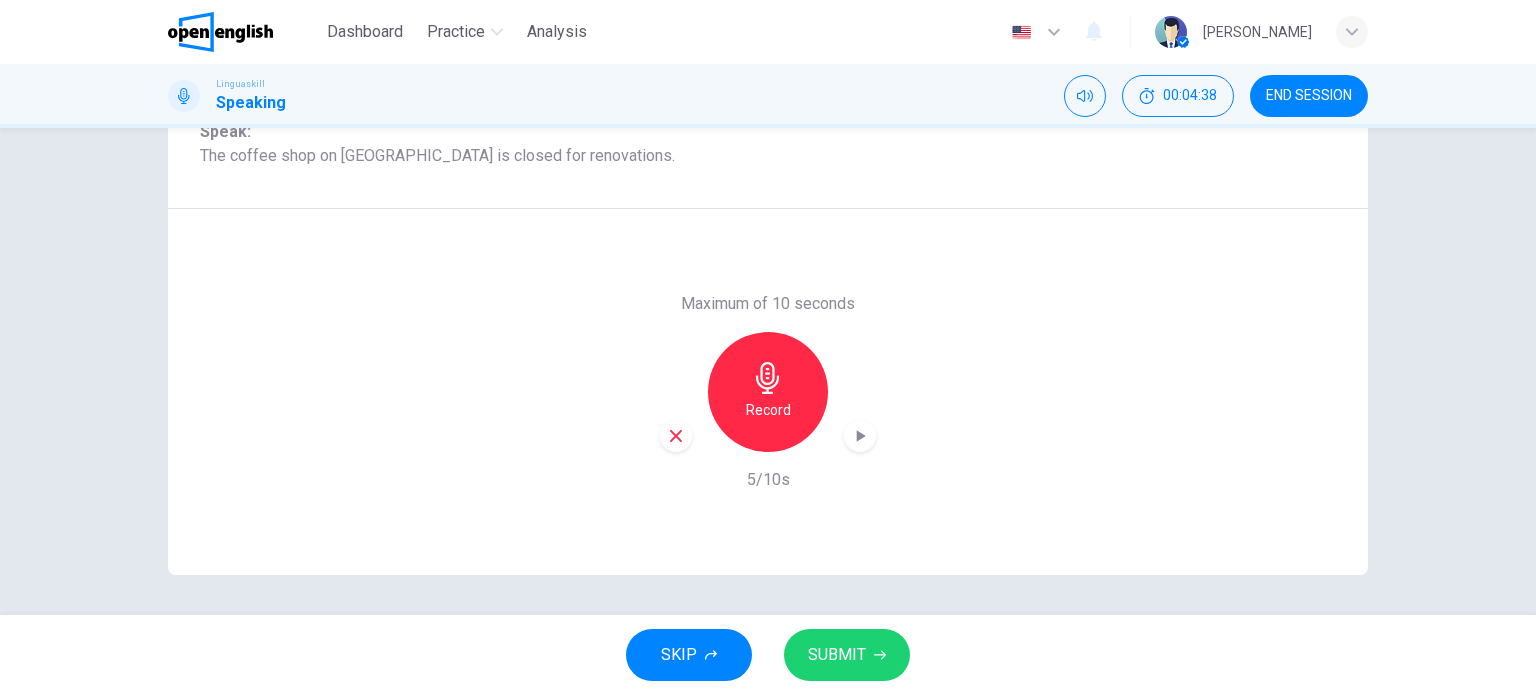 click on "SUBMIT" at bounding box center [837, 655] 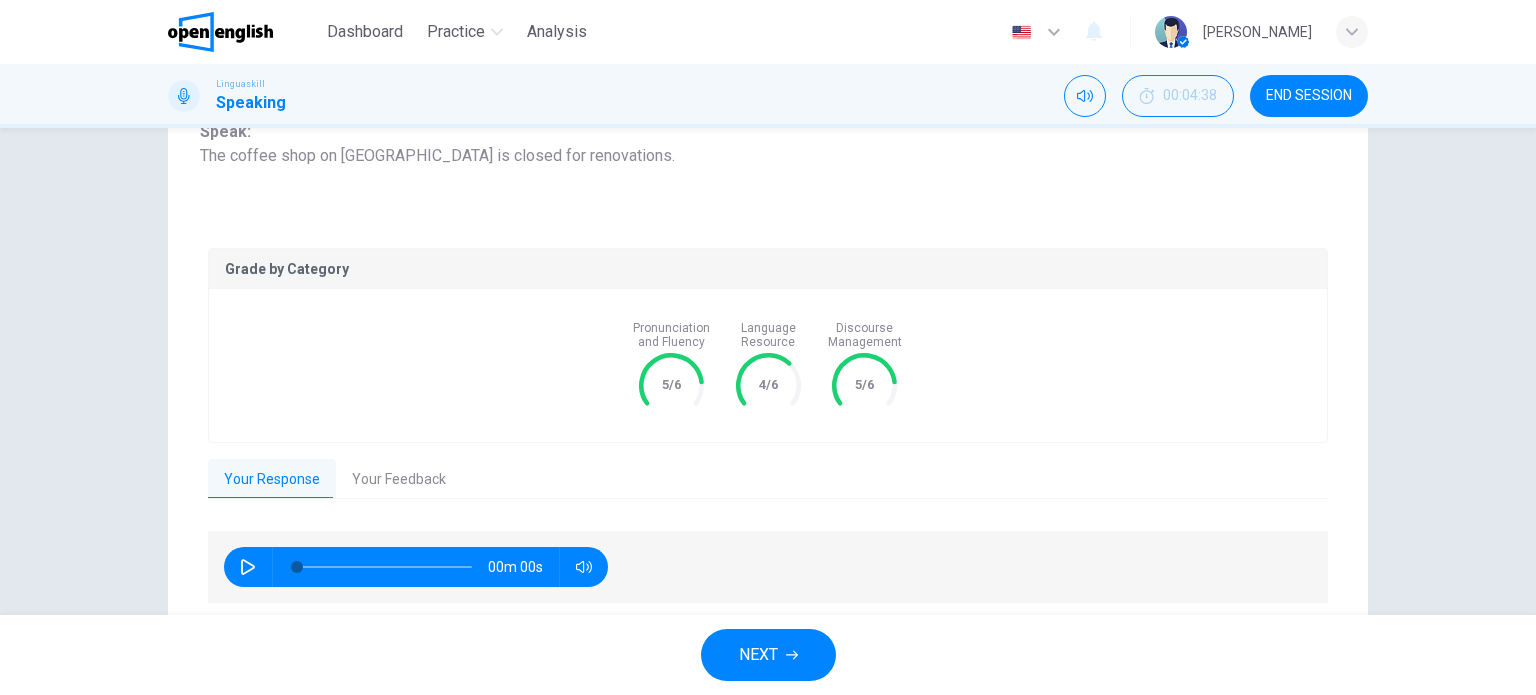 click on "NEXT" at bounding box center [758, 655] 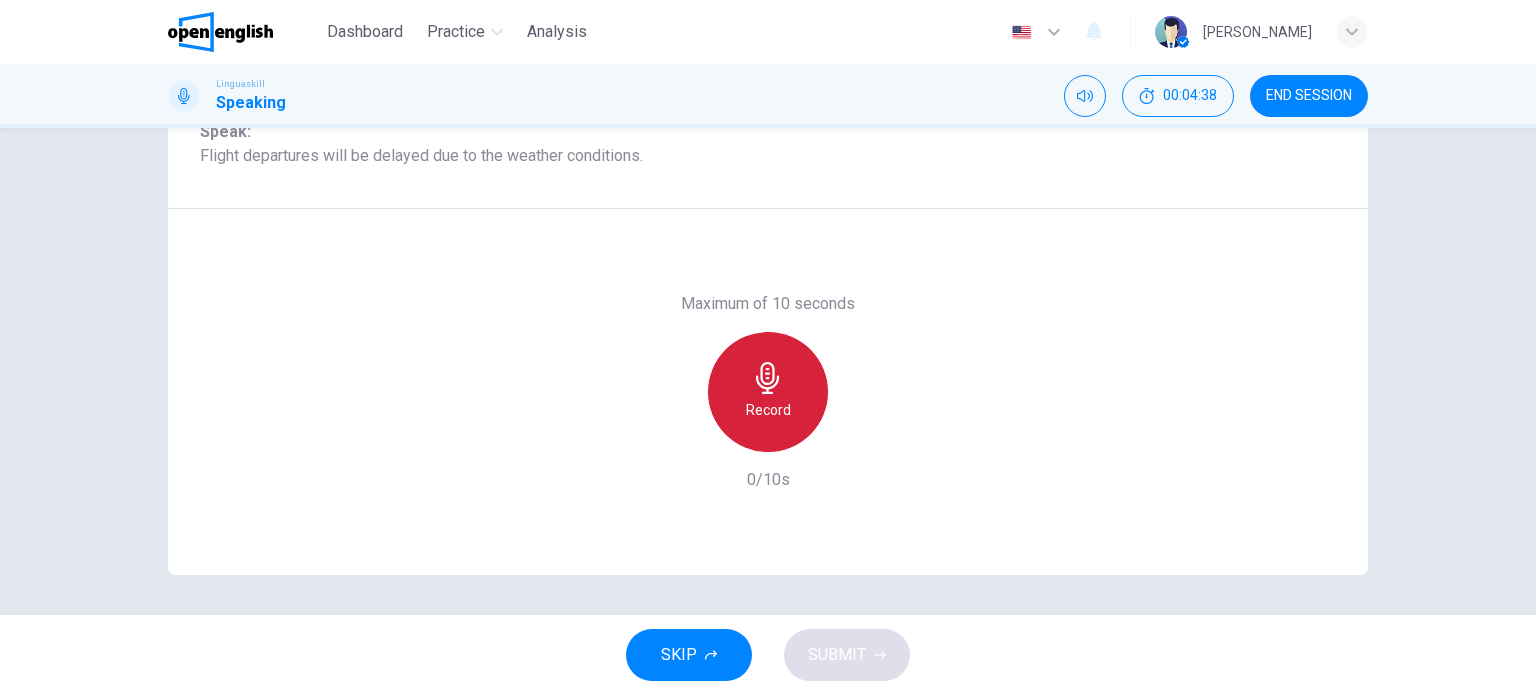 click on "Record" at bounding box center [768, 392] 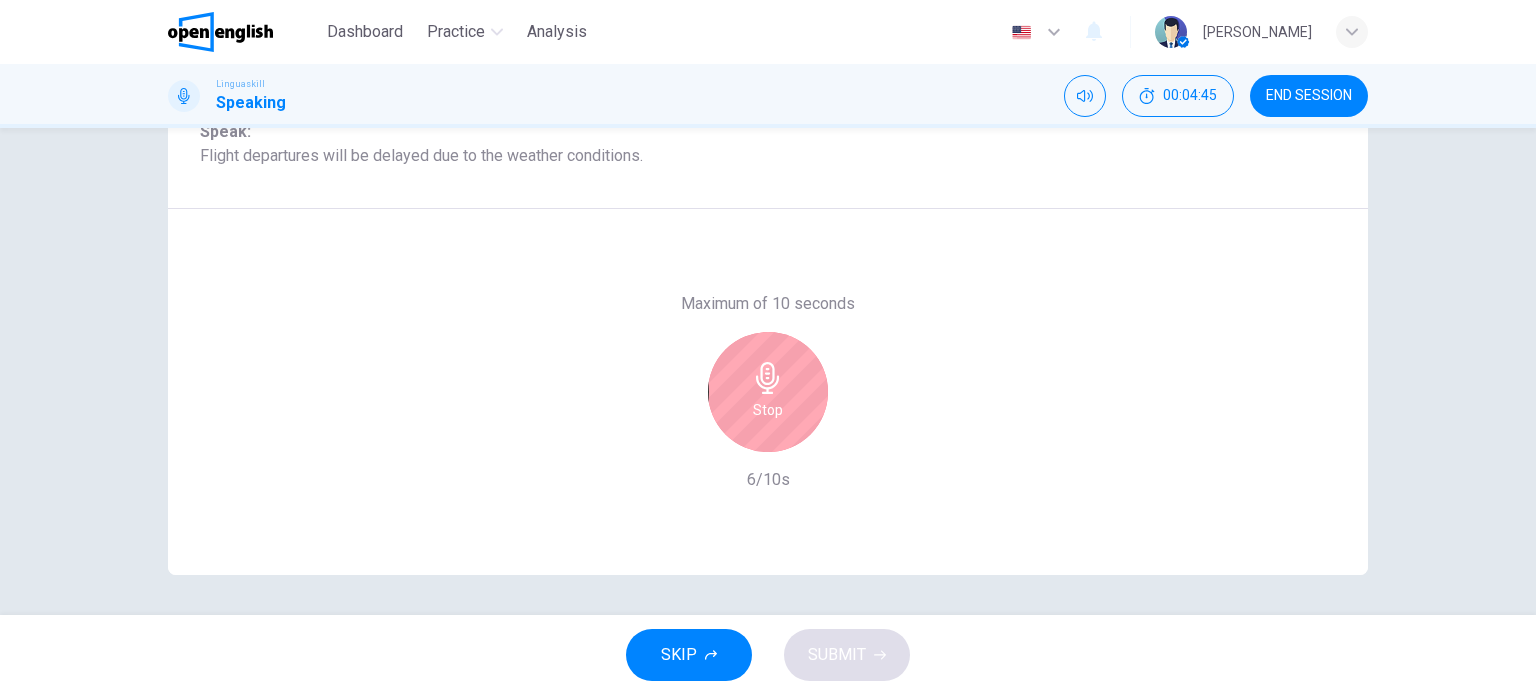 click on "Stop" at bounding box center (768, 392) 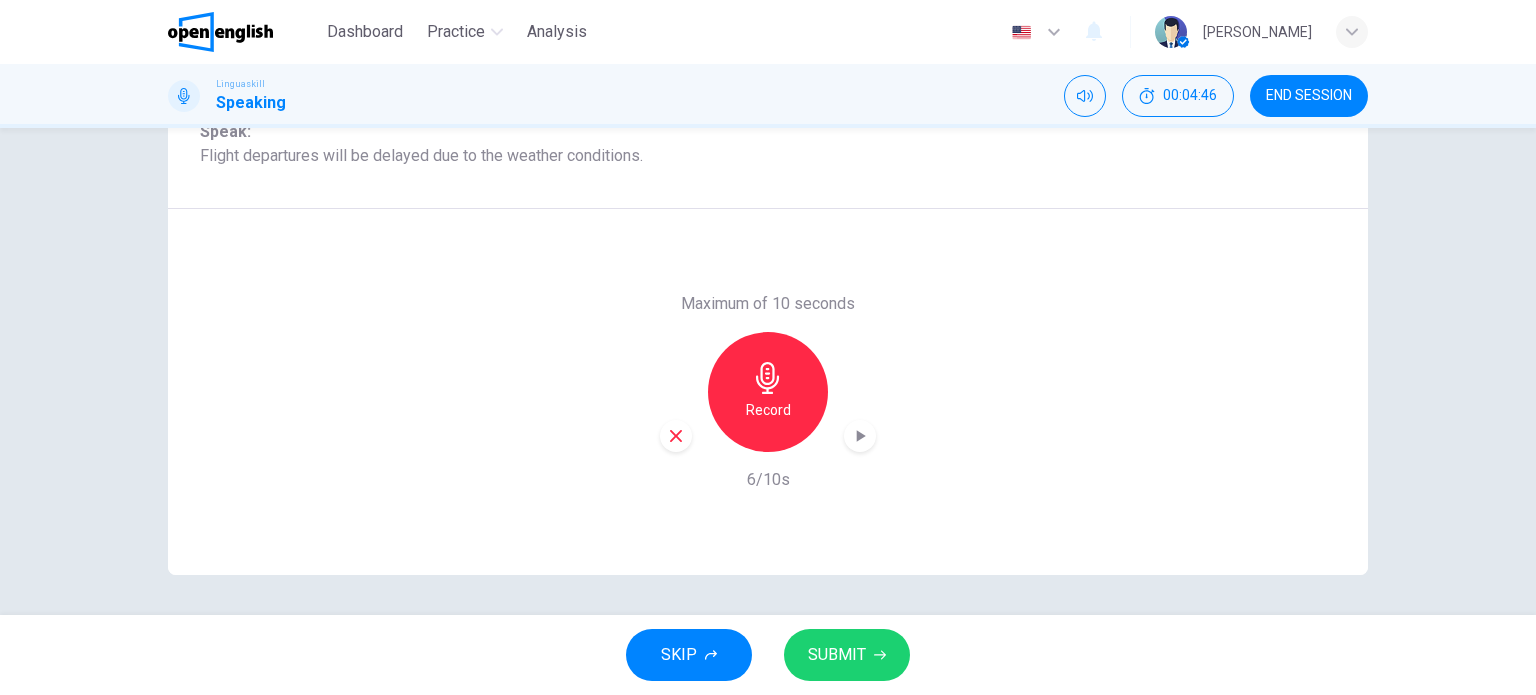 click on "SUBMIT" at bounding box center (837, 655) 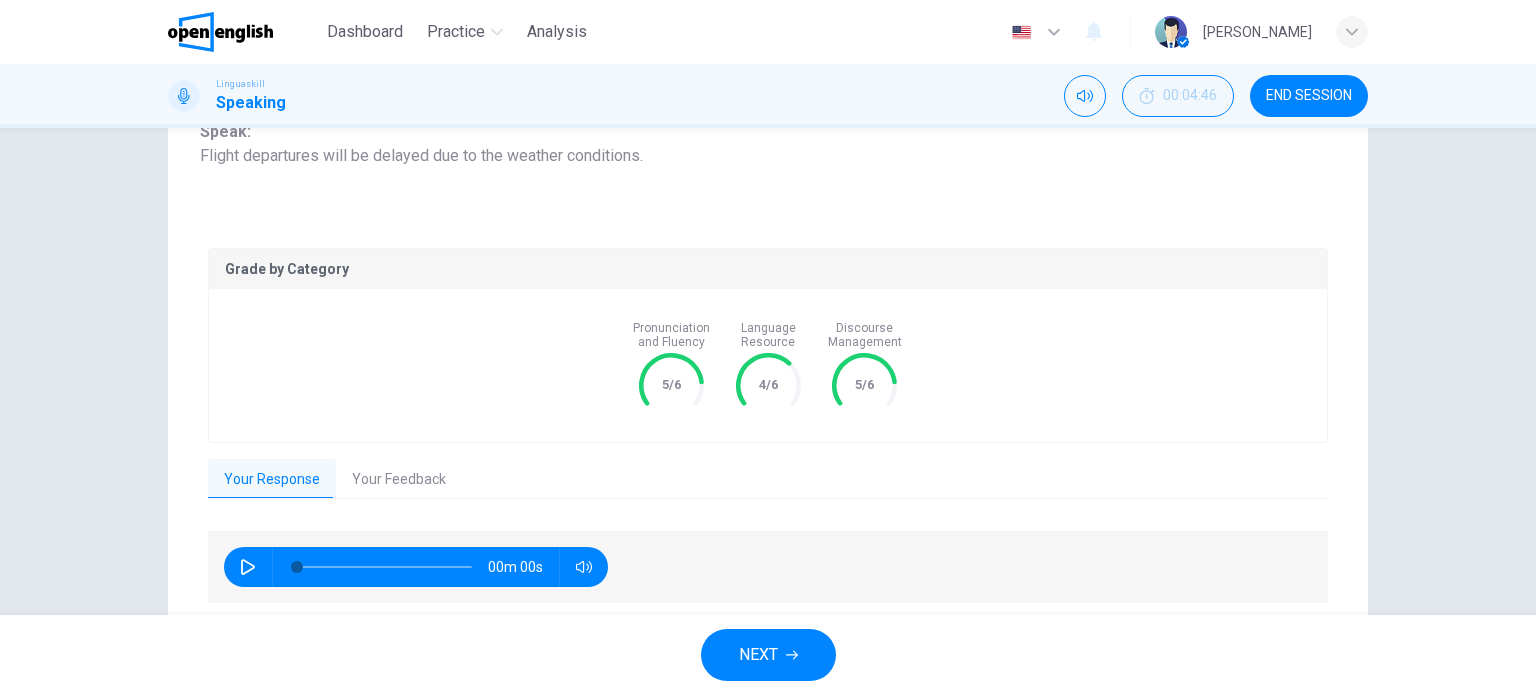 click on "NEXT" at bounding box center (758, 655) 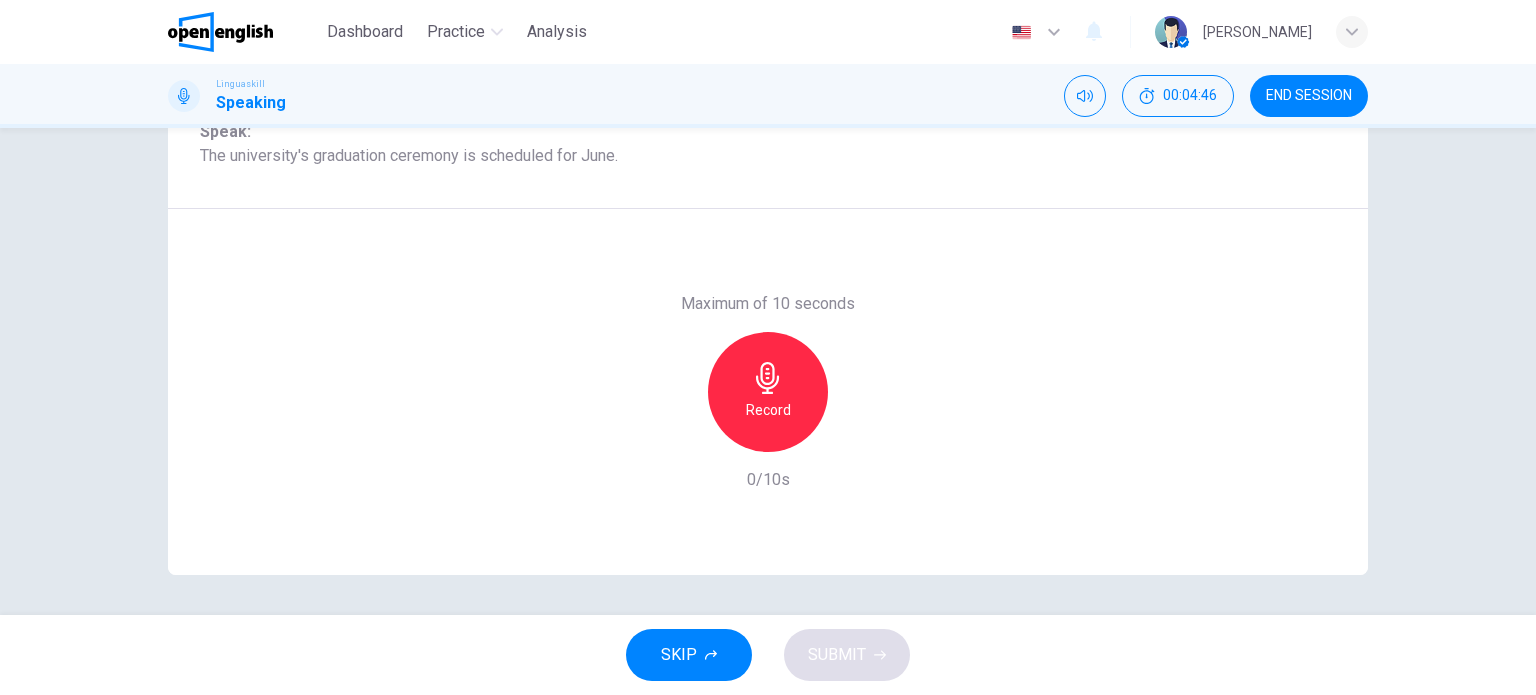 click on "Record" at bounding box center [768, 410] 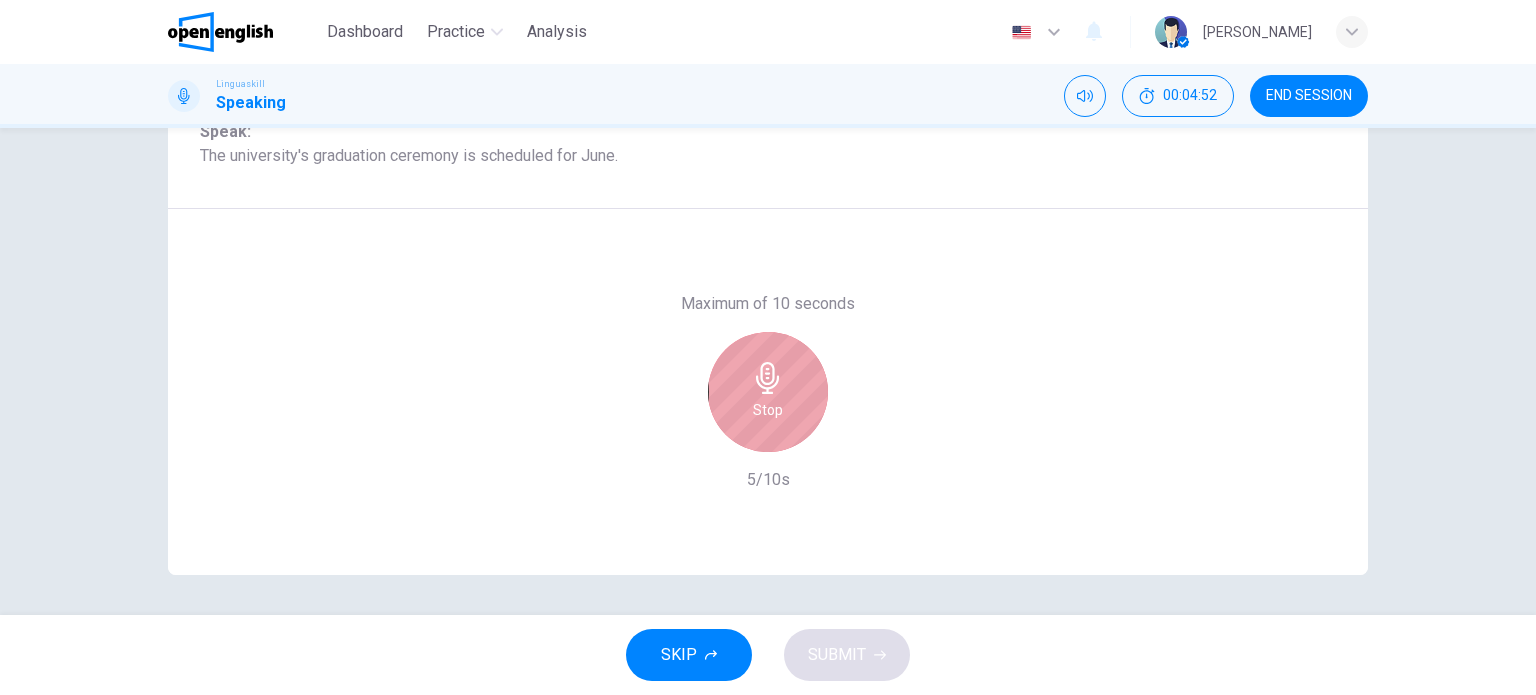 click on "Stop" at bounding box center [768, 410] 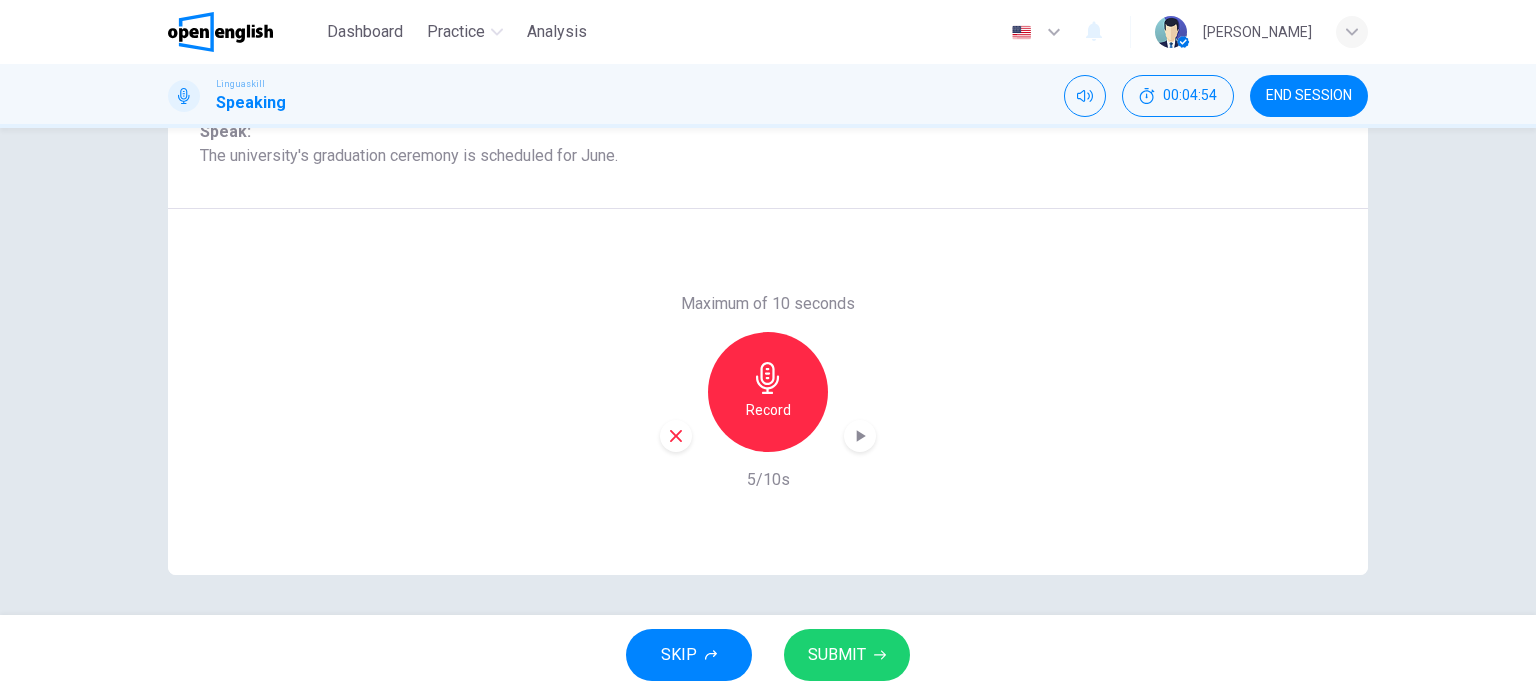 click on "SUBMIT" at bounding box center [837, 655] 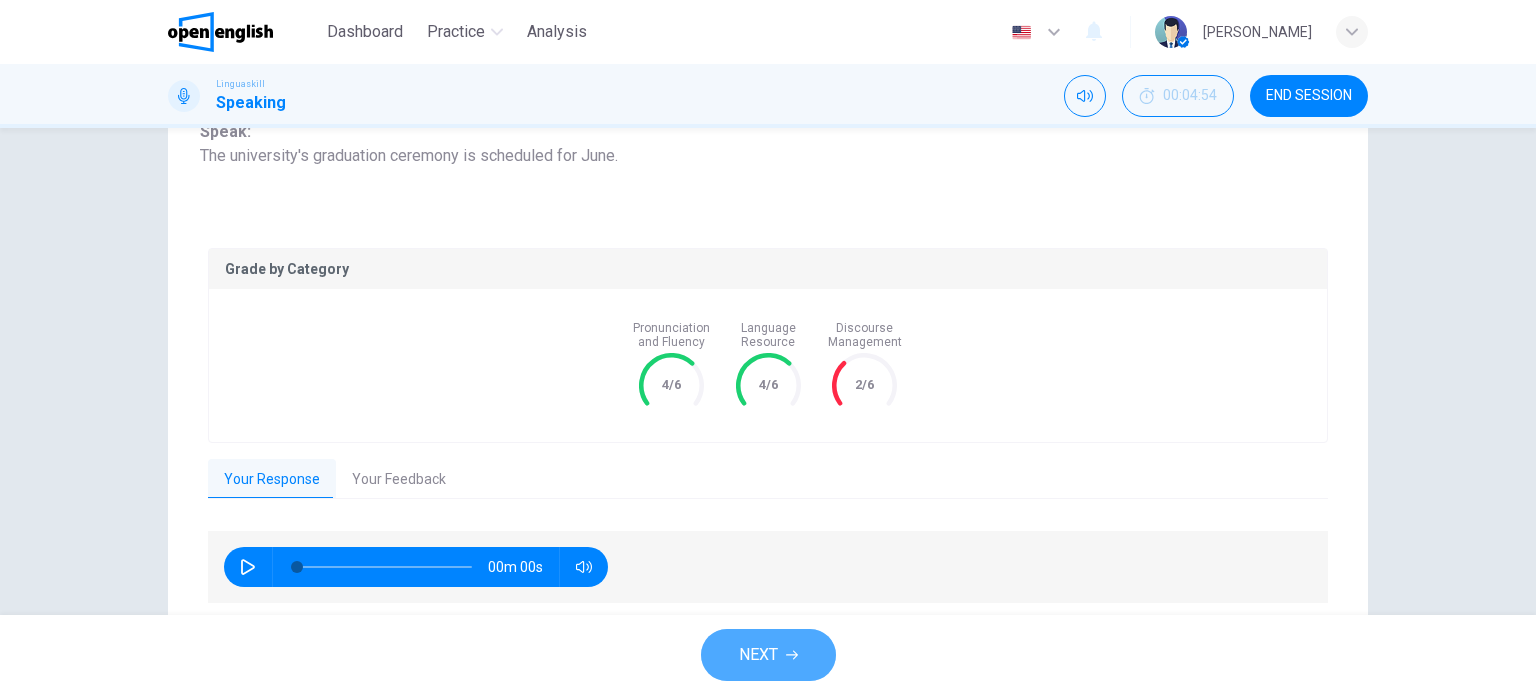 click on "NEXT" at bounding box center (768, 655) 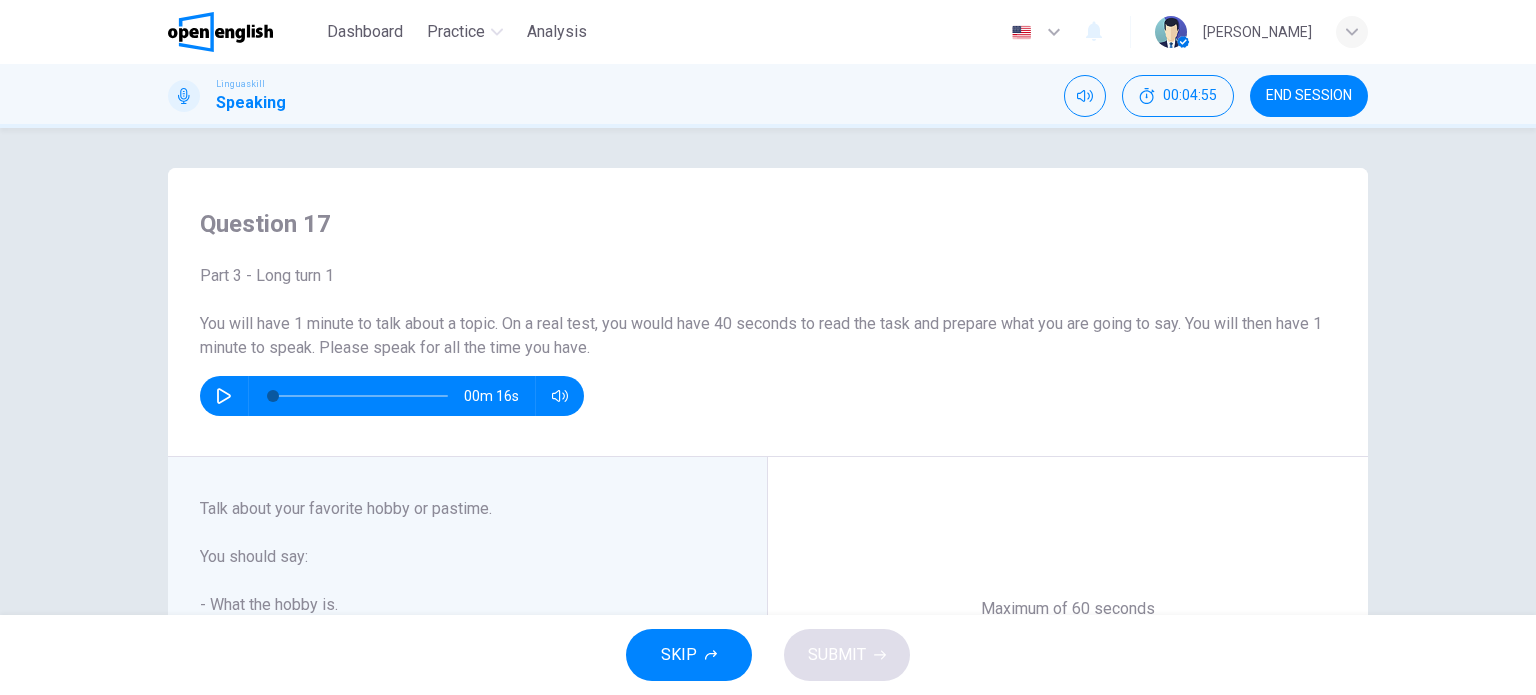 click on "Question   17 Part 3 - Long turn 1 You will have 1 minute to talk about a topic. On a real test, you would have 40 seconds to read the task and prepare what you are going to say. You will then have 1 minute to speak. Please speak for all the time you have. Talk about your favorite hobby or pastime.  You should say:  - What the hobby is.  - How you became interested in it.  - Why you enjoy it. 00m 16s" at bounding box center (768, 312) 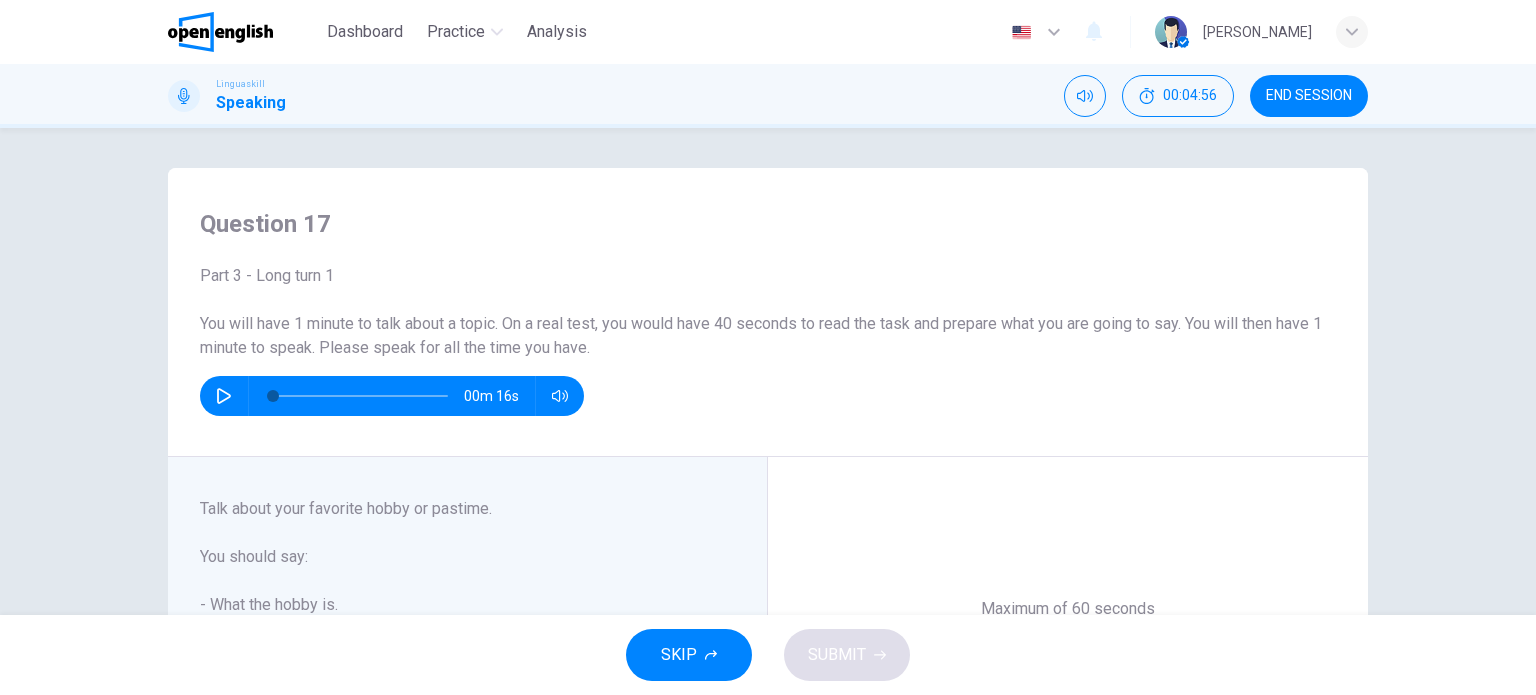 click at bounding box center (224, 396) 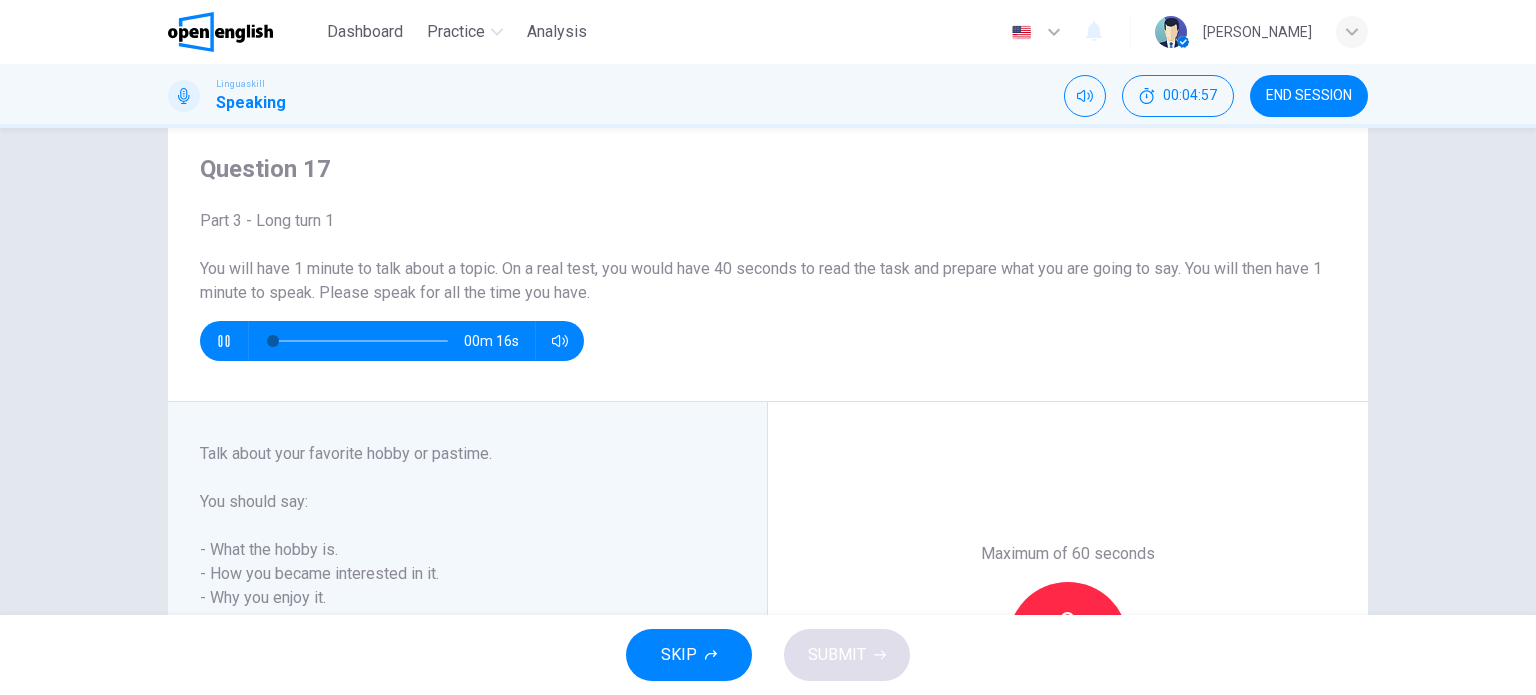 scroll, scrollTop: 100, scrollLeft: 0, axis: vertical 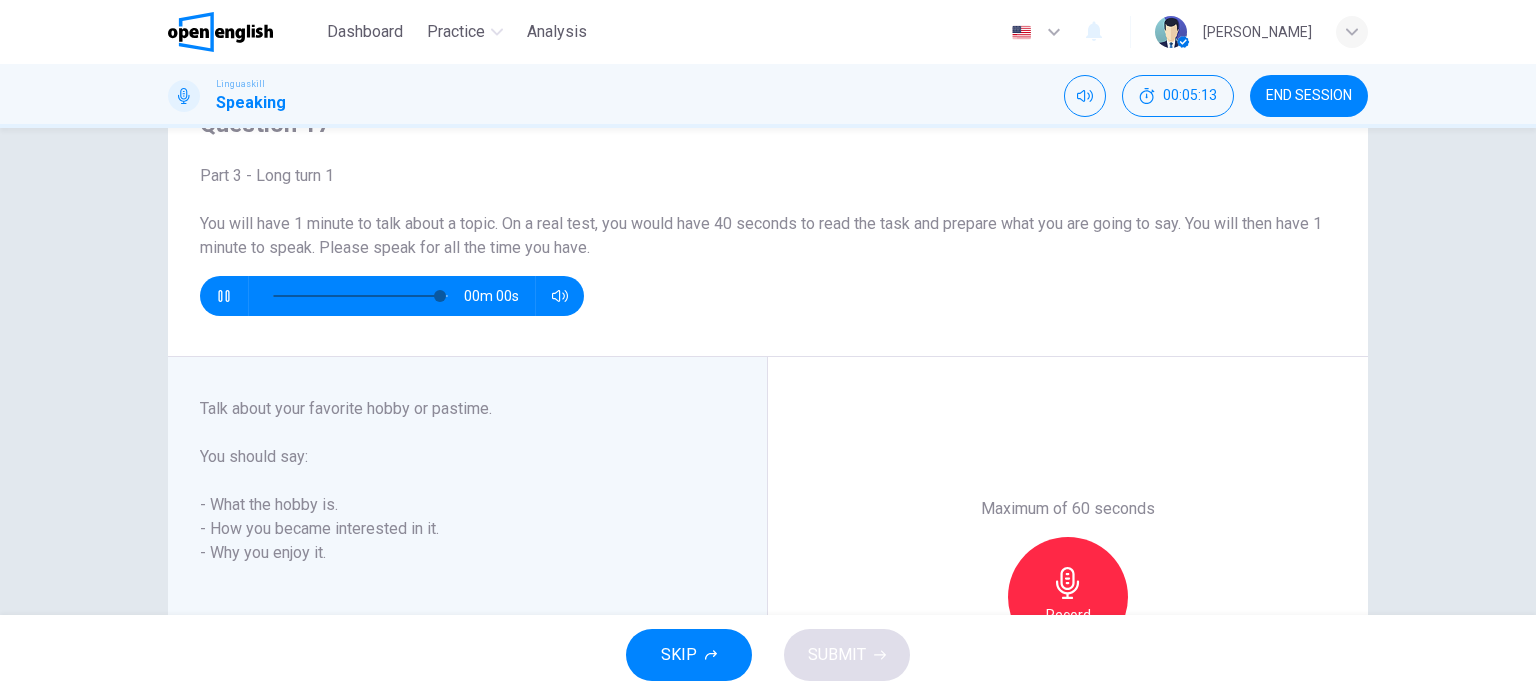 type on "*" 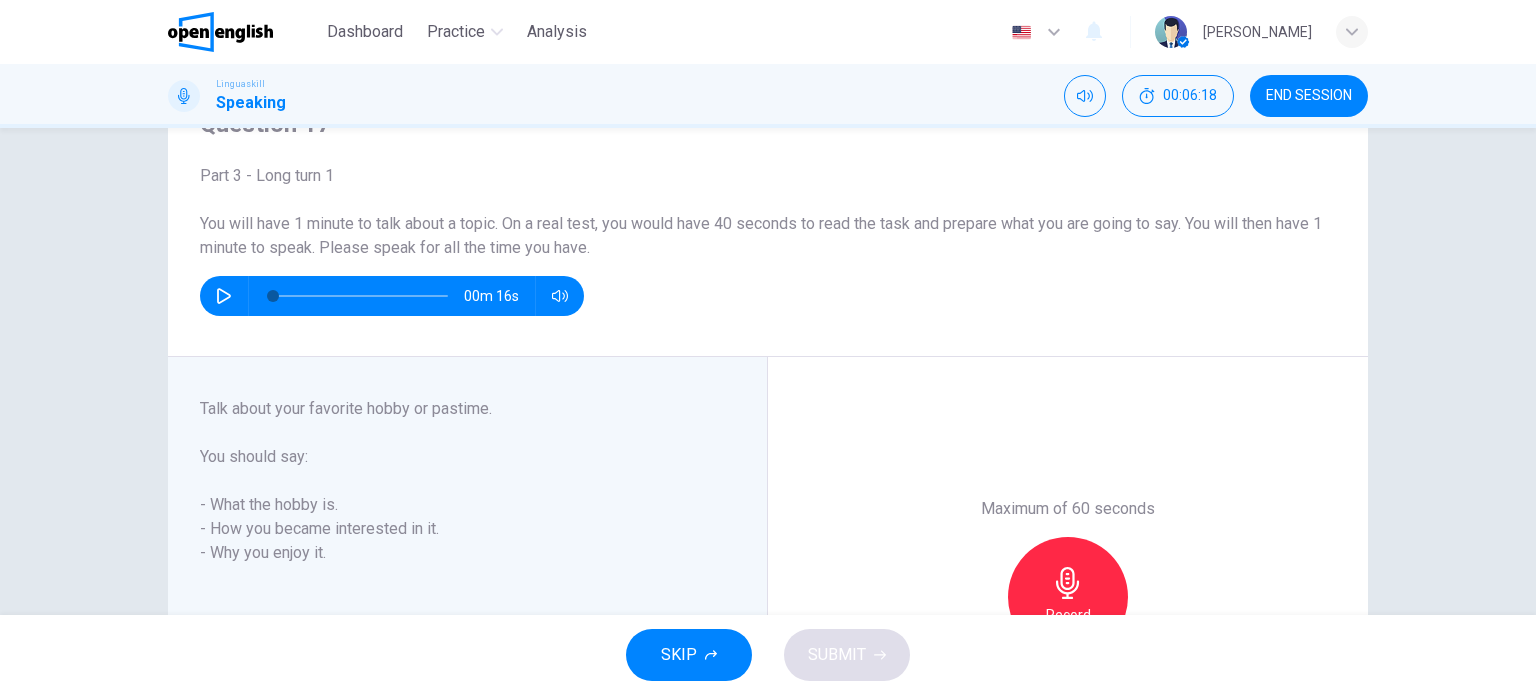 scroll, scrollTop: 200, scrollLeft: 0, axis: vertical 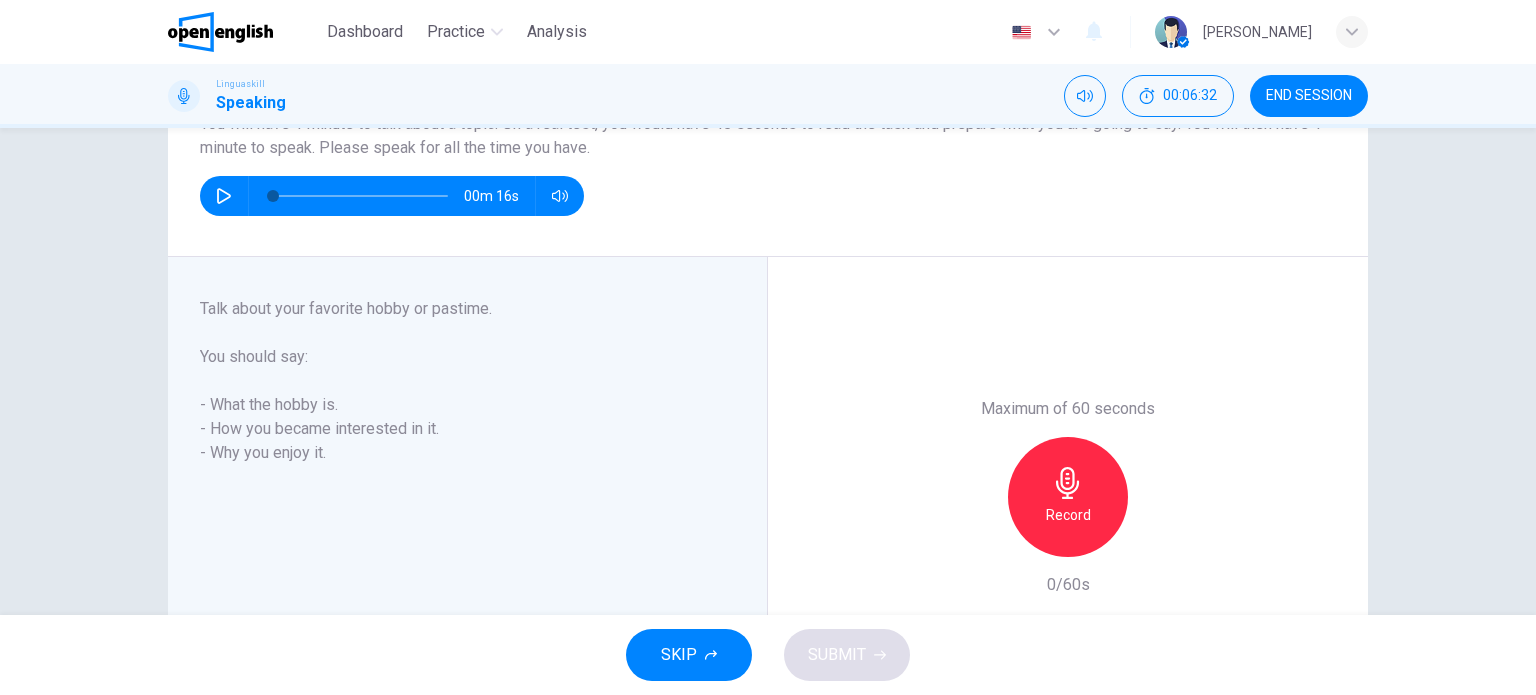click on "Record" at bounding box center [1068, 515] 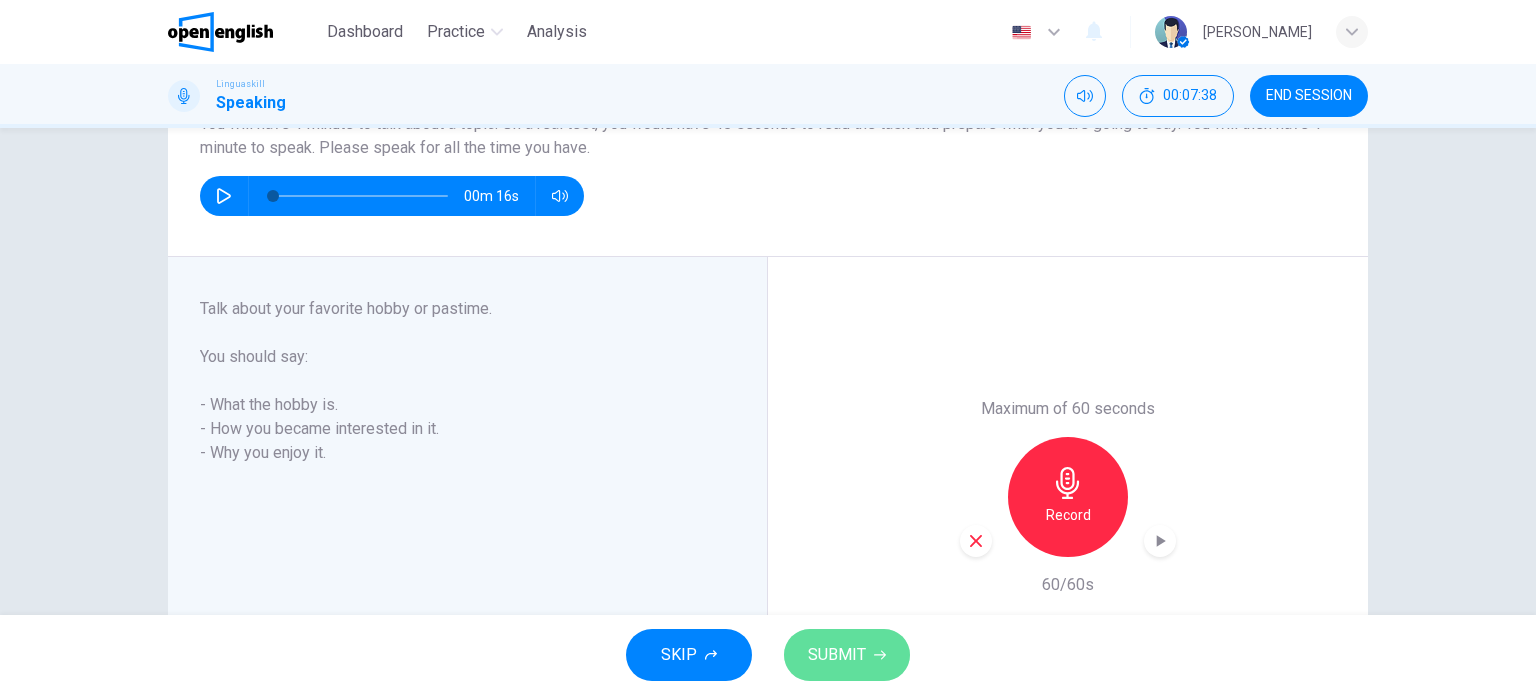 click on "SUBMIT" at bounding box center (837, 655) 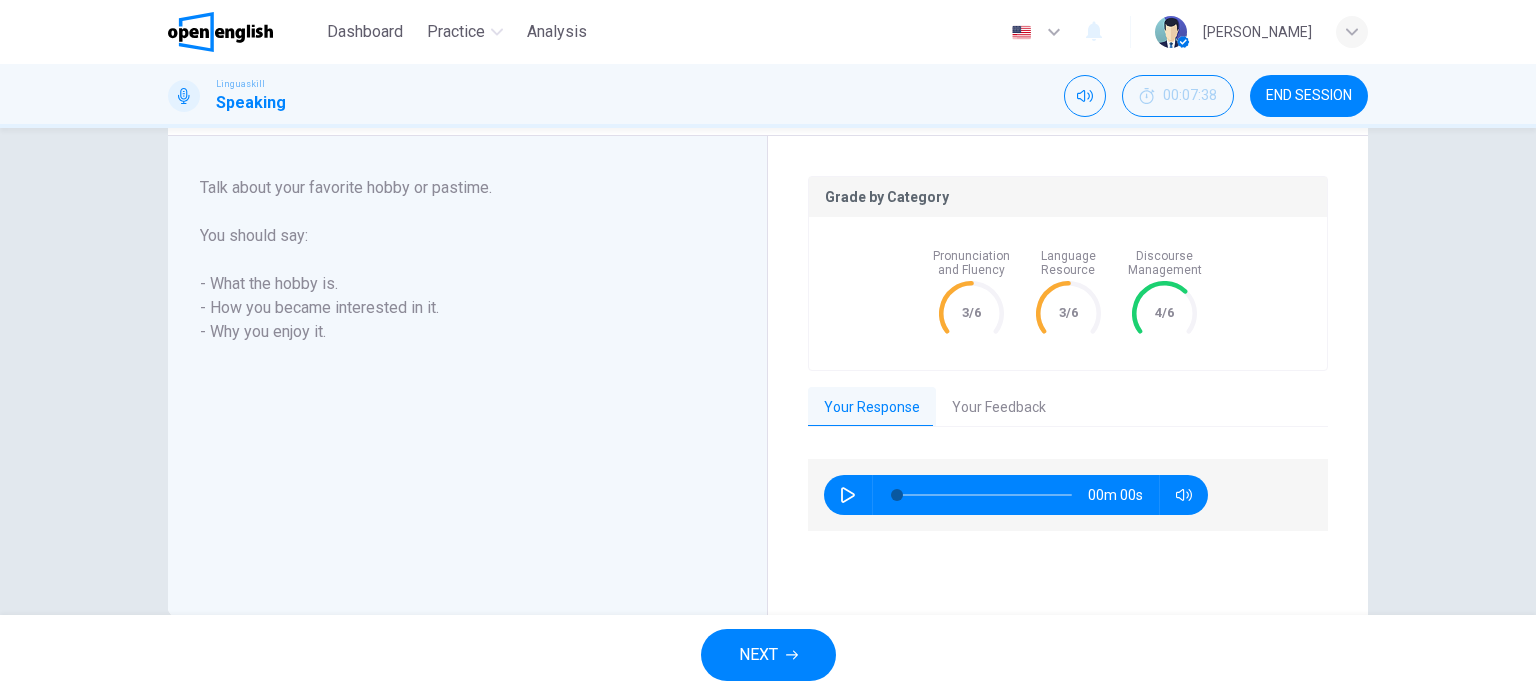 scroll, scrollTop: 401, scrollLeft: 0, axis: vertical 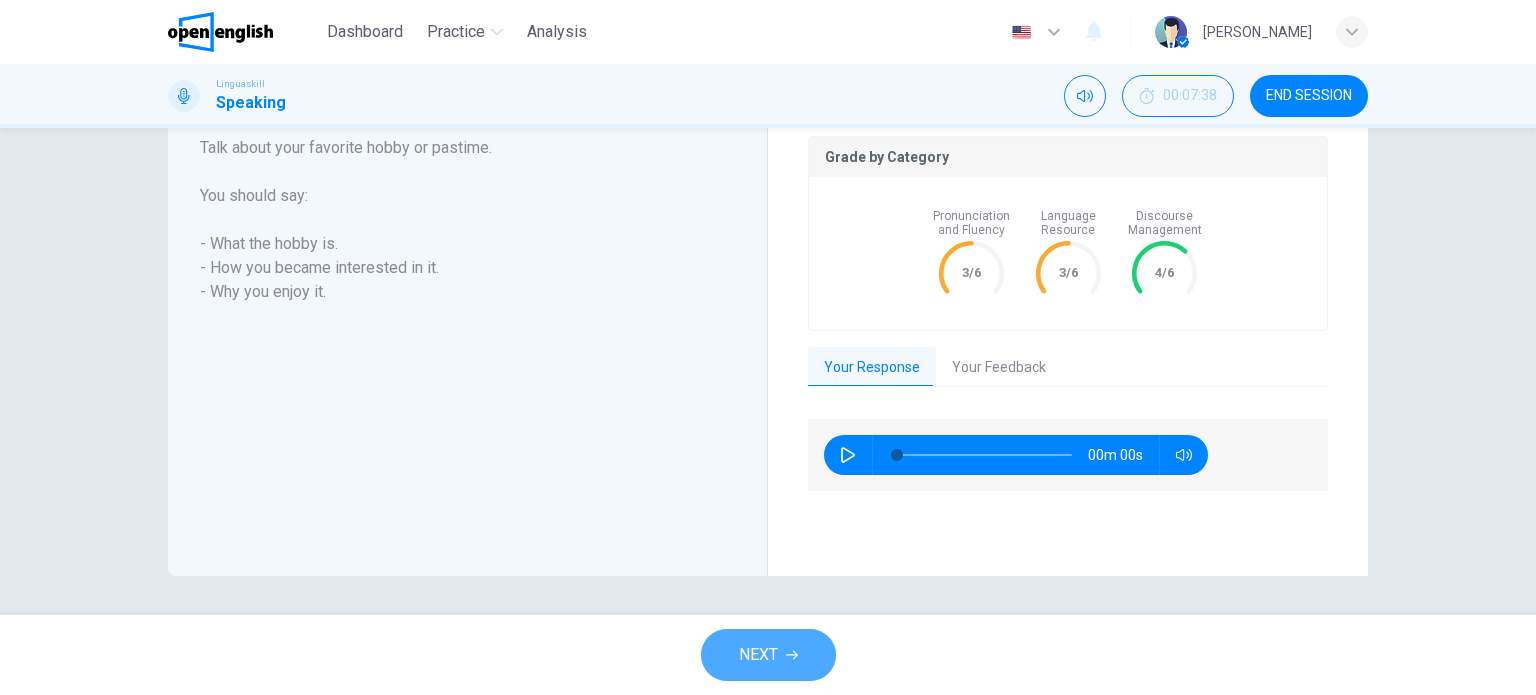 click on "NEXT" at bounding box center (758, 655) 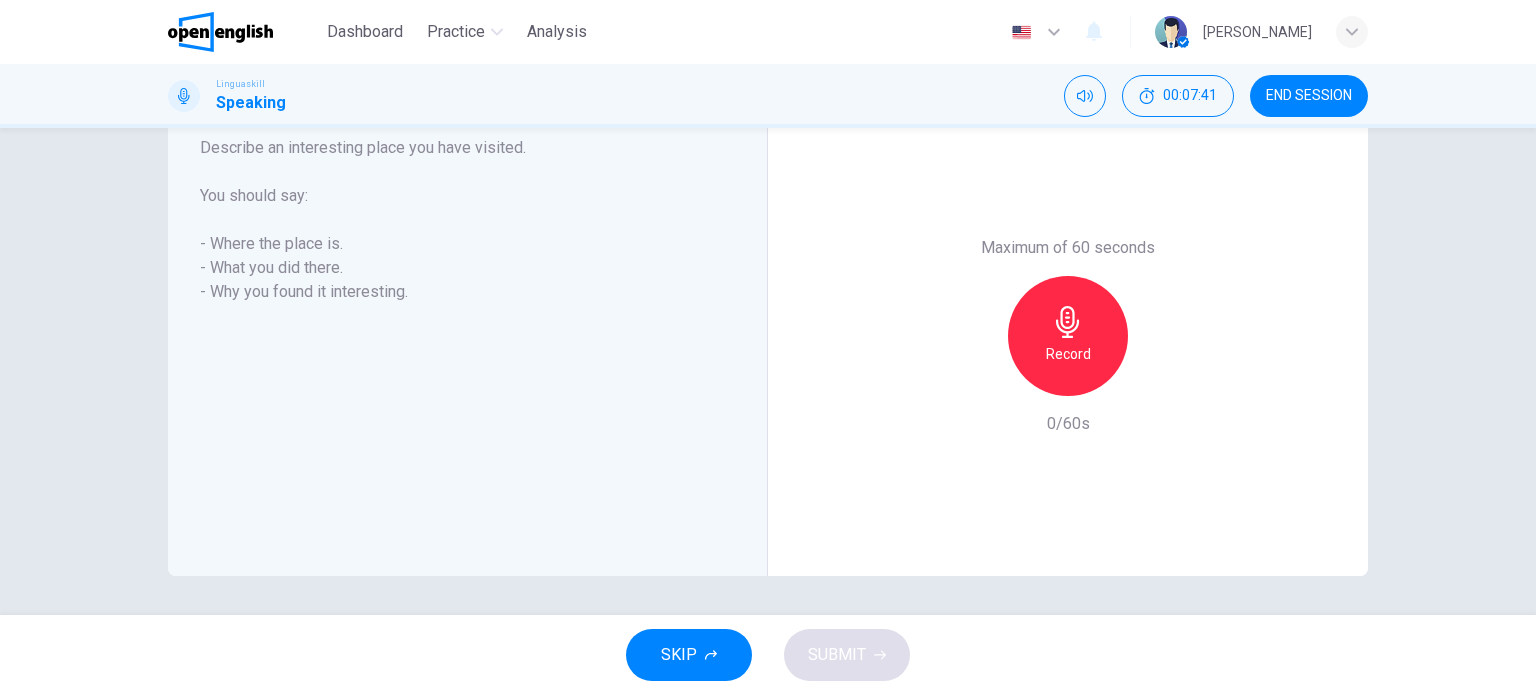 scroll, scrollTop: 261, scrollLeft: 0, axis: vertical 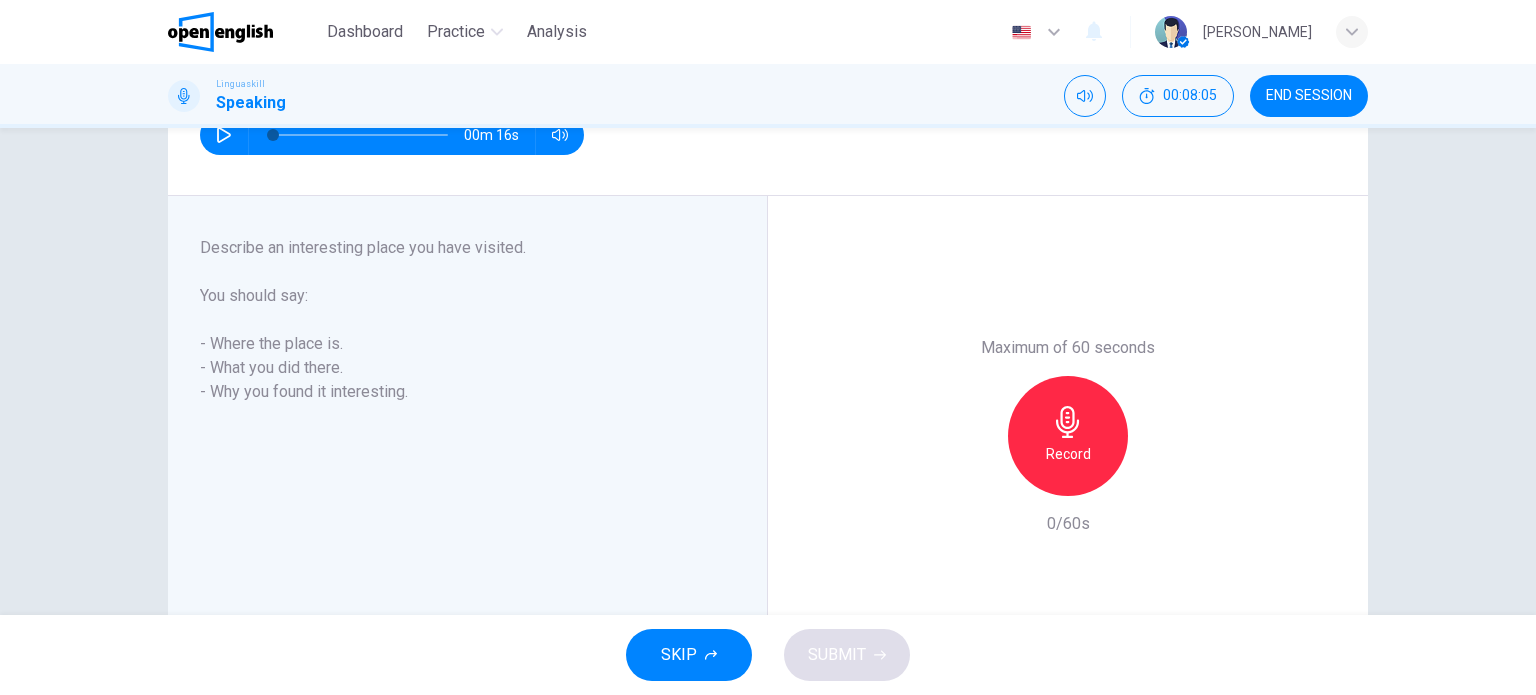 click on "Record" at bounding box center [1068, 436] 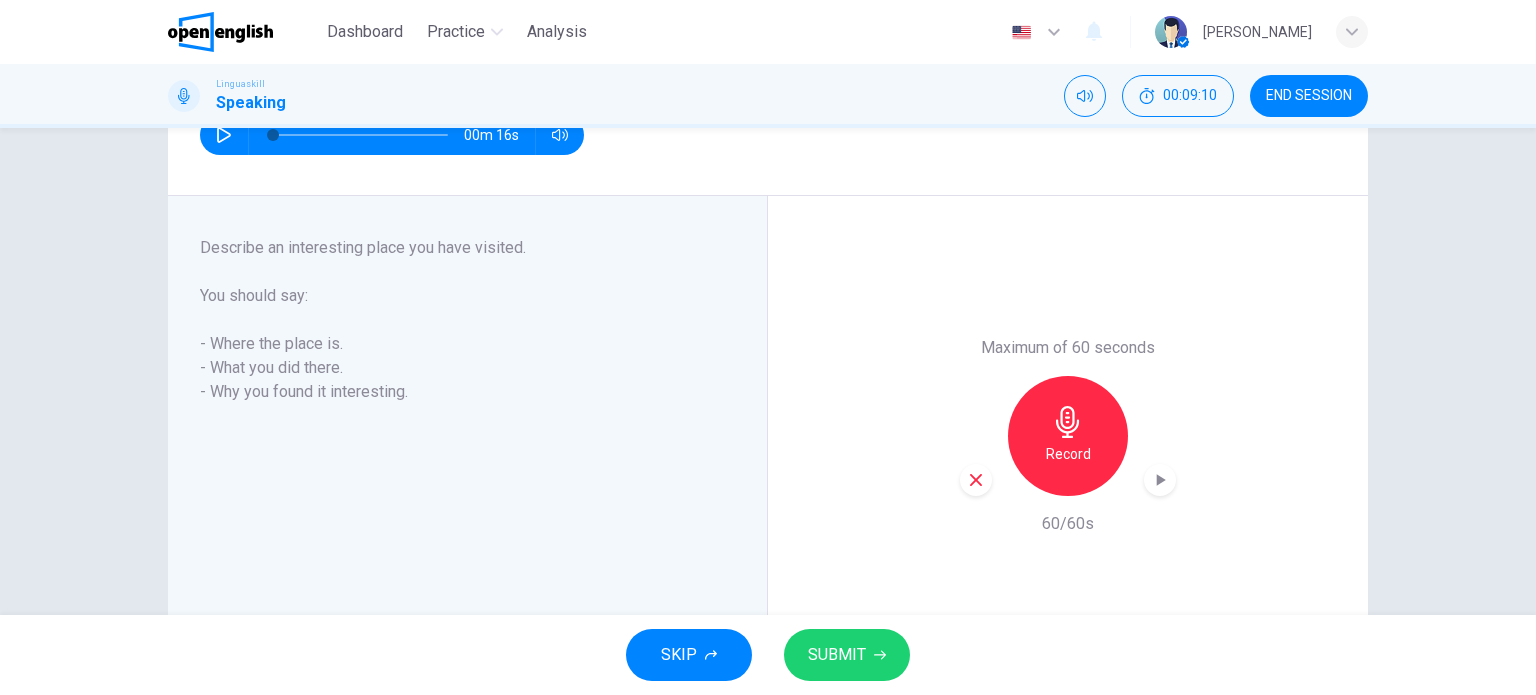 click on "SUBMIT" at bounding box center [847, 655] 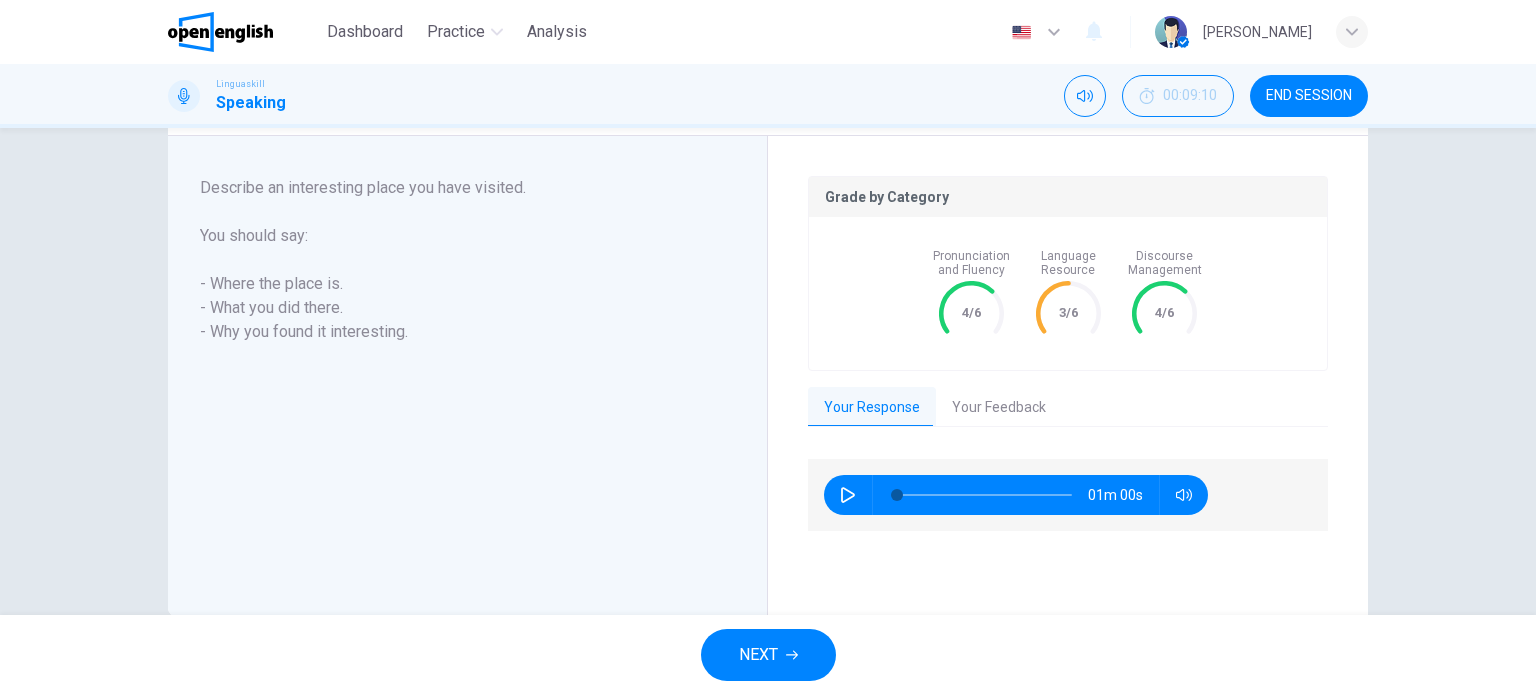 scroll, scrollTop: 261, scrollLeft: 0, axis: vertical 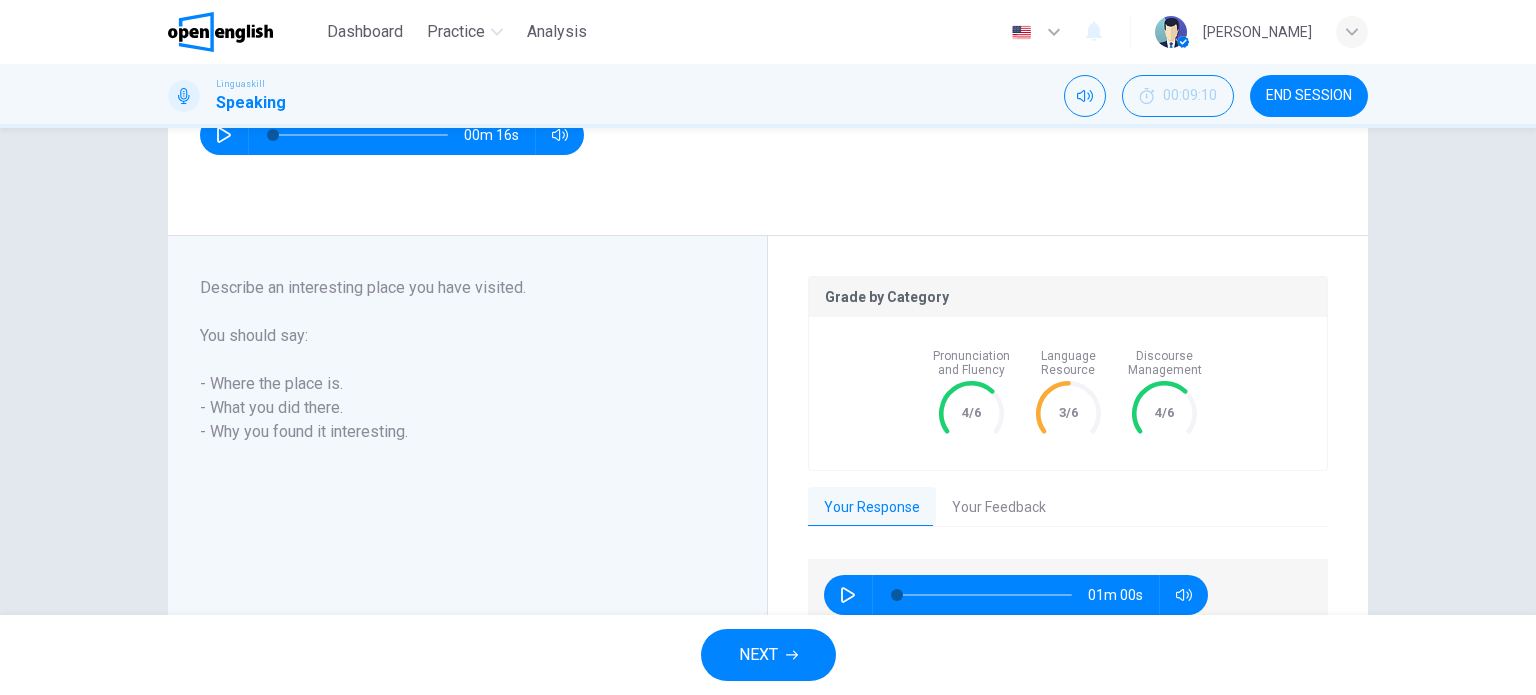 click on "NEXT" at bounding box center [768, 655] 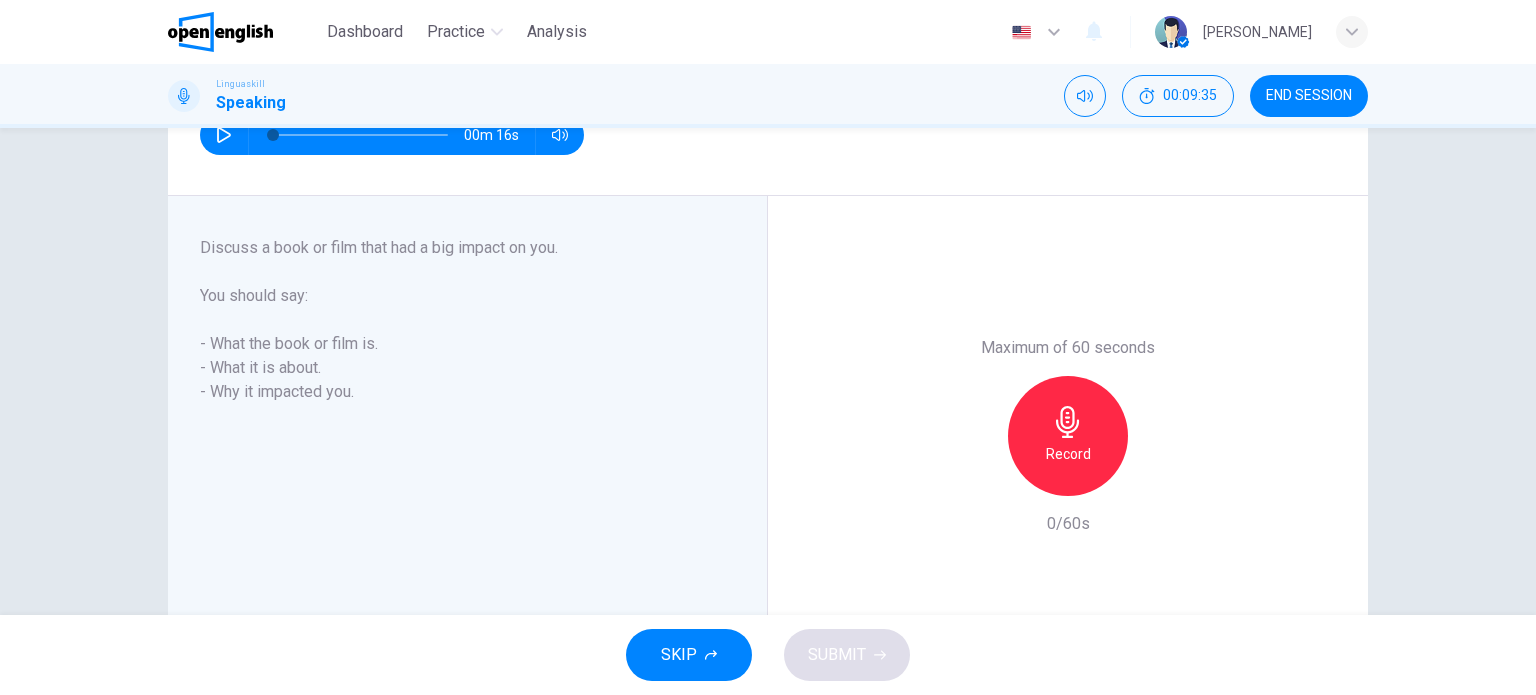 click 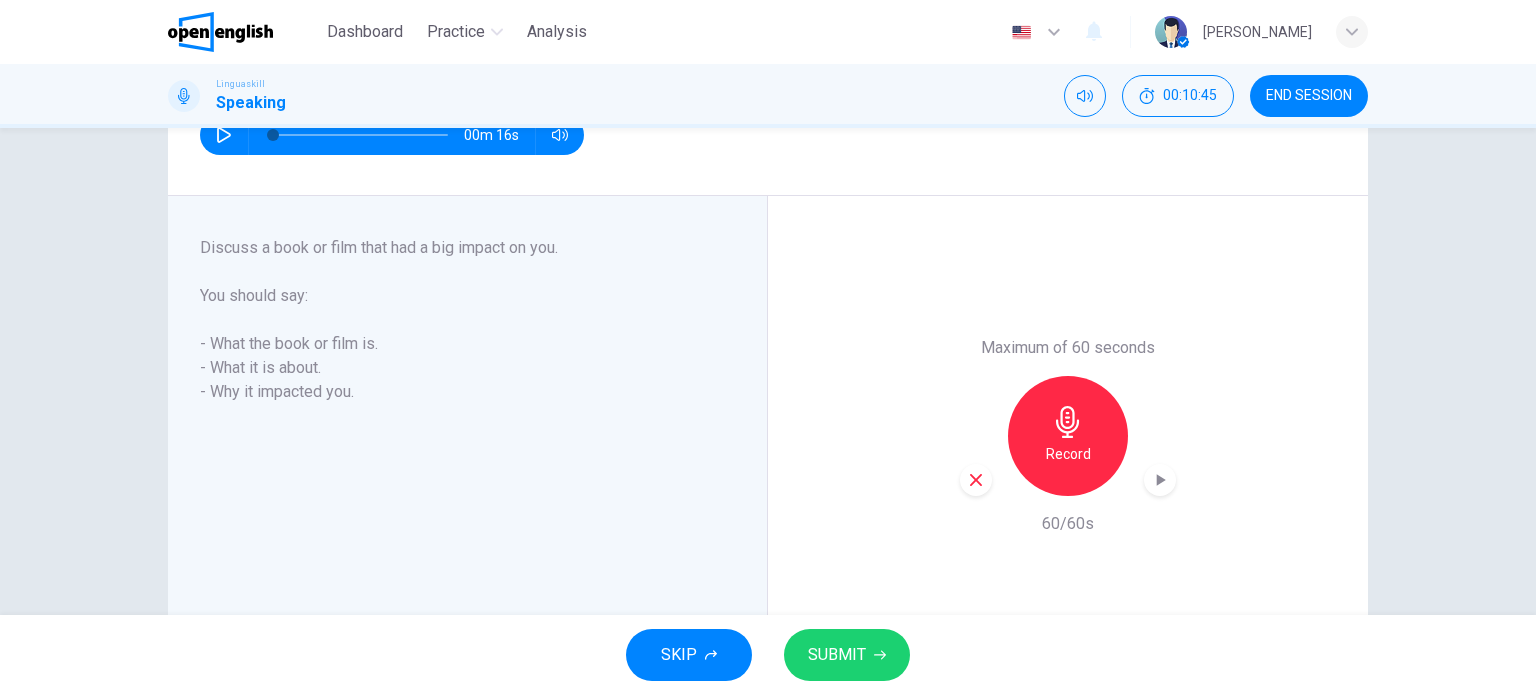 click 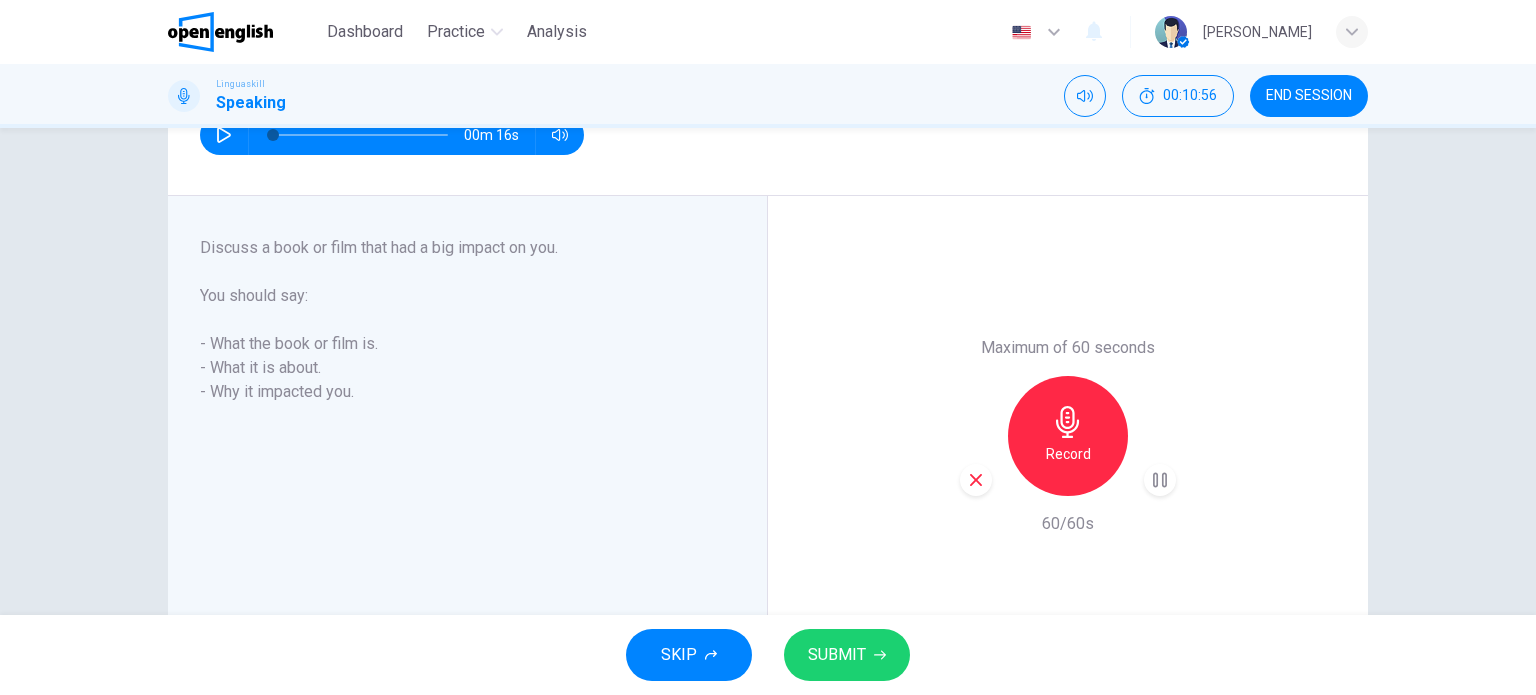 click on "SUBMIT" at bounding box center [847, 655] 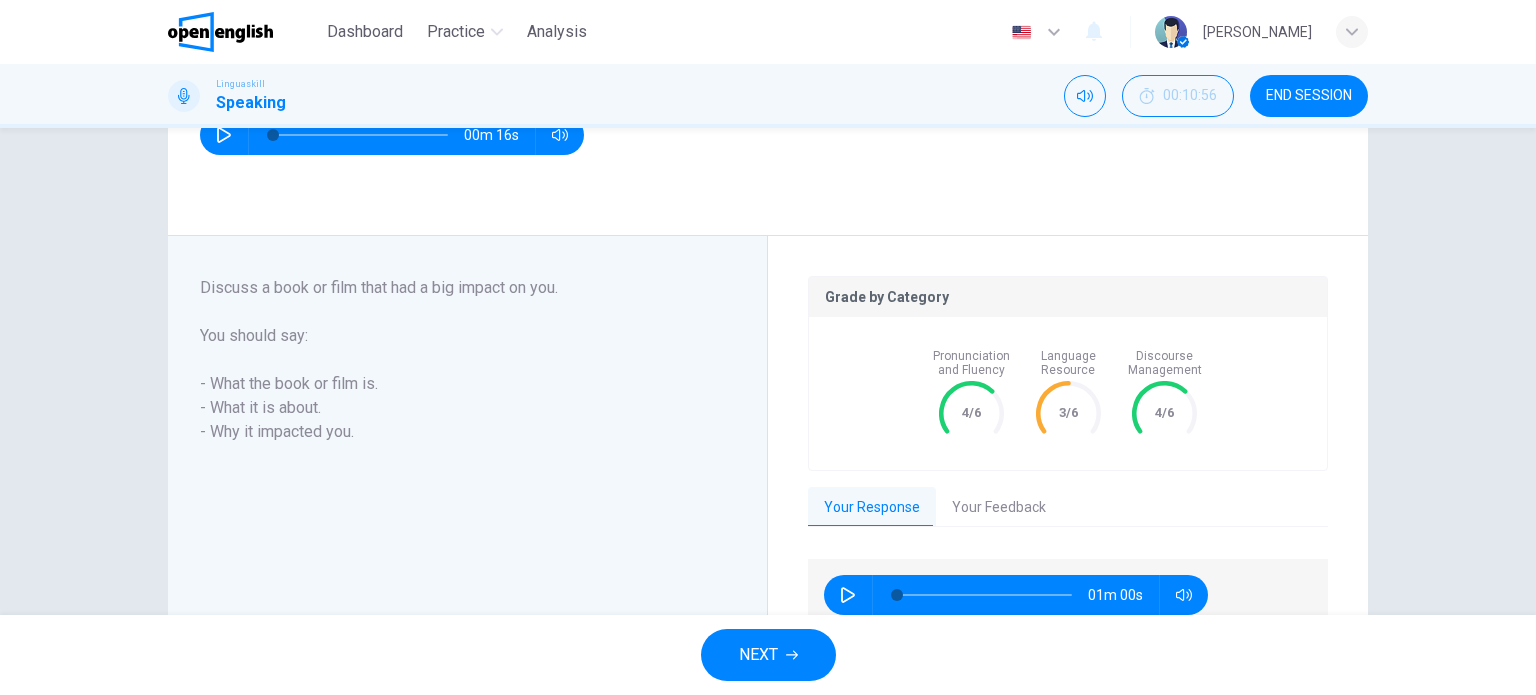 click on "NEXT" at bounding box center [758, 655] 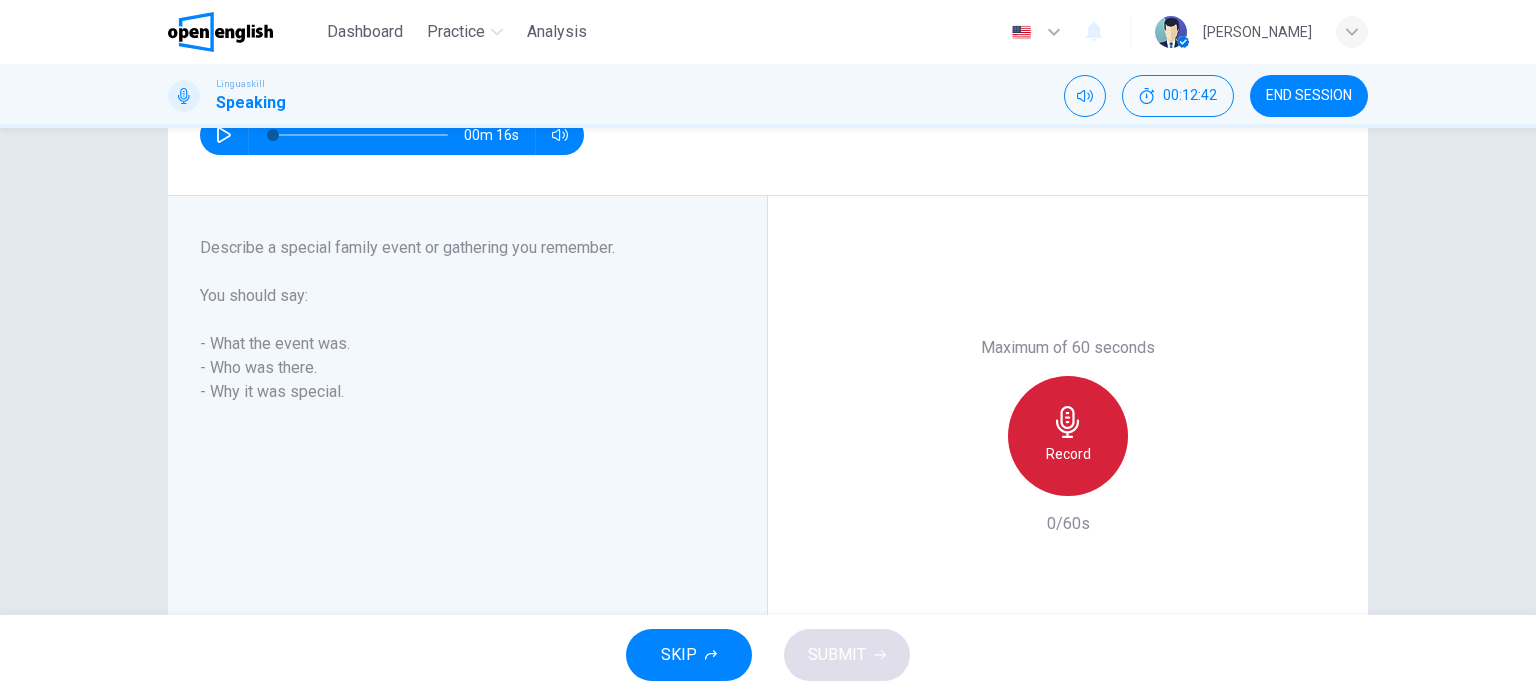 click 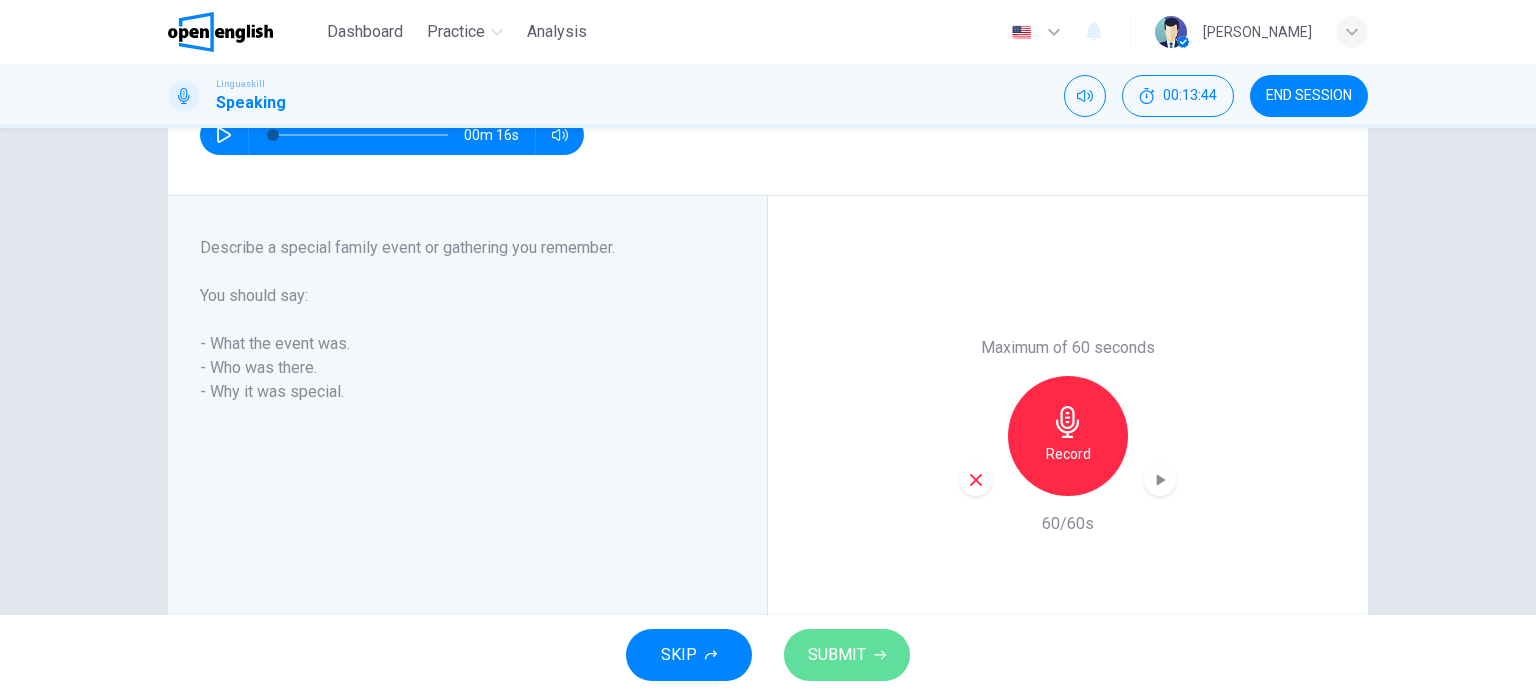 click on "SUBMIT" at bounding box center (837, 655) 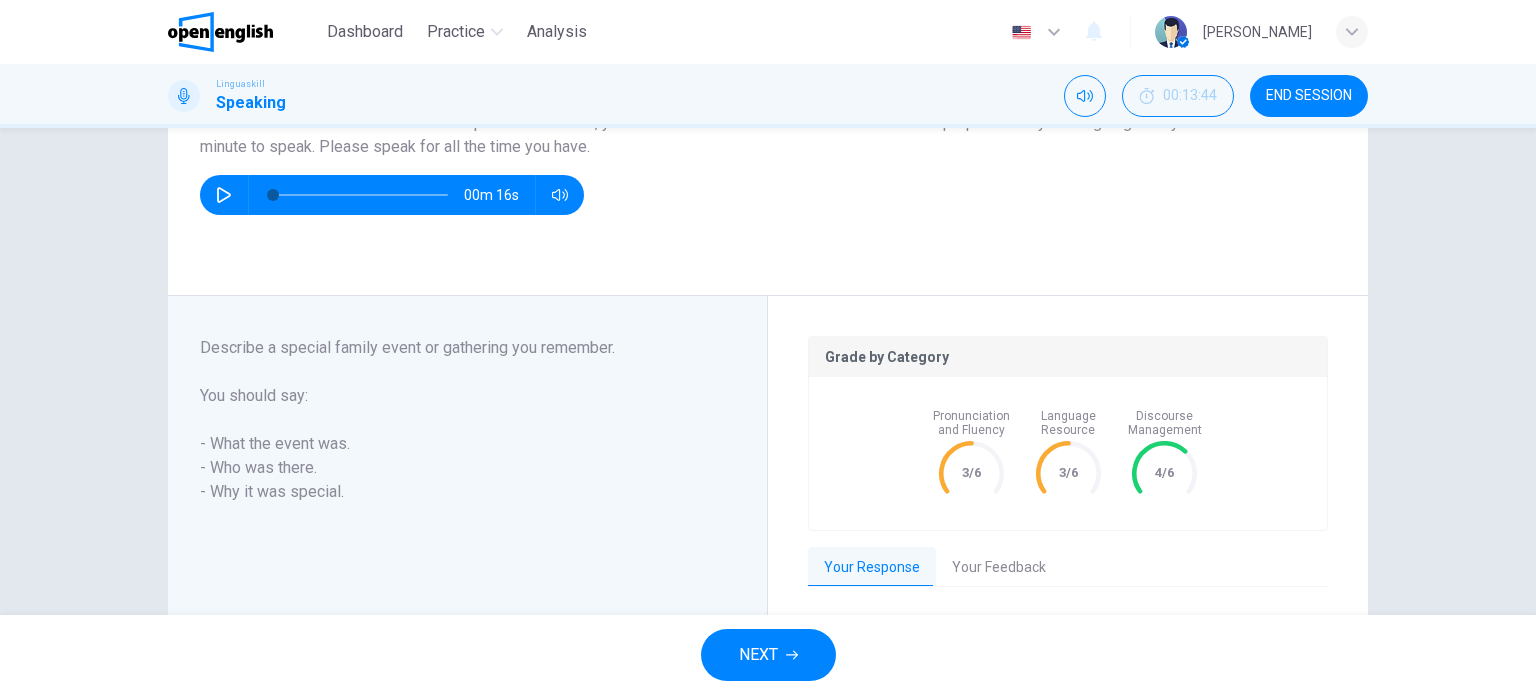 scroll, scrollTop: 301, scrollLeft: 0, axis: vertical 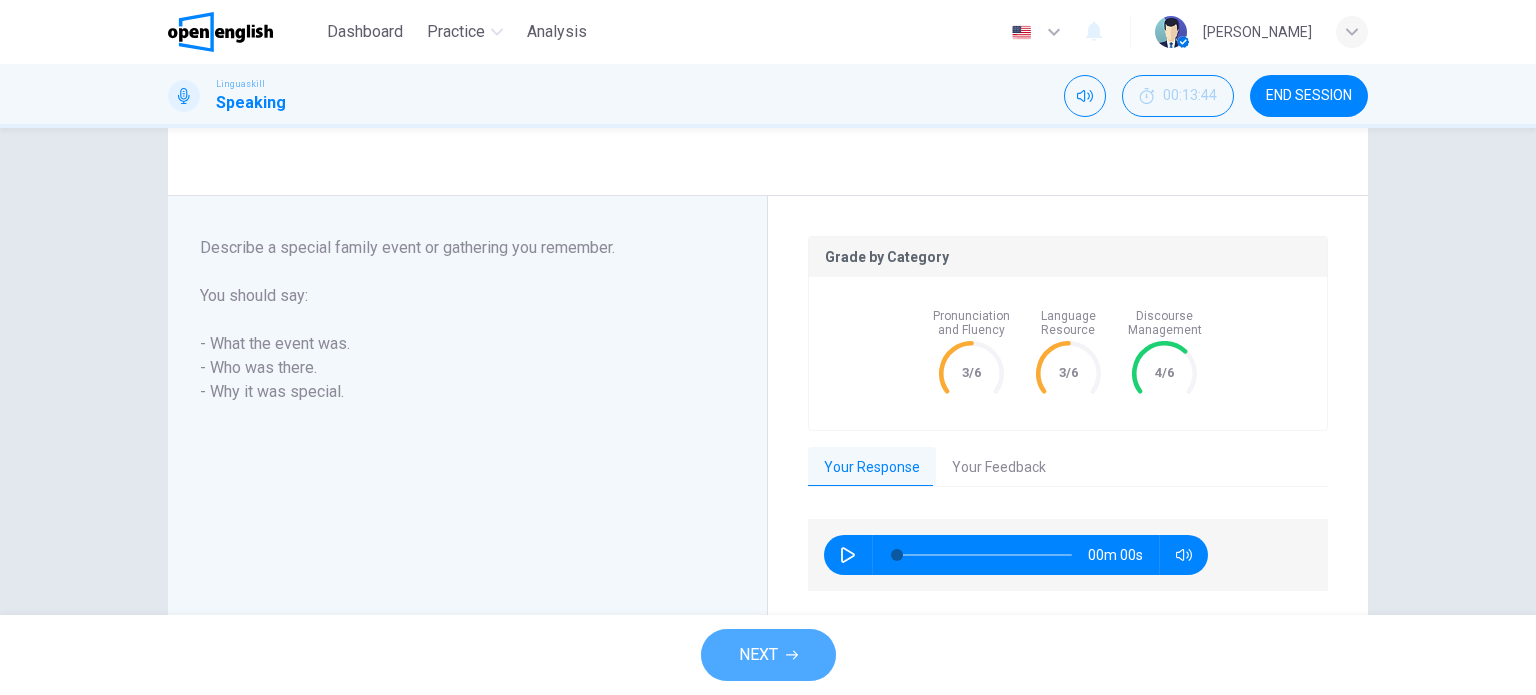 click on "NEXT" at bounding box center (768, 655) 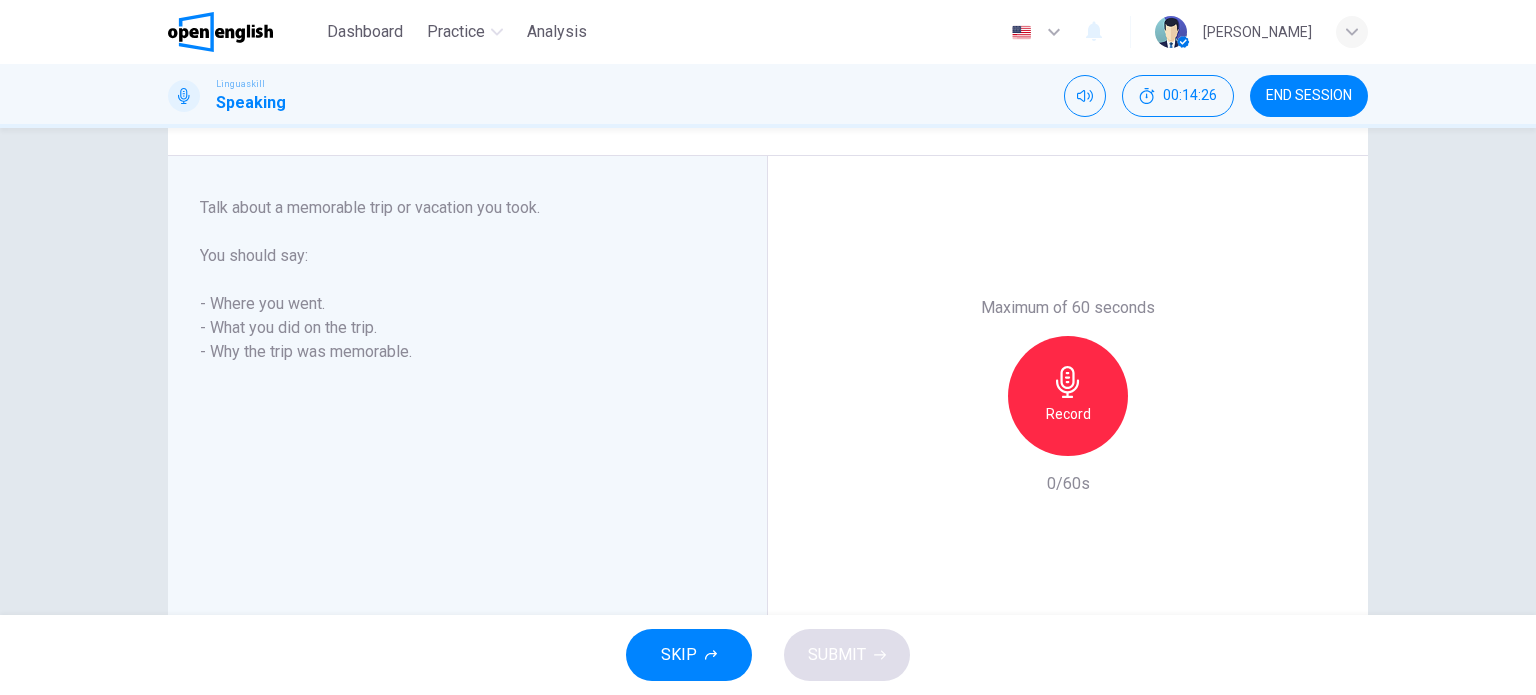 click on "Record" at bounding box center [1068, 414] 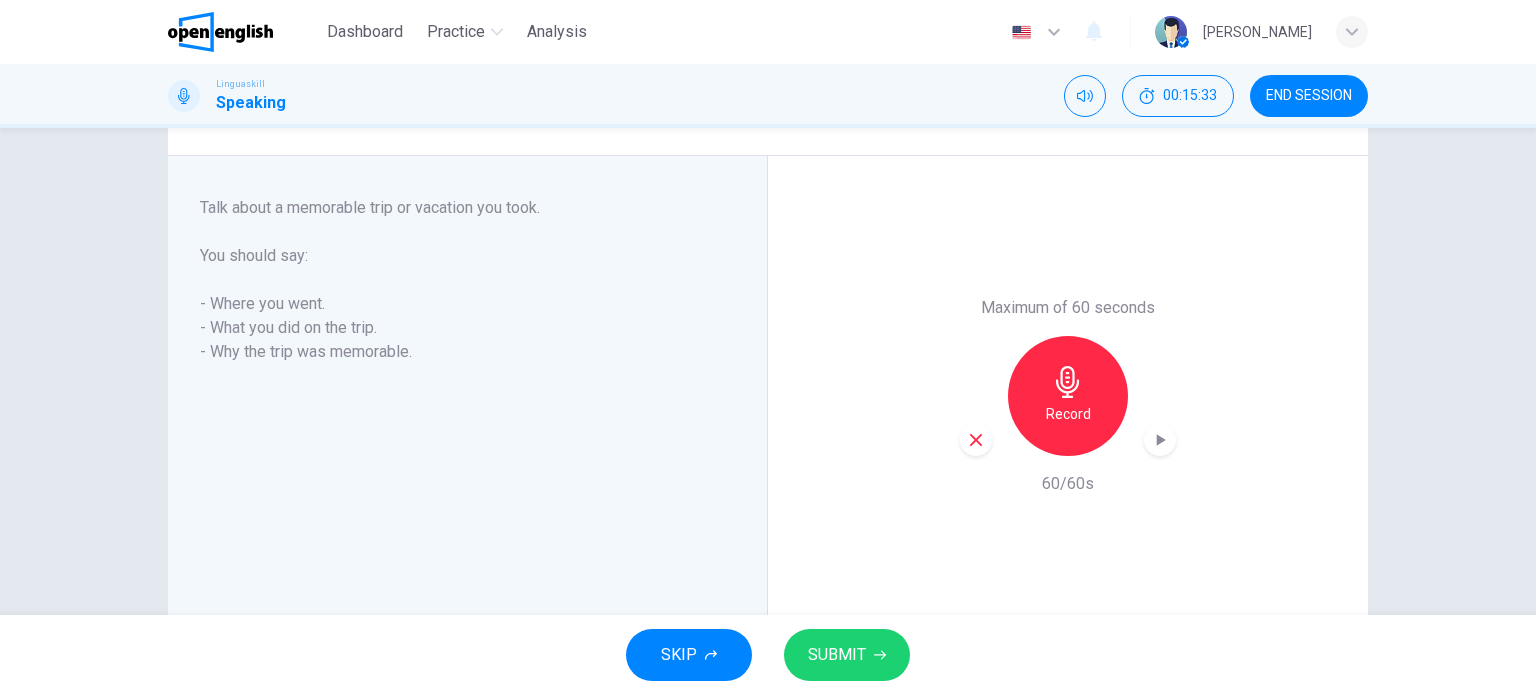 click on "SUBMIT" at bounding box center (837, 655) 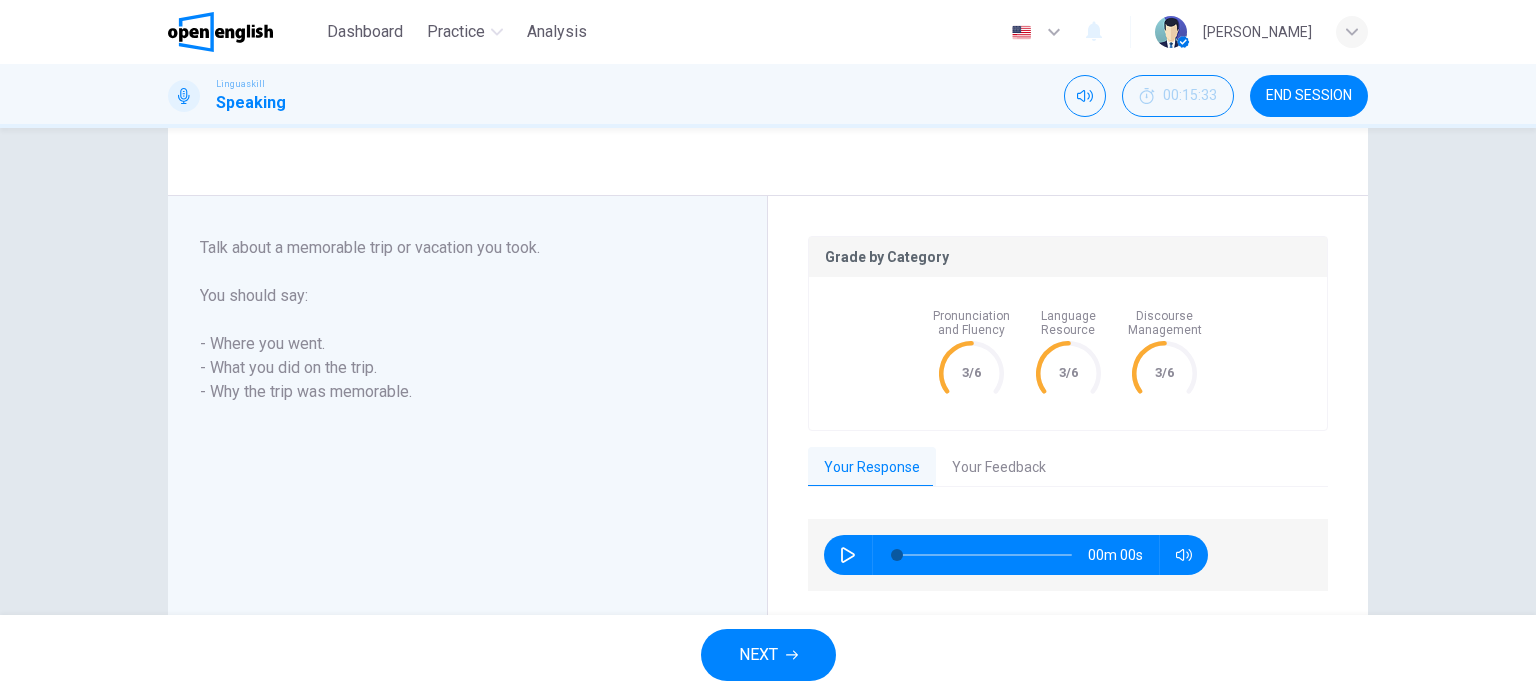 click on "NEXT" at bounding box center [758, 655] 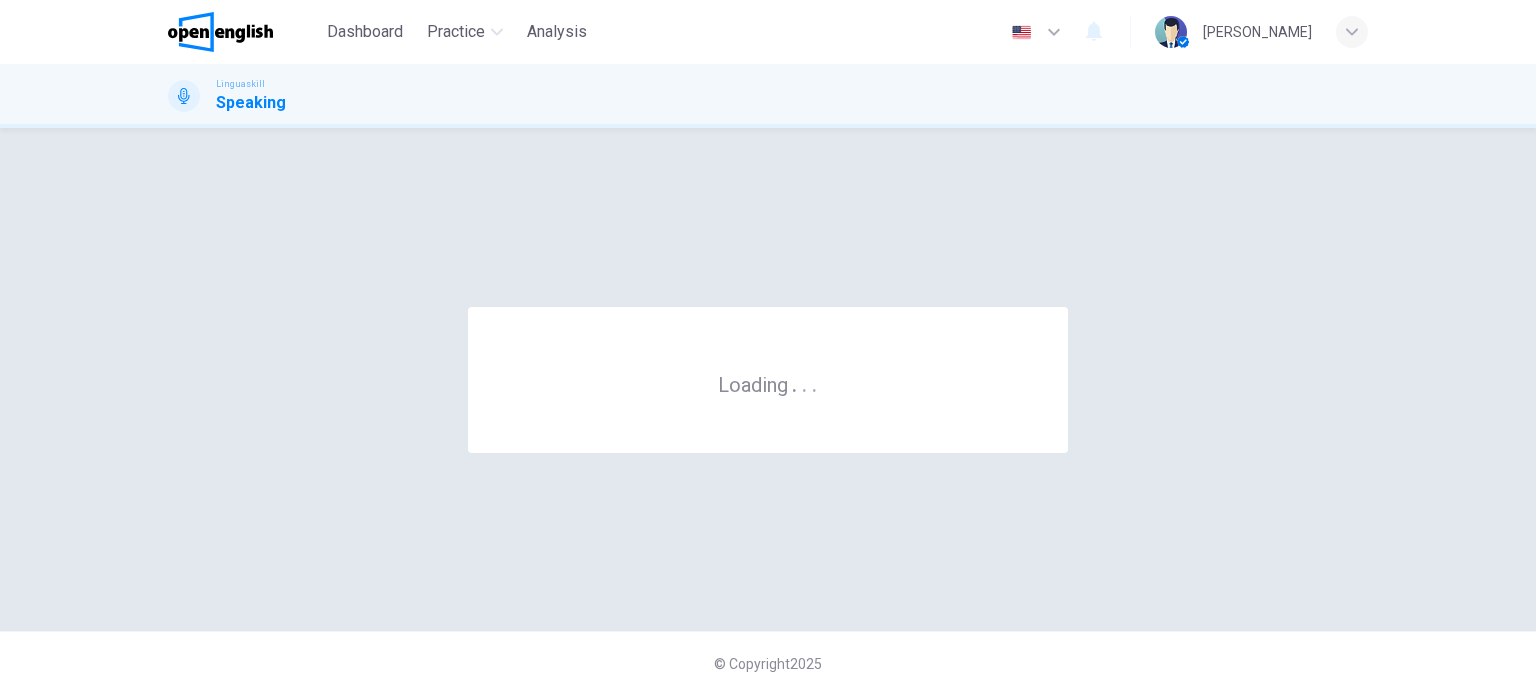 scroll, scrollTop: 0, scrollLeft: 0, axis: both 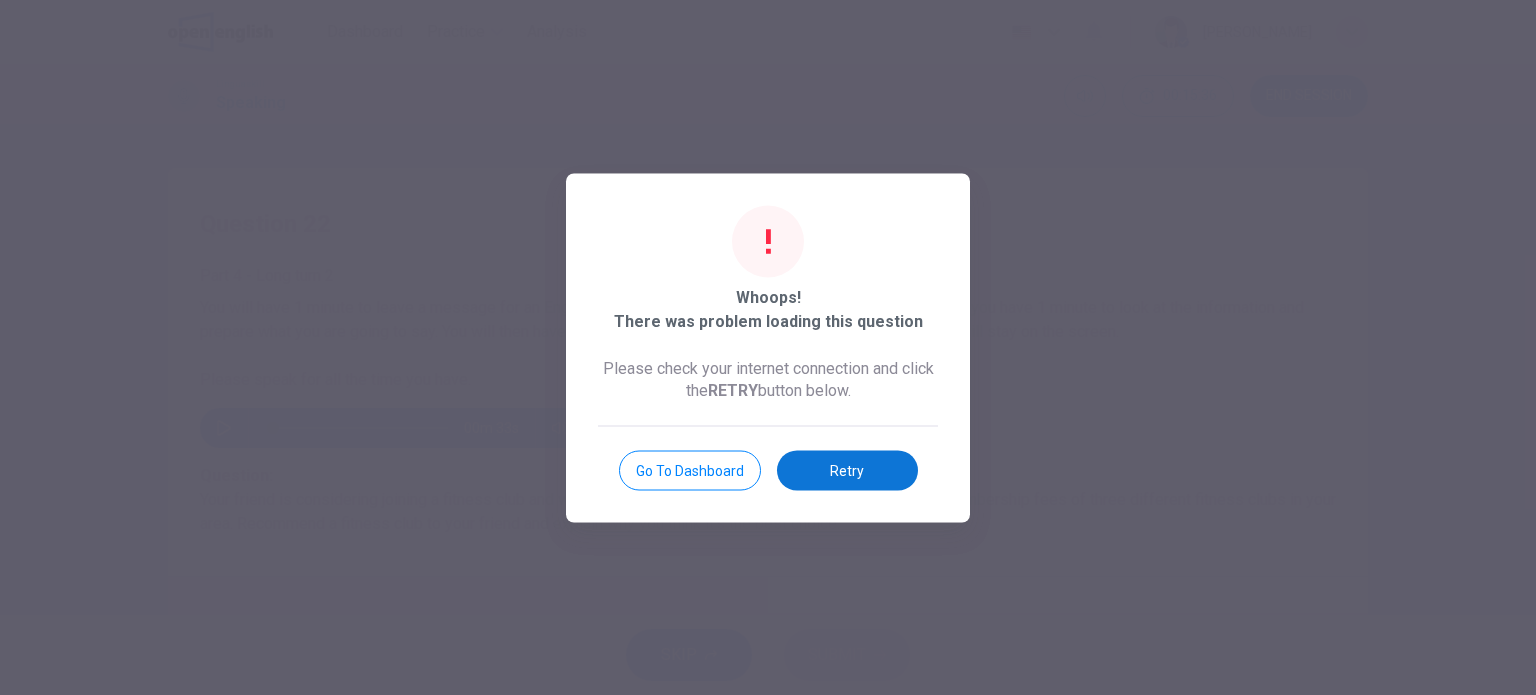 click on "Retry" at bounding box center [847, 470] 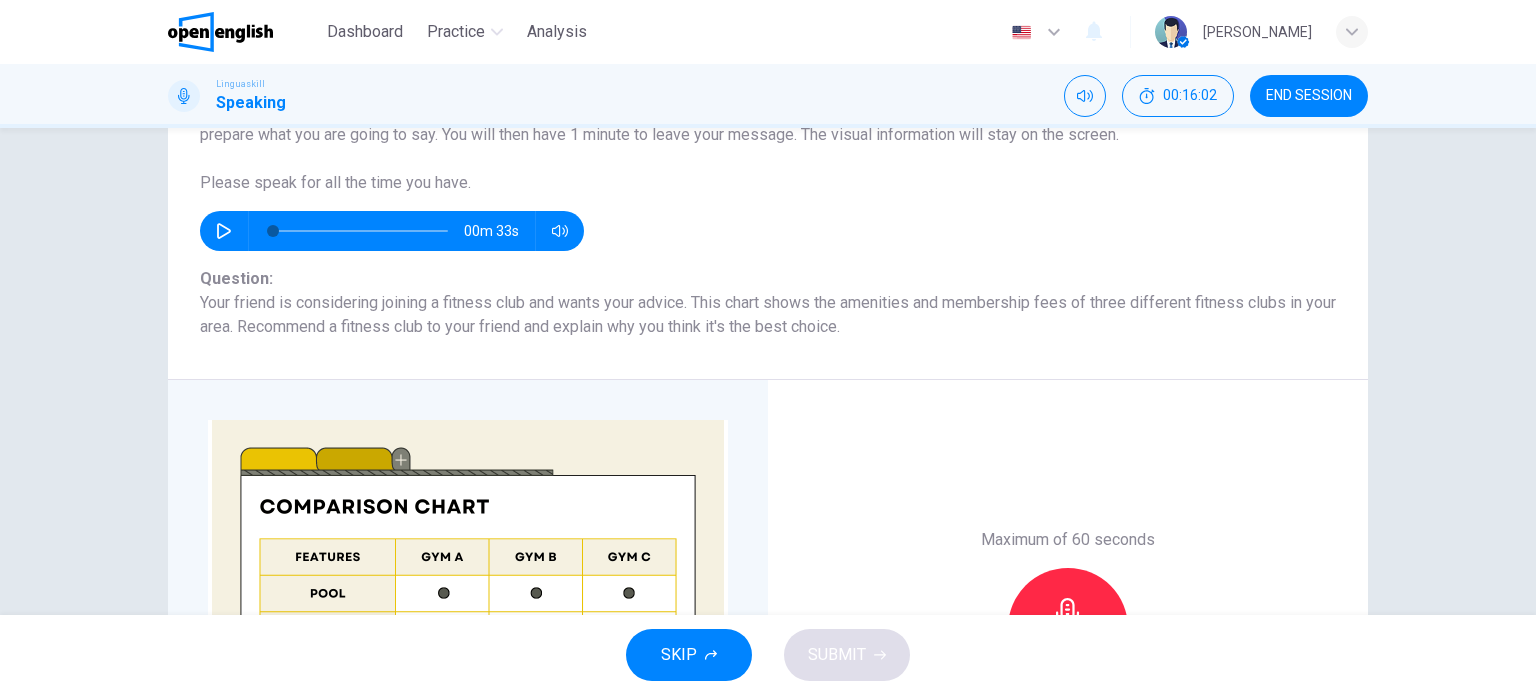 scroll, scrollTop: 297, scrollLeft: 0, axis: vertical 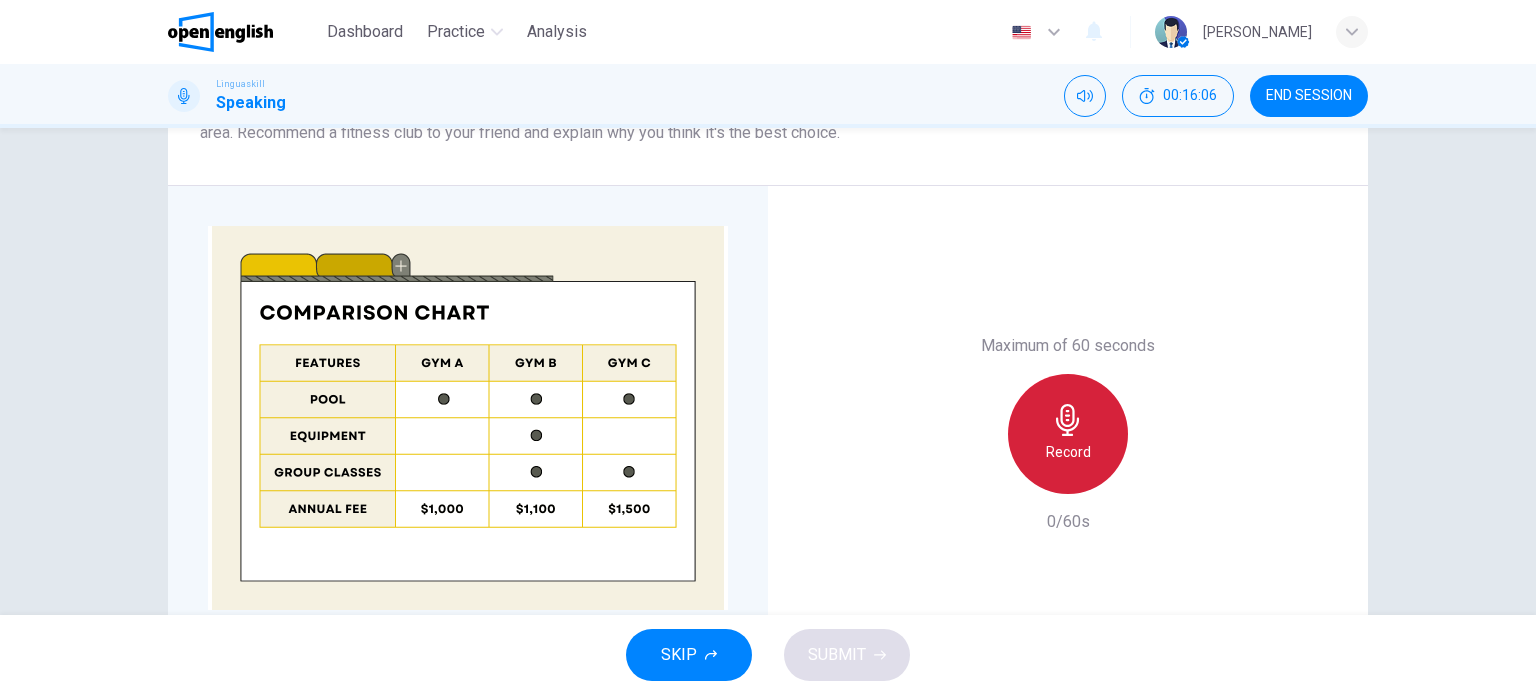 click on "Record" at bounding box center [1068, 434] 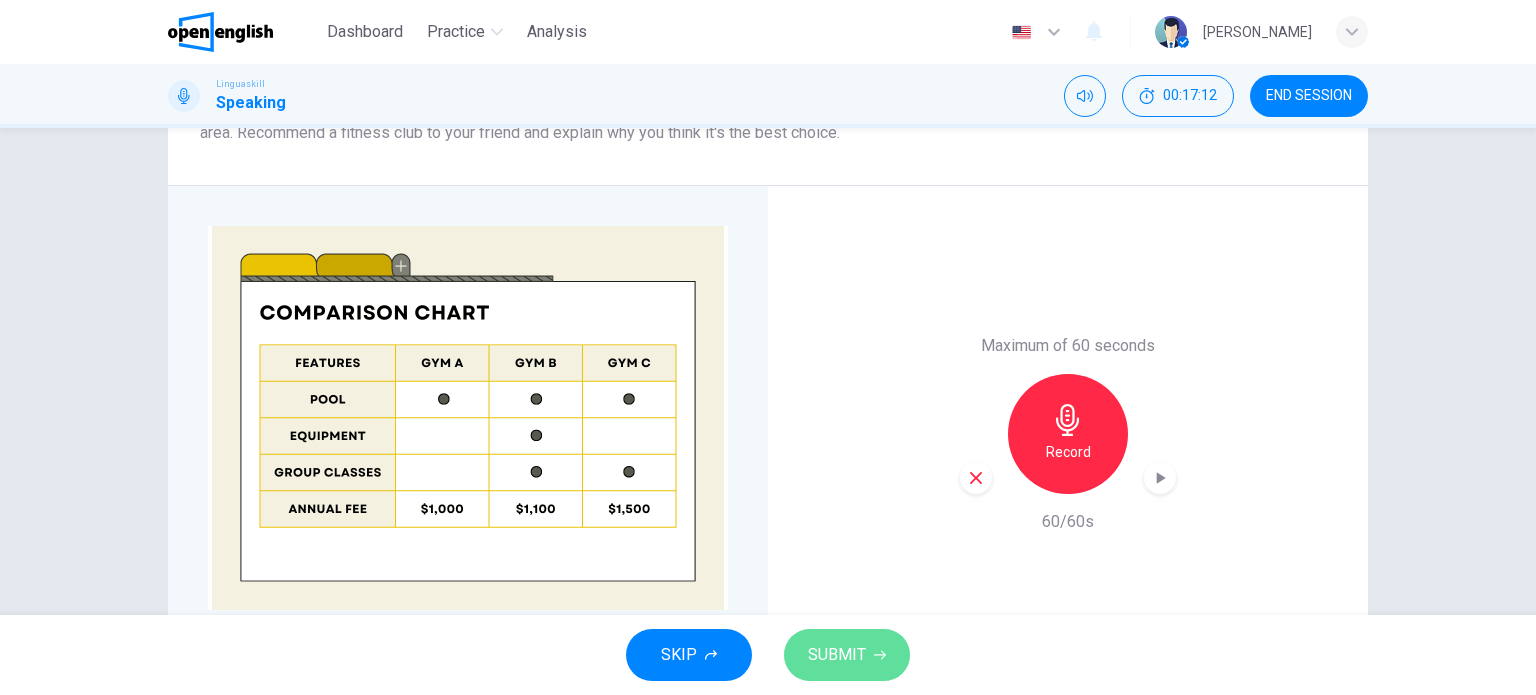 click on "SUBMIT" at bounding box center [837, 655] 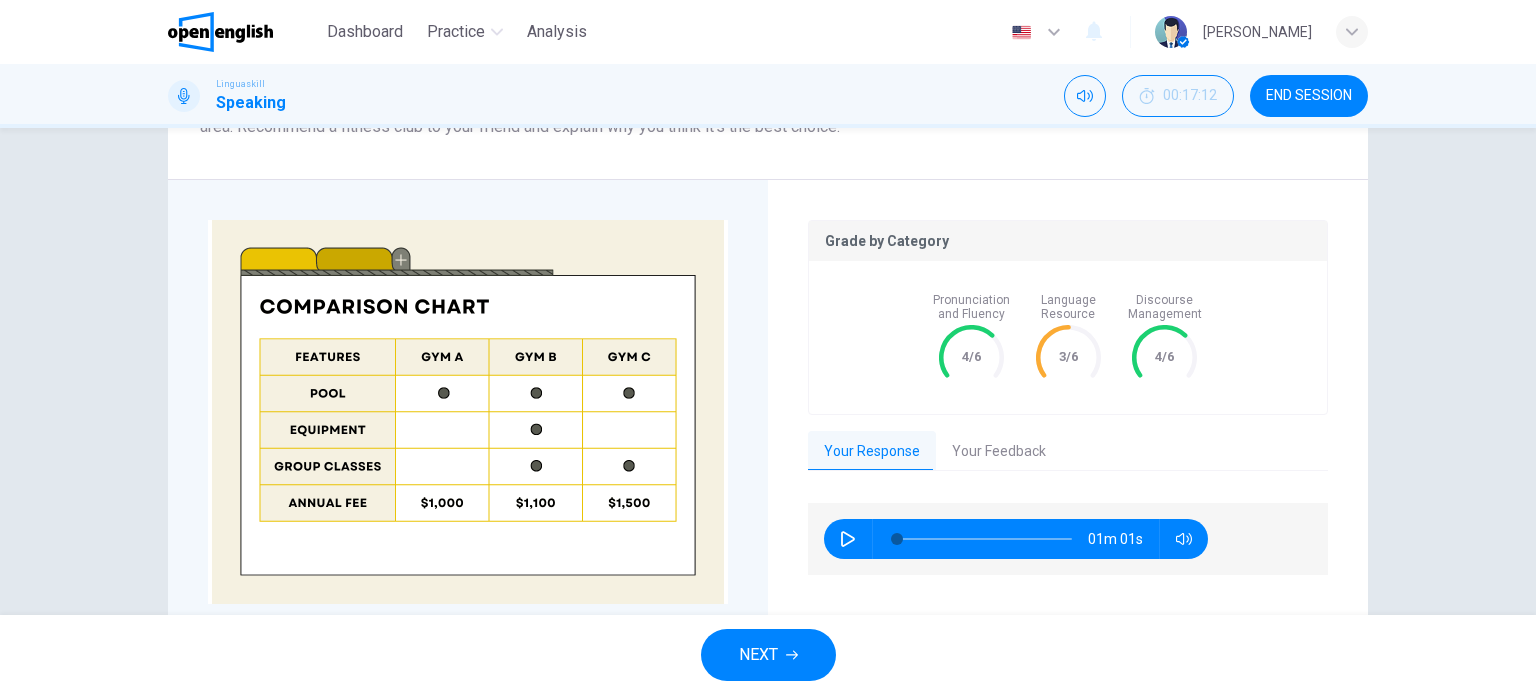 scroll, scrollTop: 537, scrollLeft: 0, axis: vertical 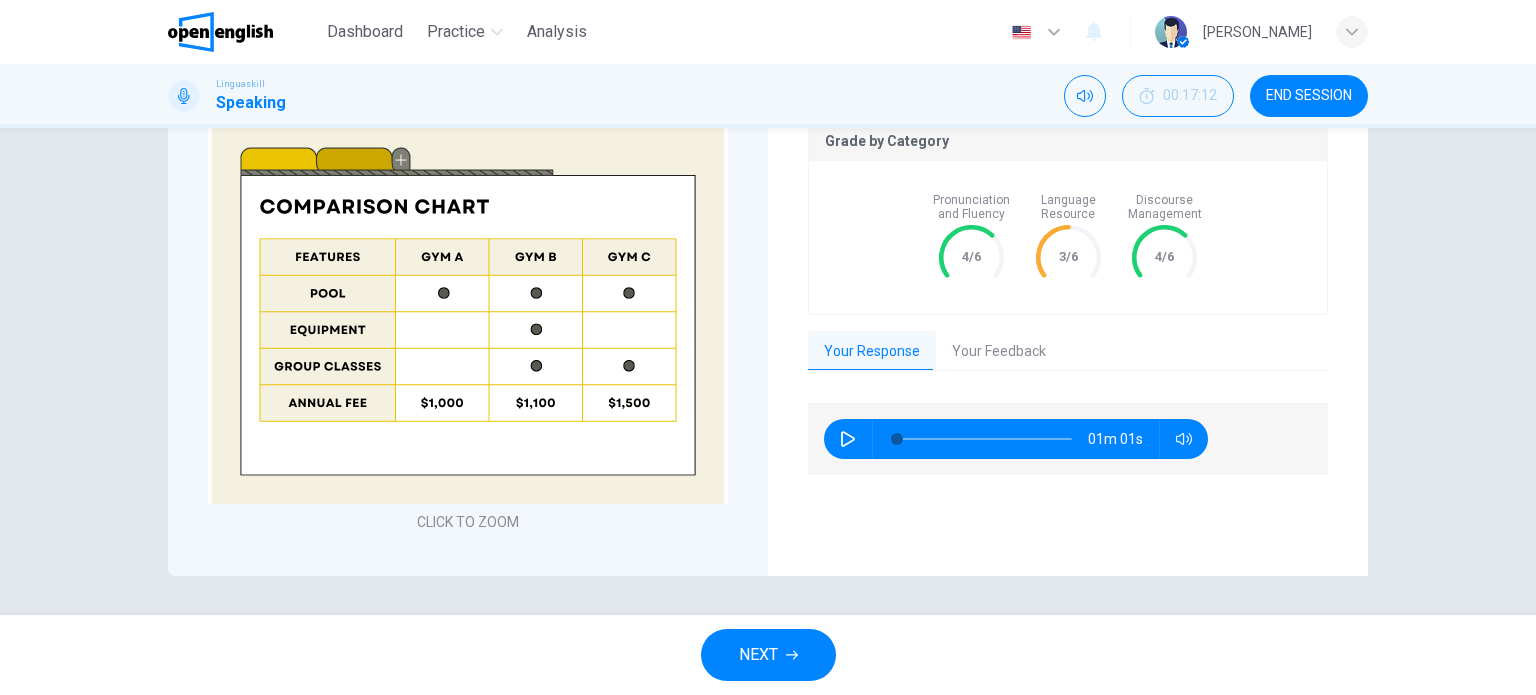 click on "NEXT" at bounding box center [768, 655] 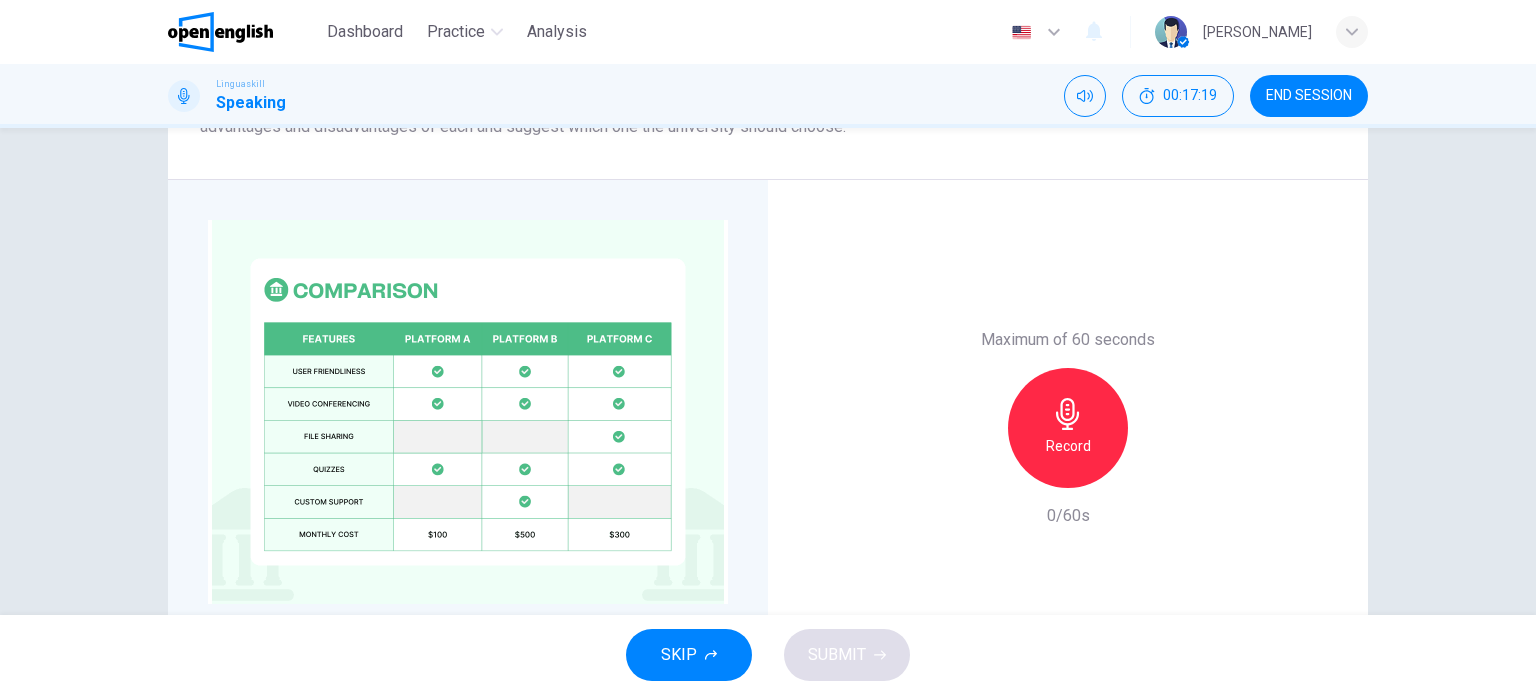 scroll, scrollTop: 497, scrollLeft: 0, axis: vertical 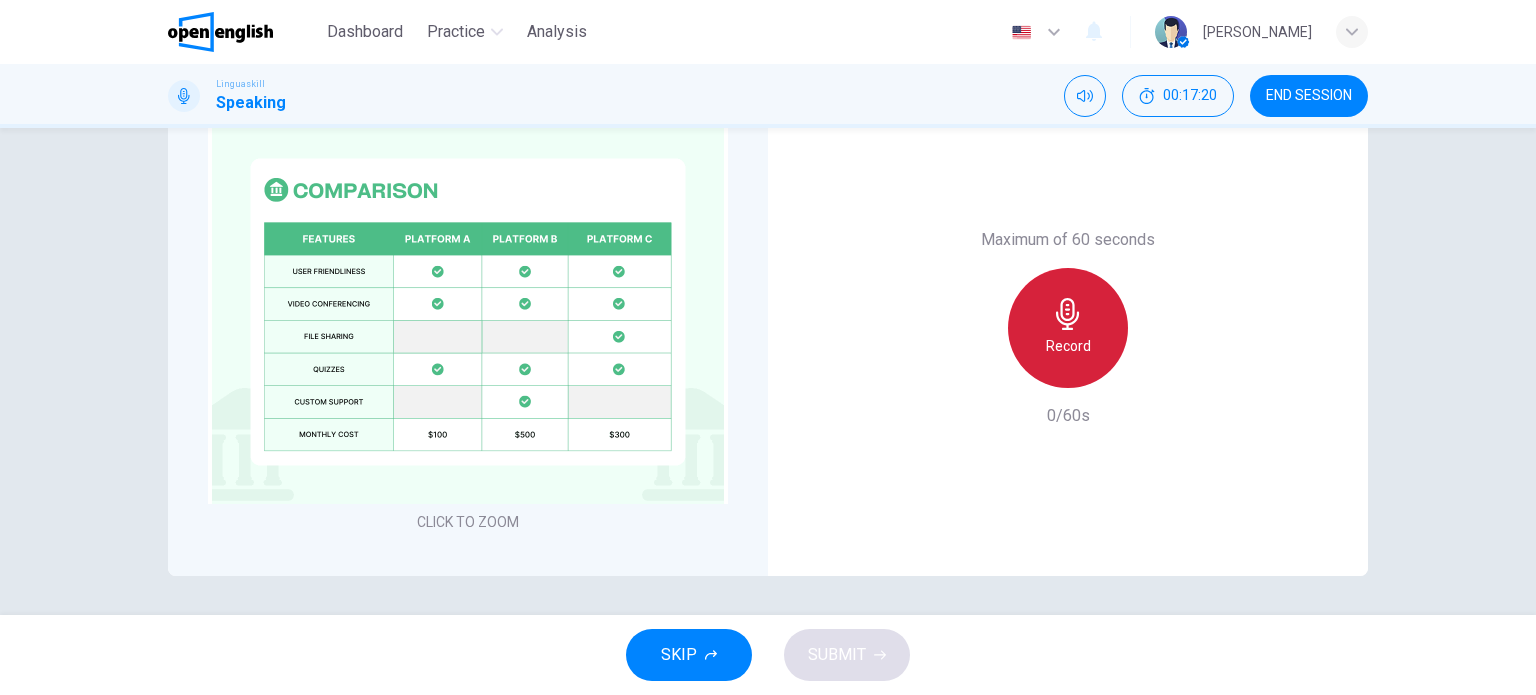 click on "Record" at bounding box center [1068, 328] 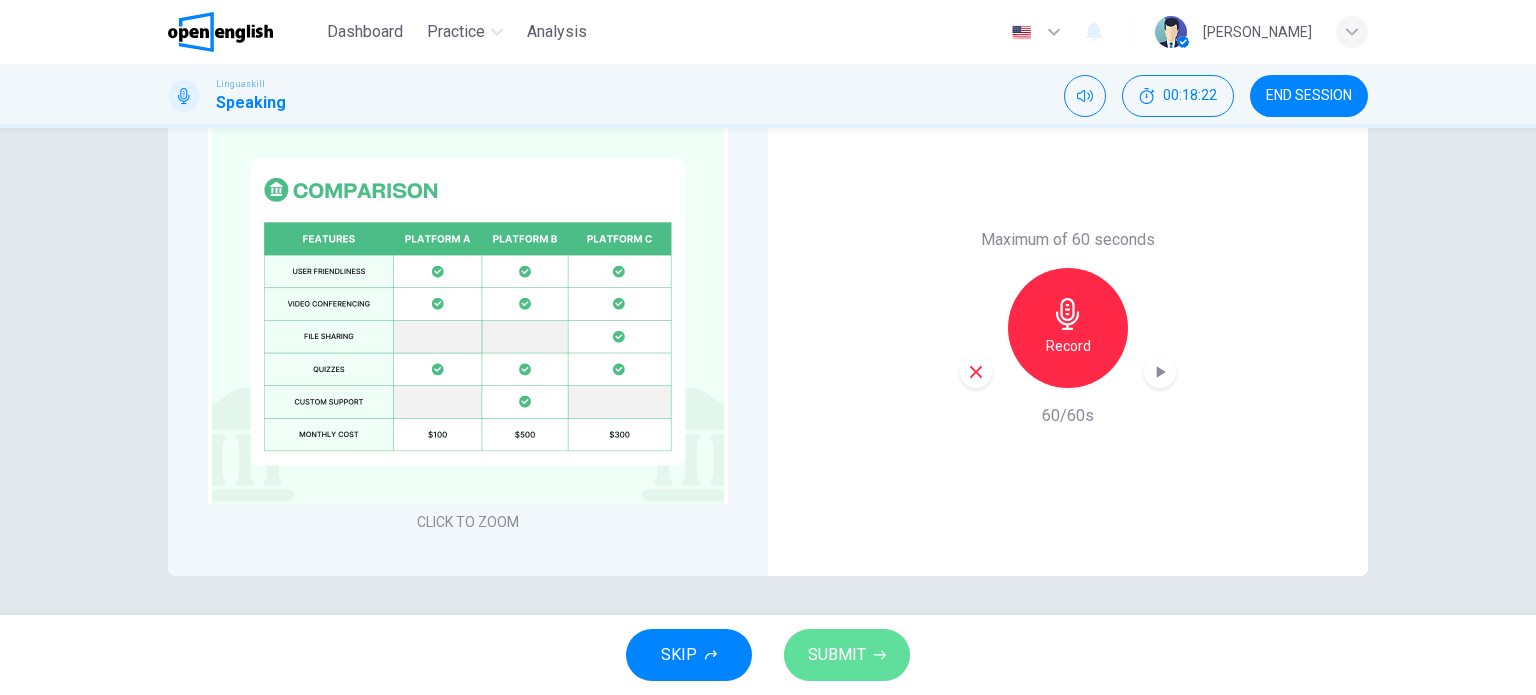click on "SUBMIT" at bounding box center [847, 655] 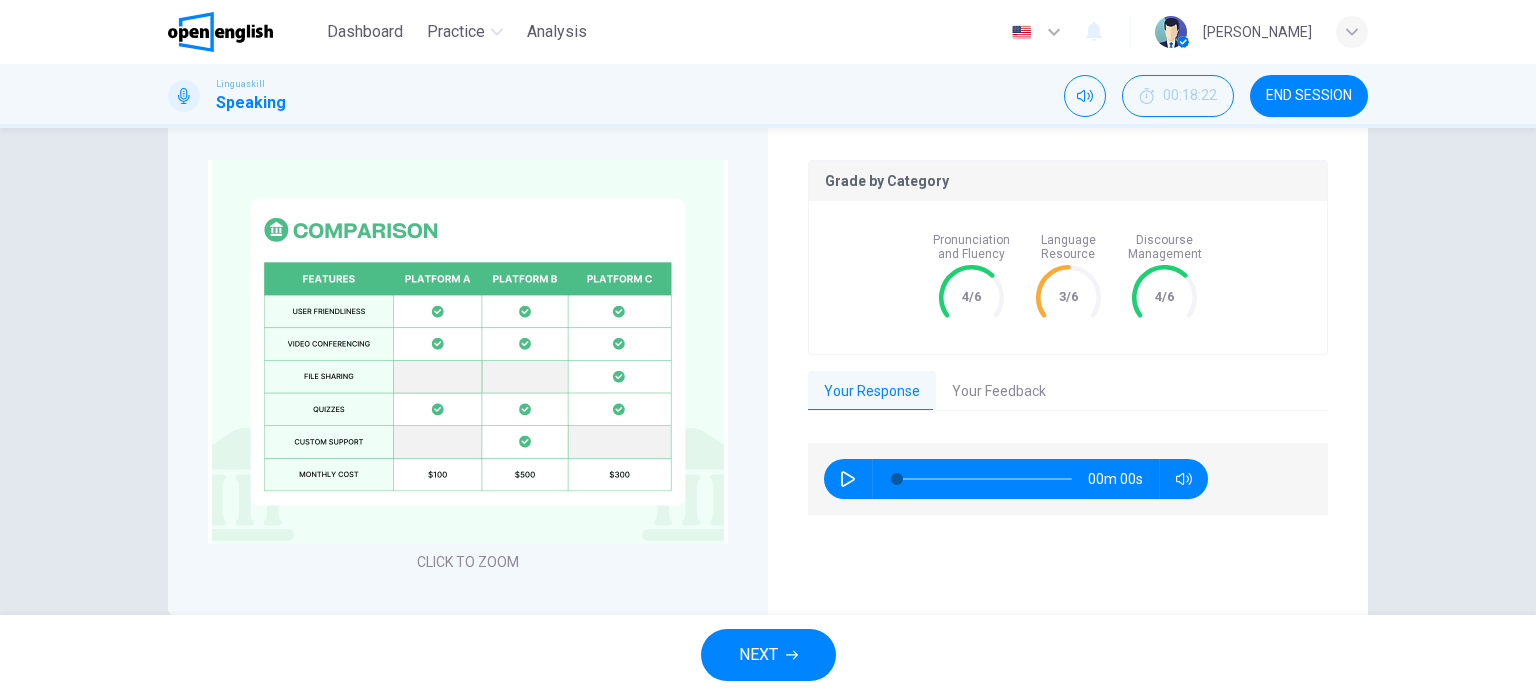 scroll, scrollTop: 537, scrollLeft: 0, axis: vertical 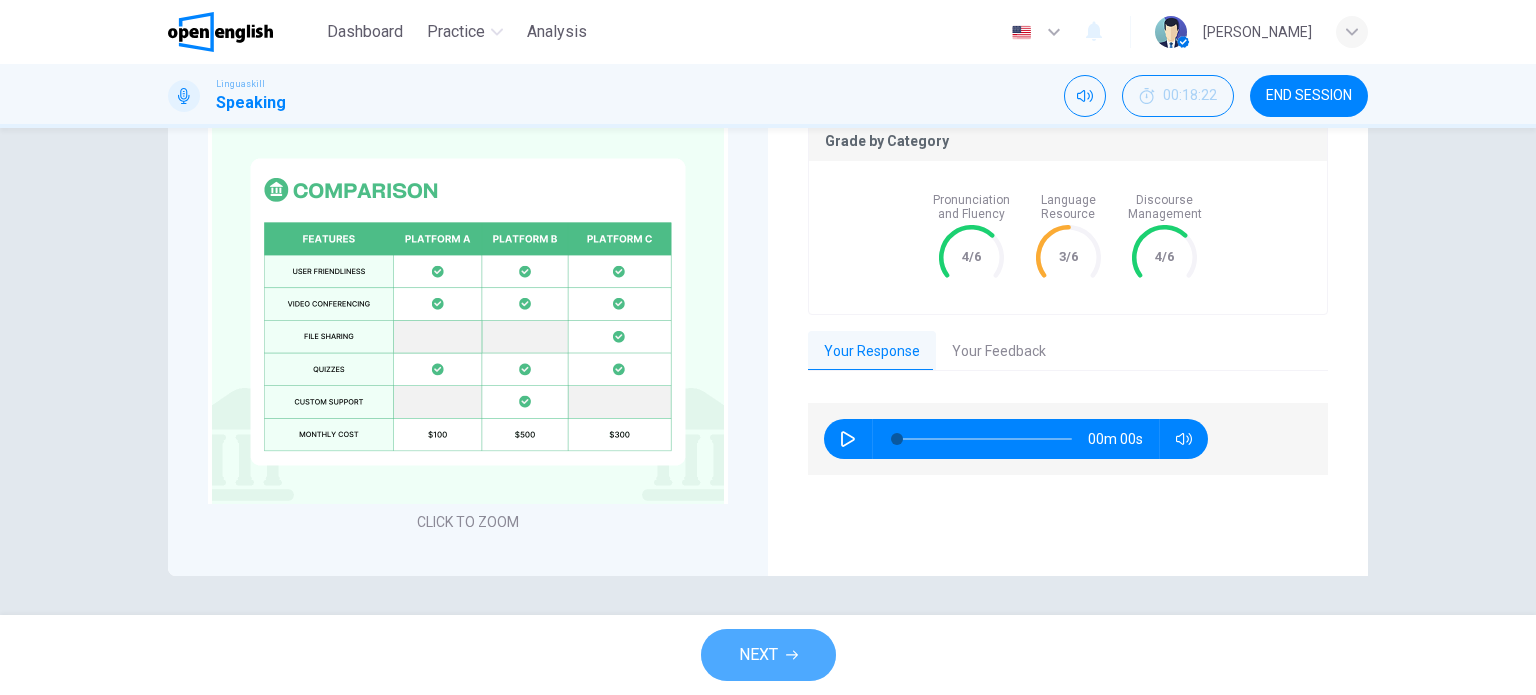 click on "NEXT" at bounding box center (758, 655) 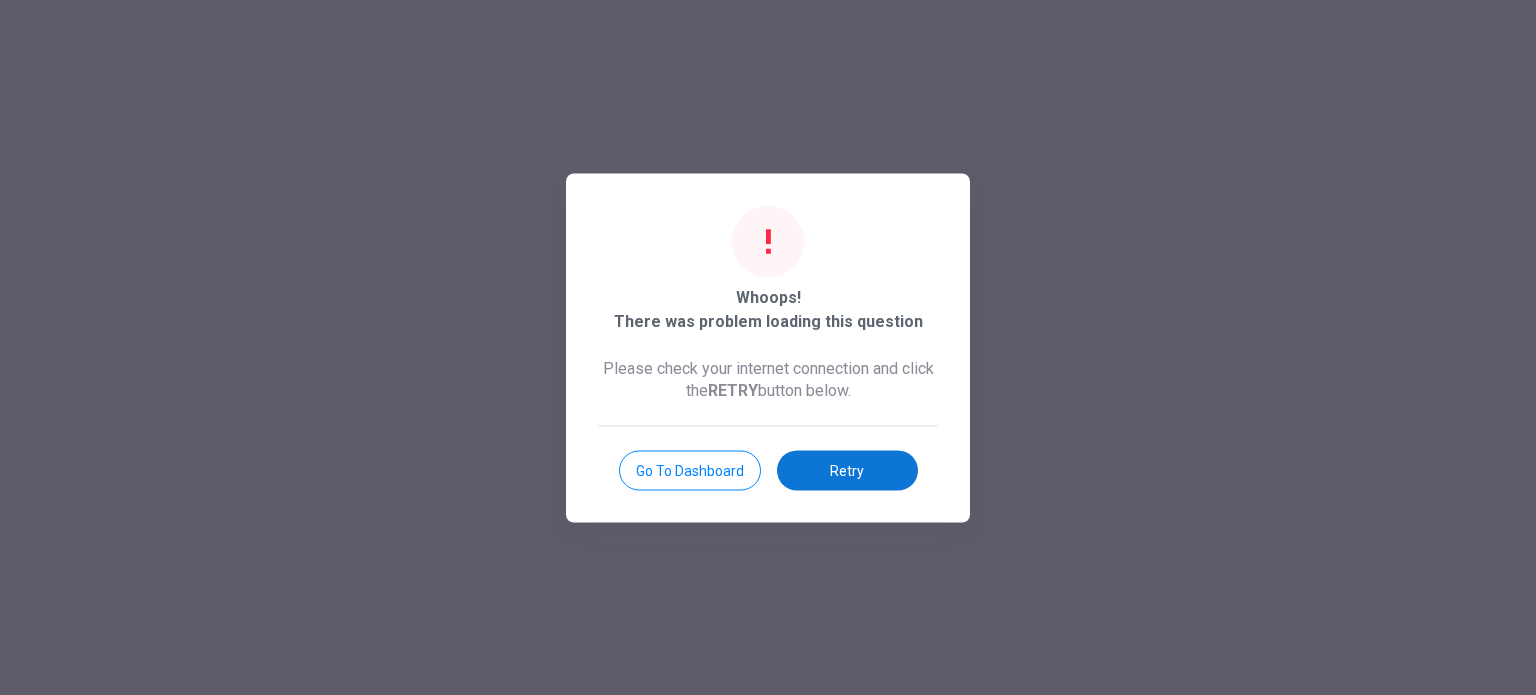 click on "Retry" at bounding box center [847, 470] 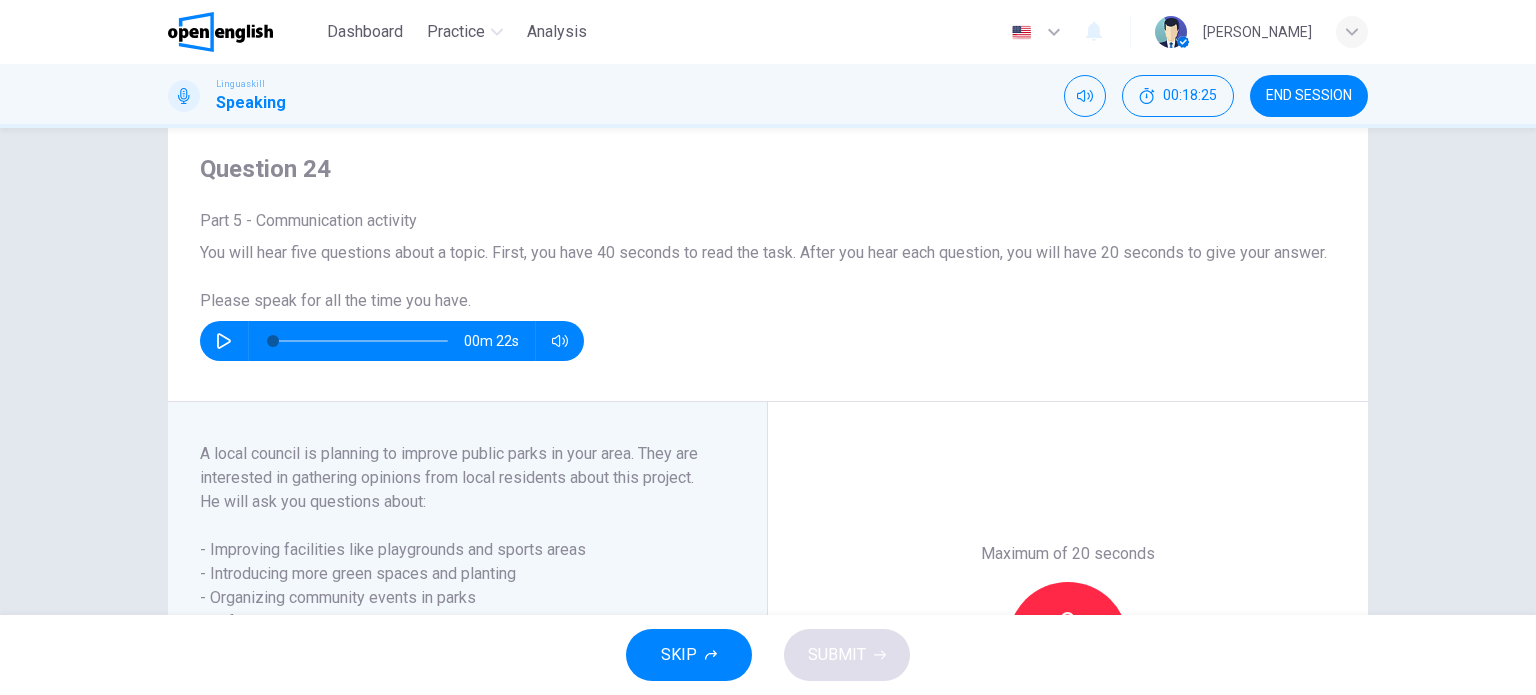 scroll, scrollTop: 100, scrollLeft: 0, axis: vertical 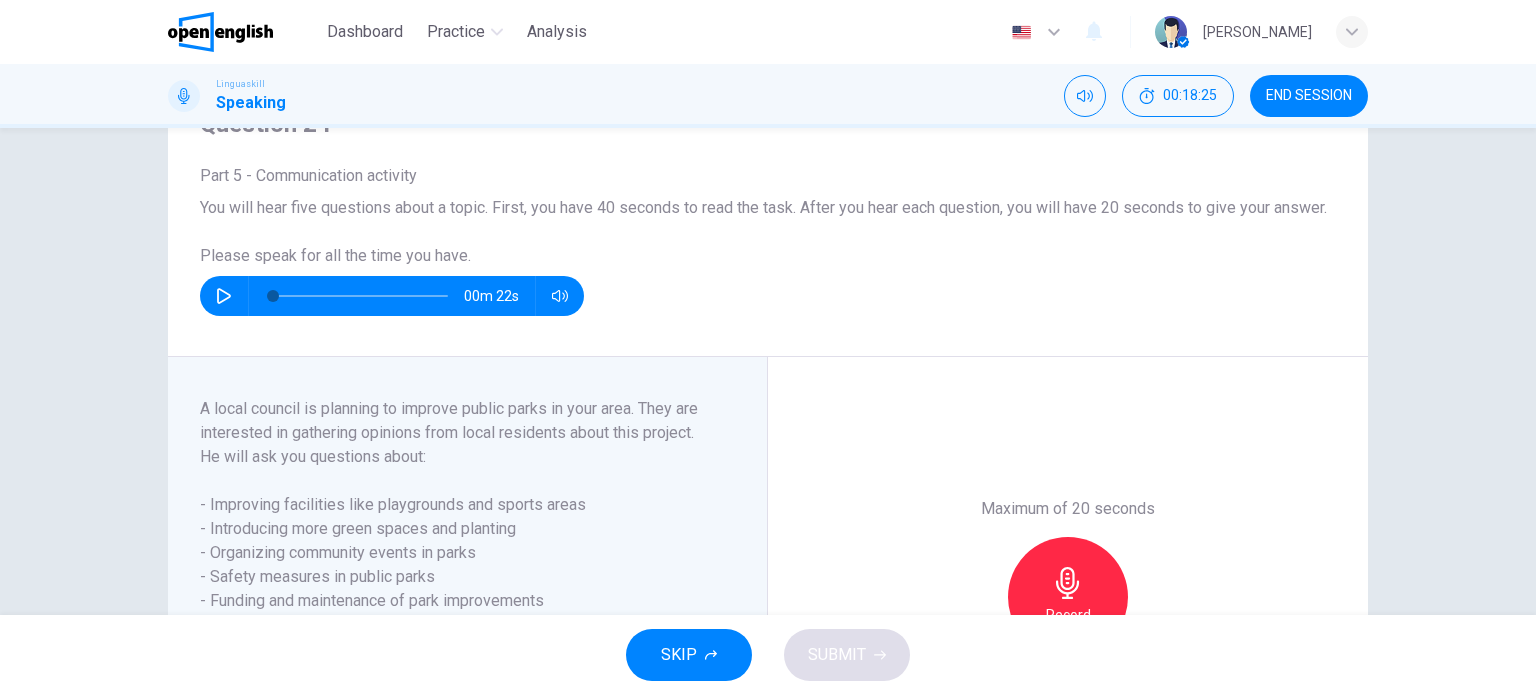 click 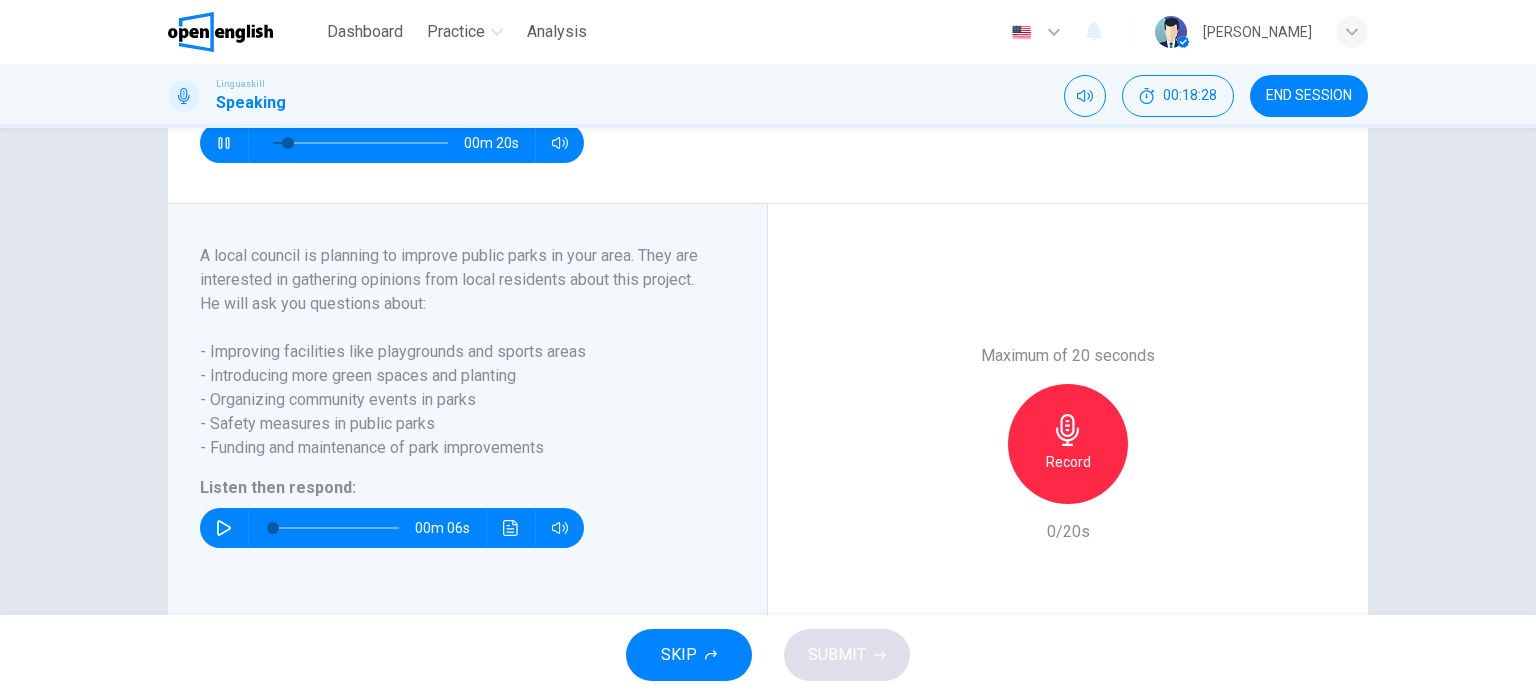 scroll, scrollTop: 300, scrollLeft: 0, axis: vertical 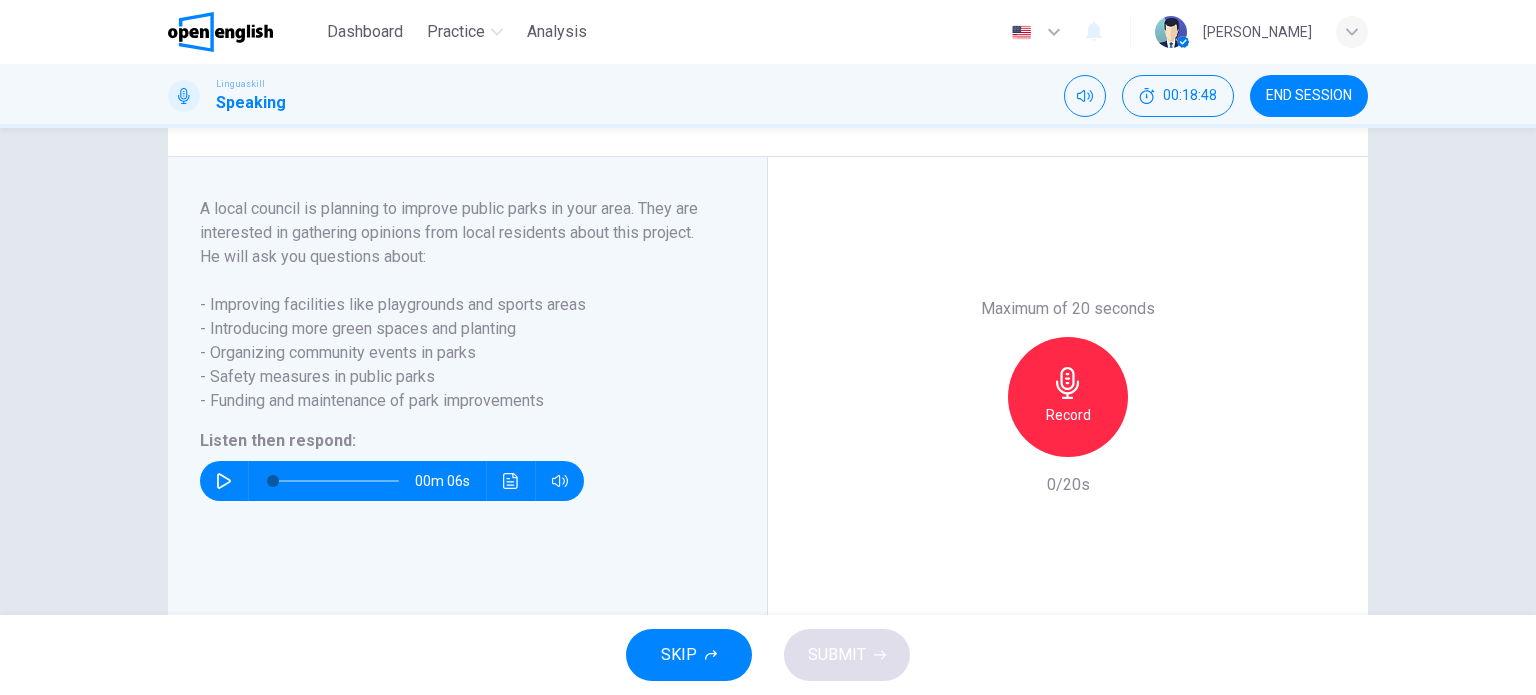 type on "*" 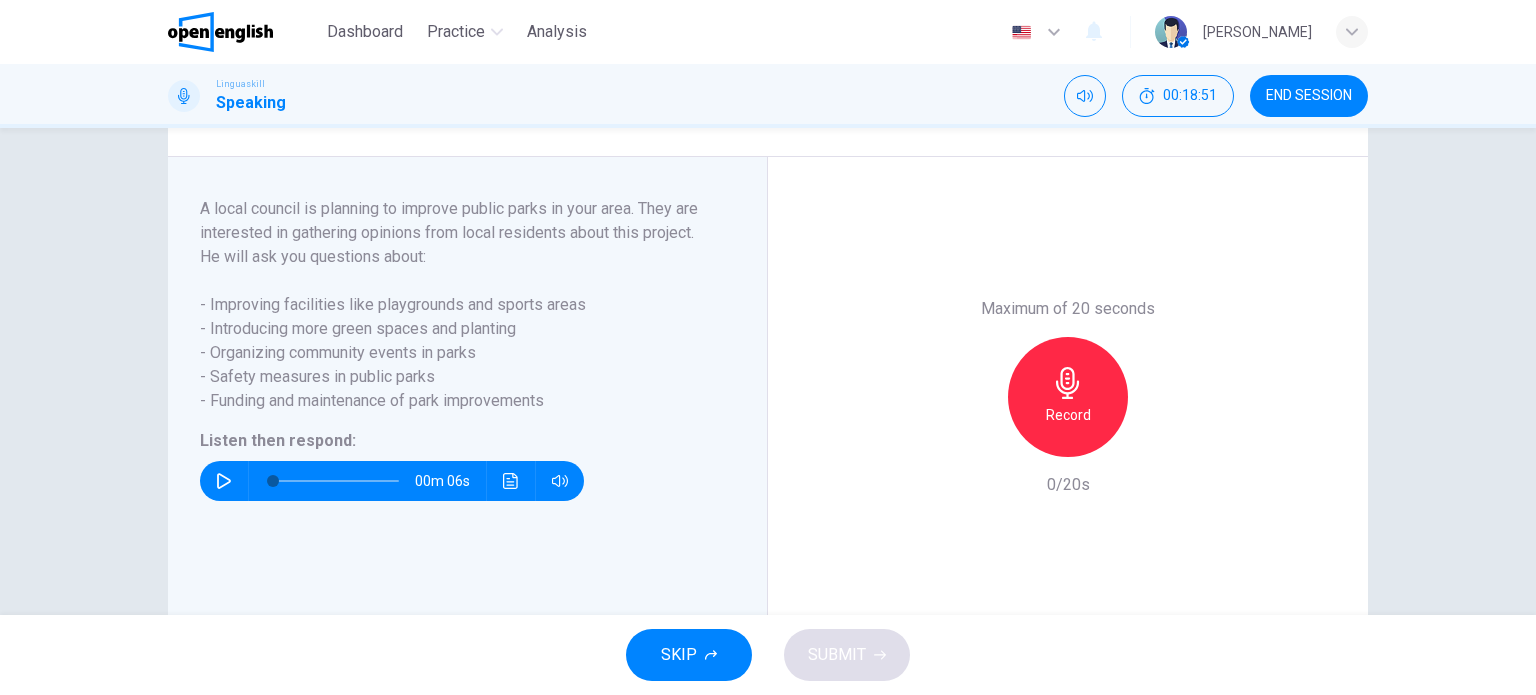click at bounding box center (224, 481) 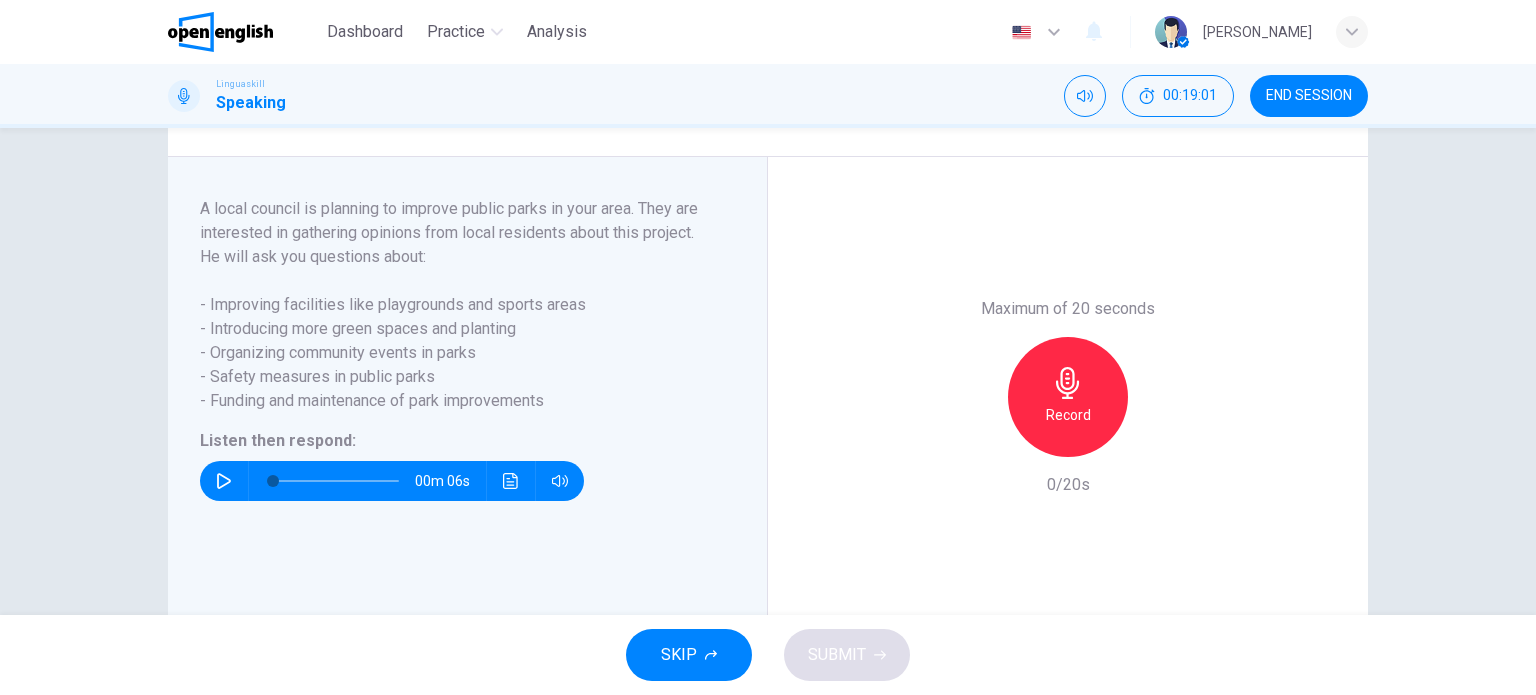 click on "Record" at bounding box center (1068, 397) 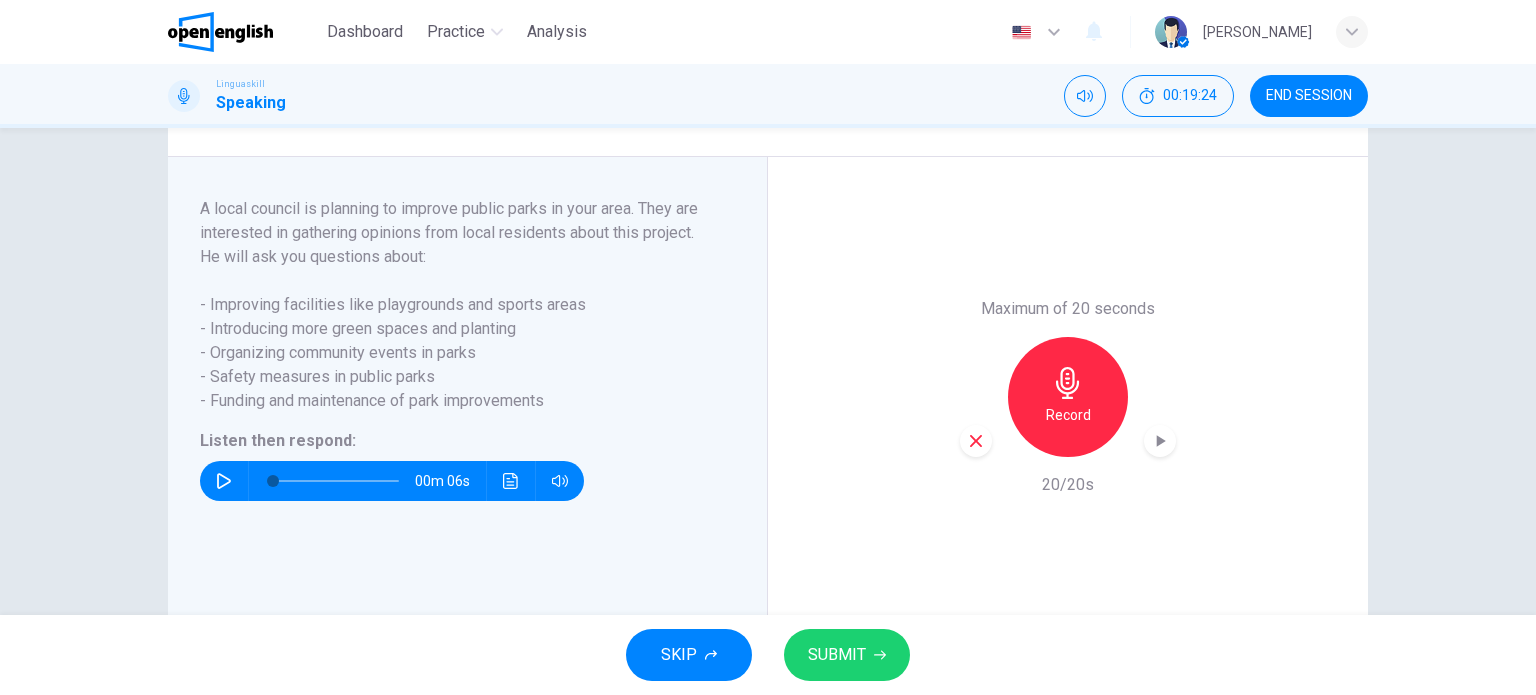 click on "SUBMIT" at bounding box center (837, 655) 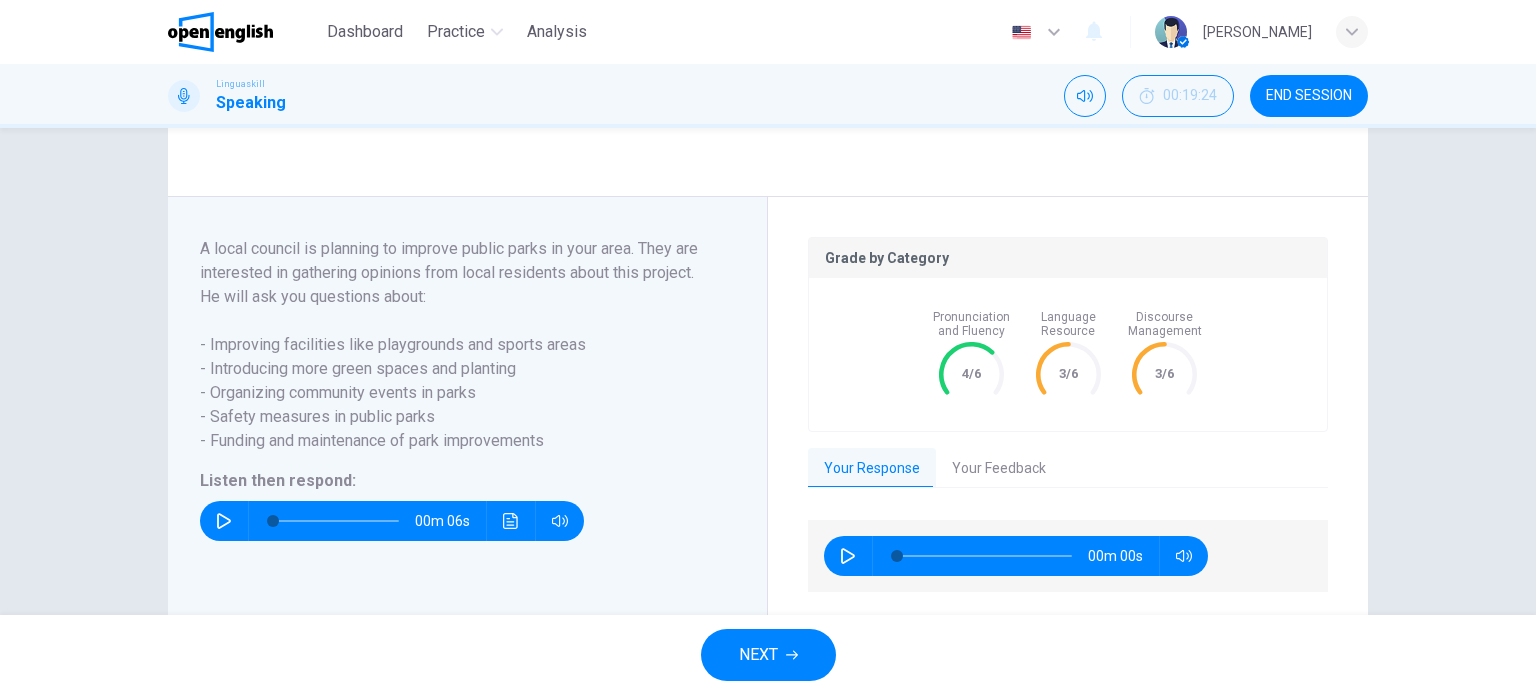 click on "NEXT" at bounding box center [758, 655] 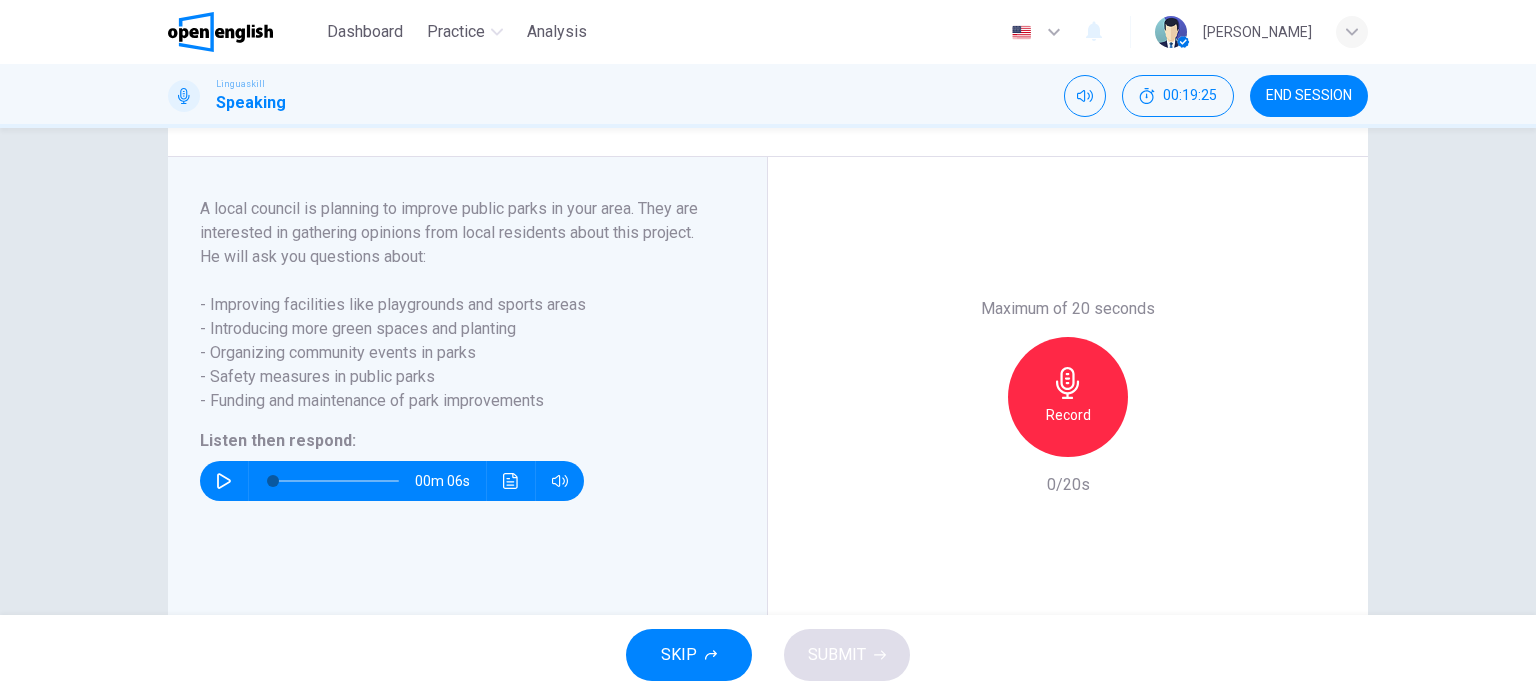 click on "00m 06s" at bounding box center (392, 481) 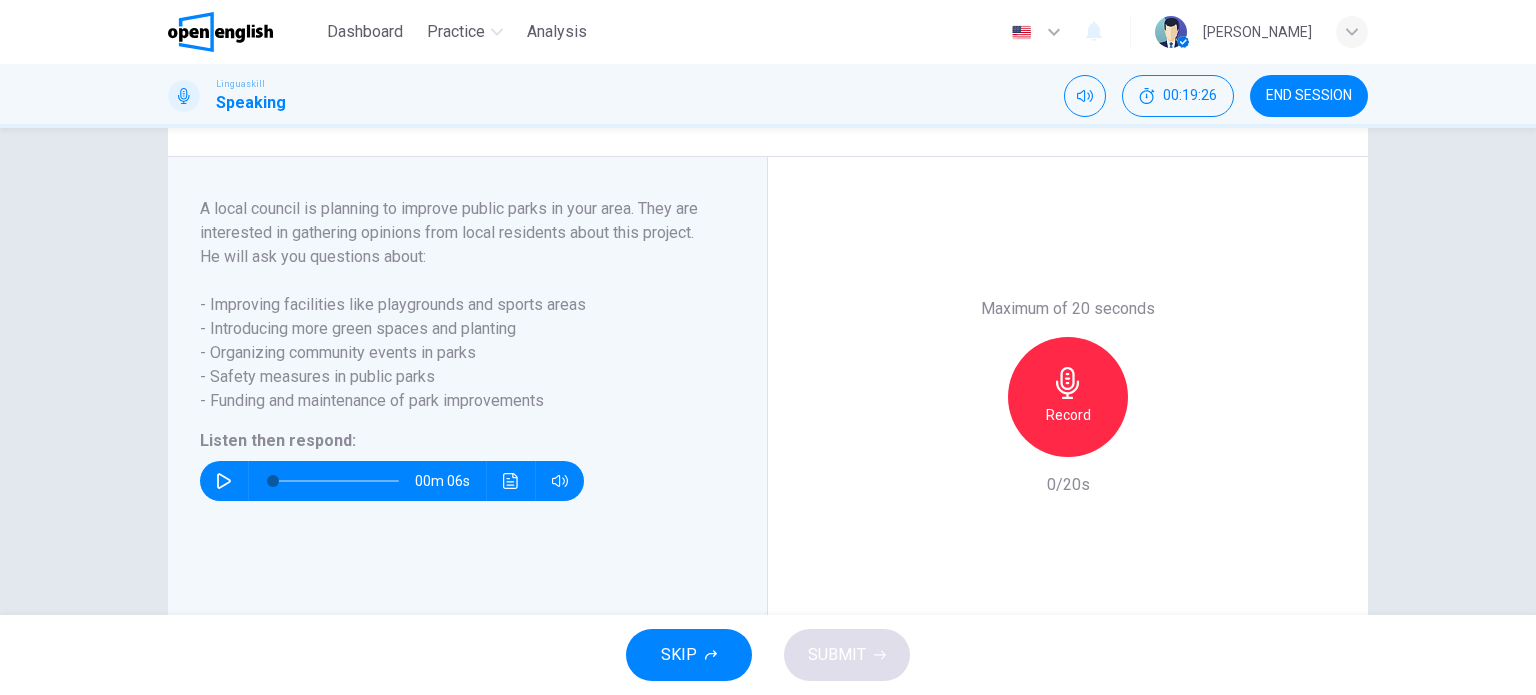click 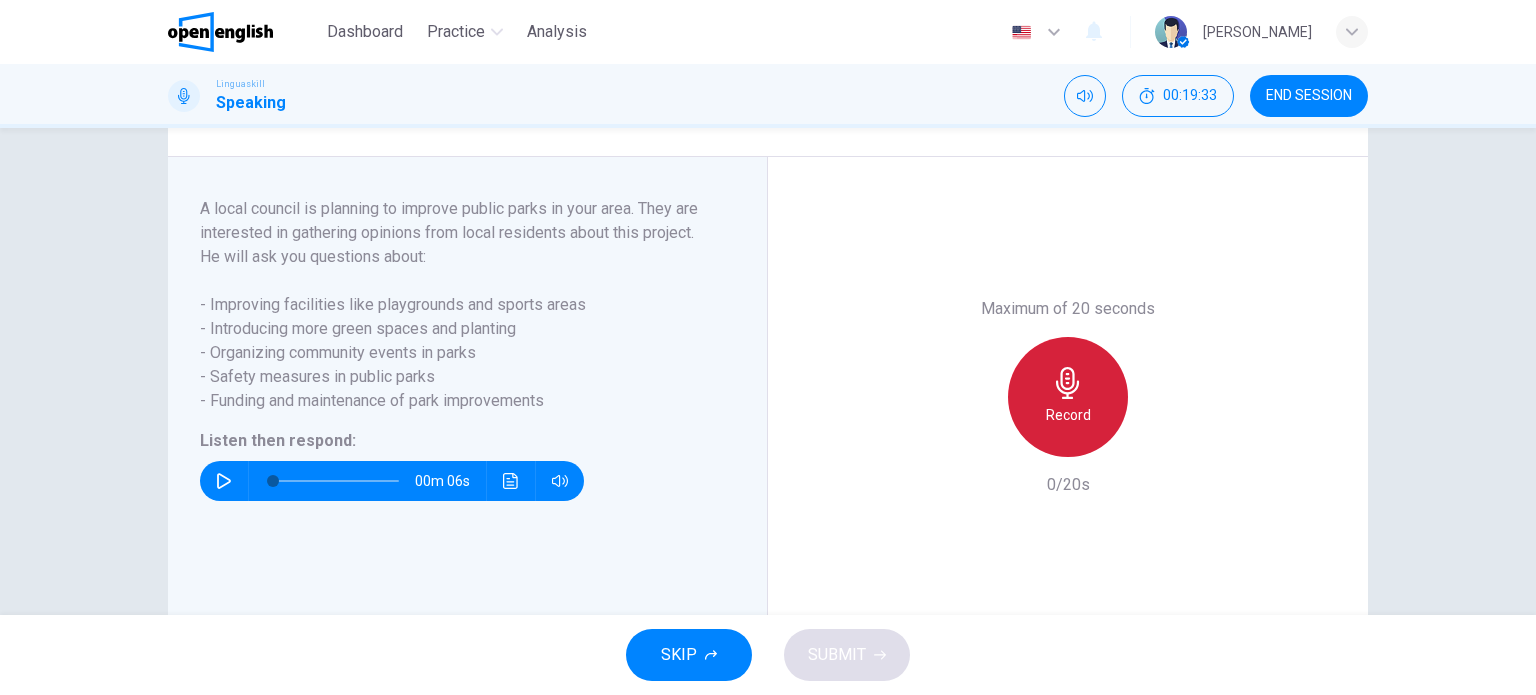 click on "Record" at bounding box center [1068, 397] 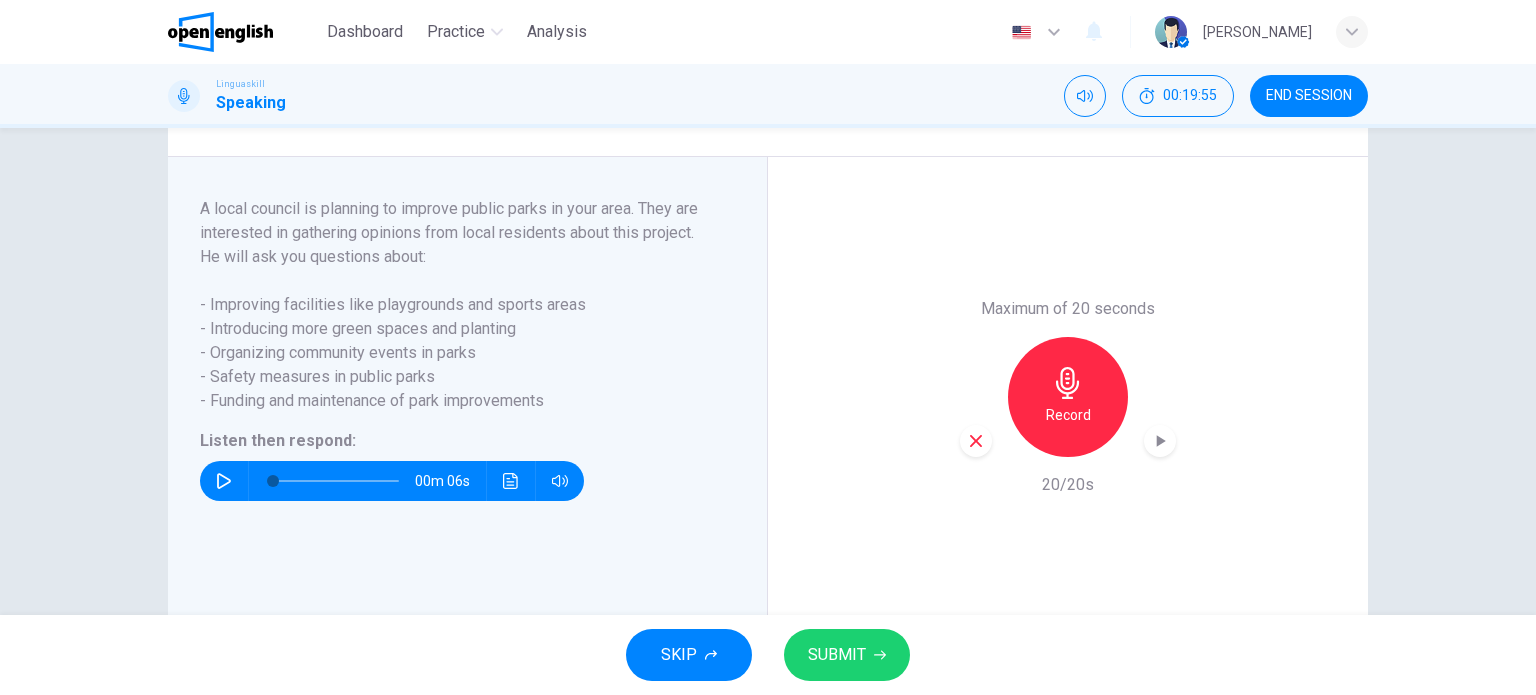 click on "SUBMIT" at bounding box center [837, 655] 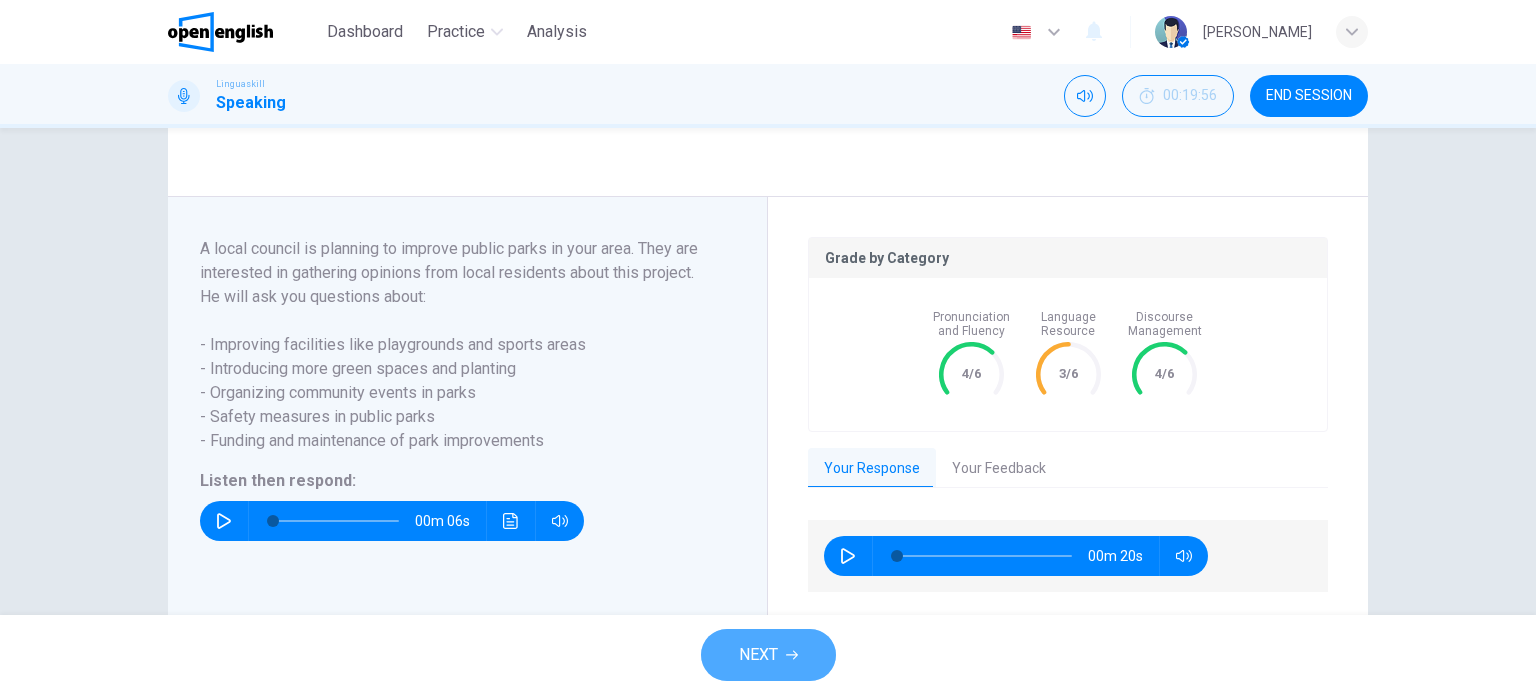 click on "NEXT" at bounding box center (768, 655) 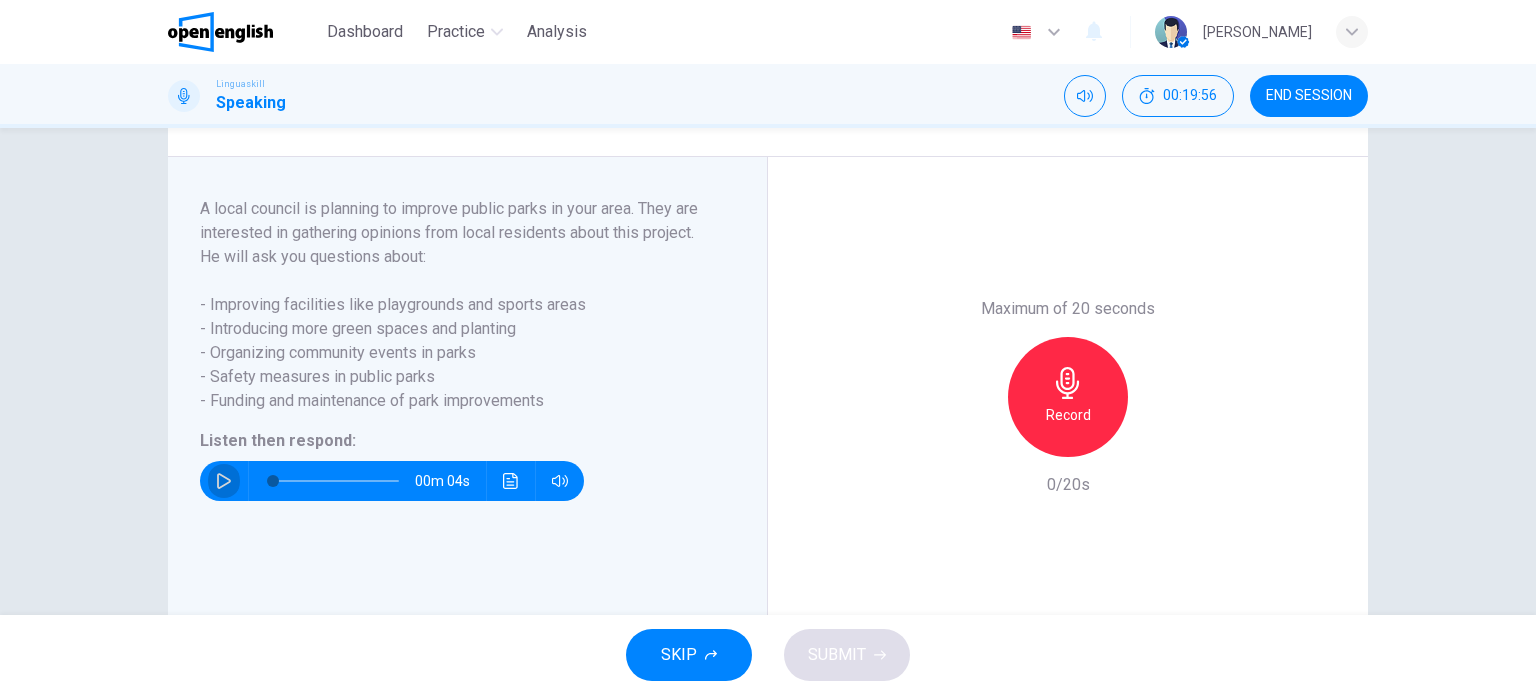 click at bounding box center (224, 481) 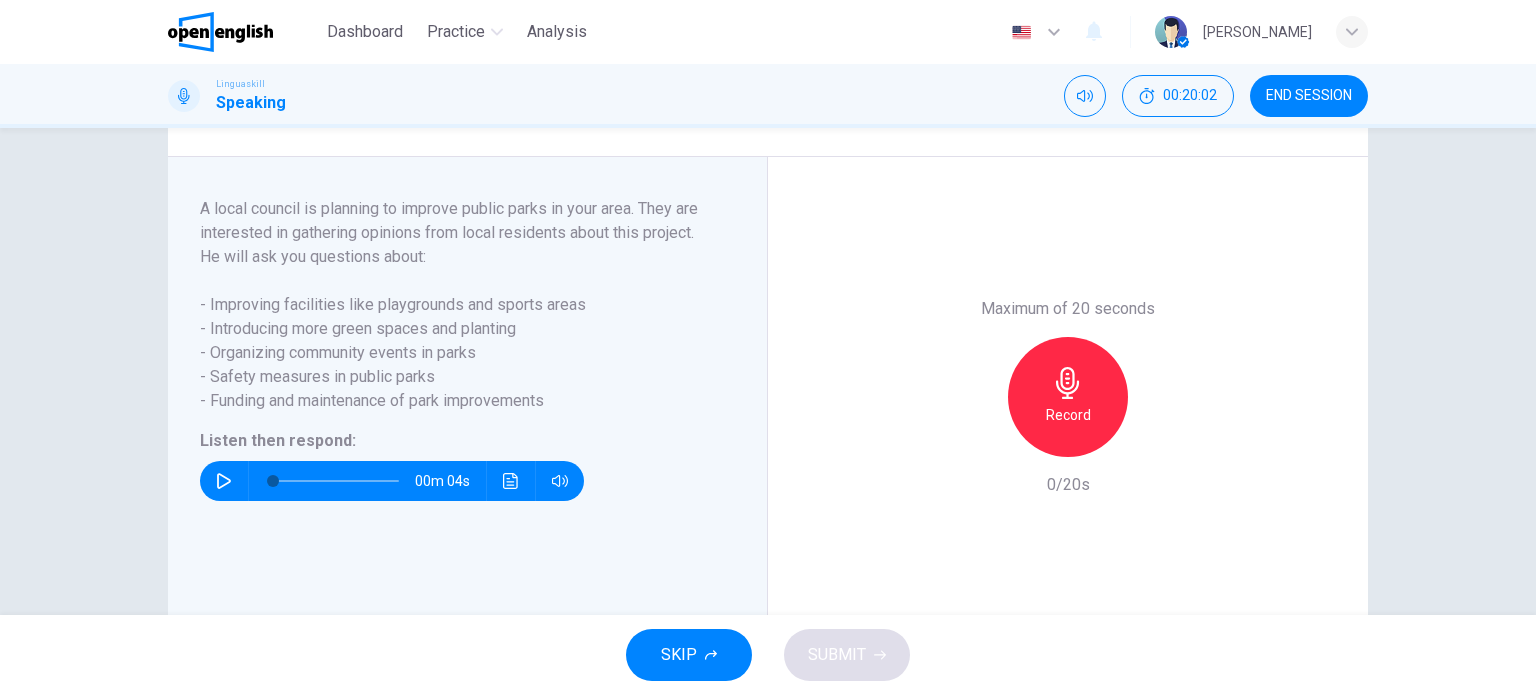 click on "Record" at bounding box center [1068, 397] 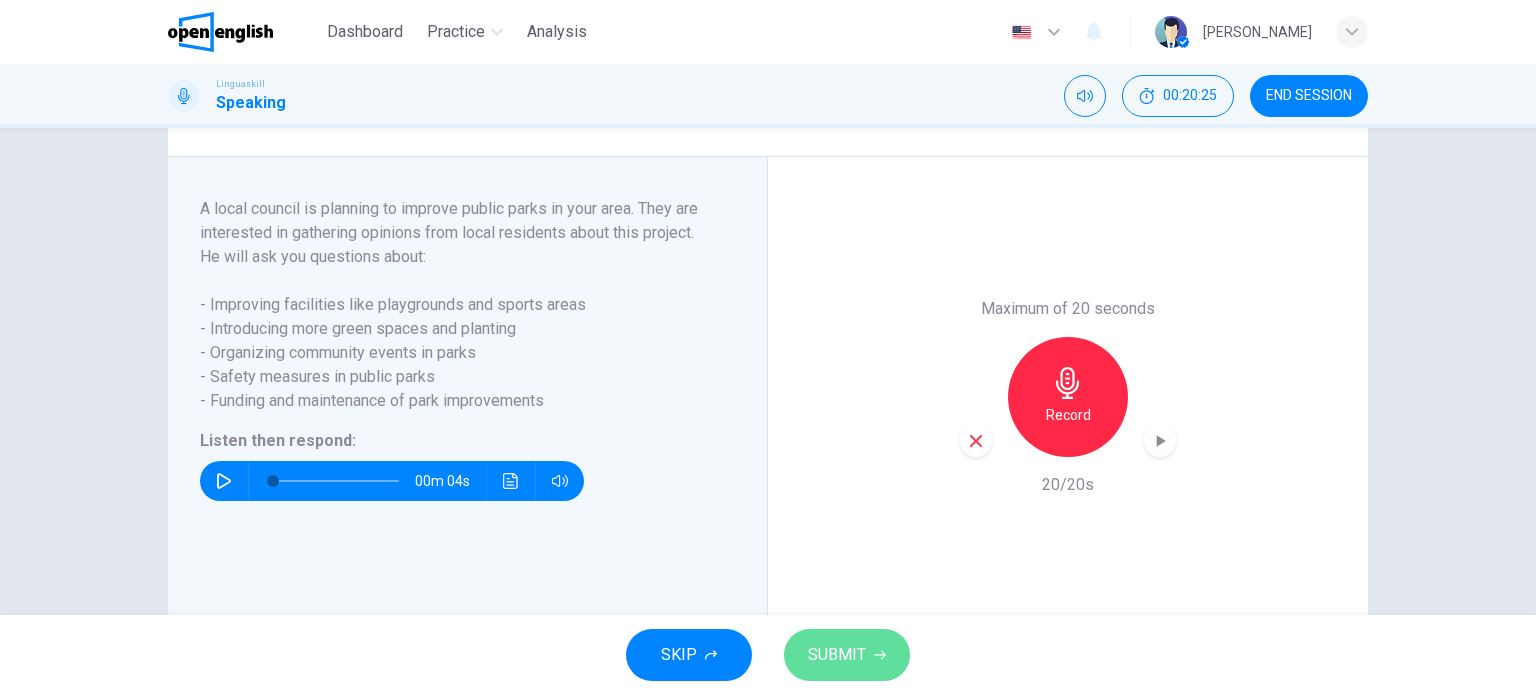 click on "SUBMIT" at bounding box center [847, 655] 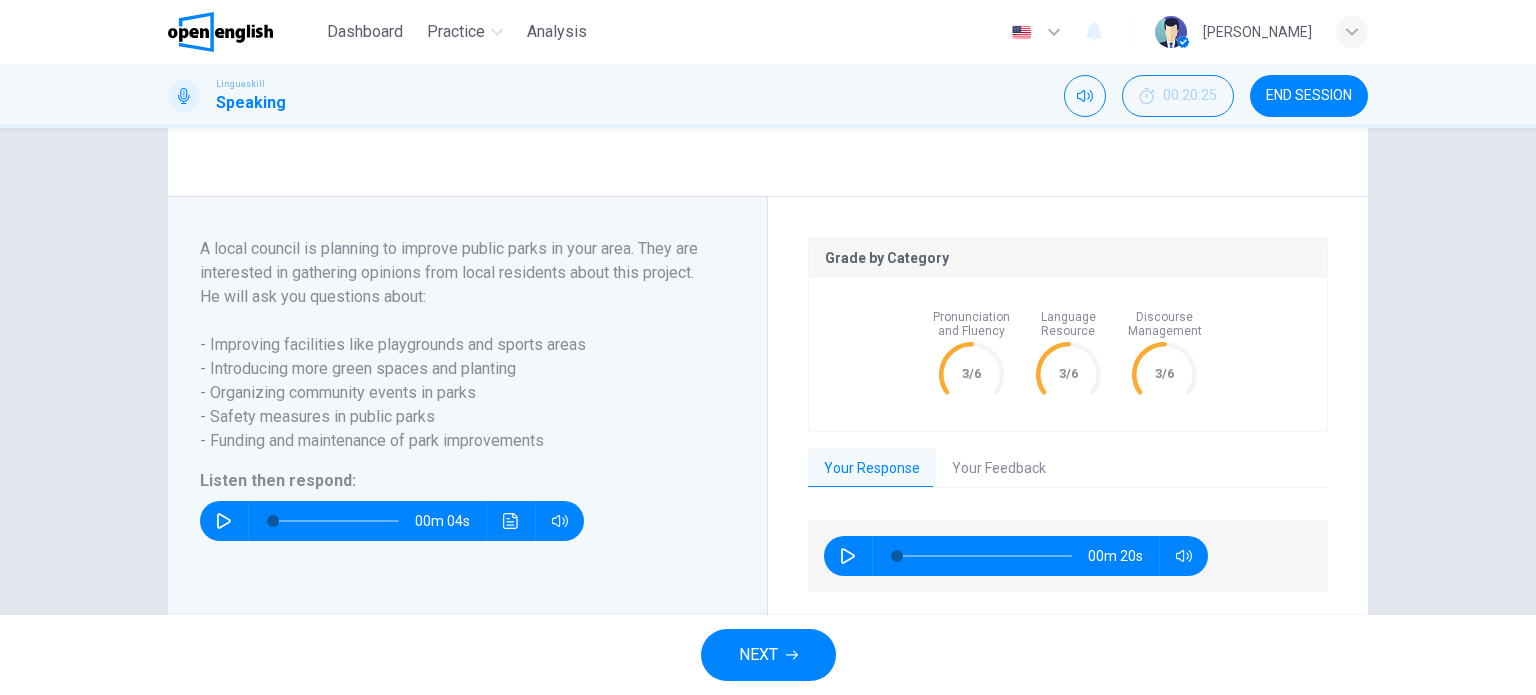 click on "NEXT" at bounding box center (768, 655) 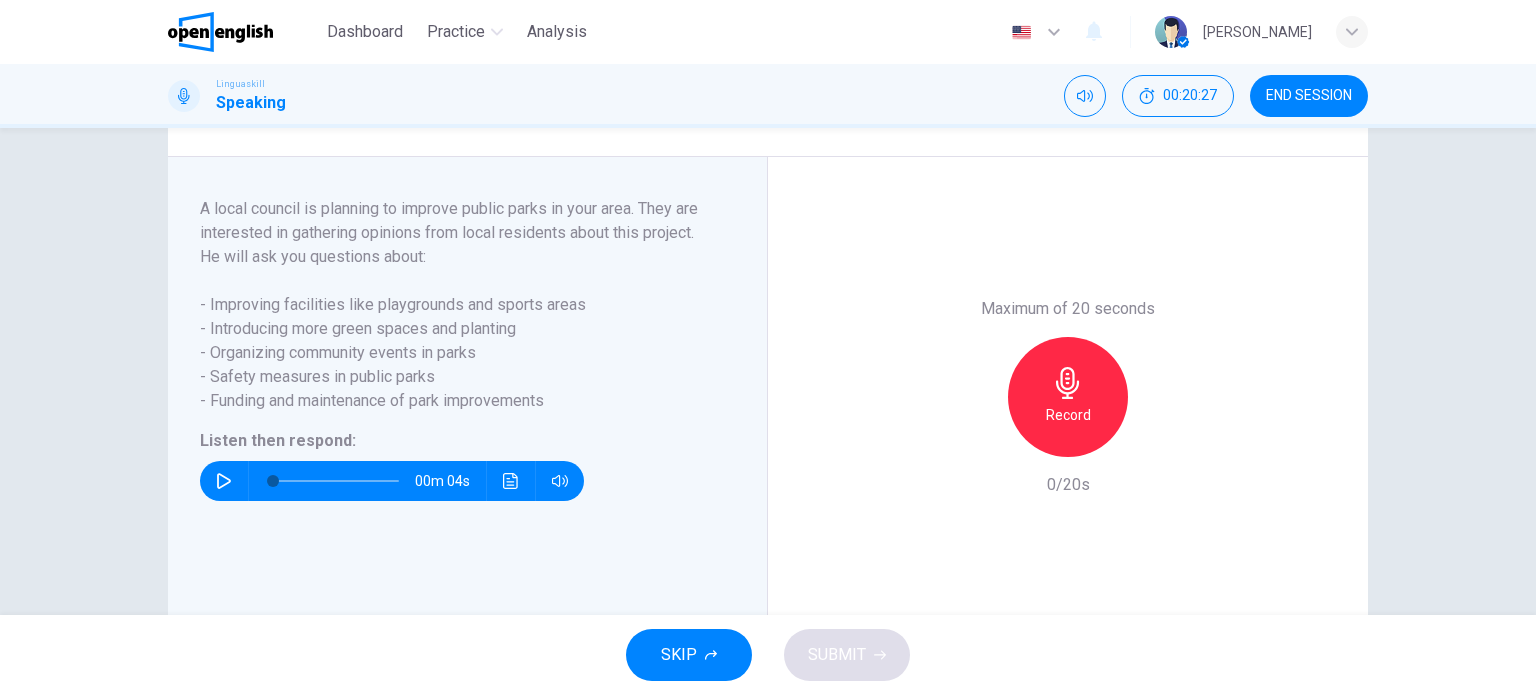 click at bounding box center (224, 481) 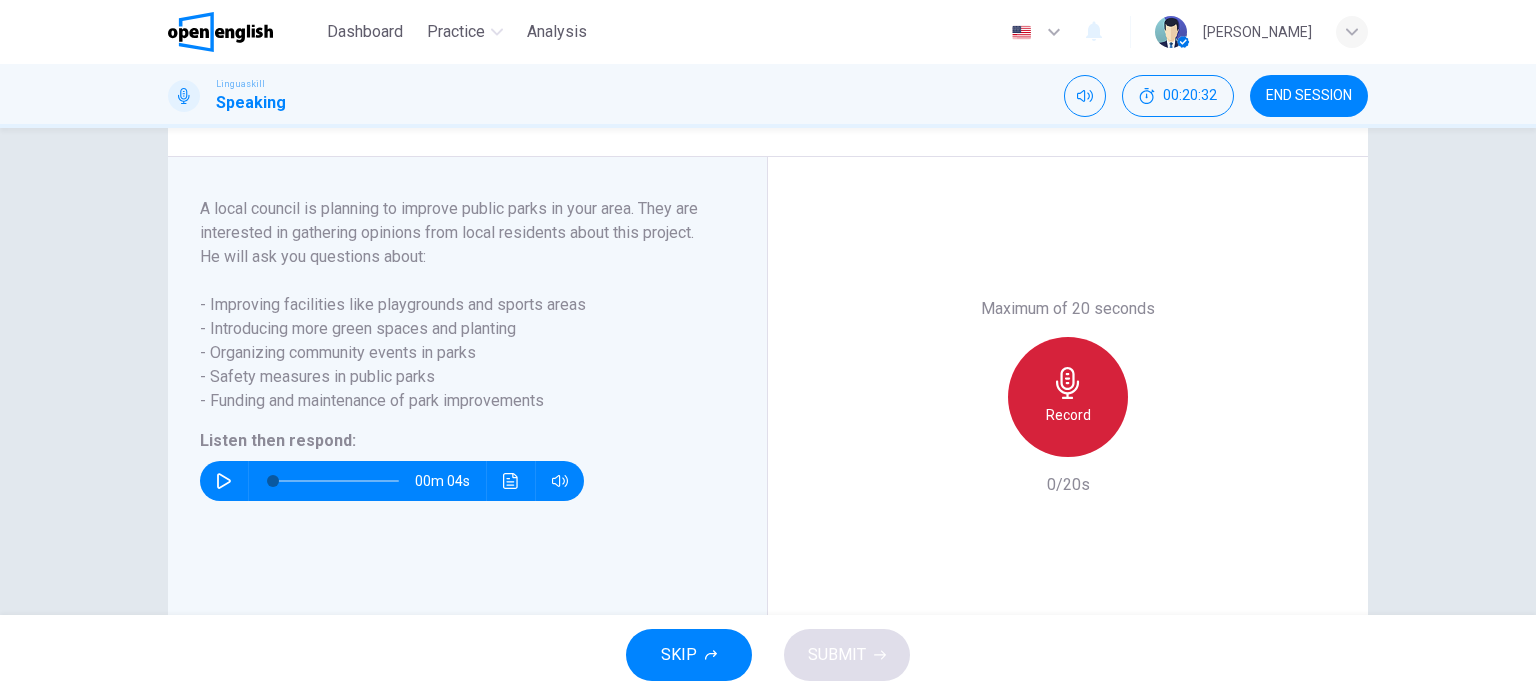 click on "Record" at bounding box center (1068, 397) 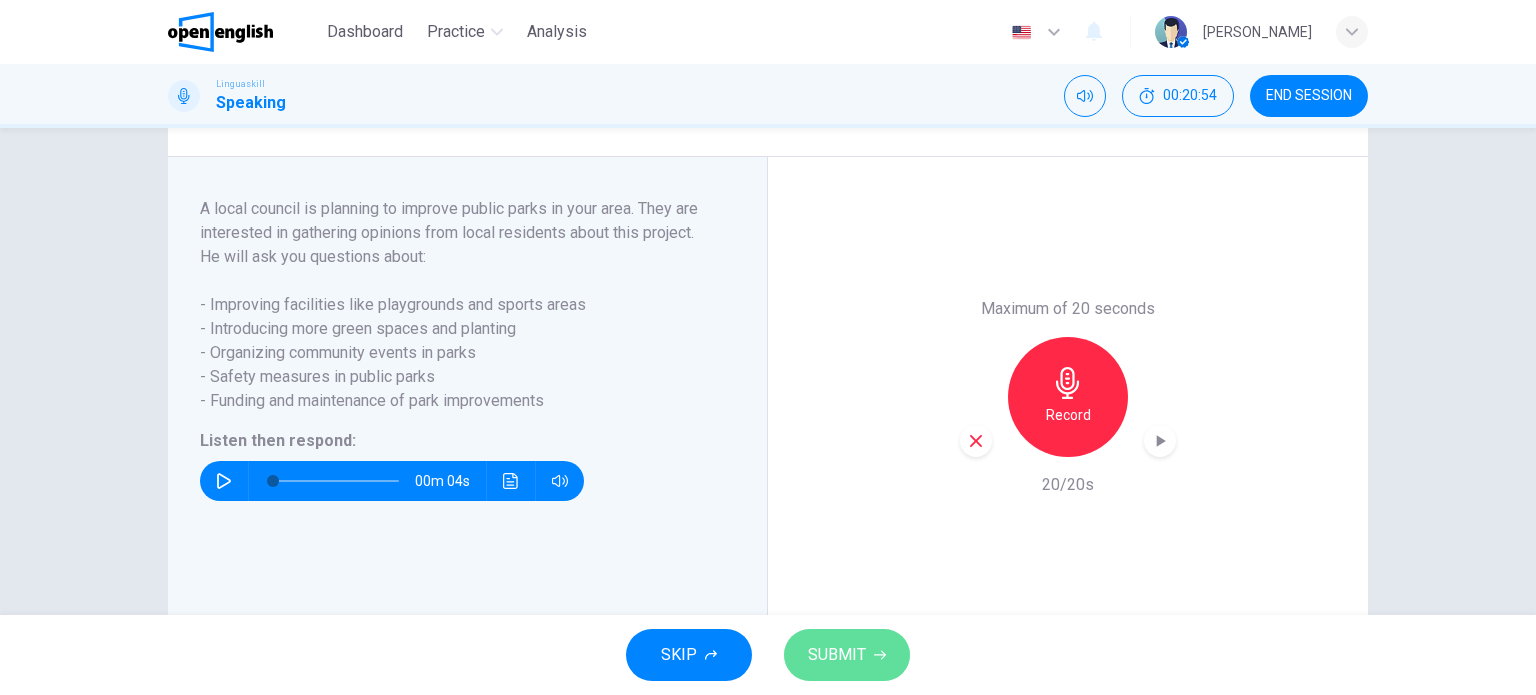 click on "SUBMIT" at bounding box center [837, 655] 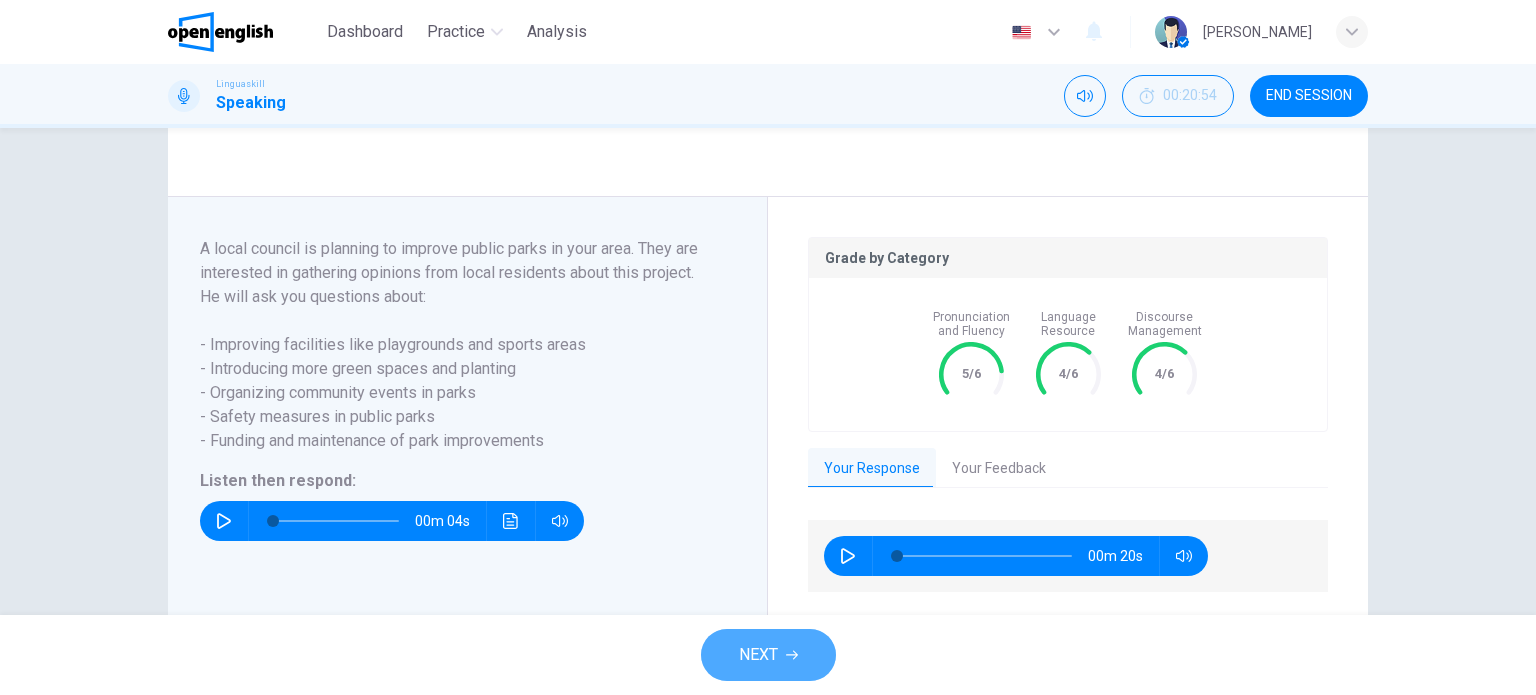 click on "NEXT" at bounding box center [768, 655] 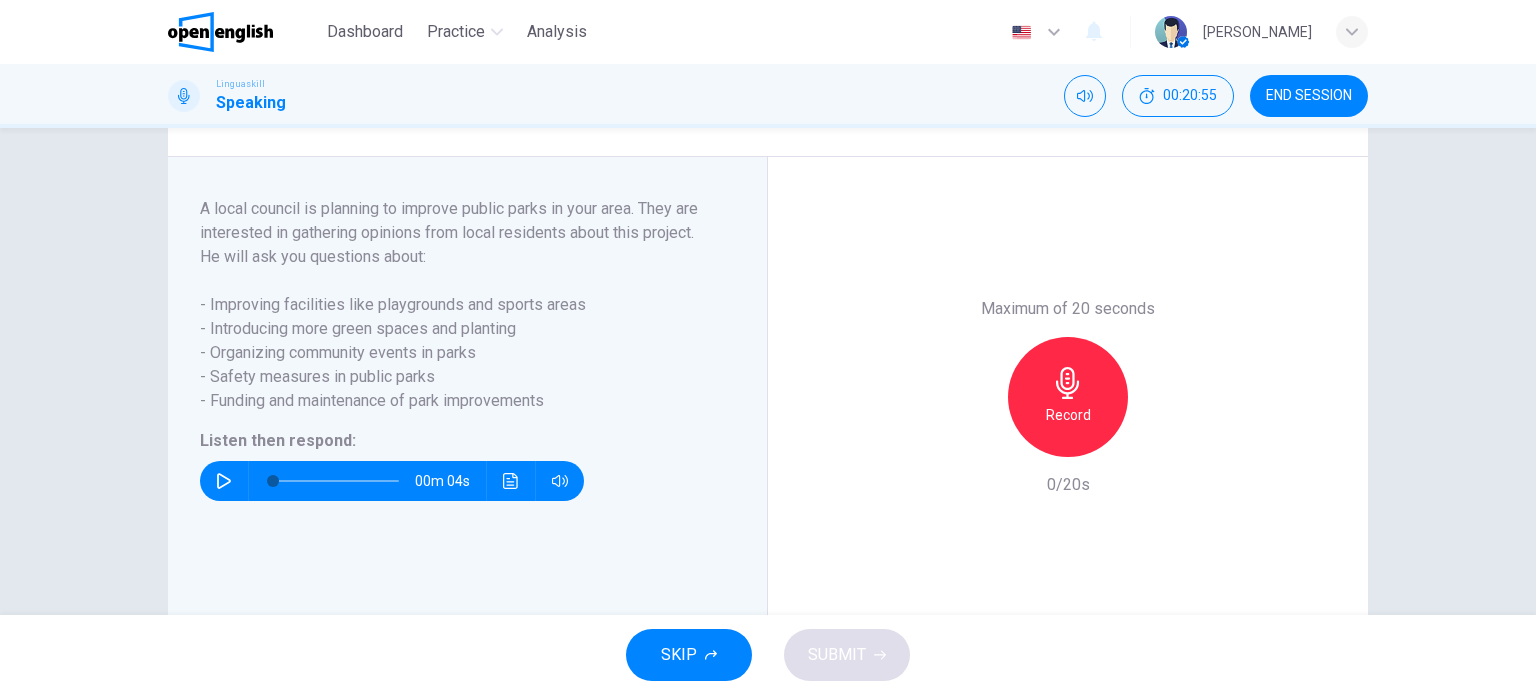 click 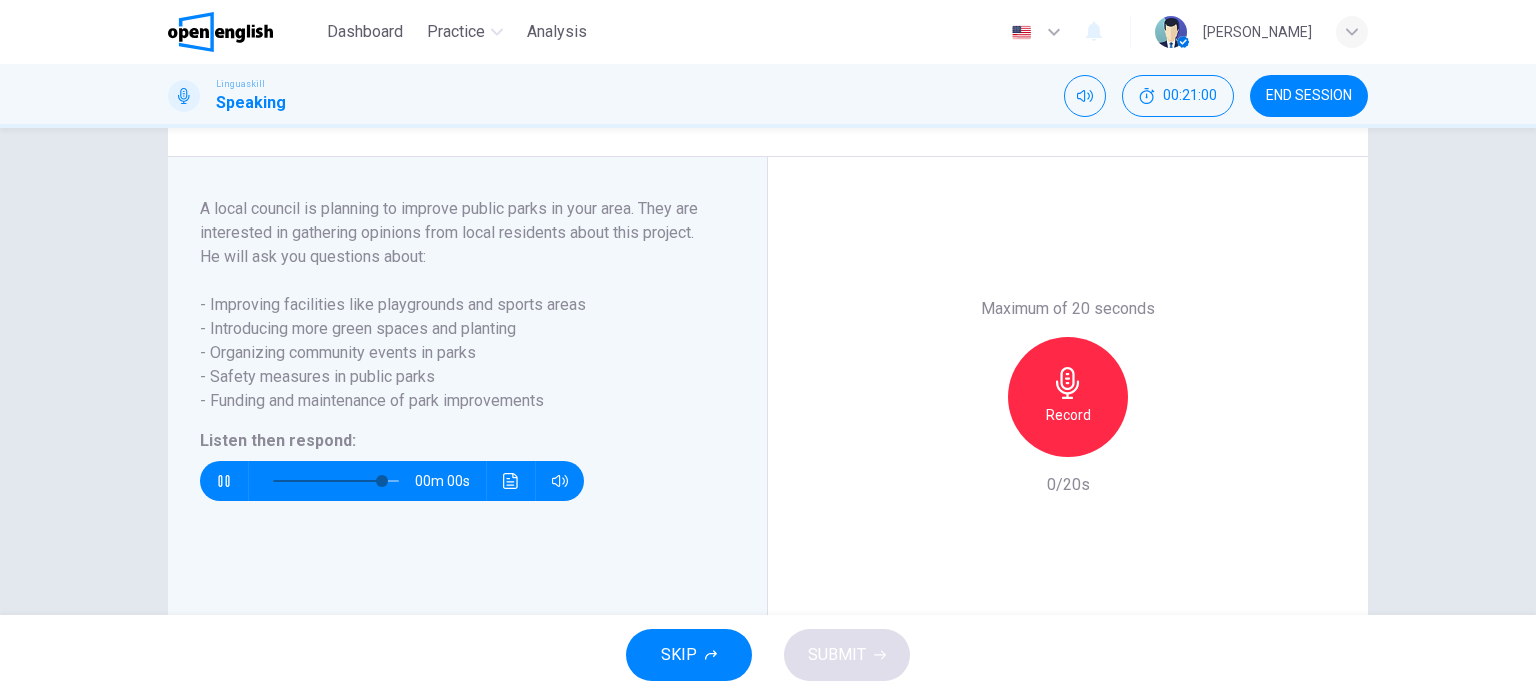 type on "*" 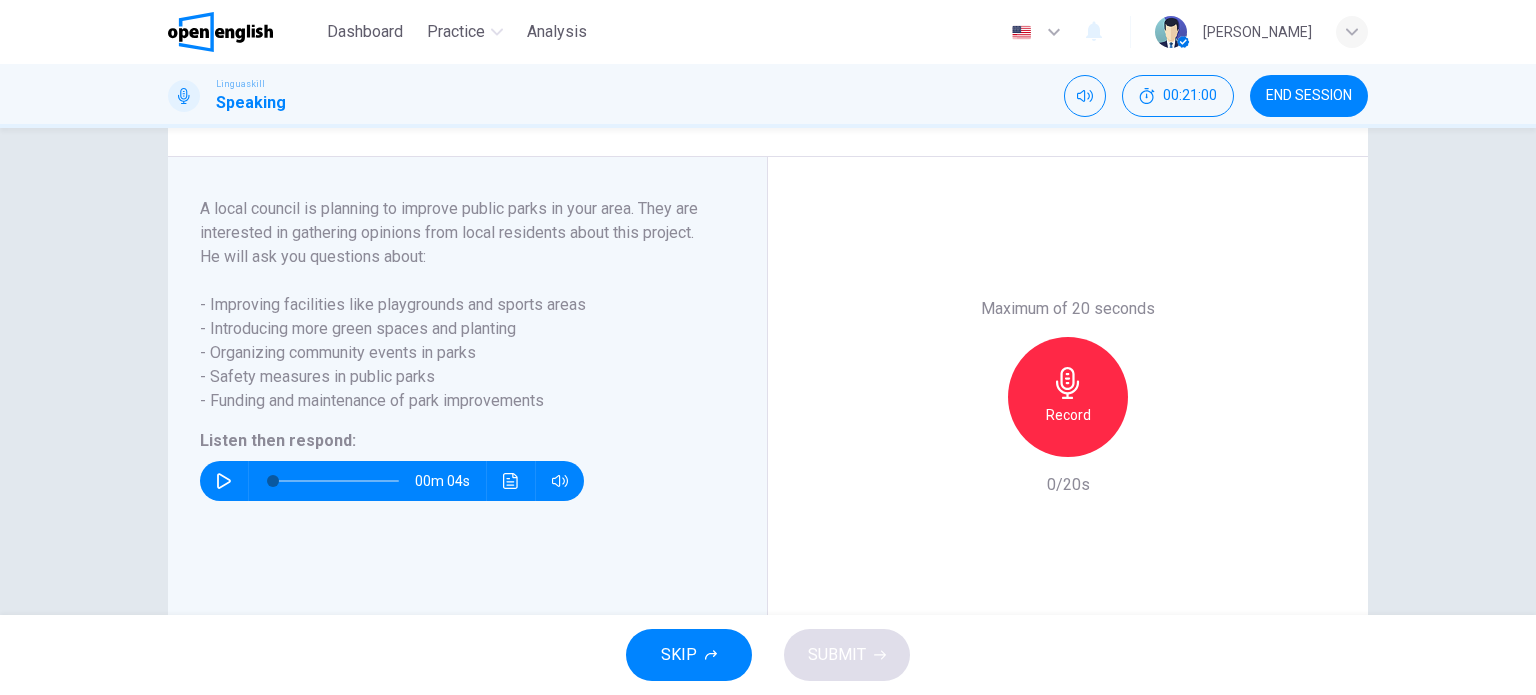 click on "Record" at bounding box center (1068, 415) 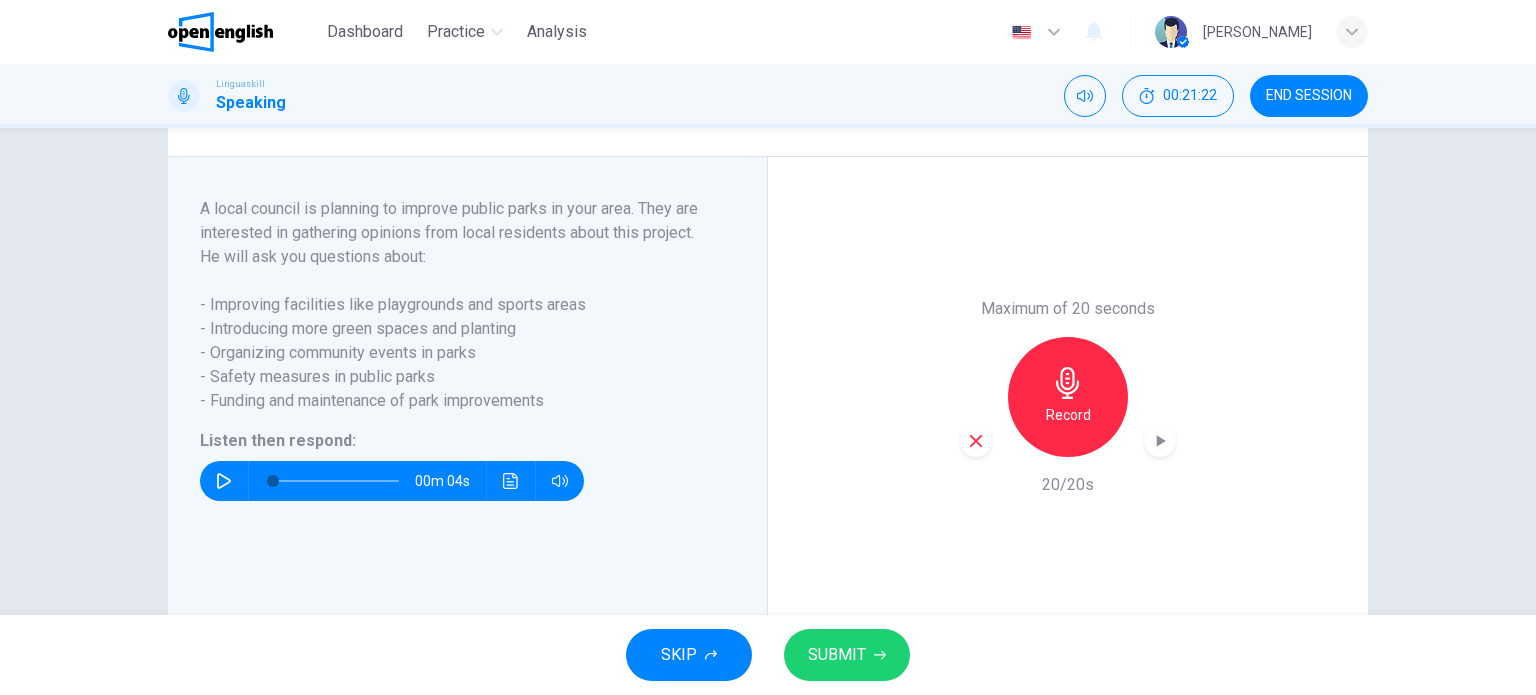 click on "SKIP SUBMIT" at bounding box center [768, 655] 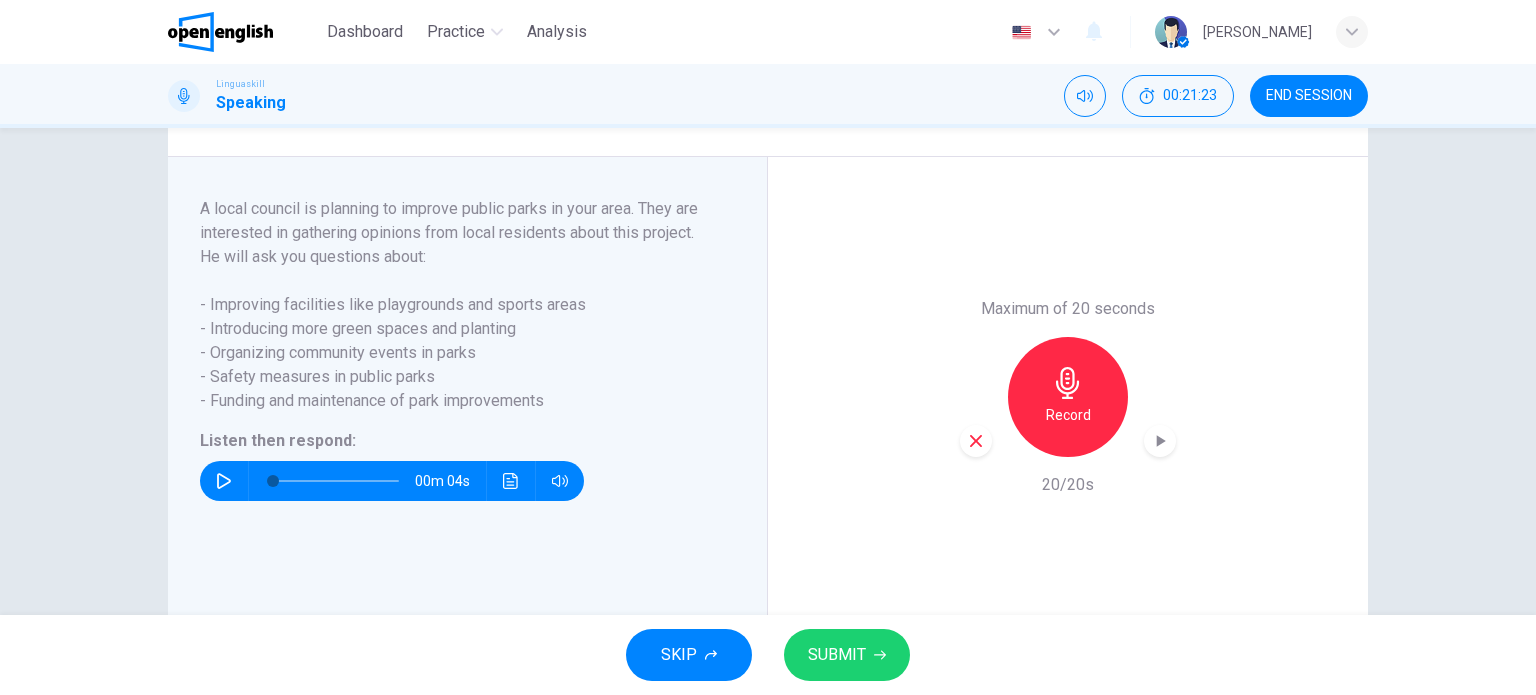 click on "SUBMIT" at bounding box center (847, 655) 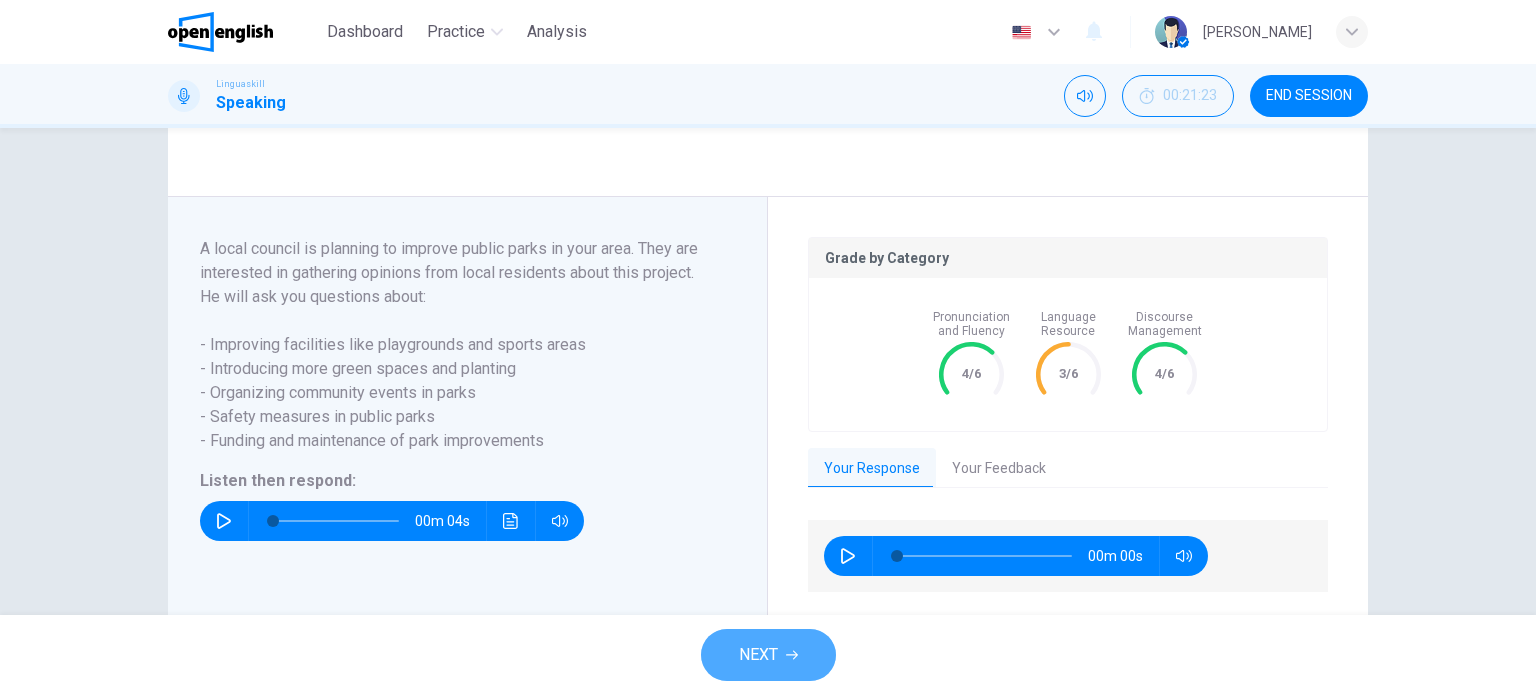 click on "NEXT" at bounding box center [758, 655] 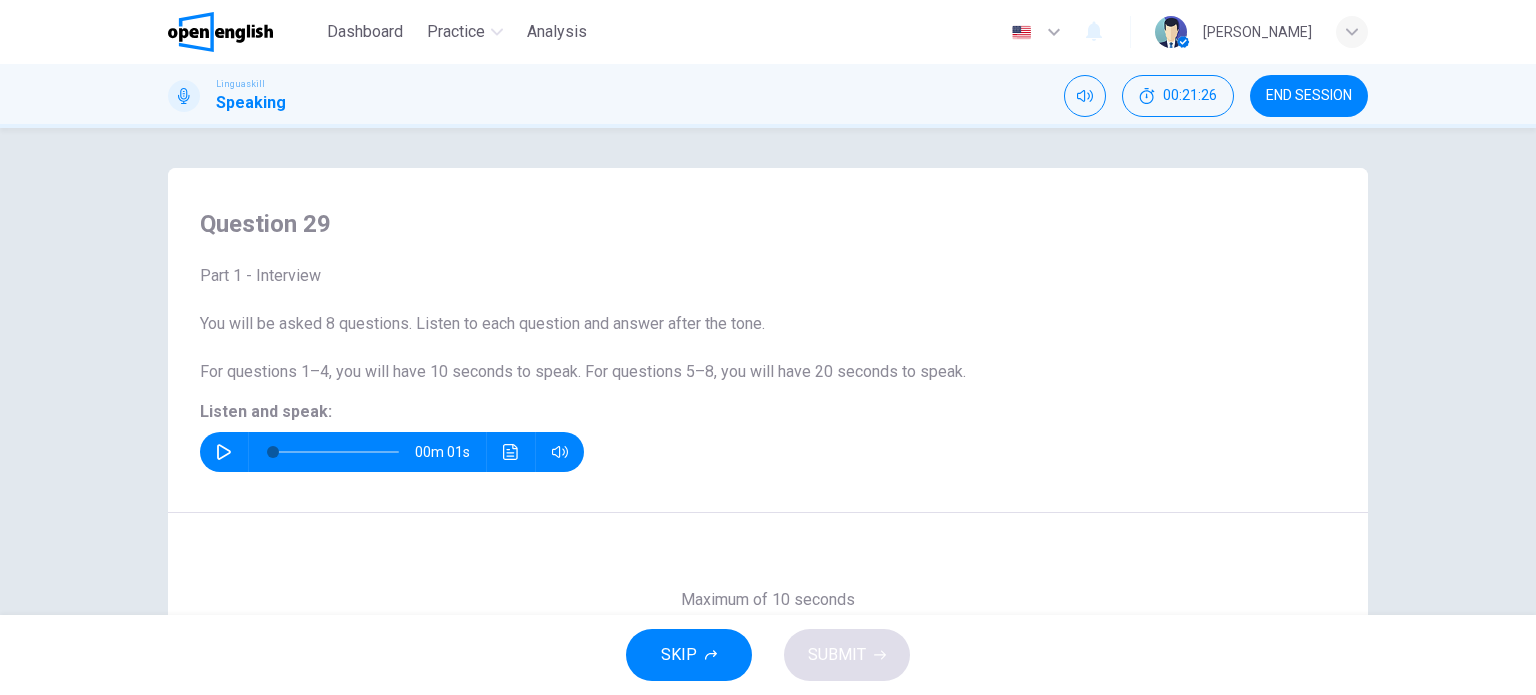 click on "END SESSION" at bounding box center (1309, 96) 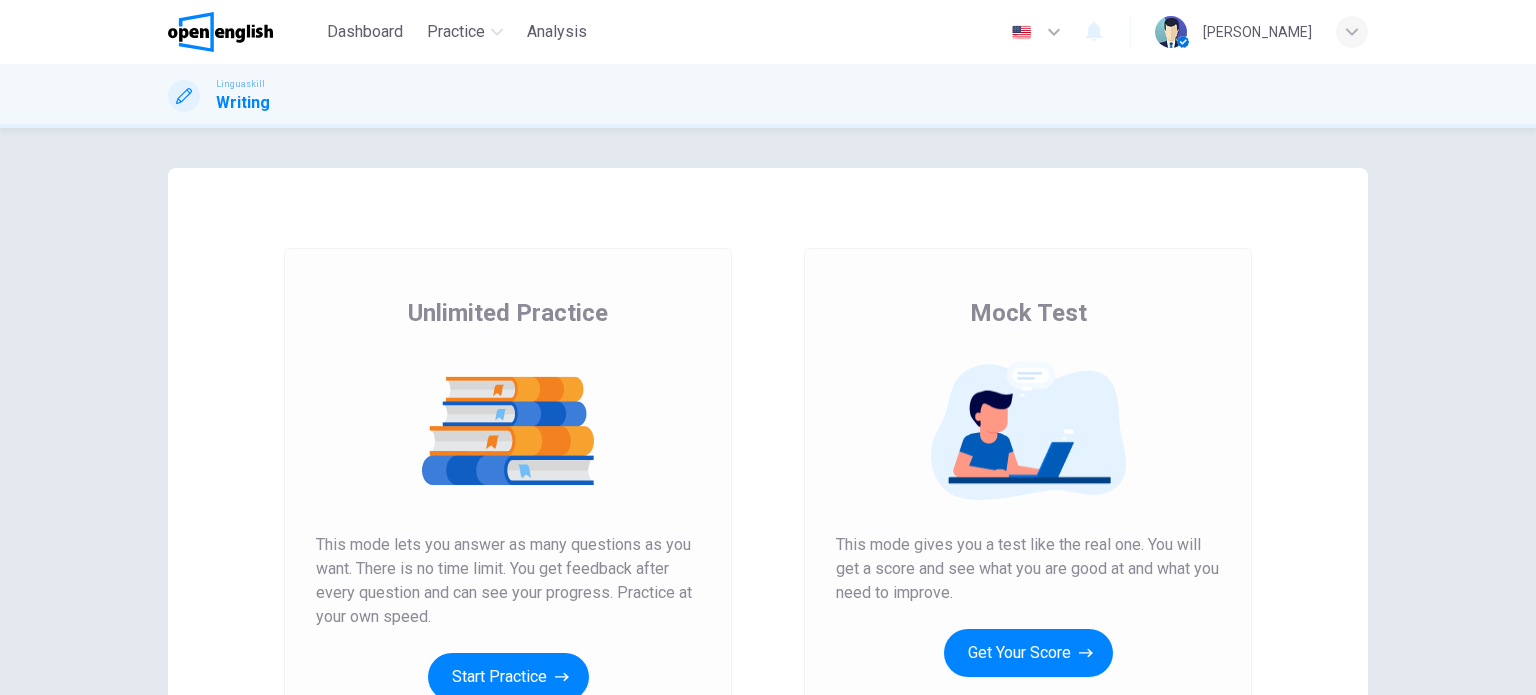 scroll, scrollTop: 0, scrollLeft: 0, axis: both 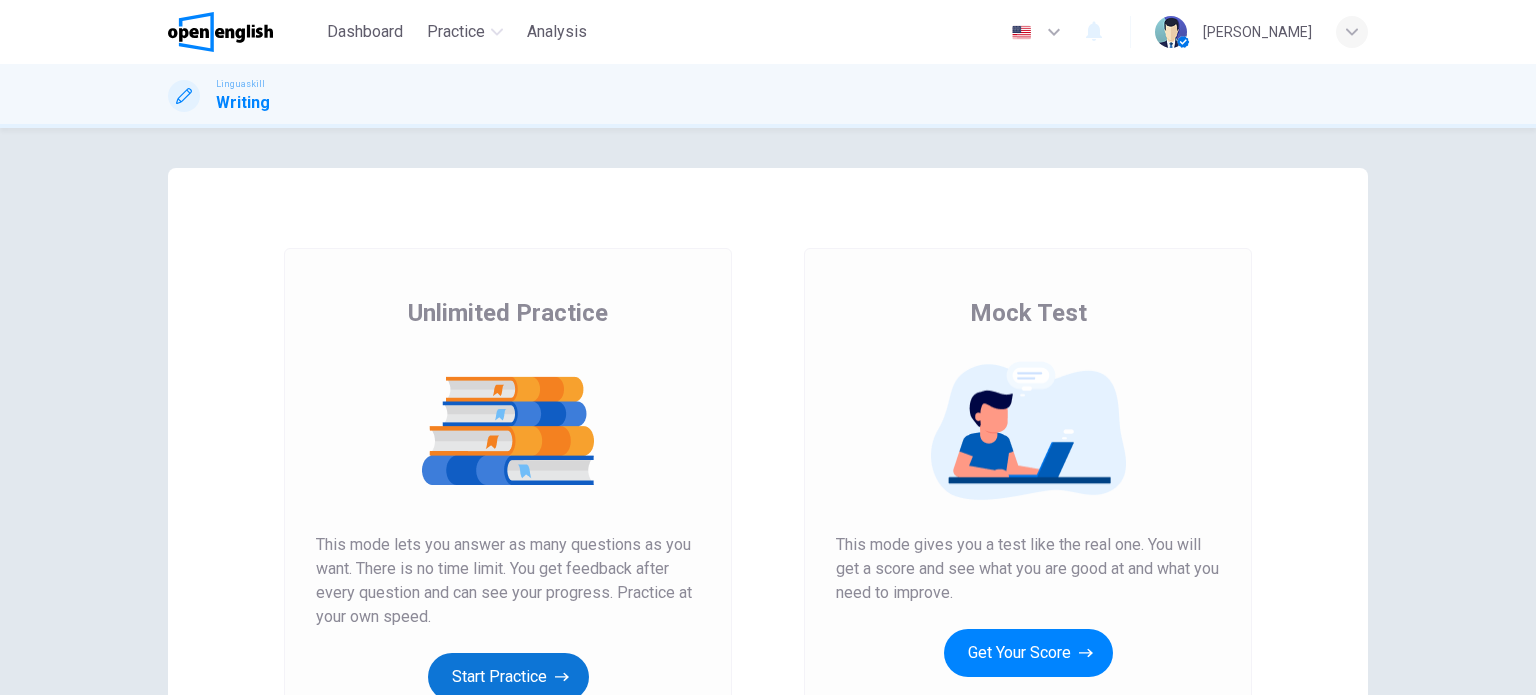 click on "Start Practice" at bounding box center [508, 677] 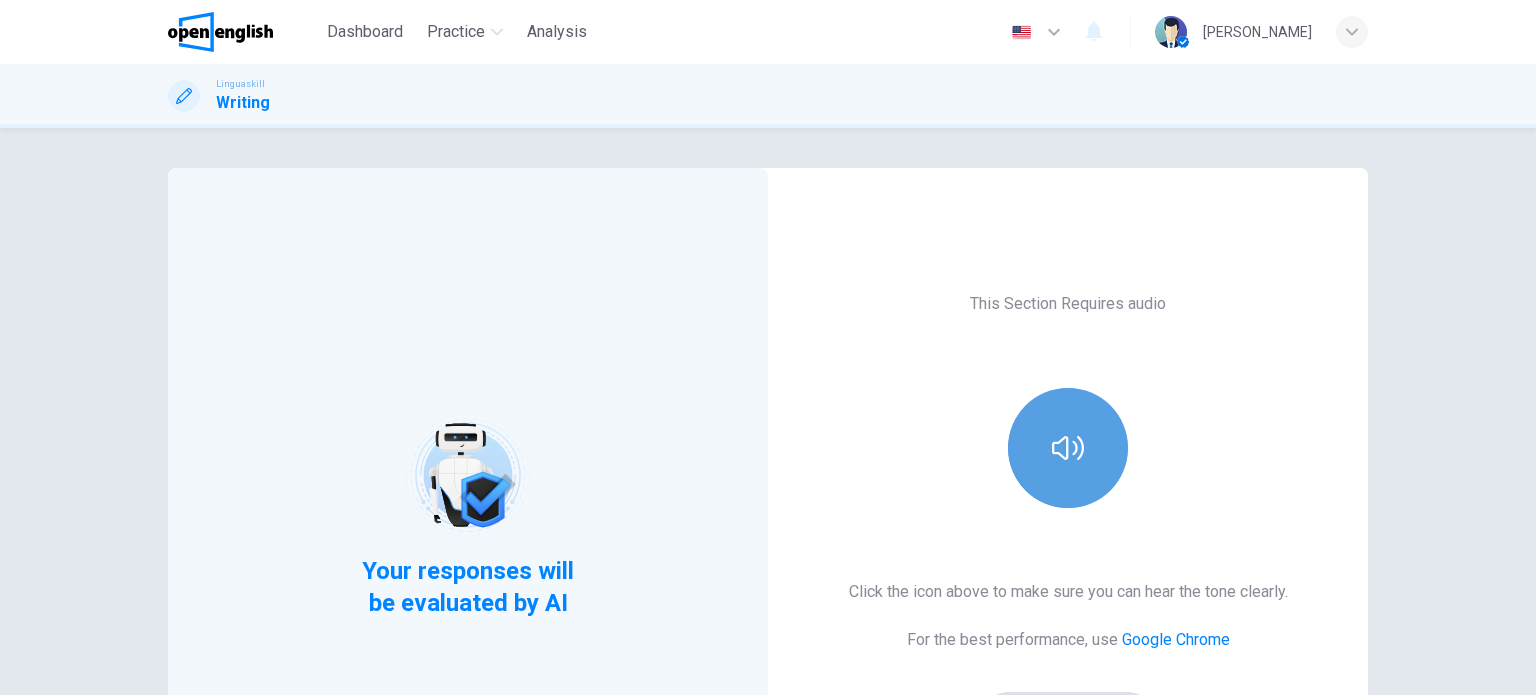 click at bounding box center (1068, 448) 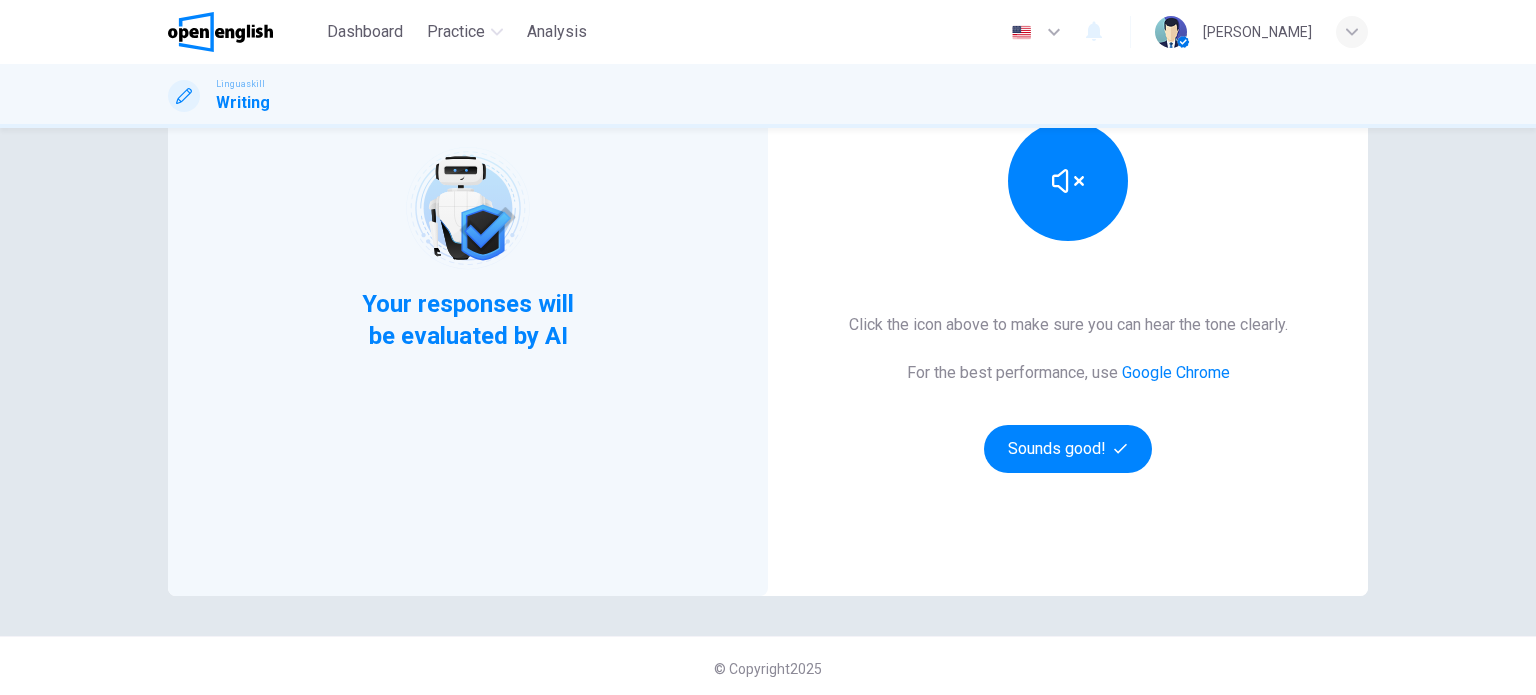 scroll, scrollTop: 272, scrollLeft: 0, axis: vertical 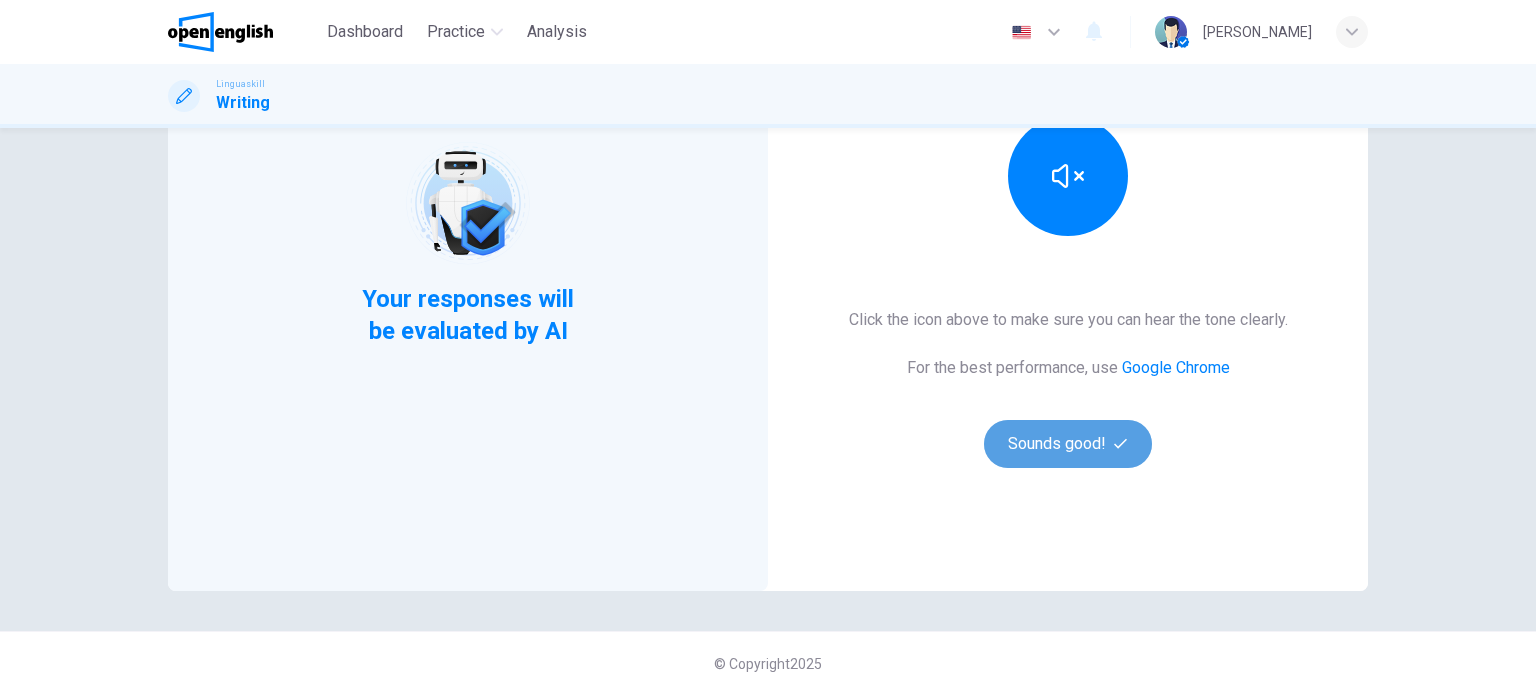 click on "Sounds good!" at bounding box center [1068, 444] 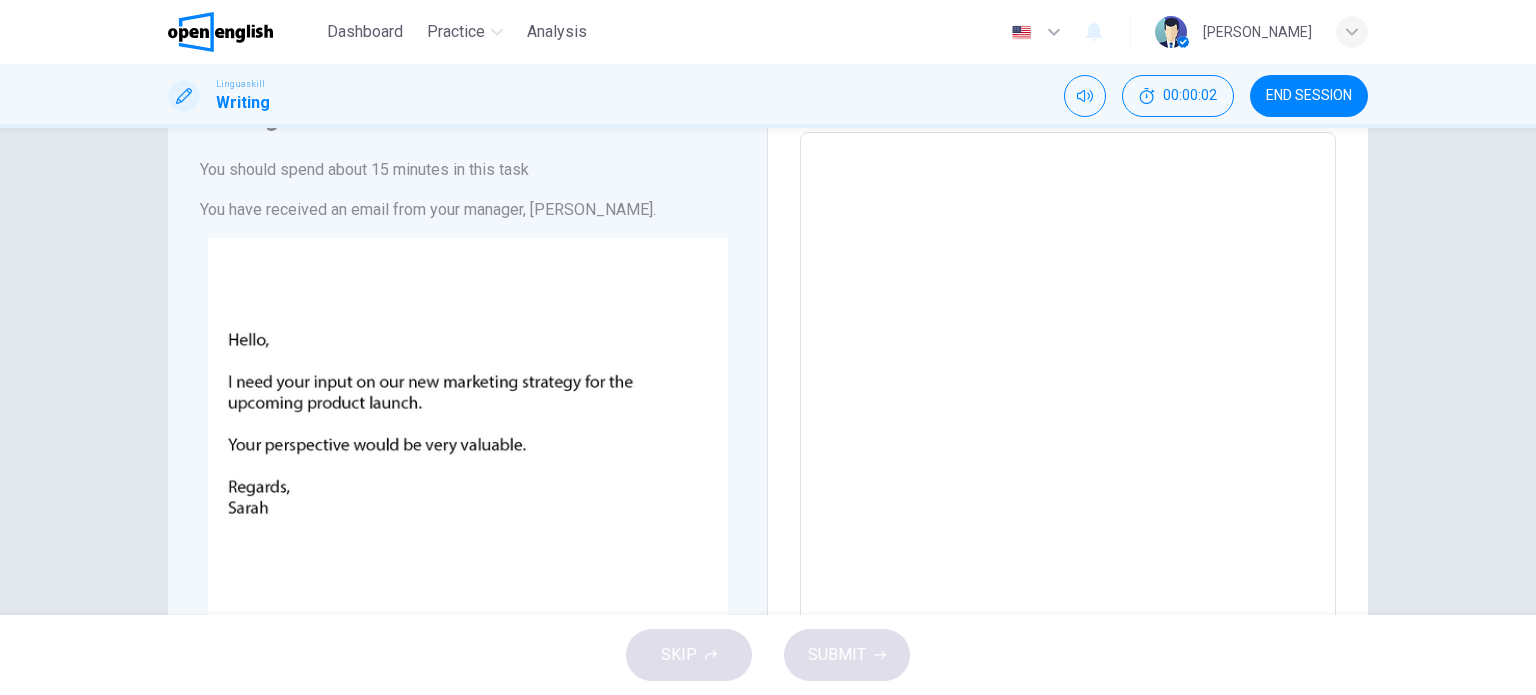 scroll, scrollTop: 72, scrollLeft: 0, axis: vertical 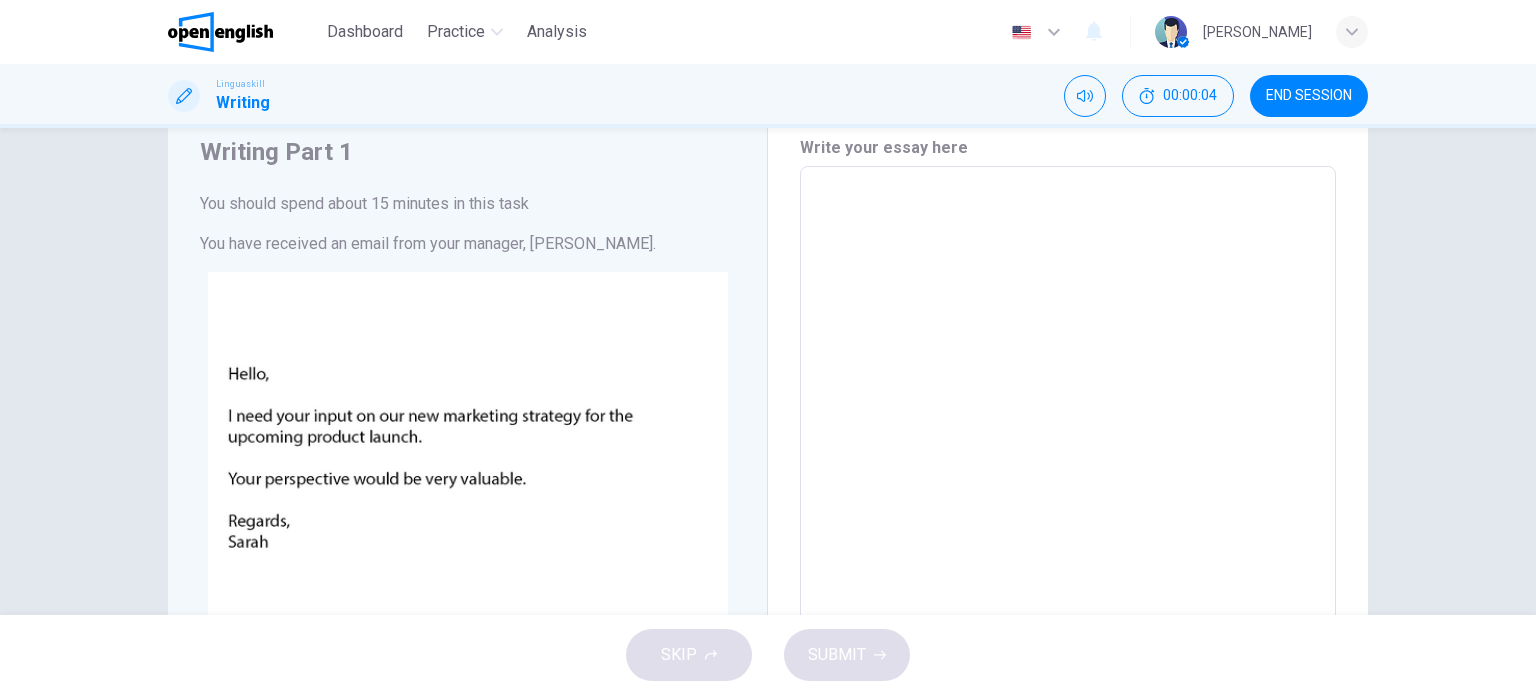 click at bounding box center (1068, 539) 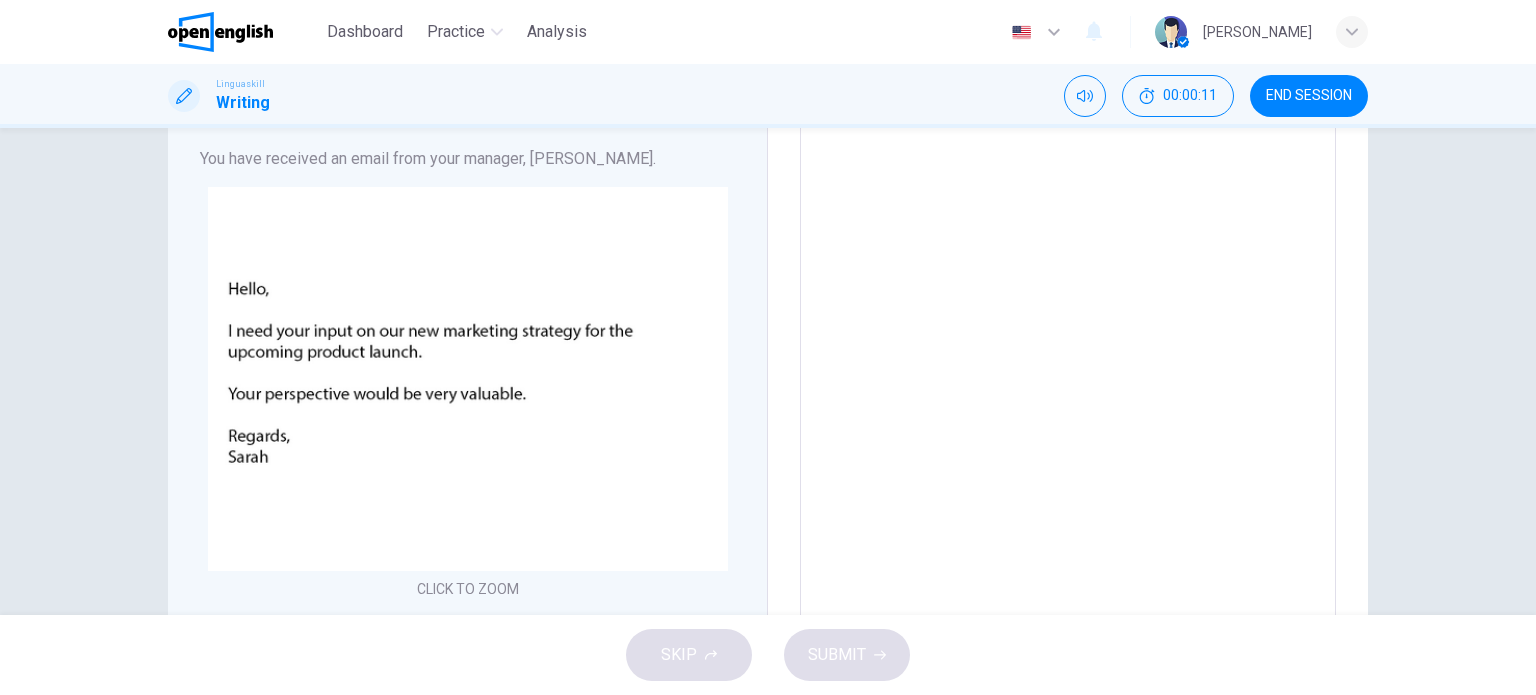 scroll, scrollTop: 0, scrollLeft: 0, axis: both 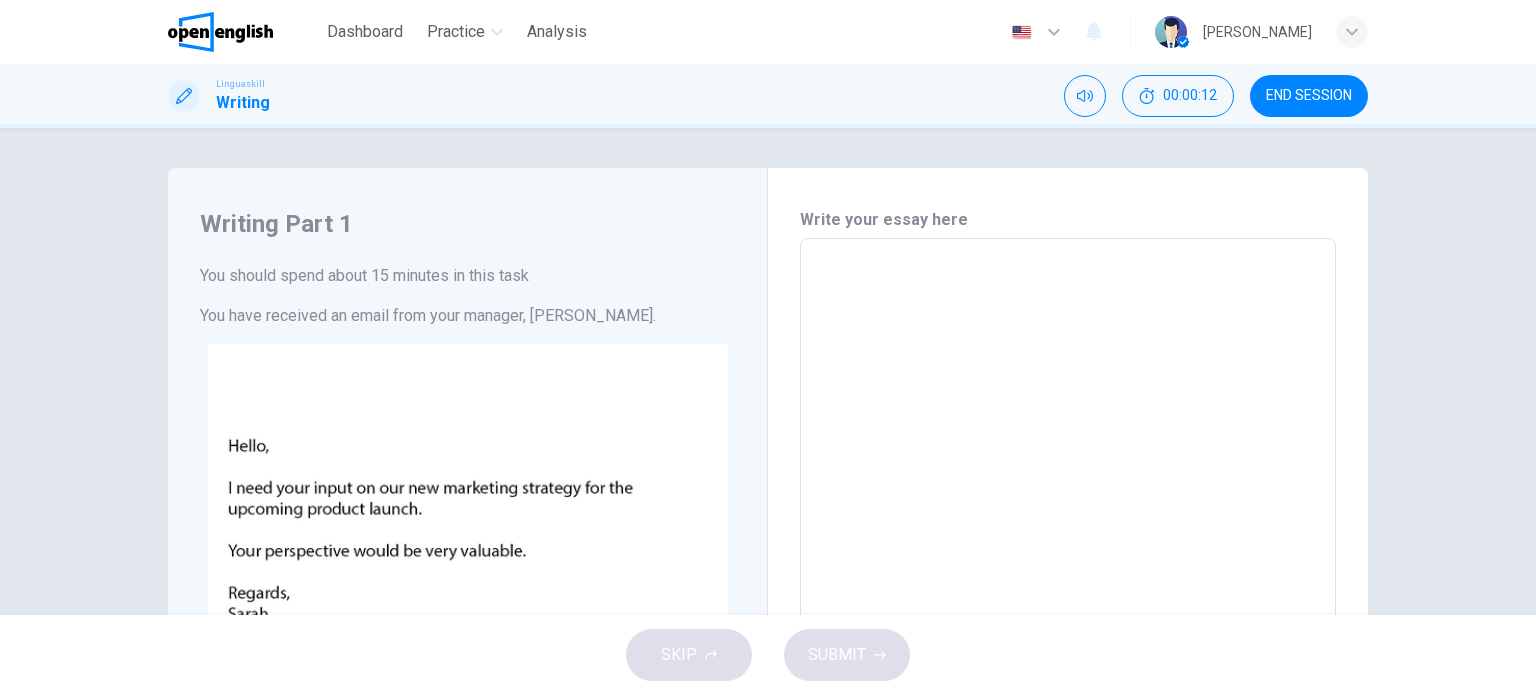 type on "*" 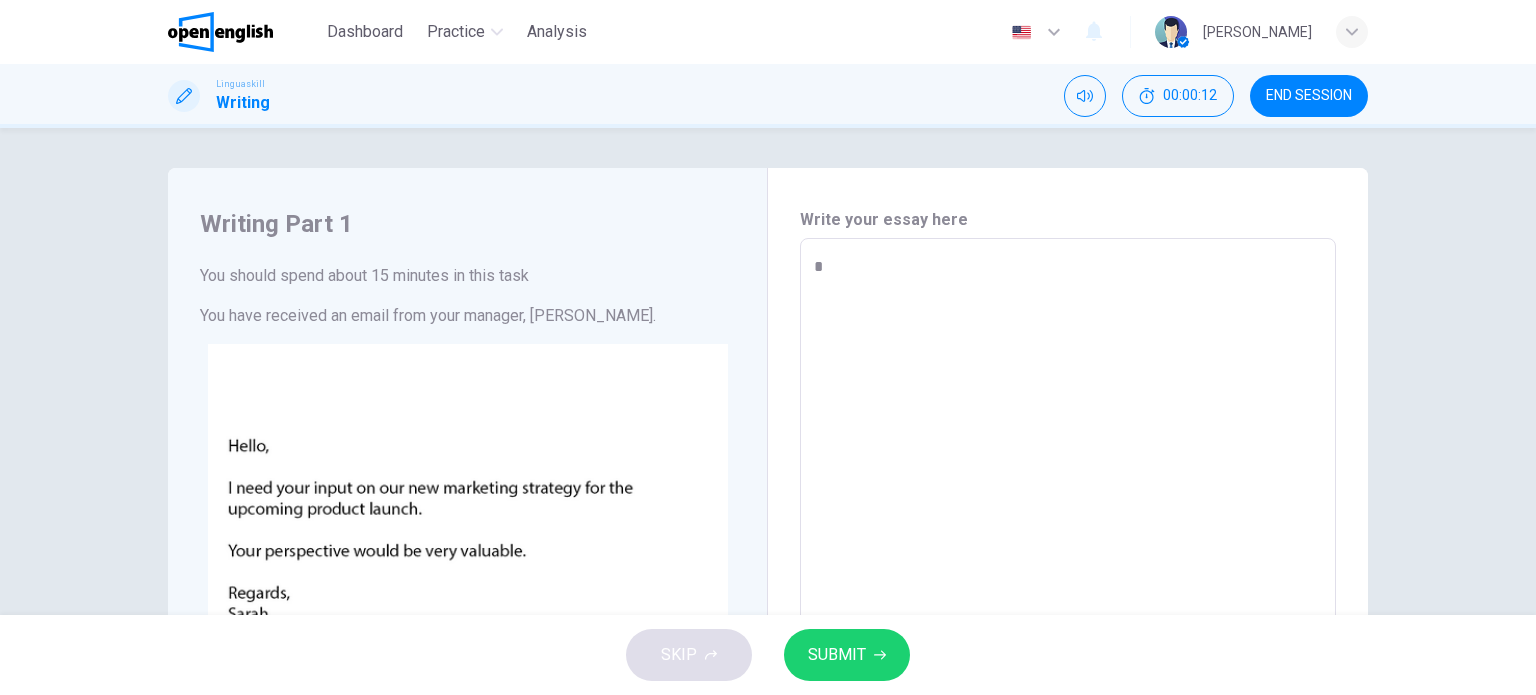 type on "**" 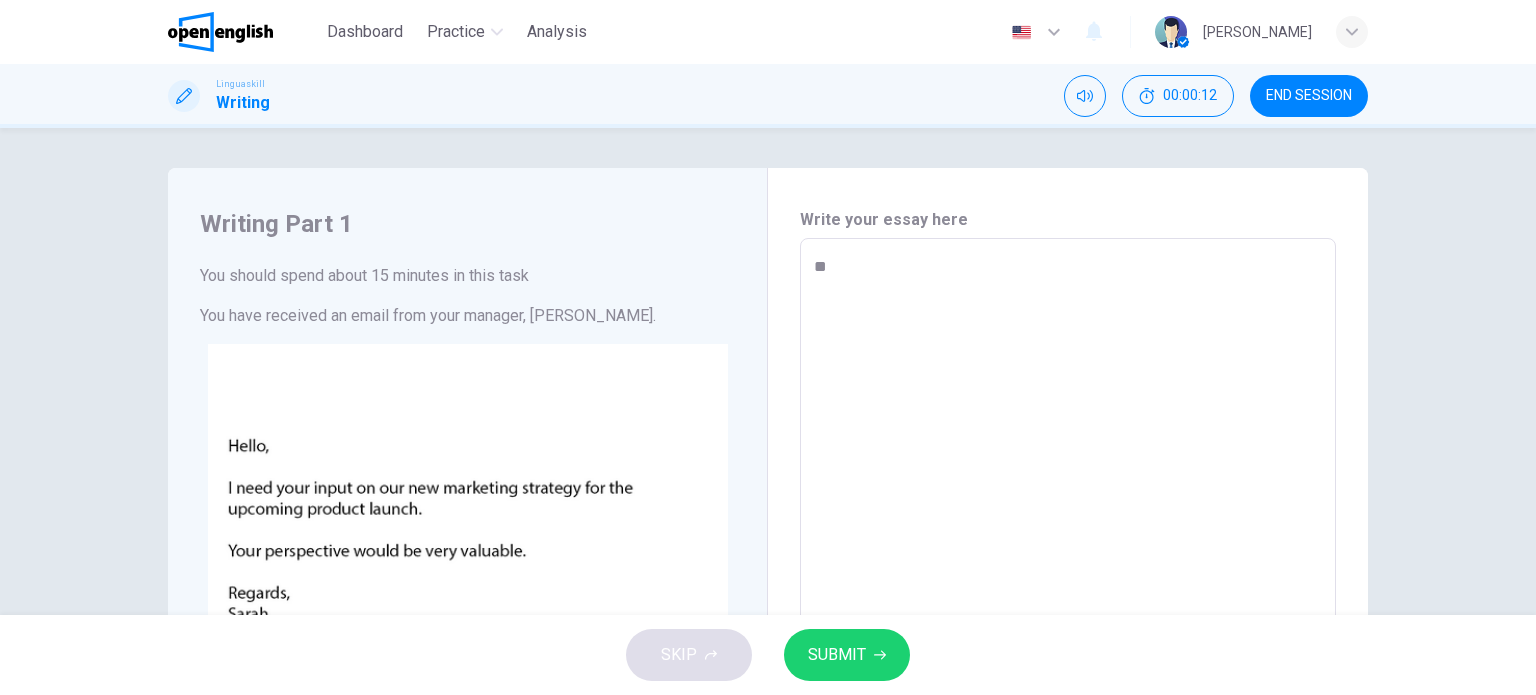 type on "*" 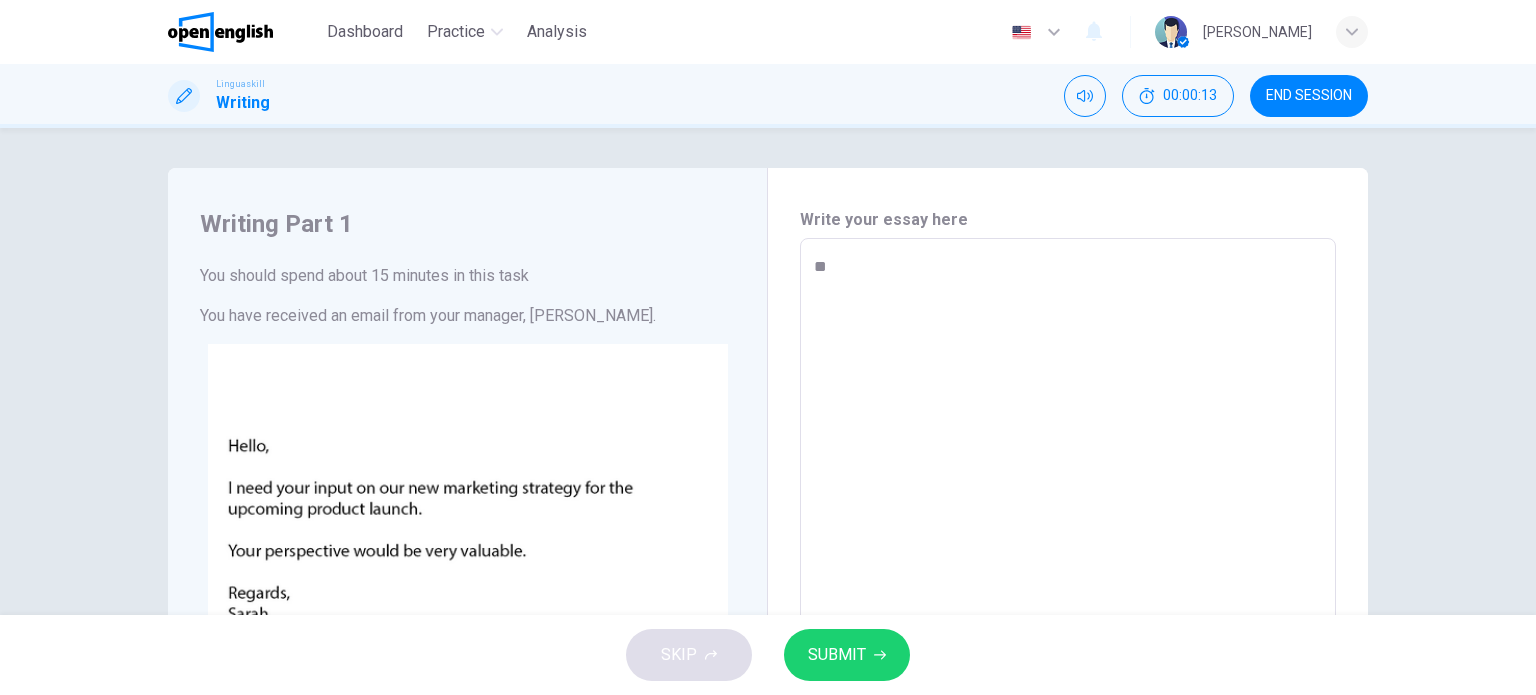 type on "***" 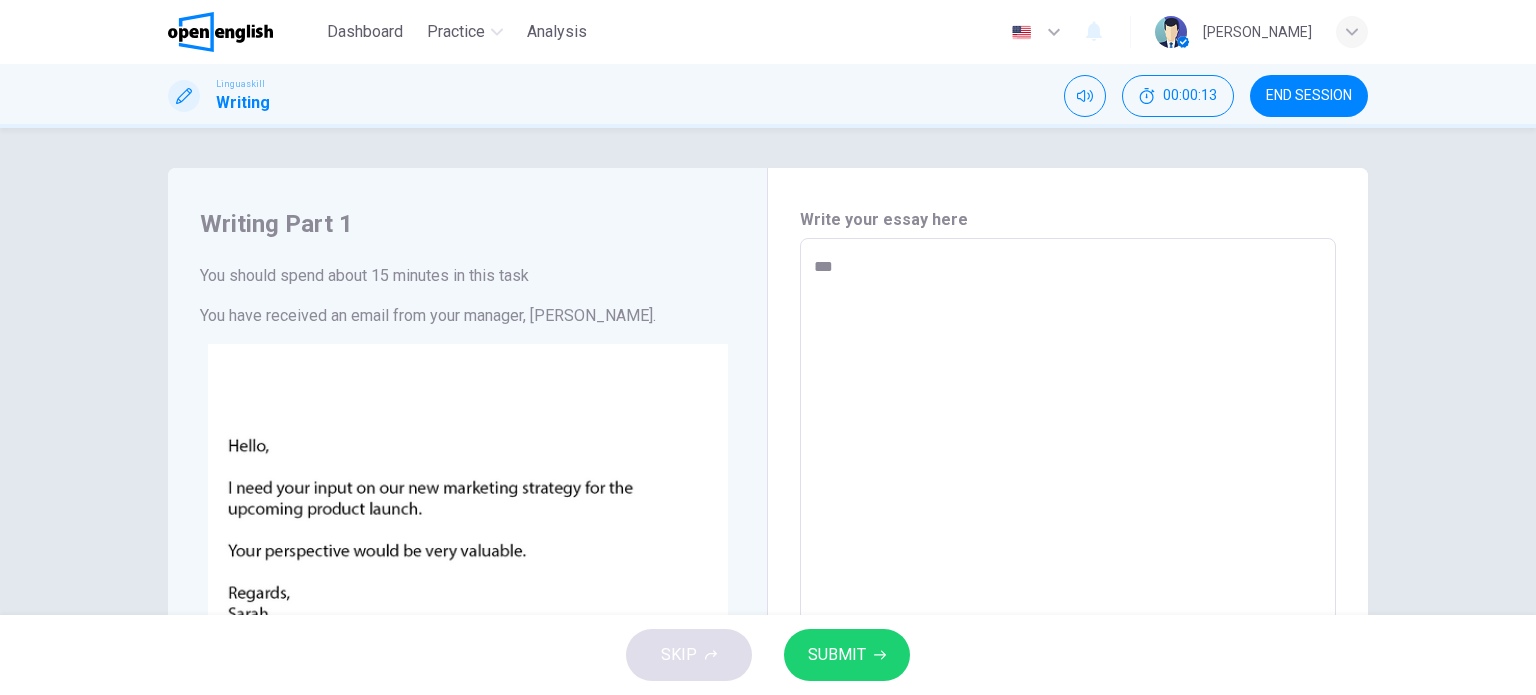 type on "*" 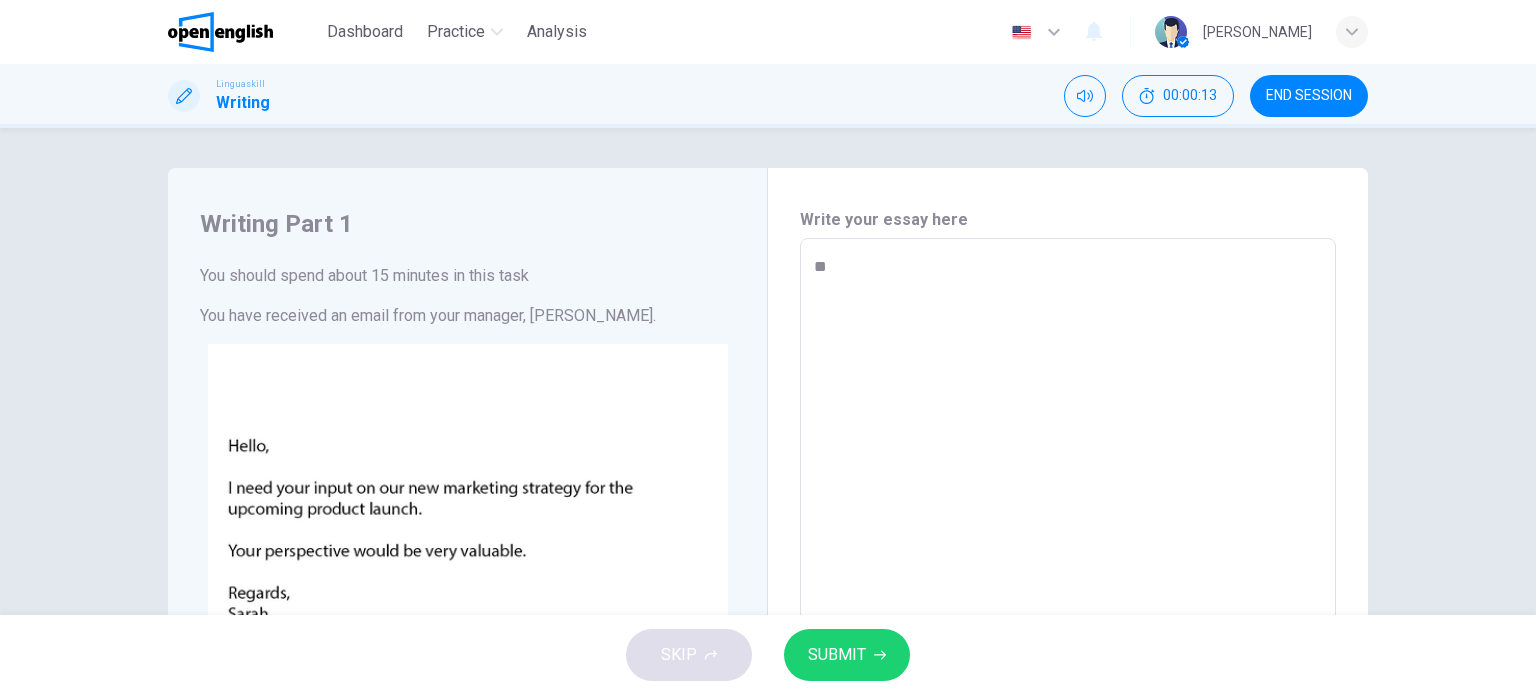 type on "**" 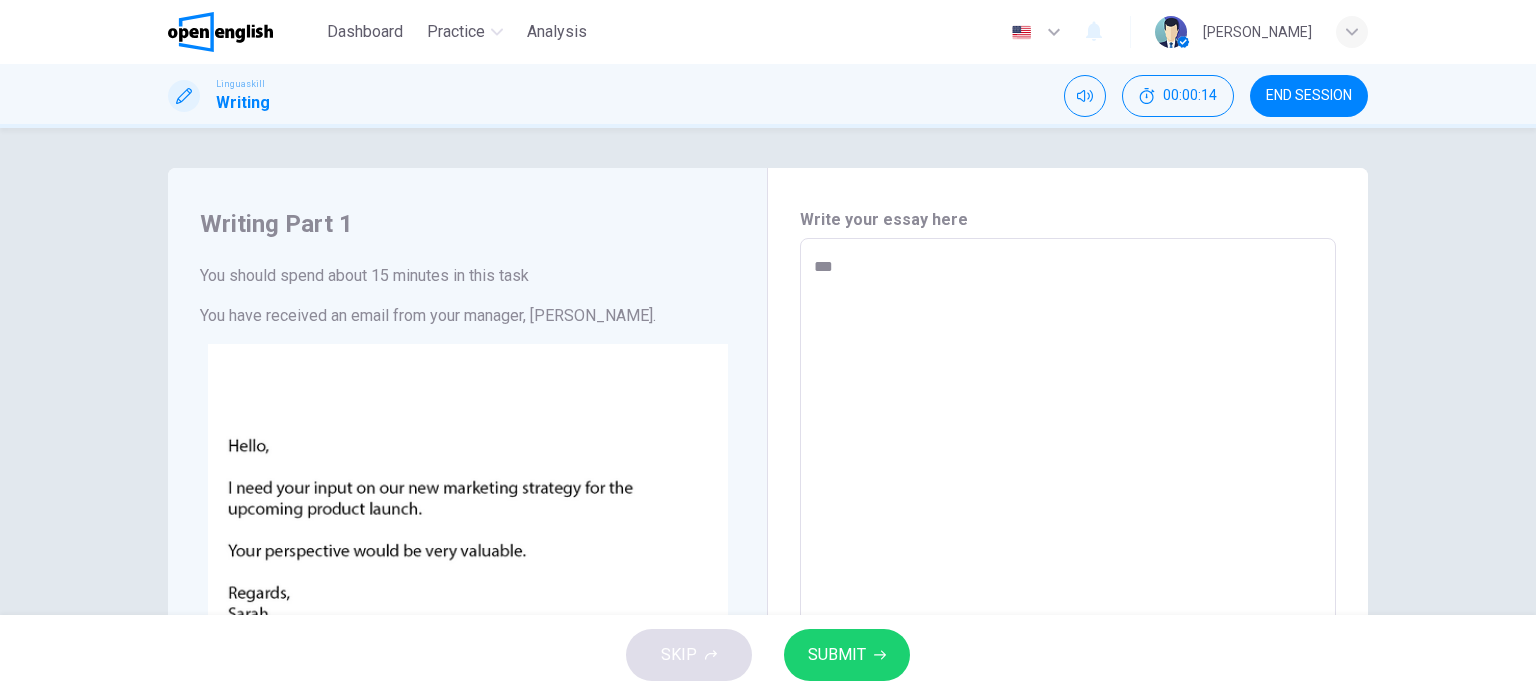 type on "****" 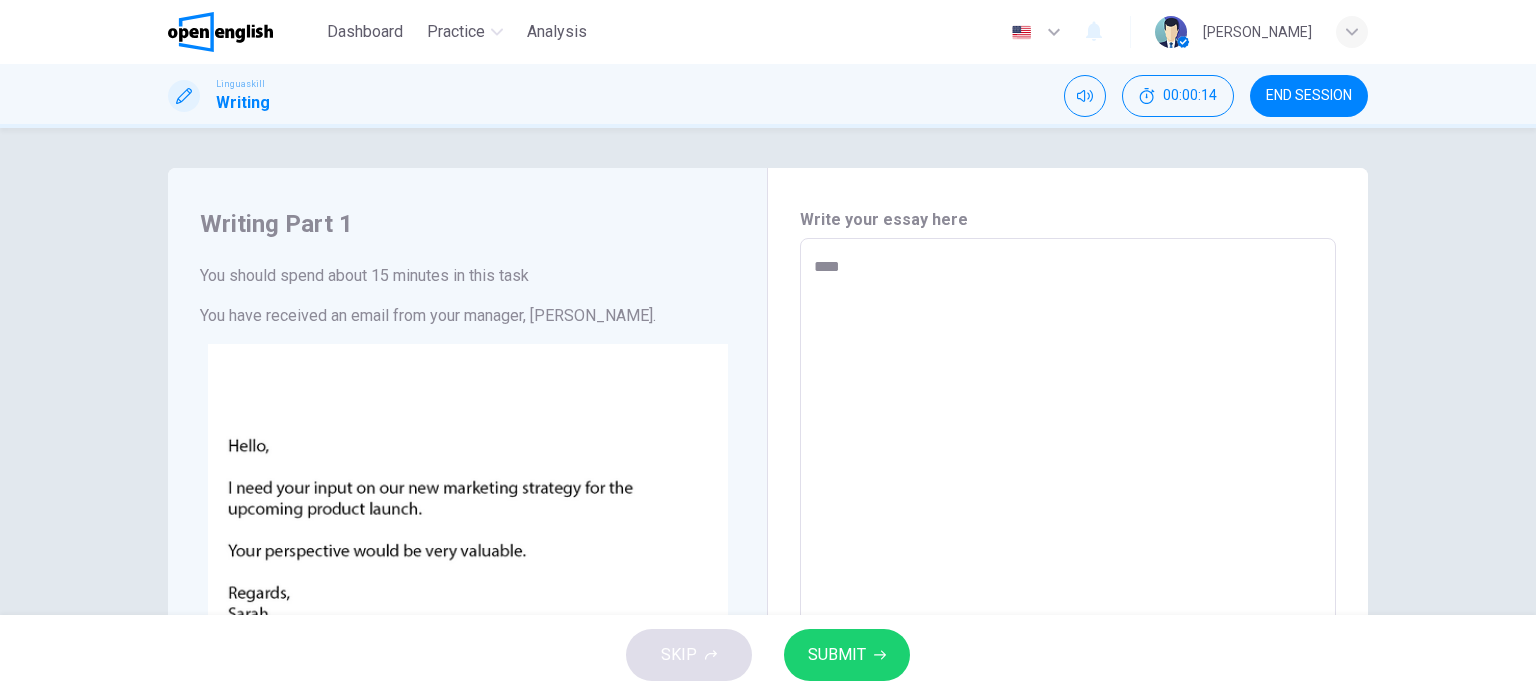 type on "*" 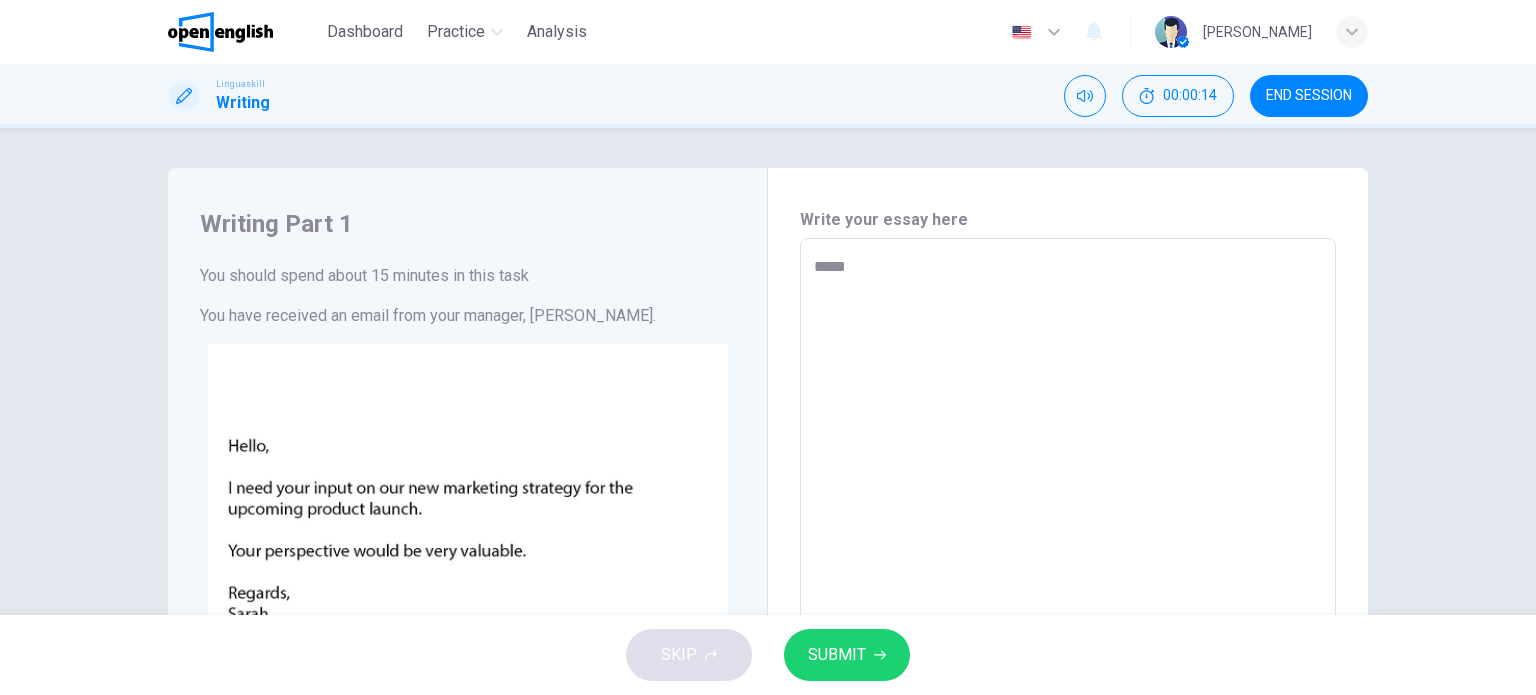 type on "******" 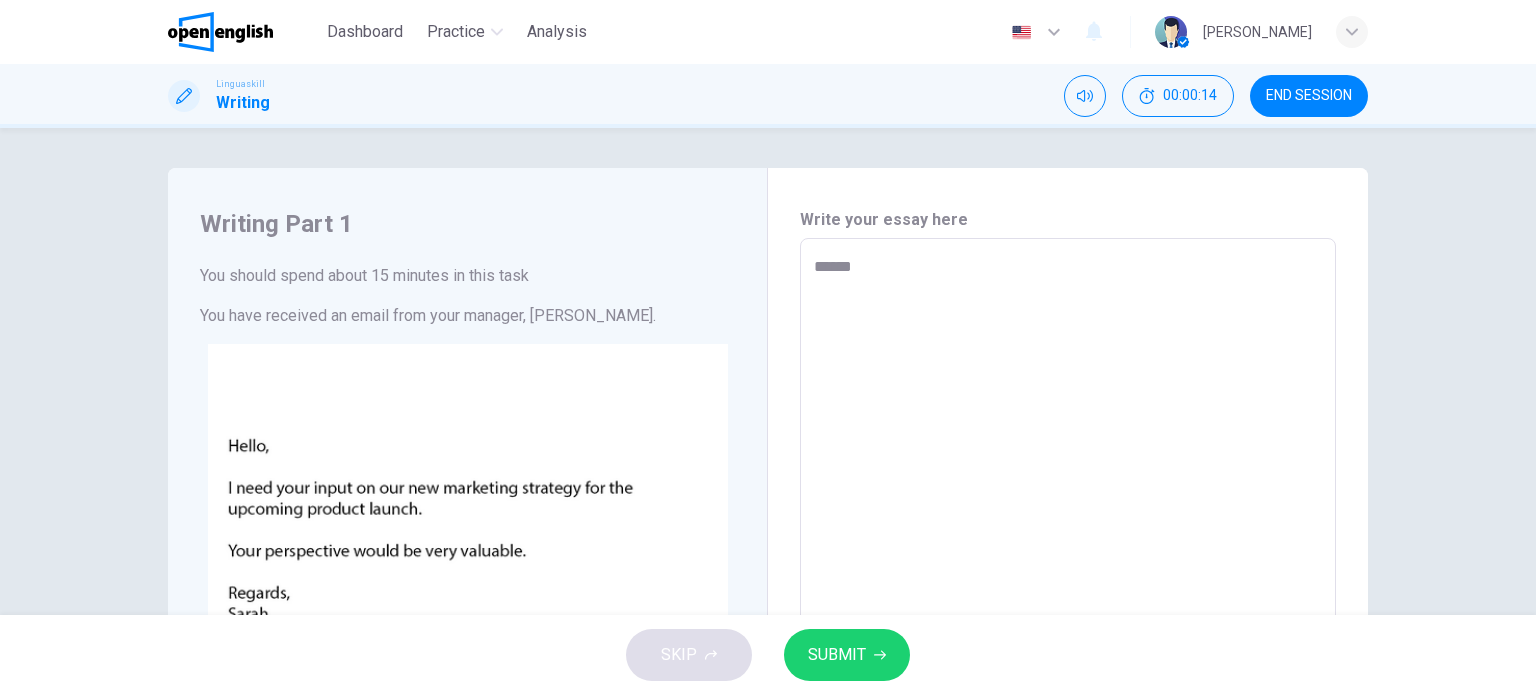 type on "*" 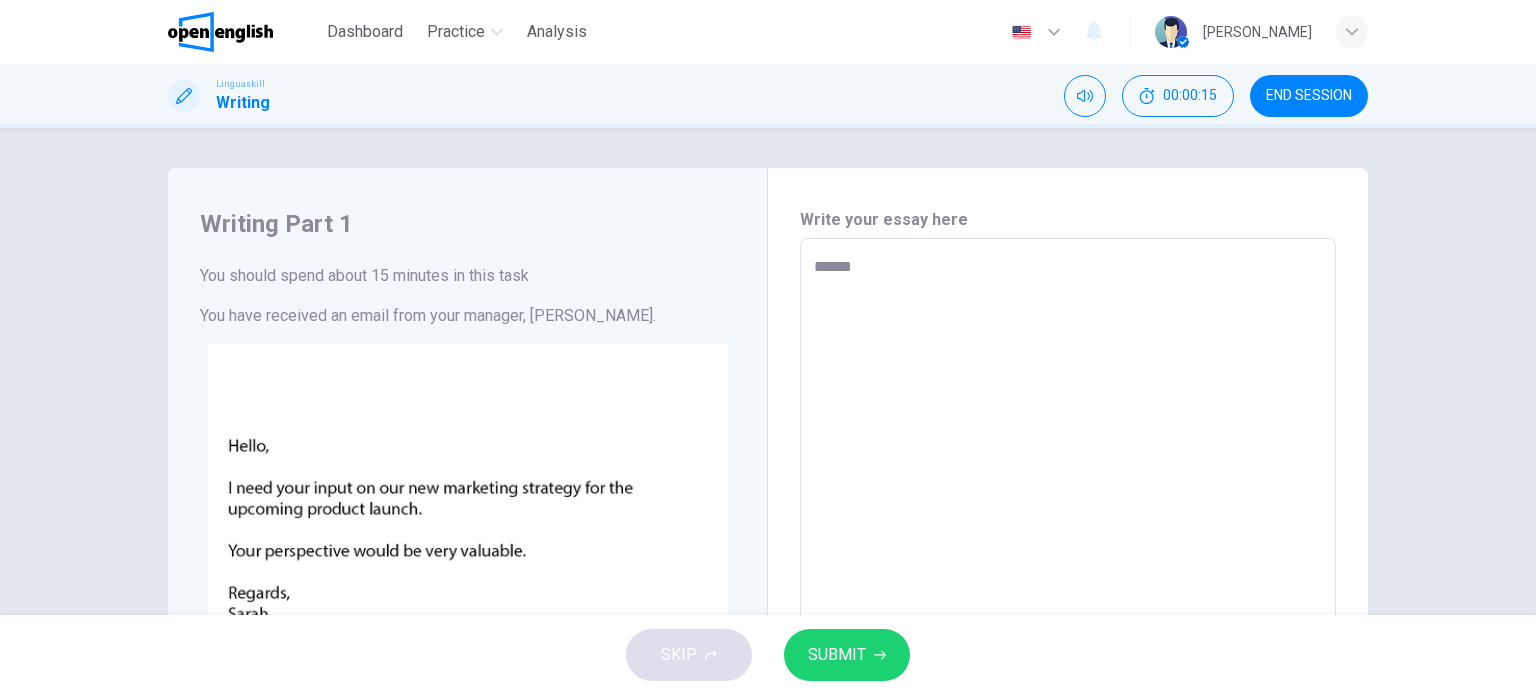 type on "*******" 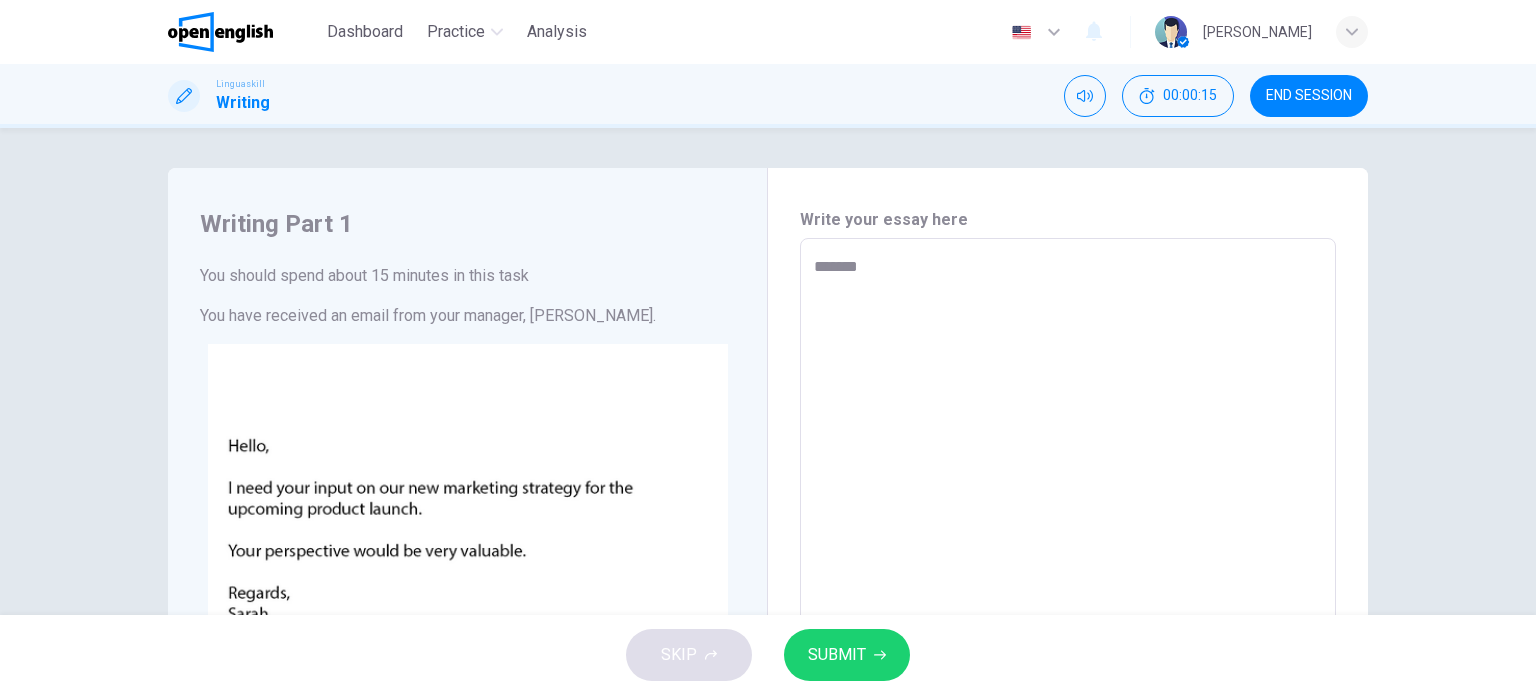 type on "*" 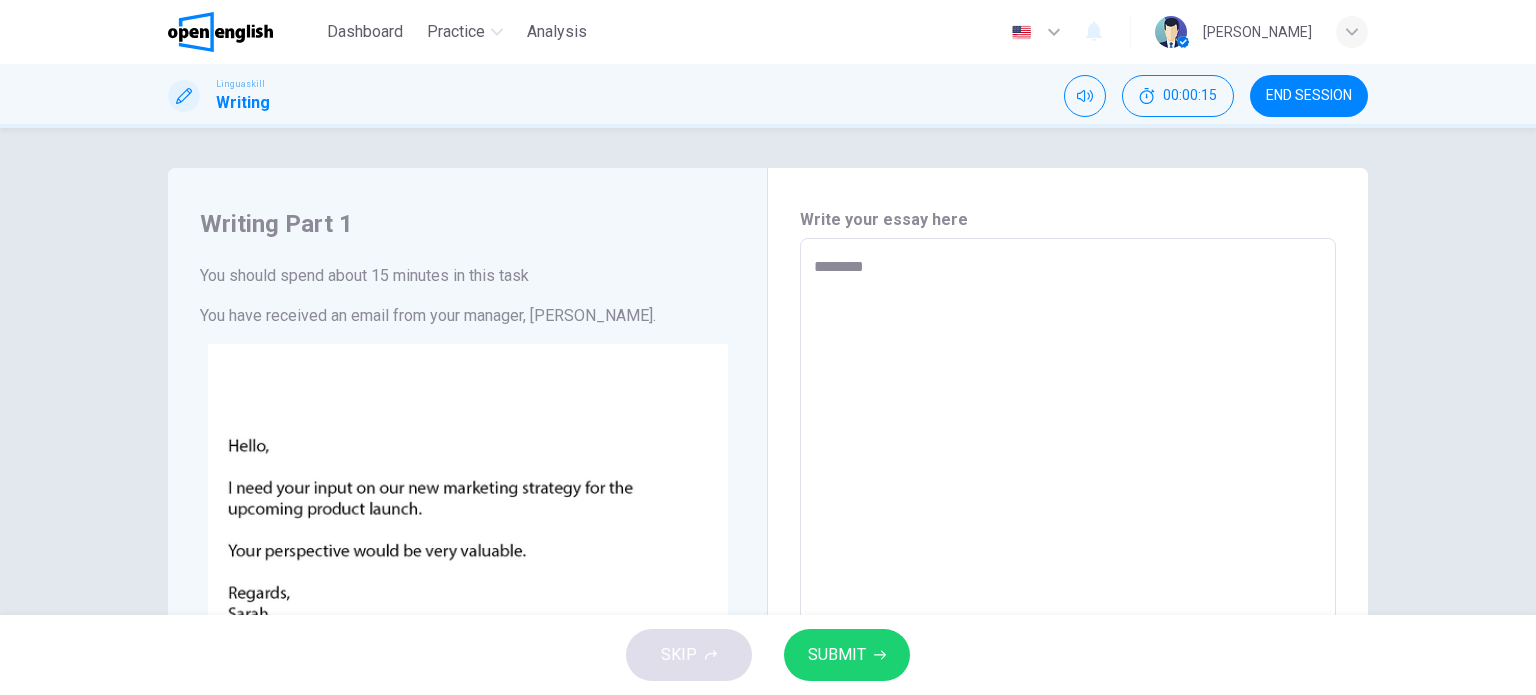 type on "*" 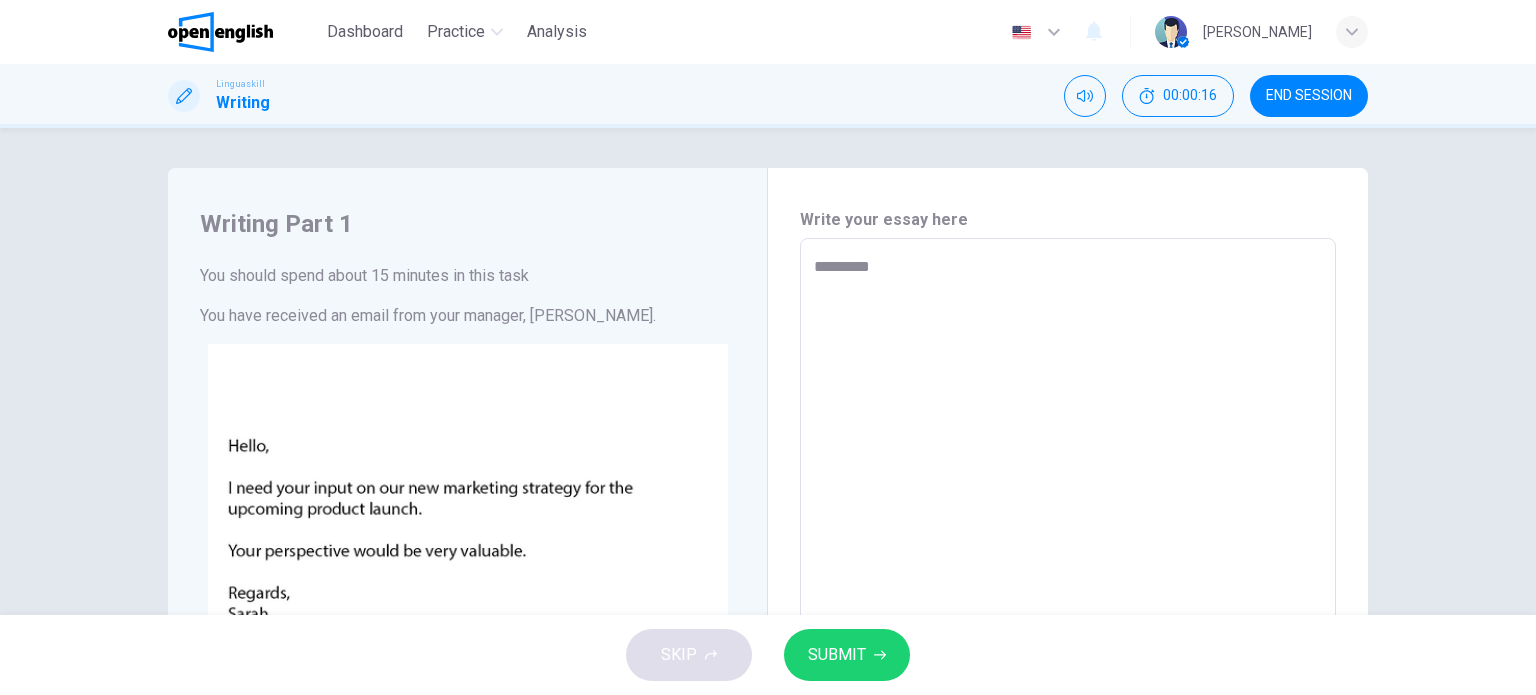 type on "*********" 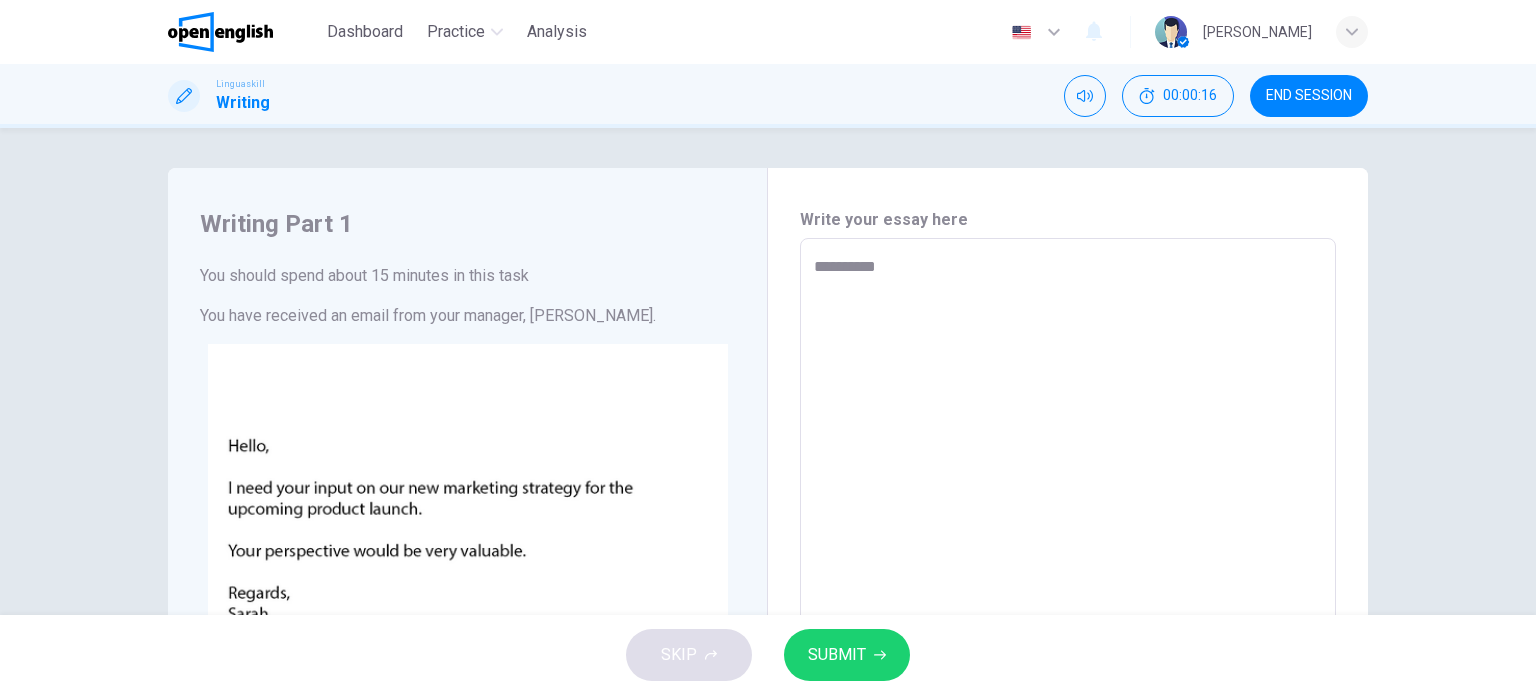 type on "*" 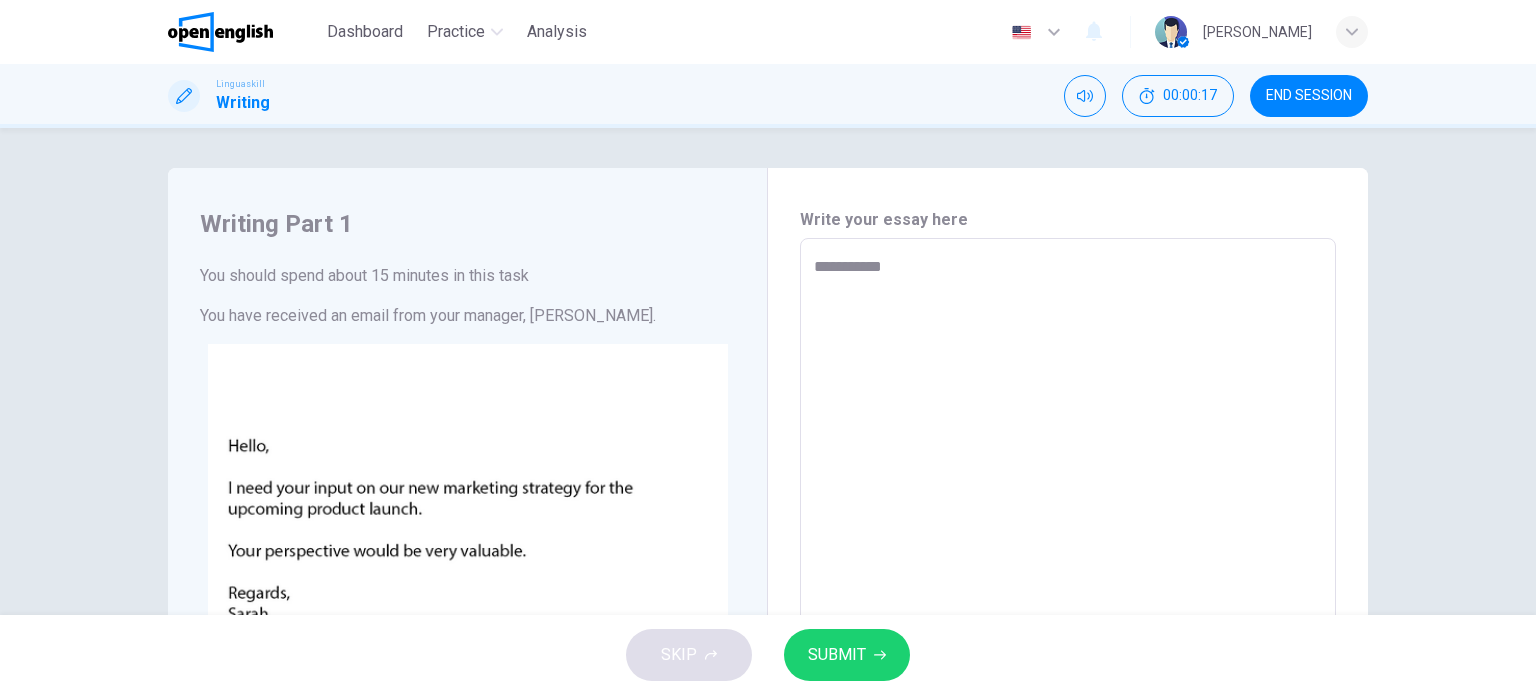 type on "*********
*" 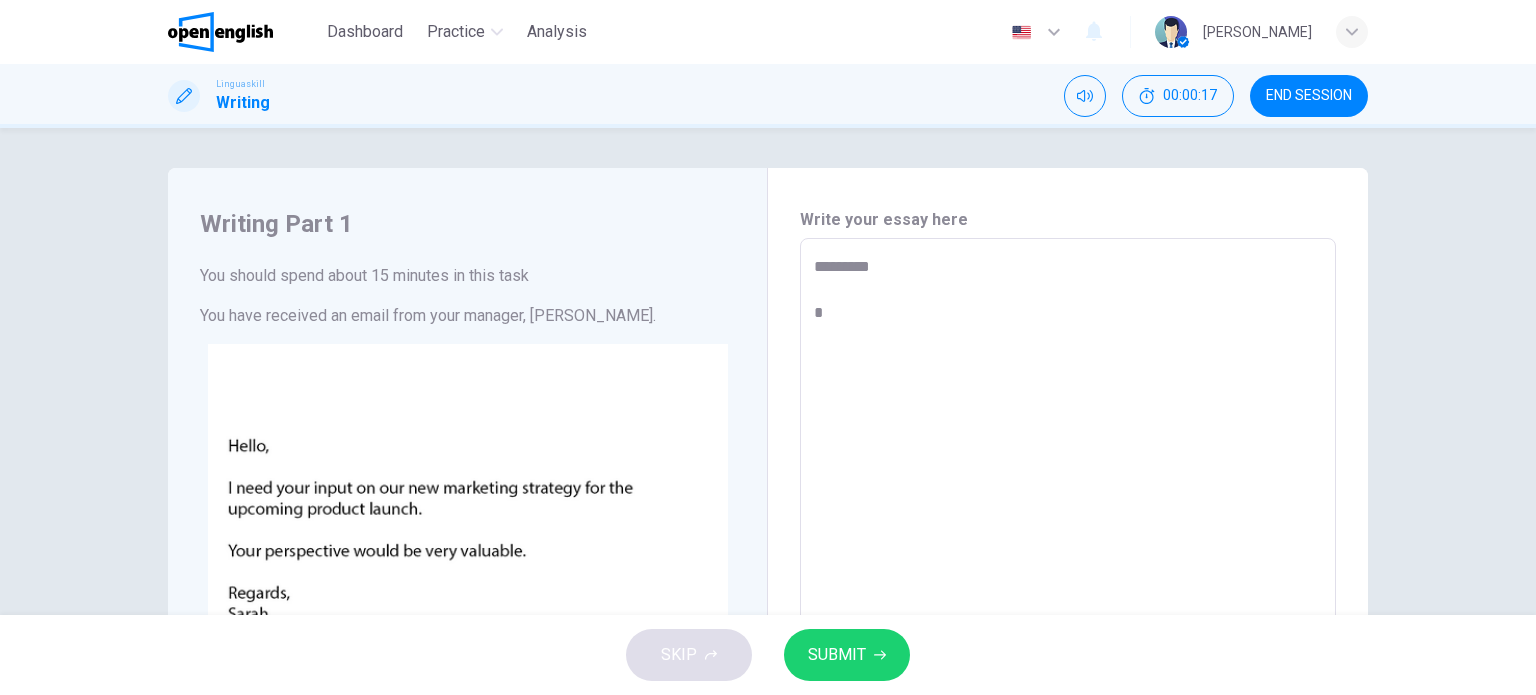 type on "*" 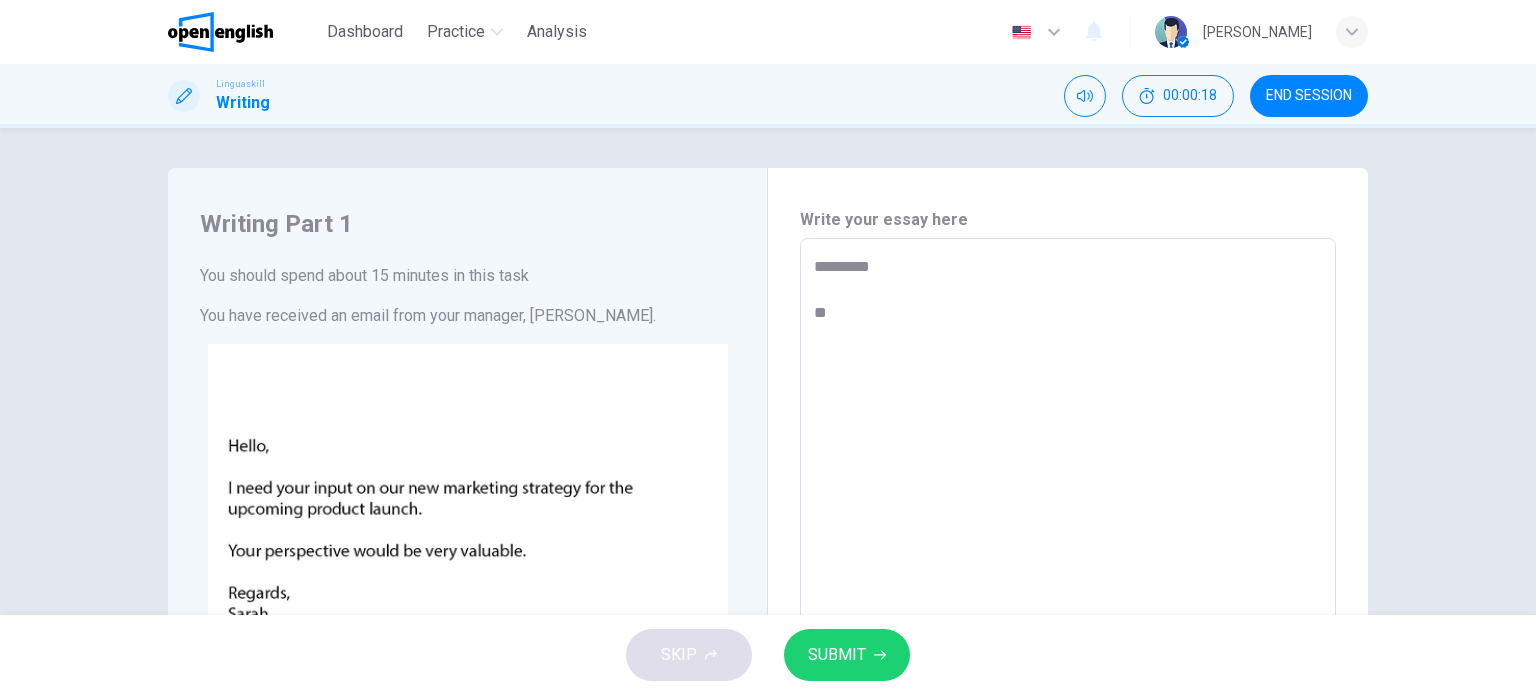 type on "*********
***" 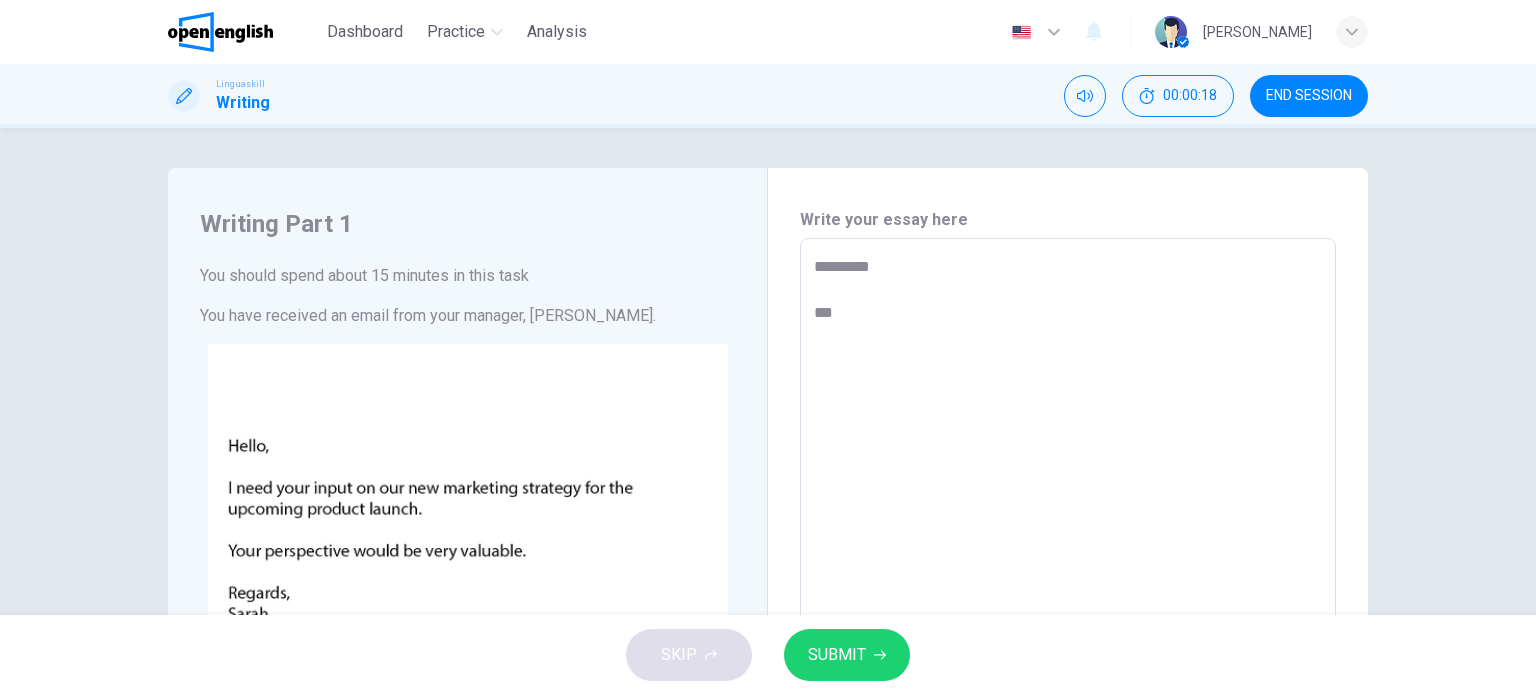 type on "*" 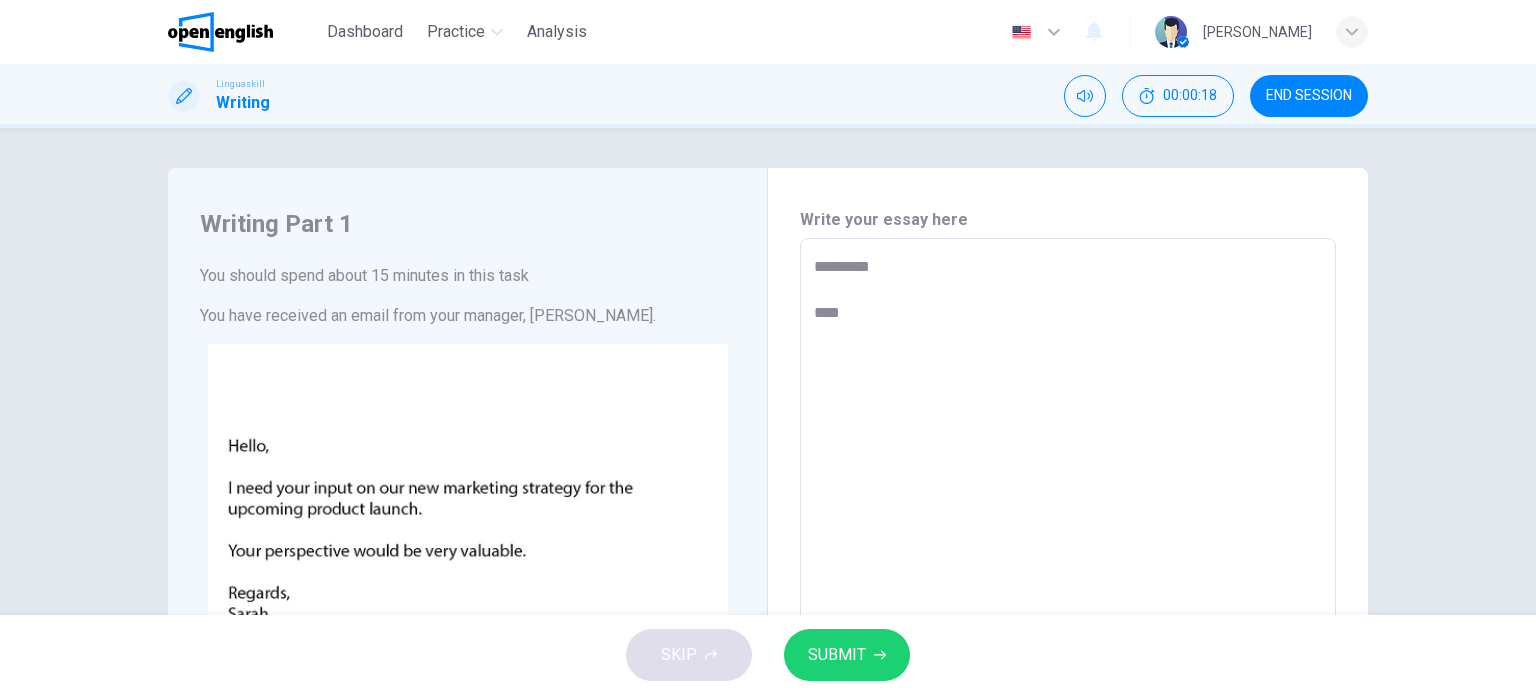 type on "*" 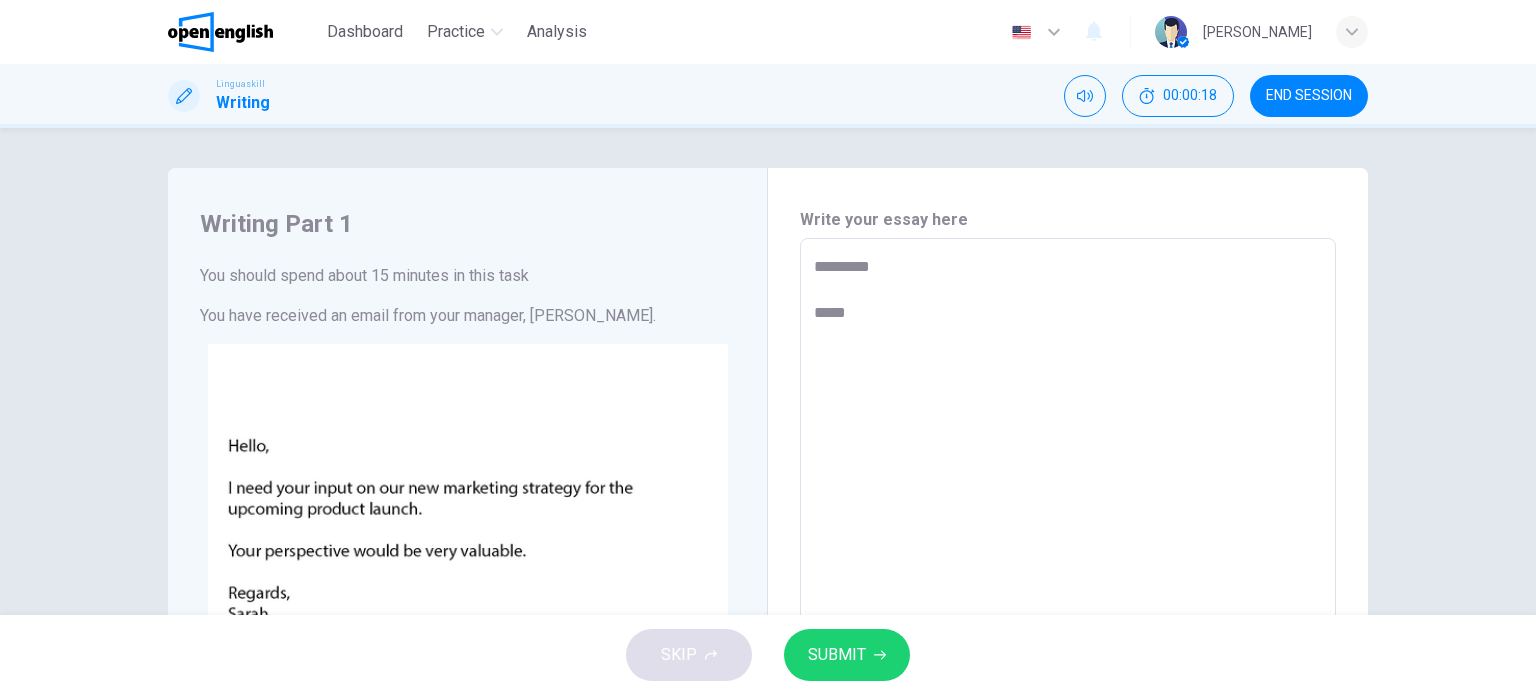 type on "*" 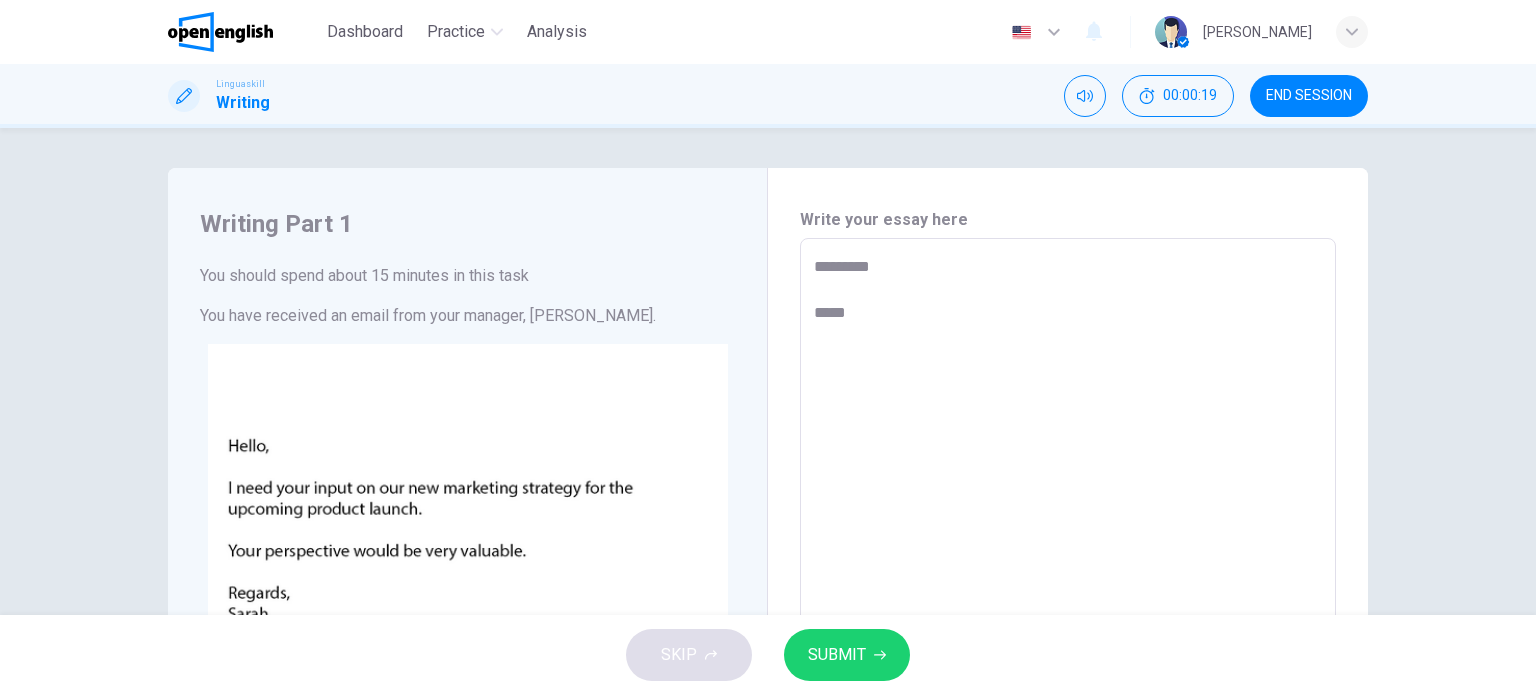 type on "*********
****" 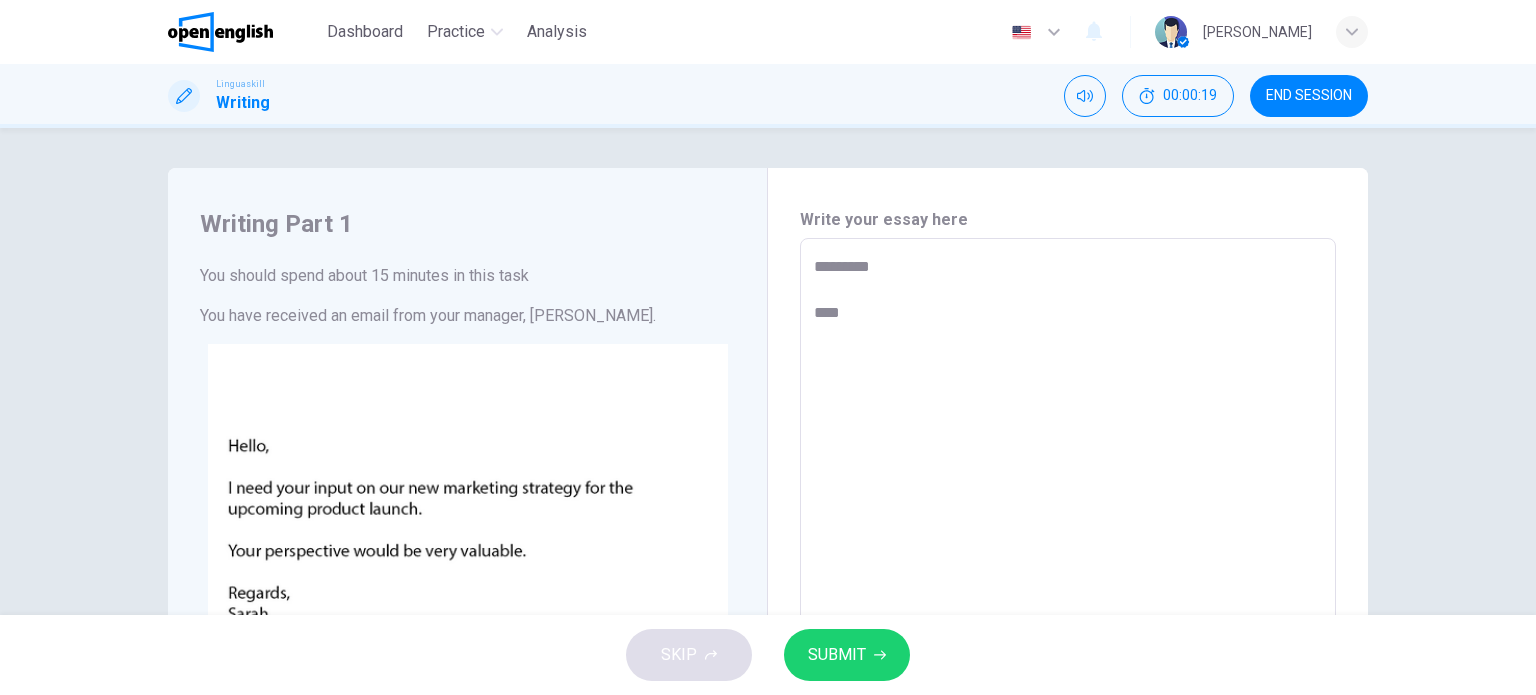 type on "*********
***" 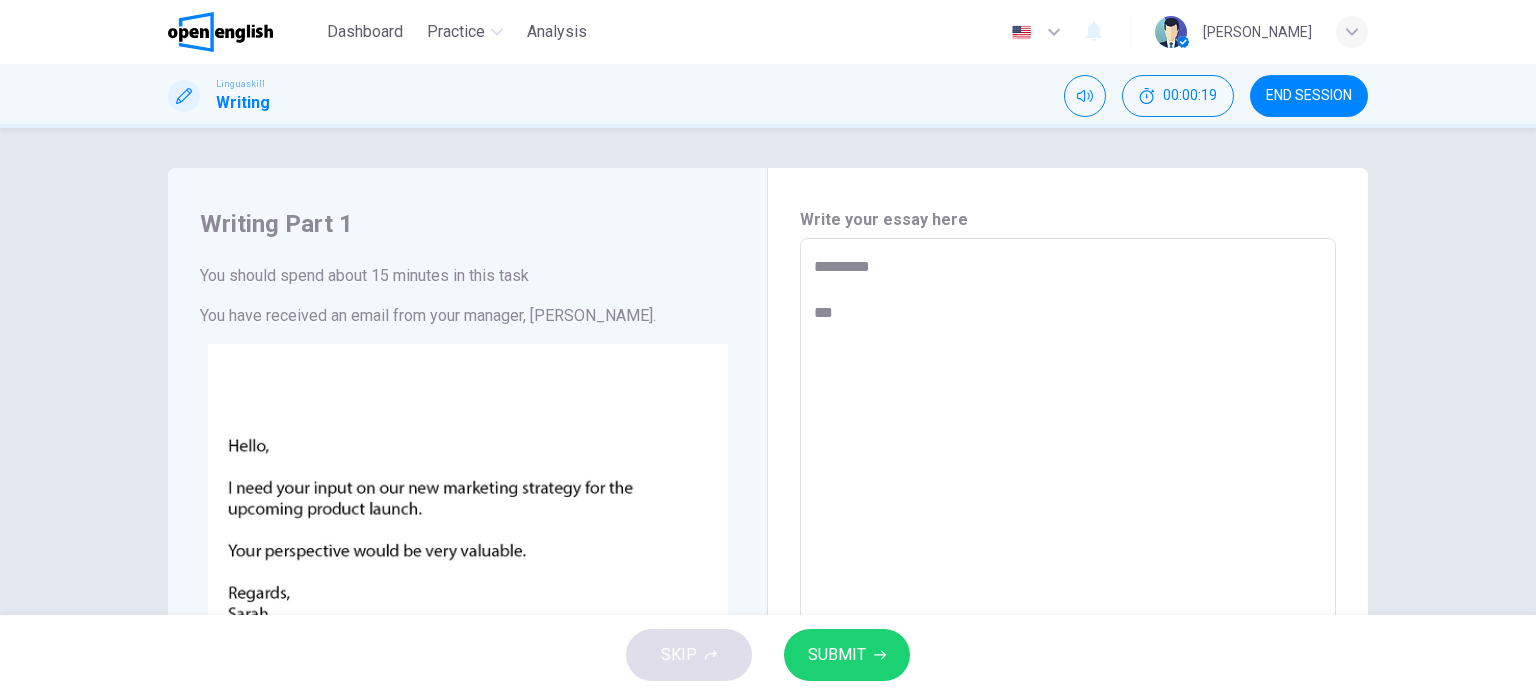 type on "*" 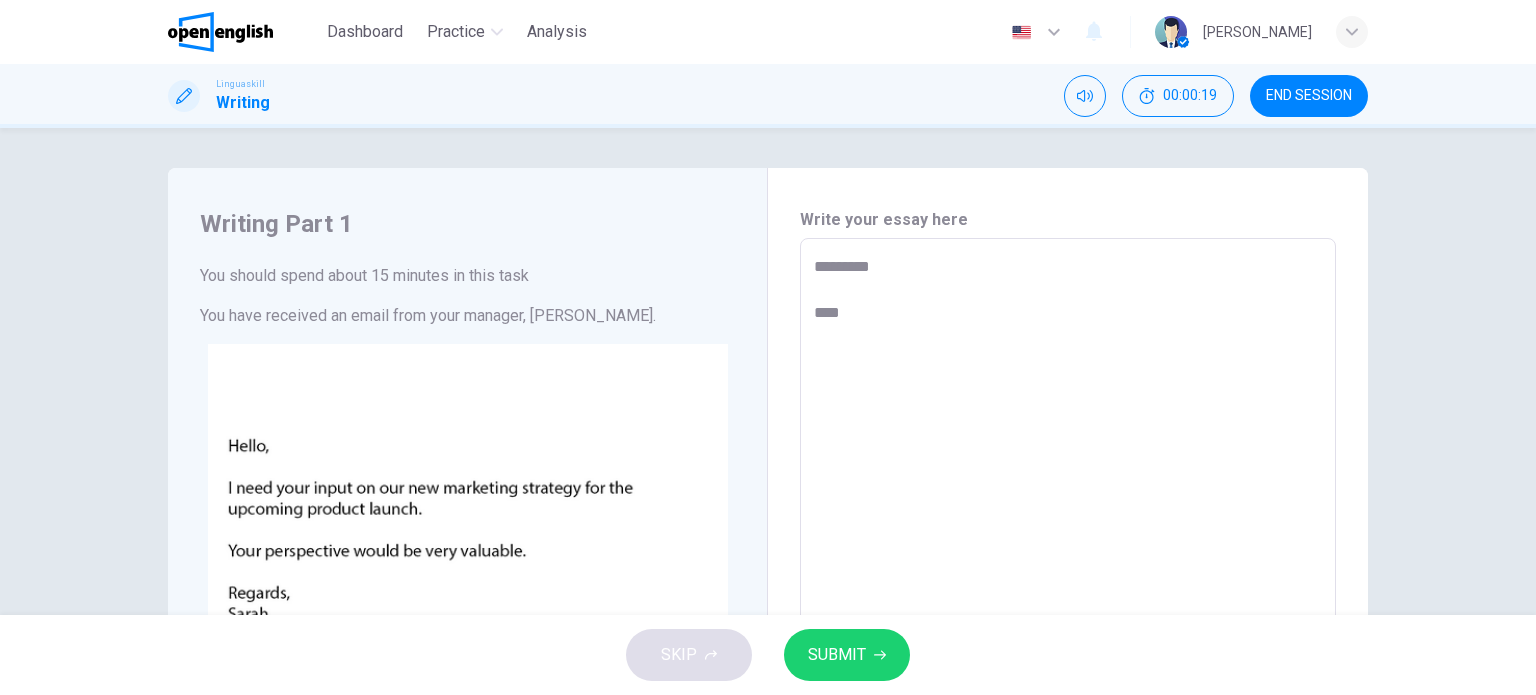 type on "*" 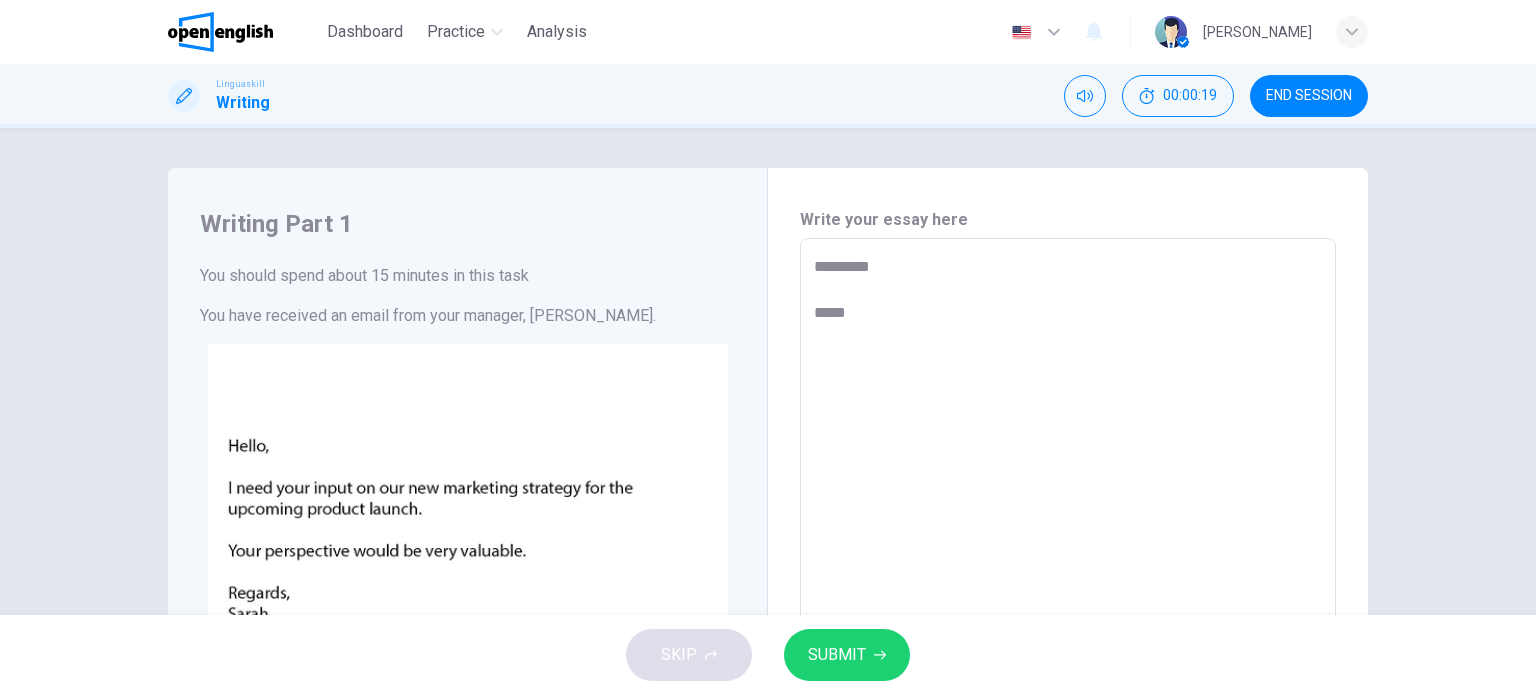 type on "*********
******" 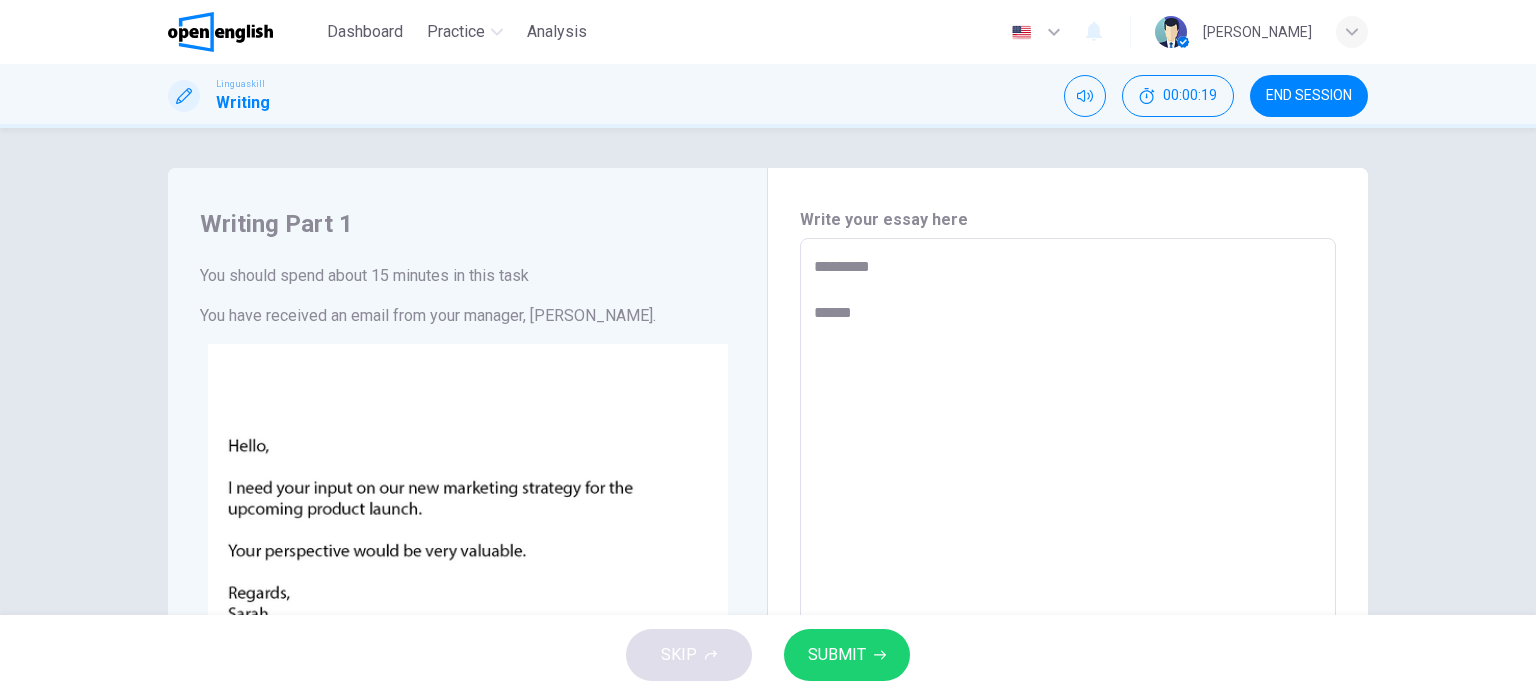 type on "*" 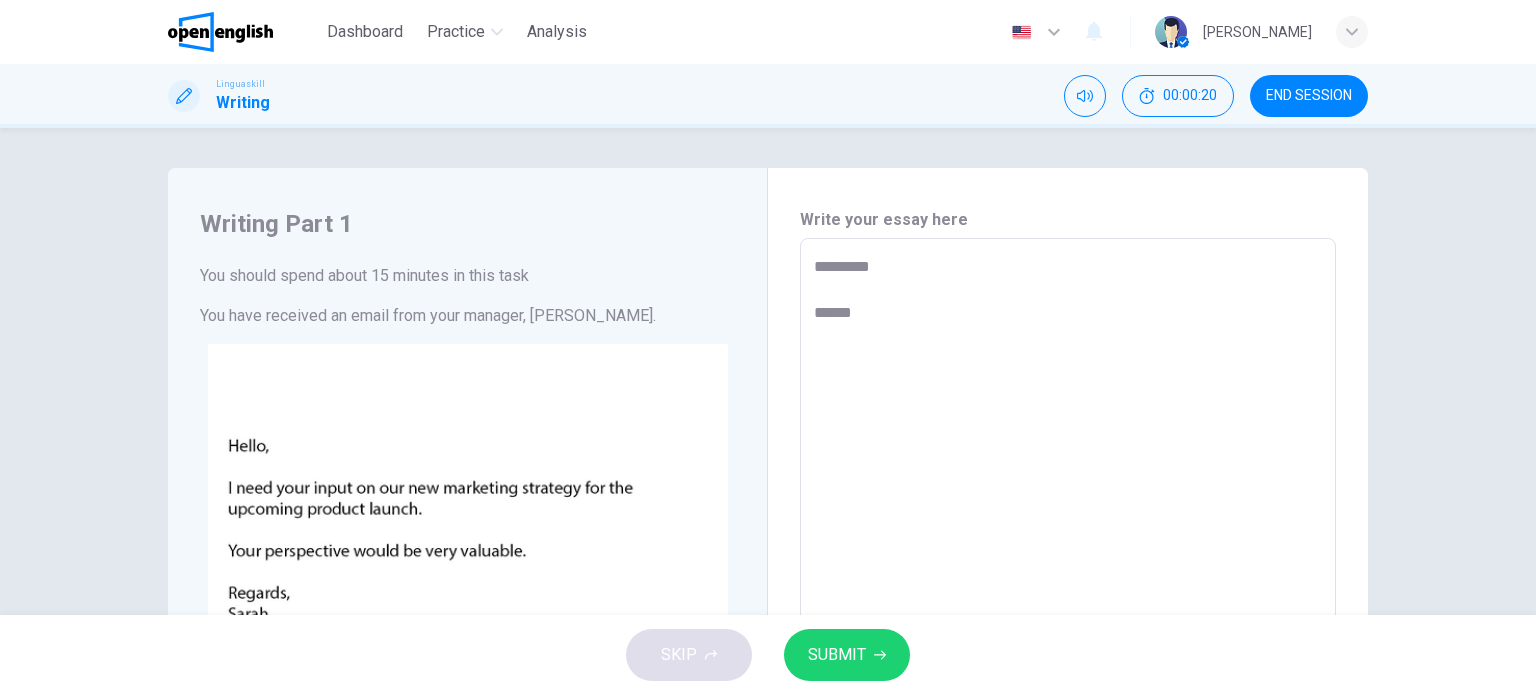 type on "*********
******" 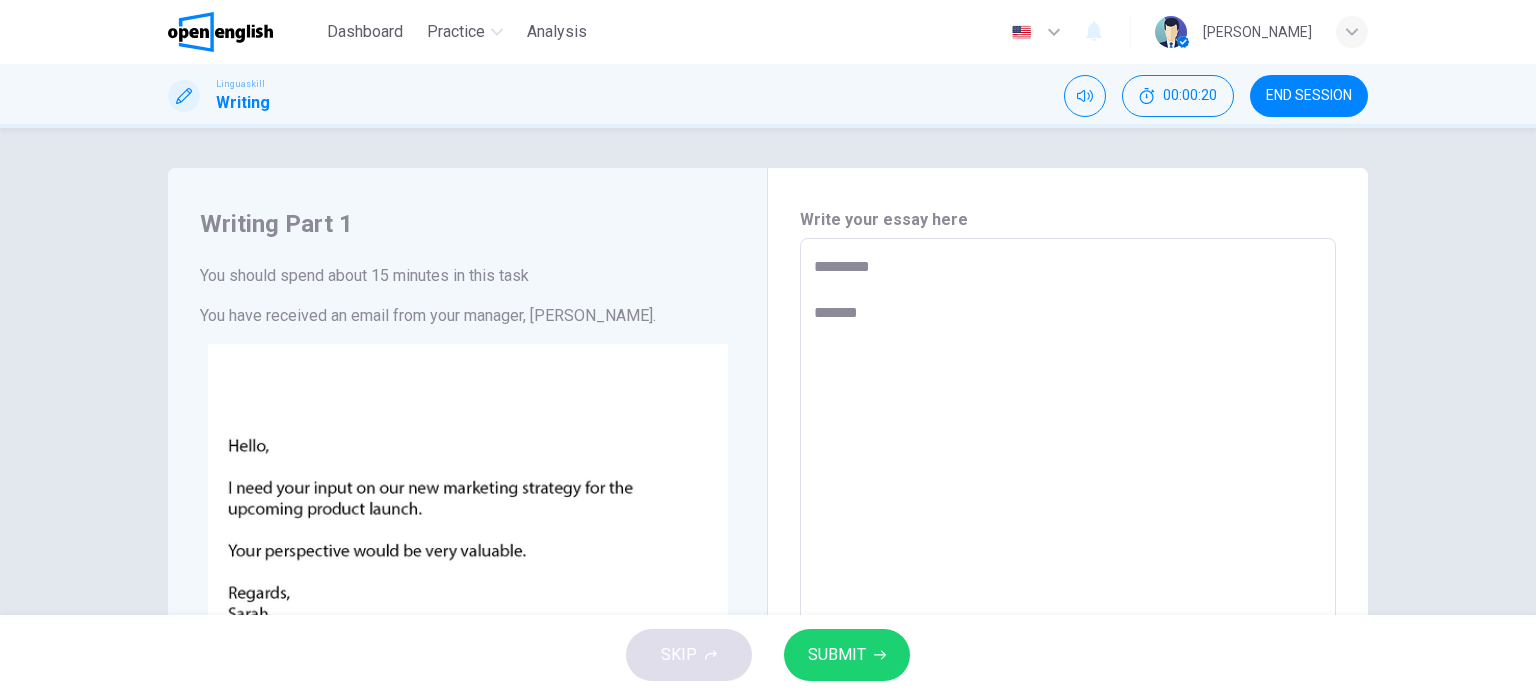 type on "*" 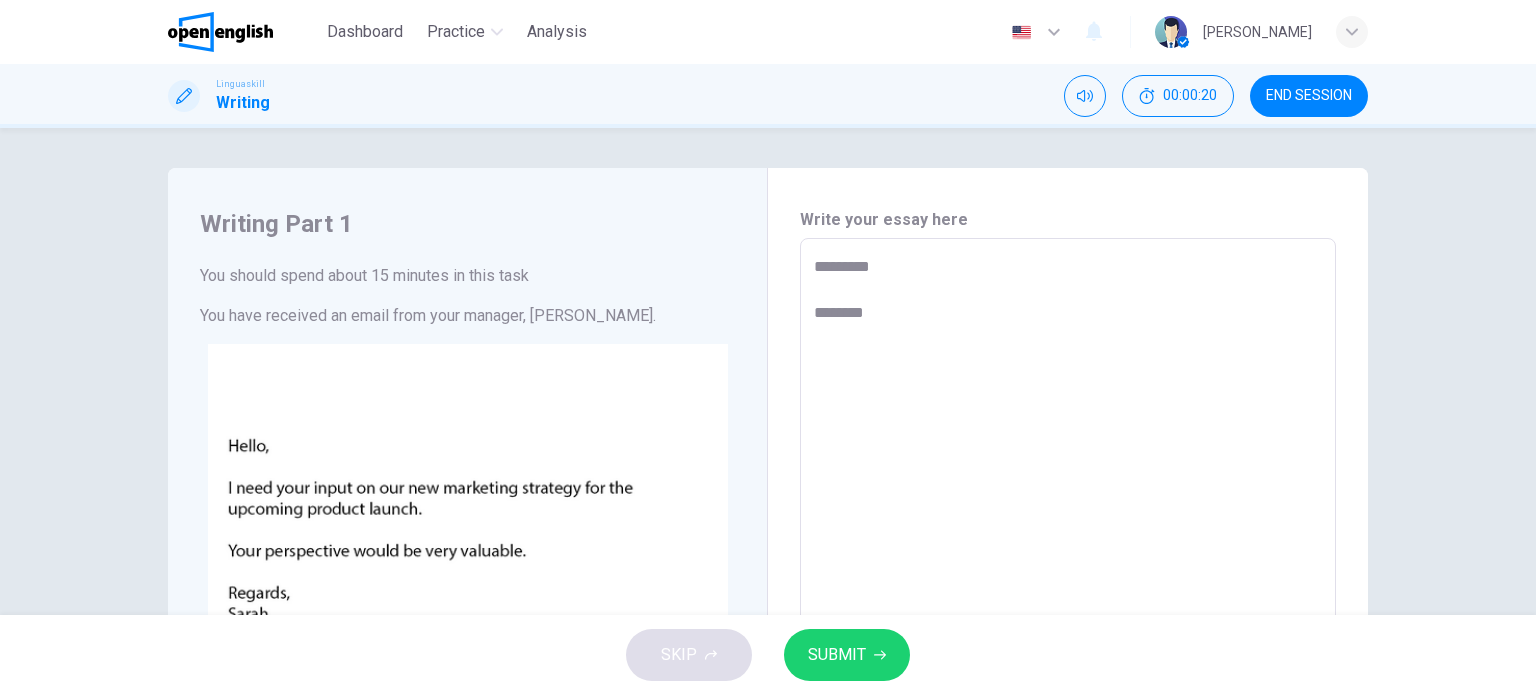 type on "*" 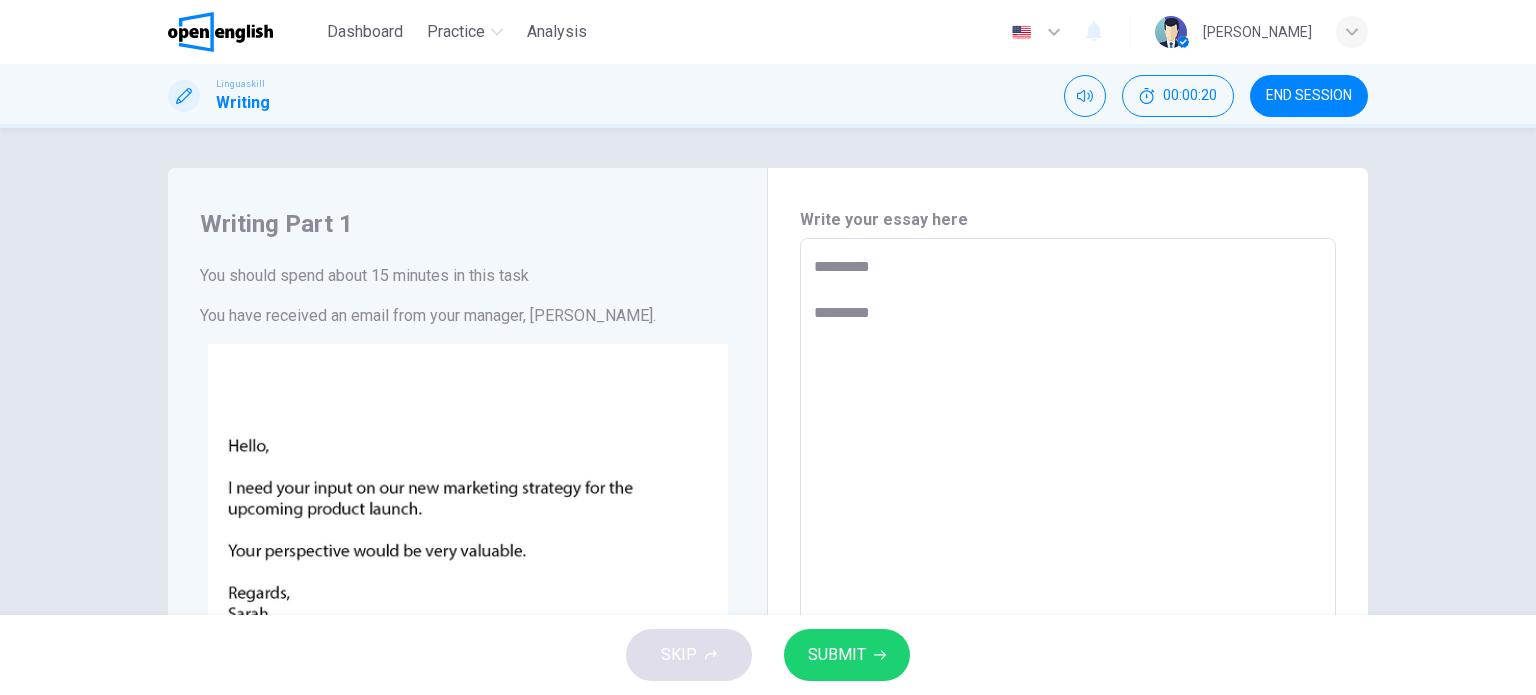 type on "*" 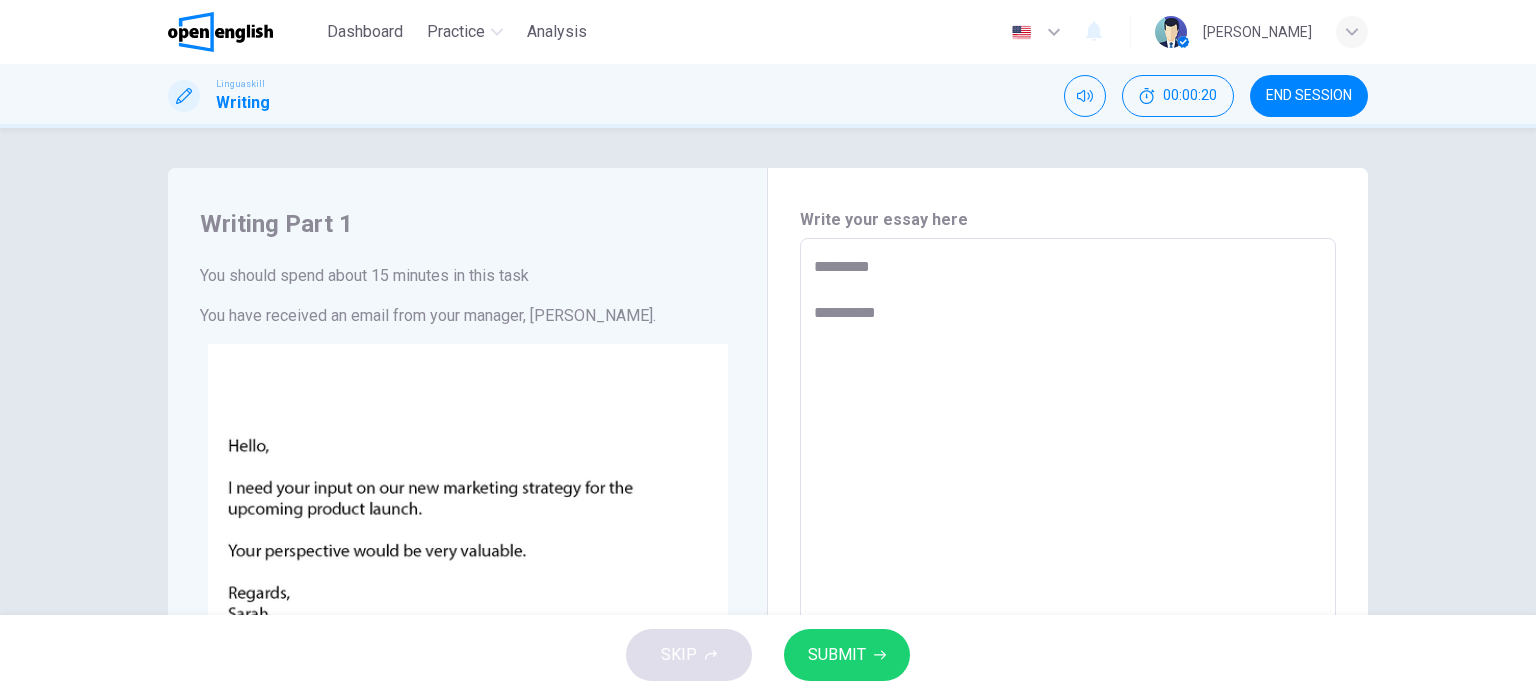 type on "**********" 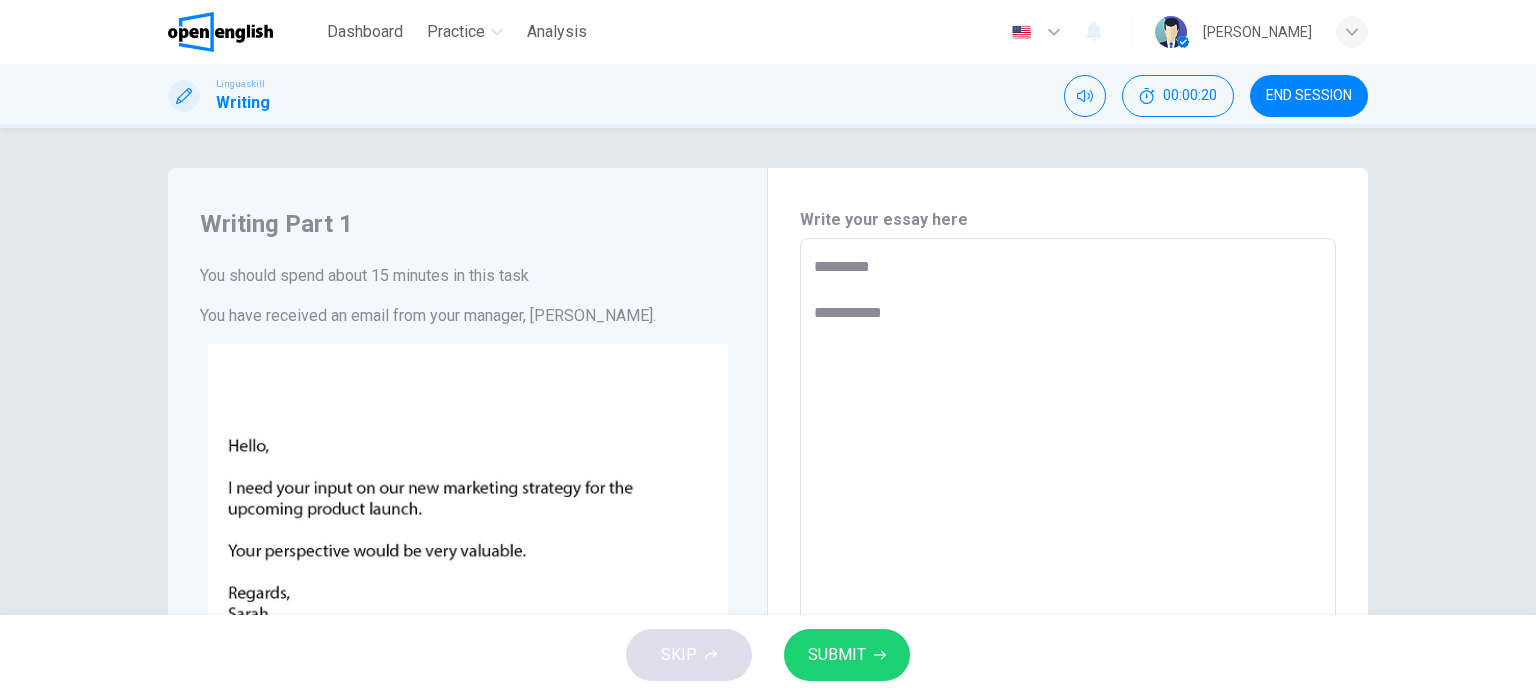 type on "*" 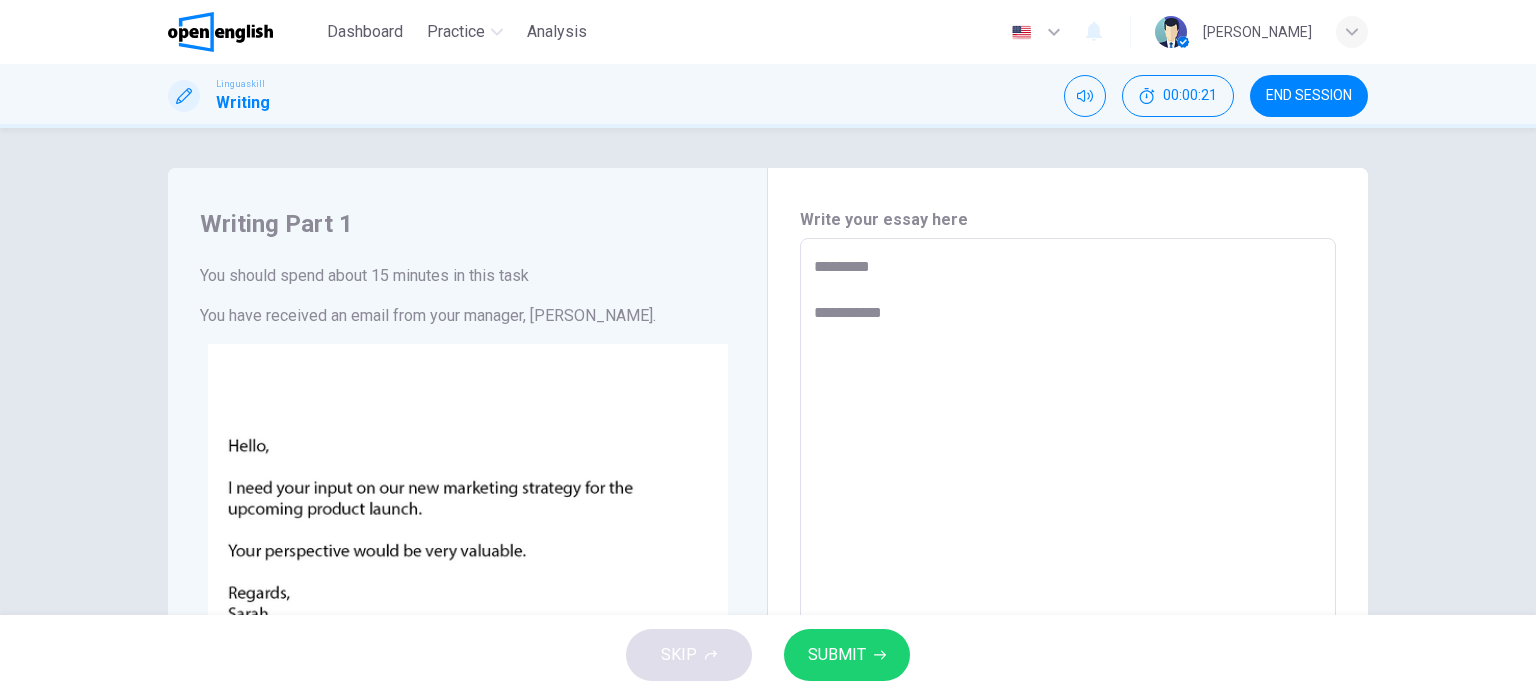type on "**********" 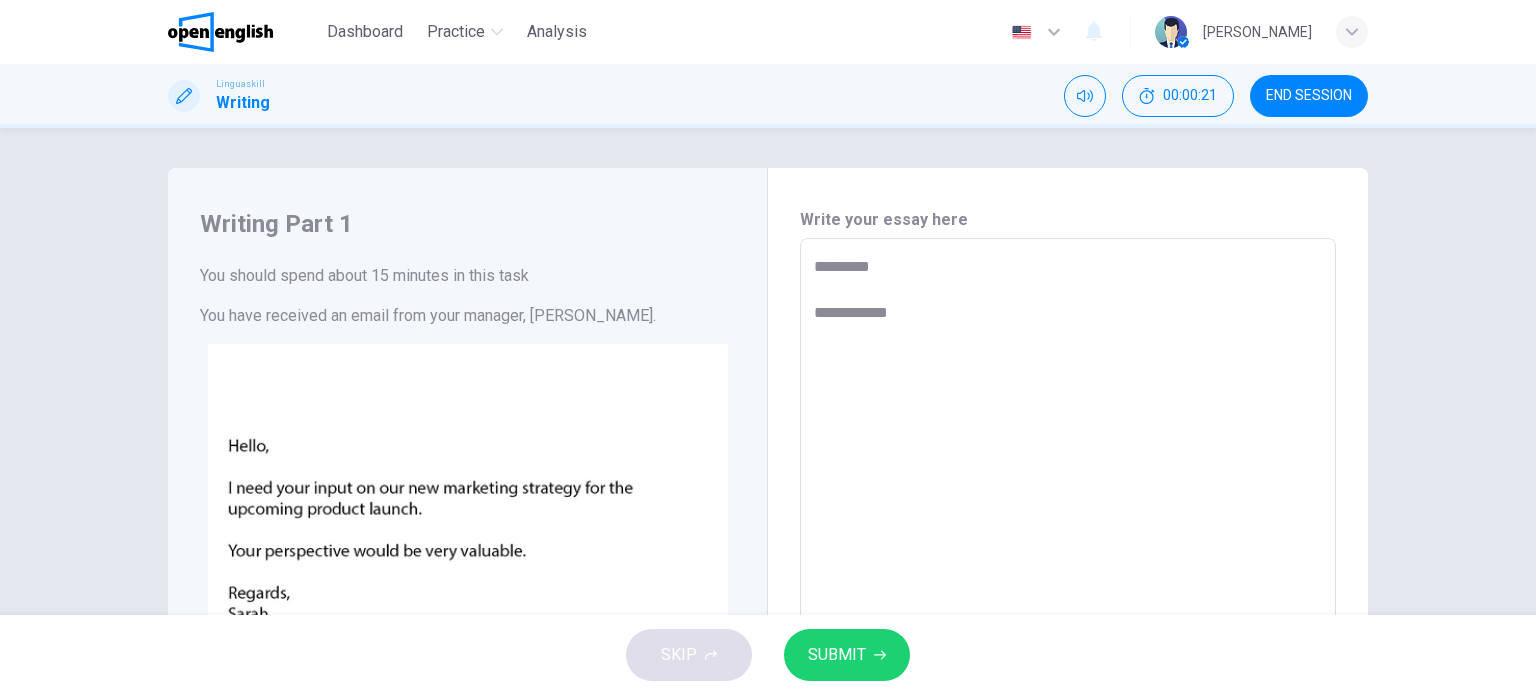 type on "*" 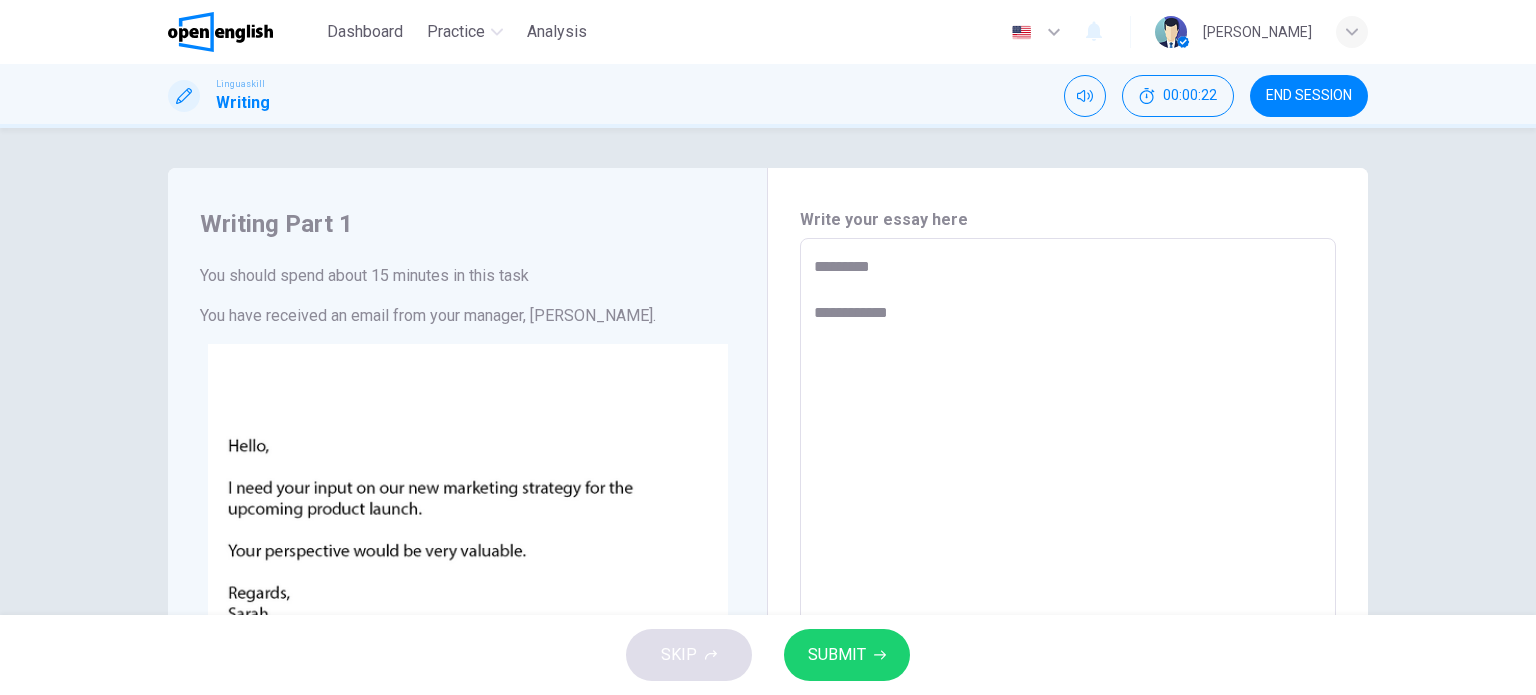 type on "**********" 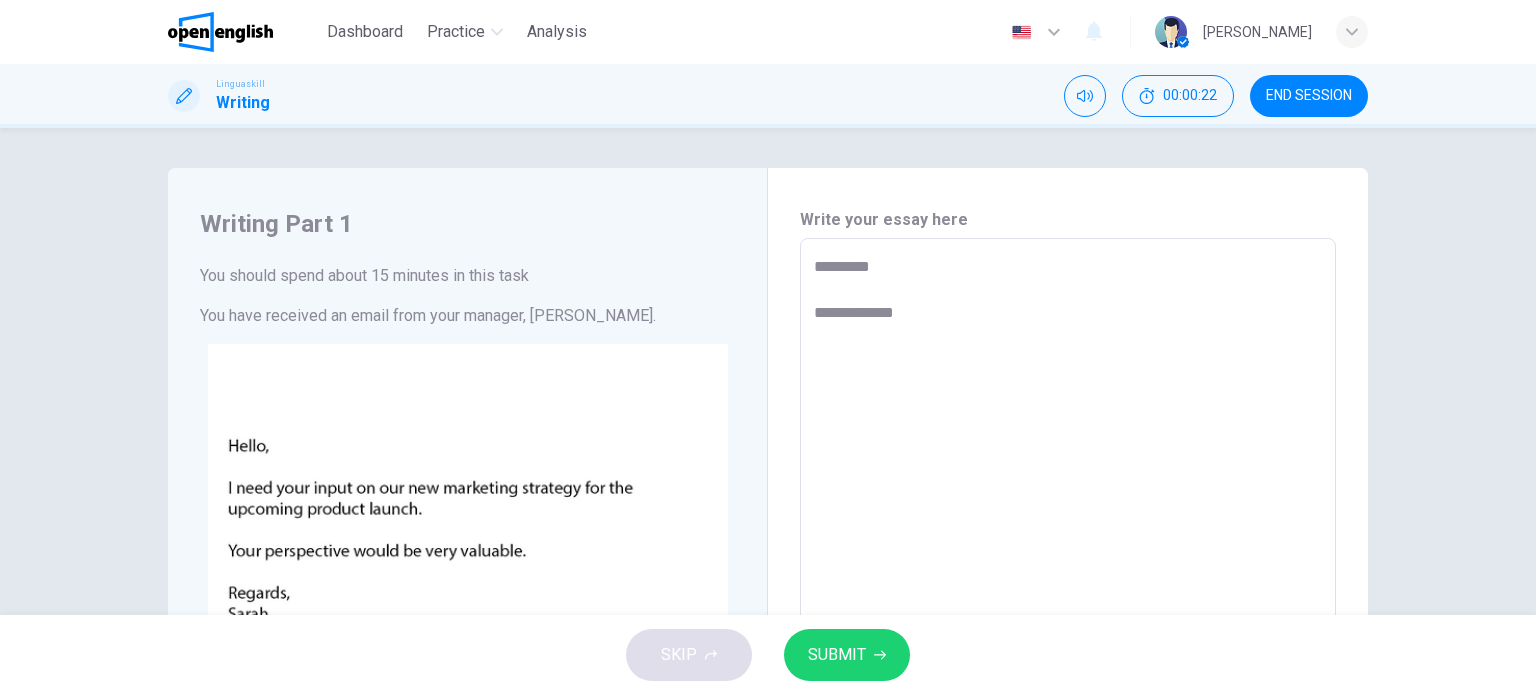 type on "**********" 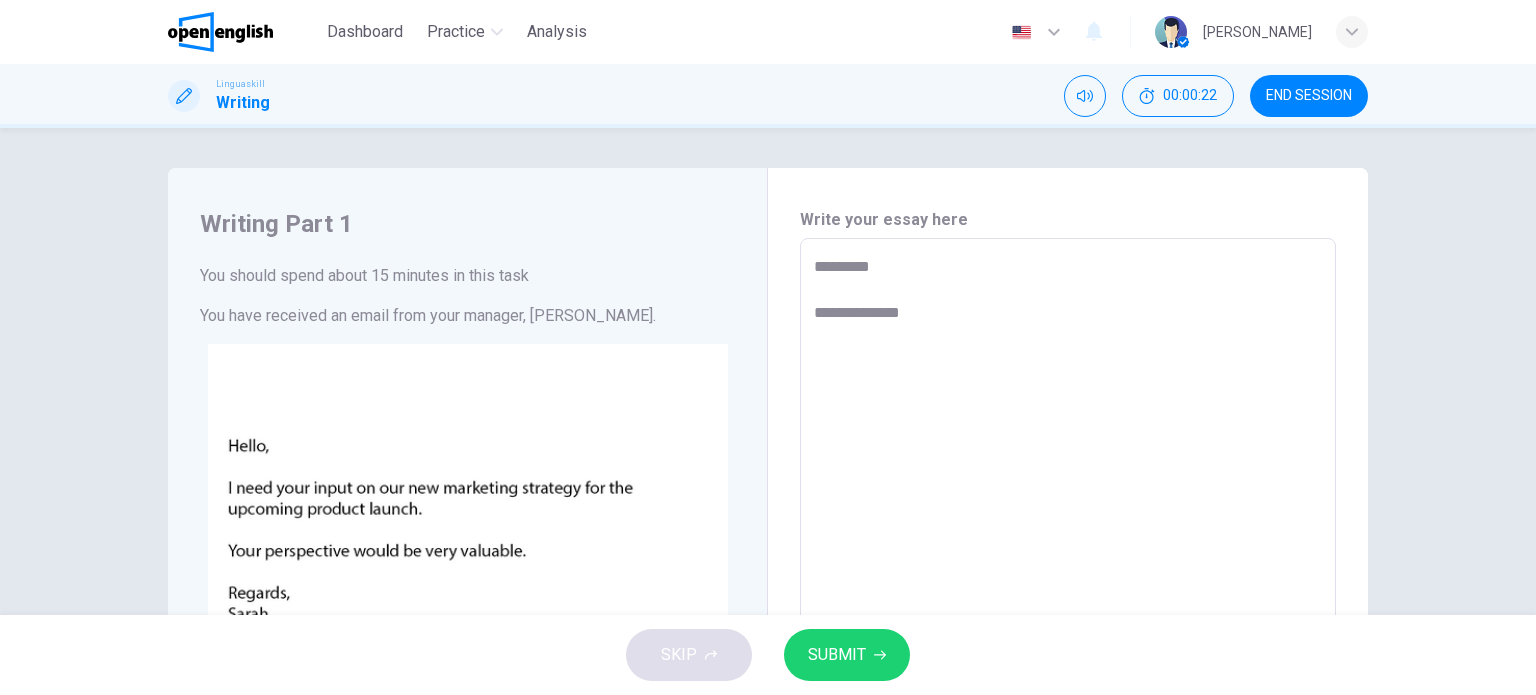 type on "*" 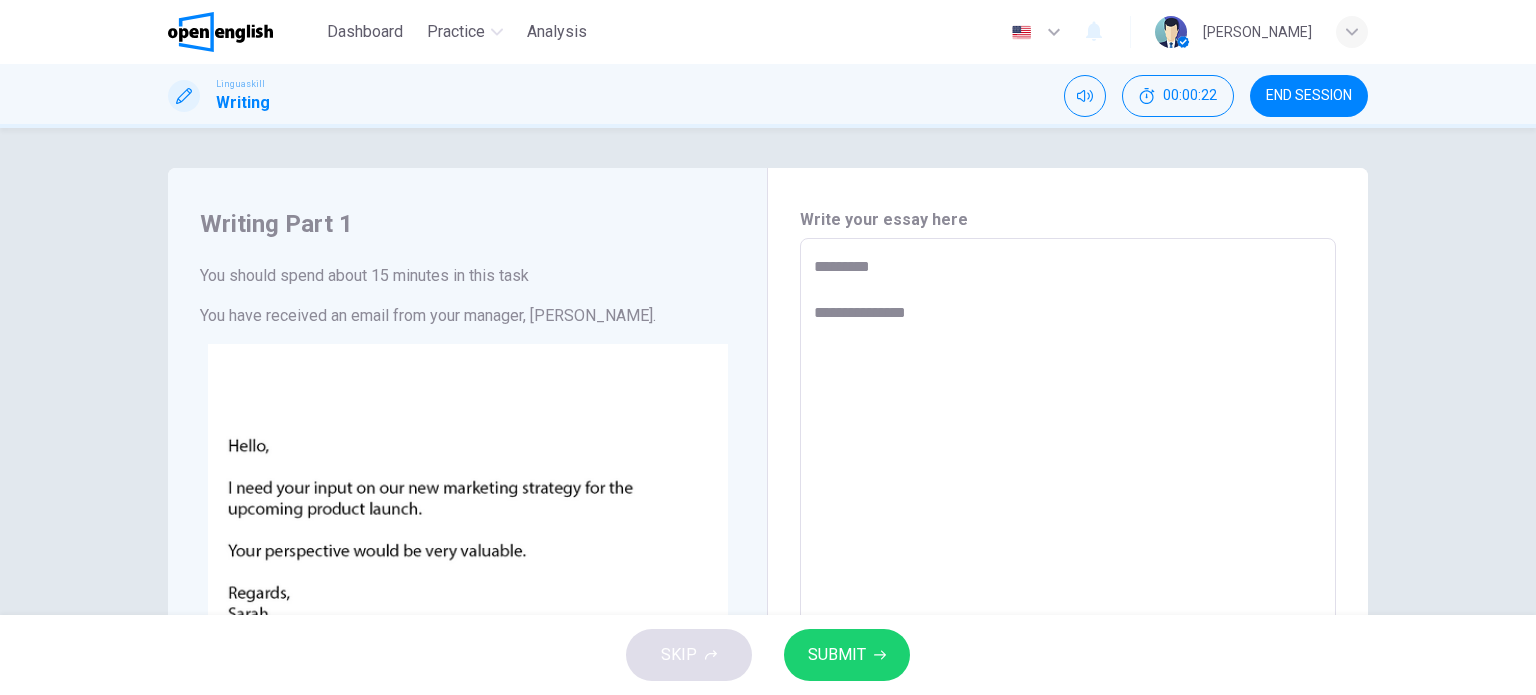 type on "*" 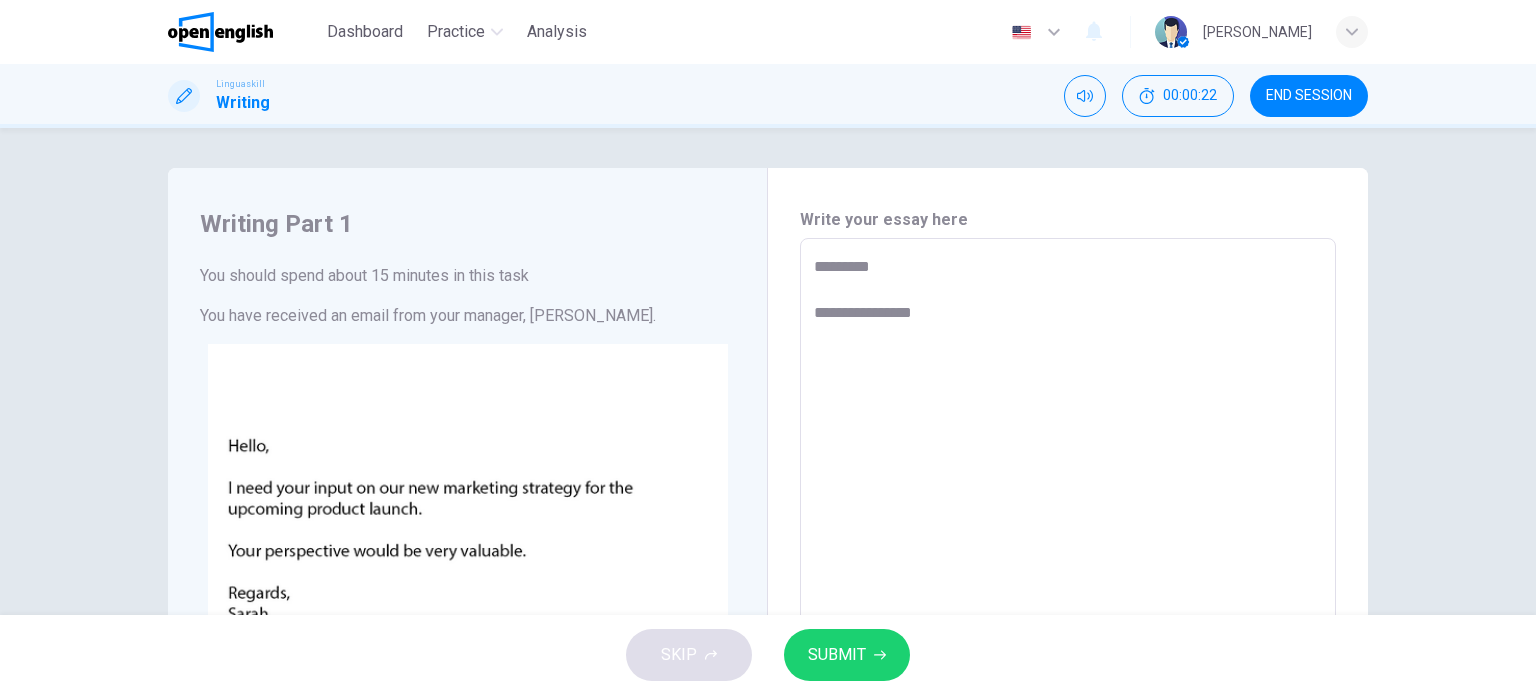 type on "**********" 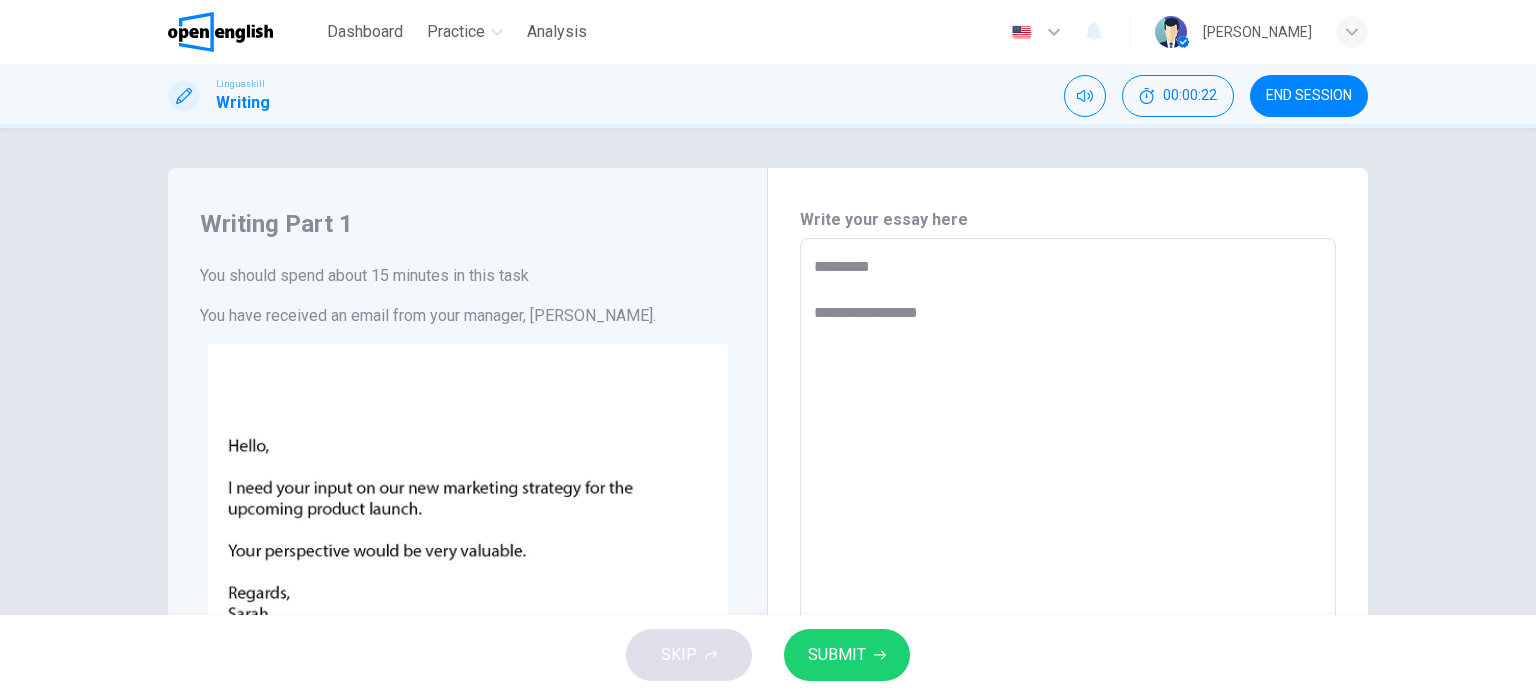 type on "*" 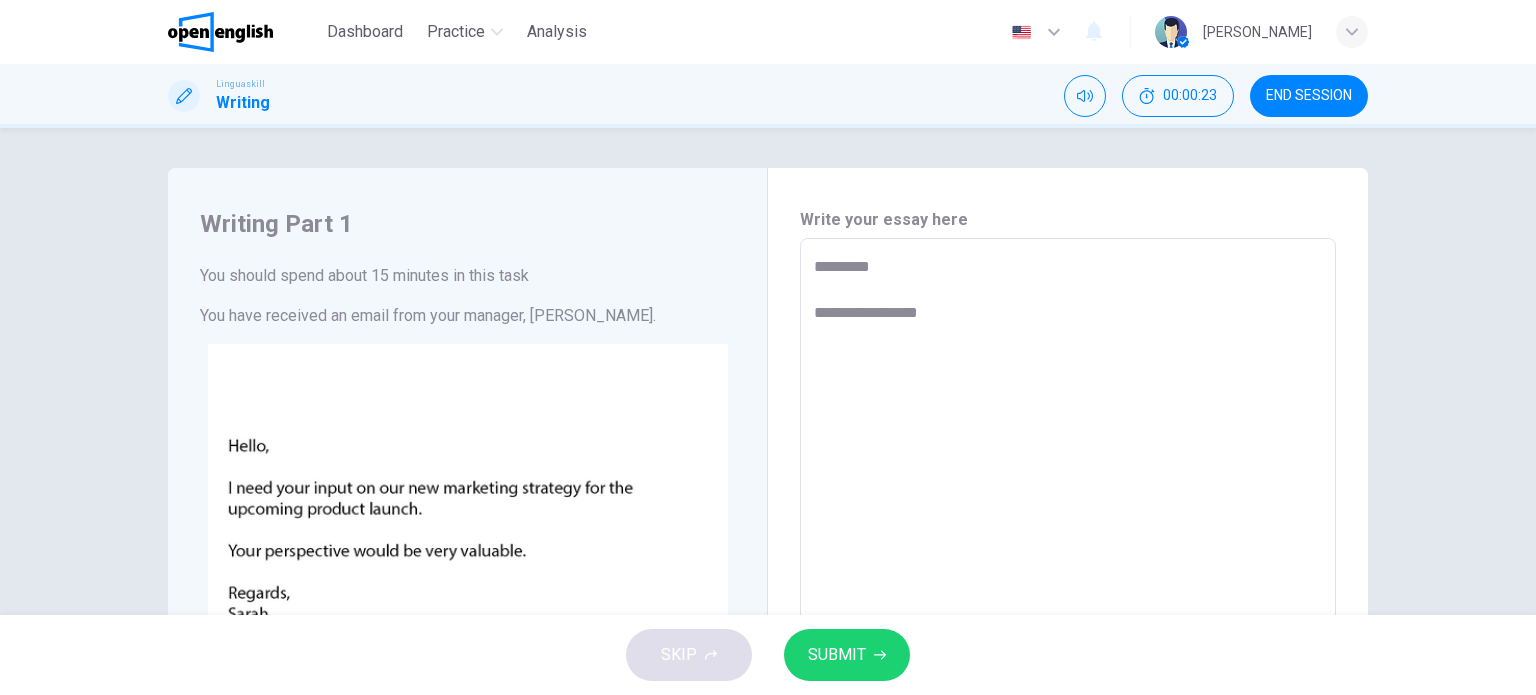 type on "**********" 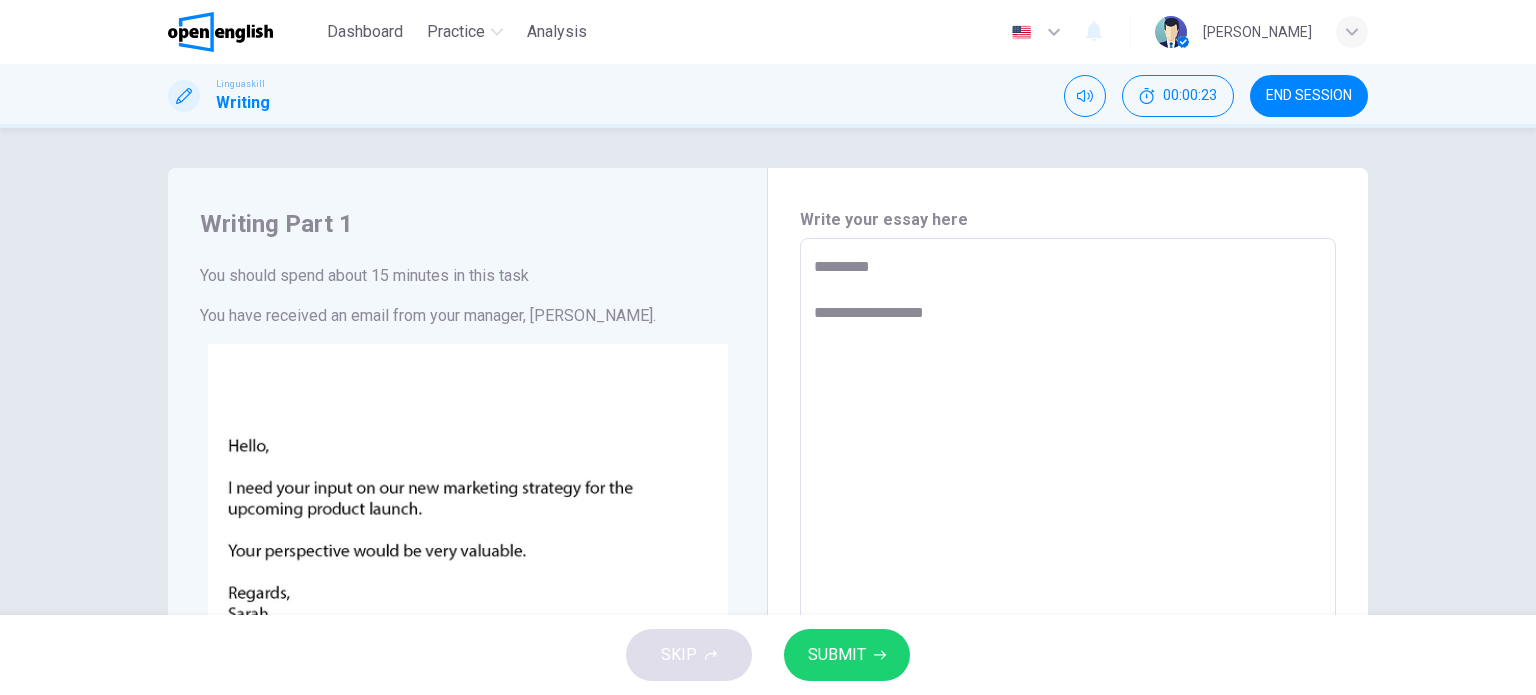 type on "*" 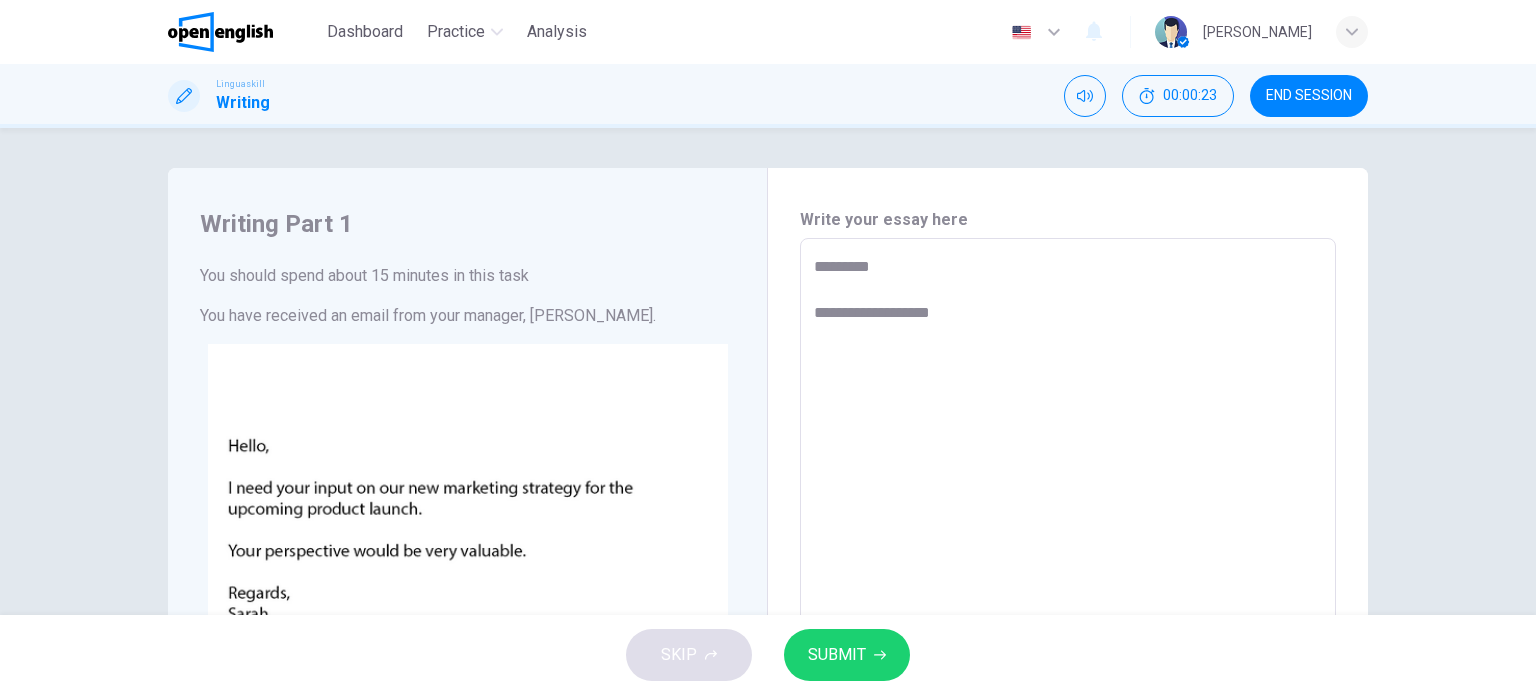 type on "**********" 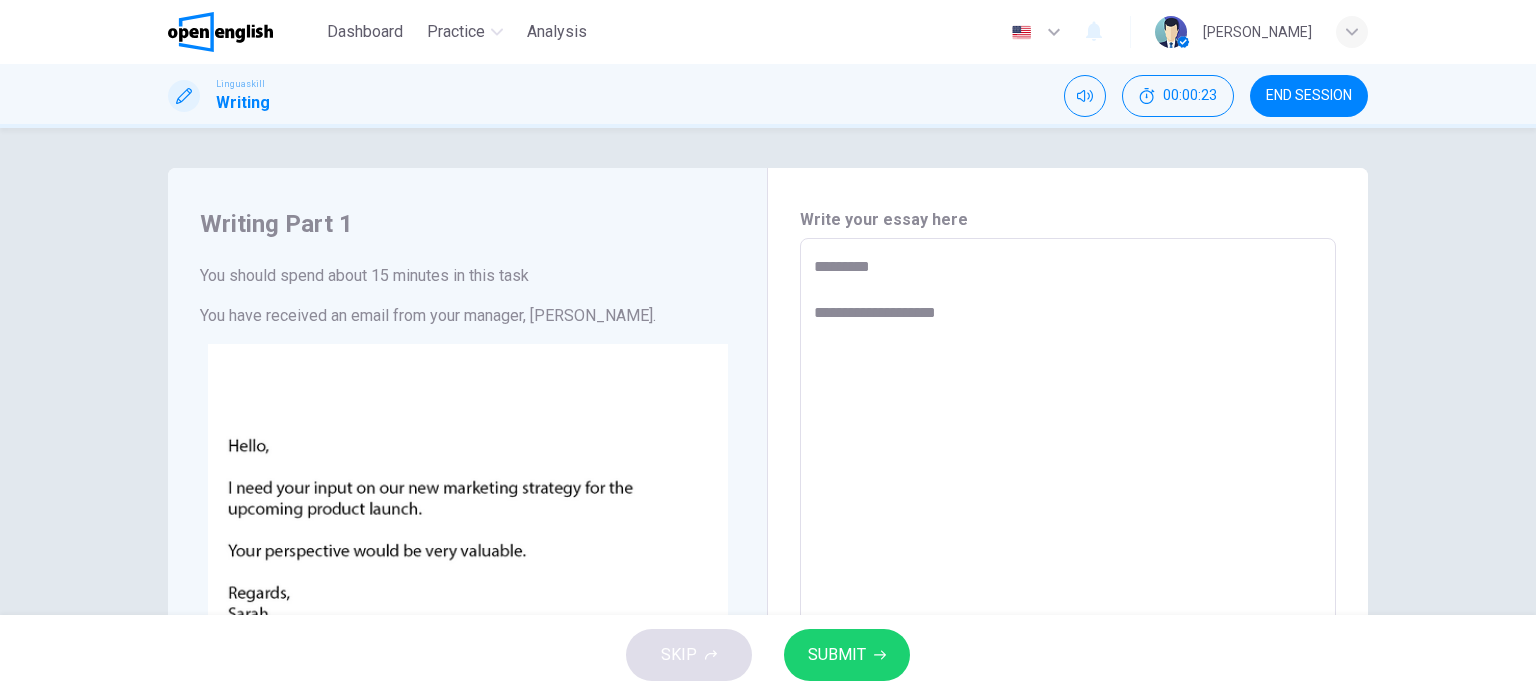 type on "*" 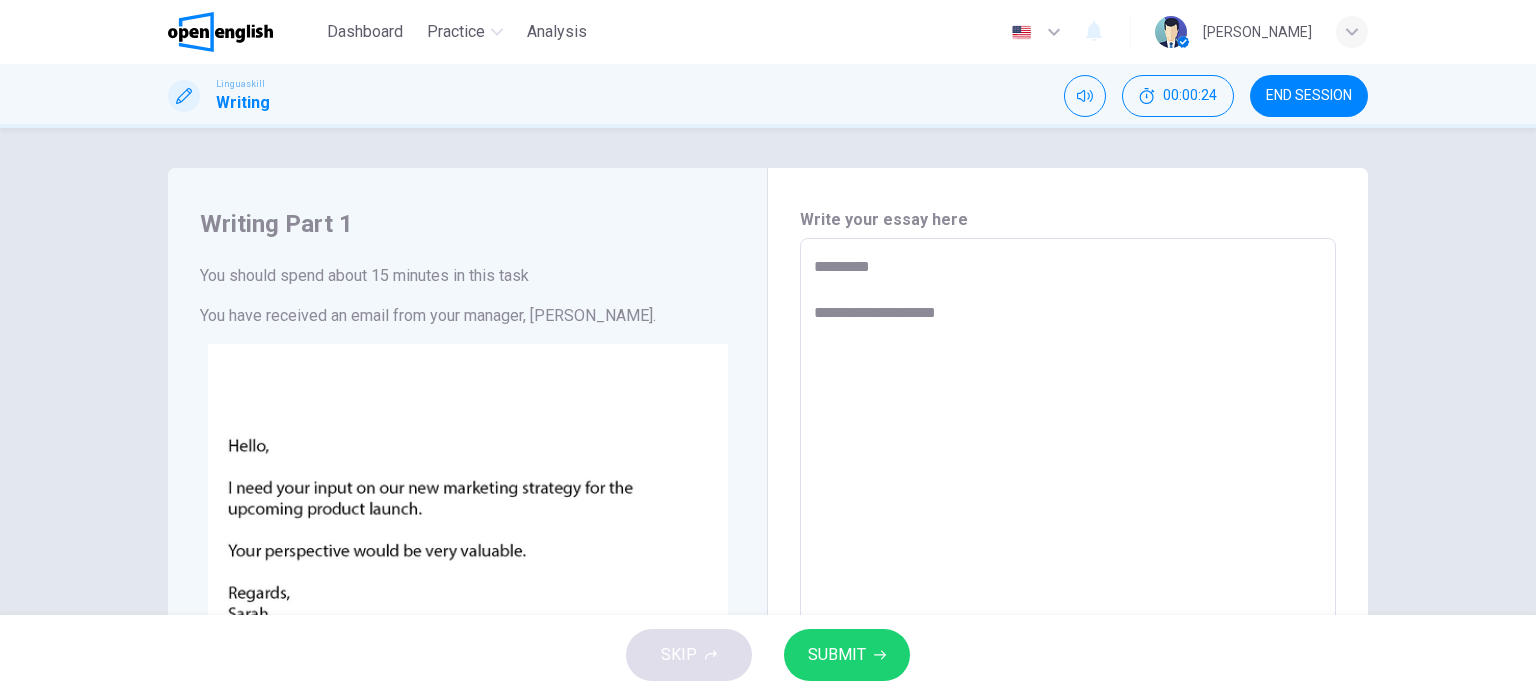 type on "**********" 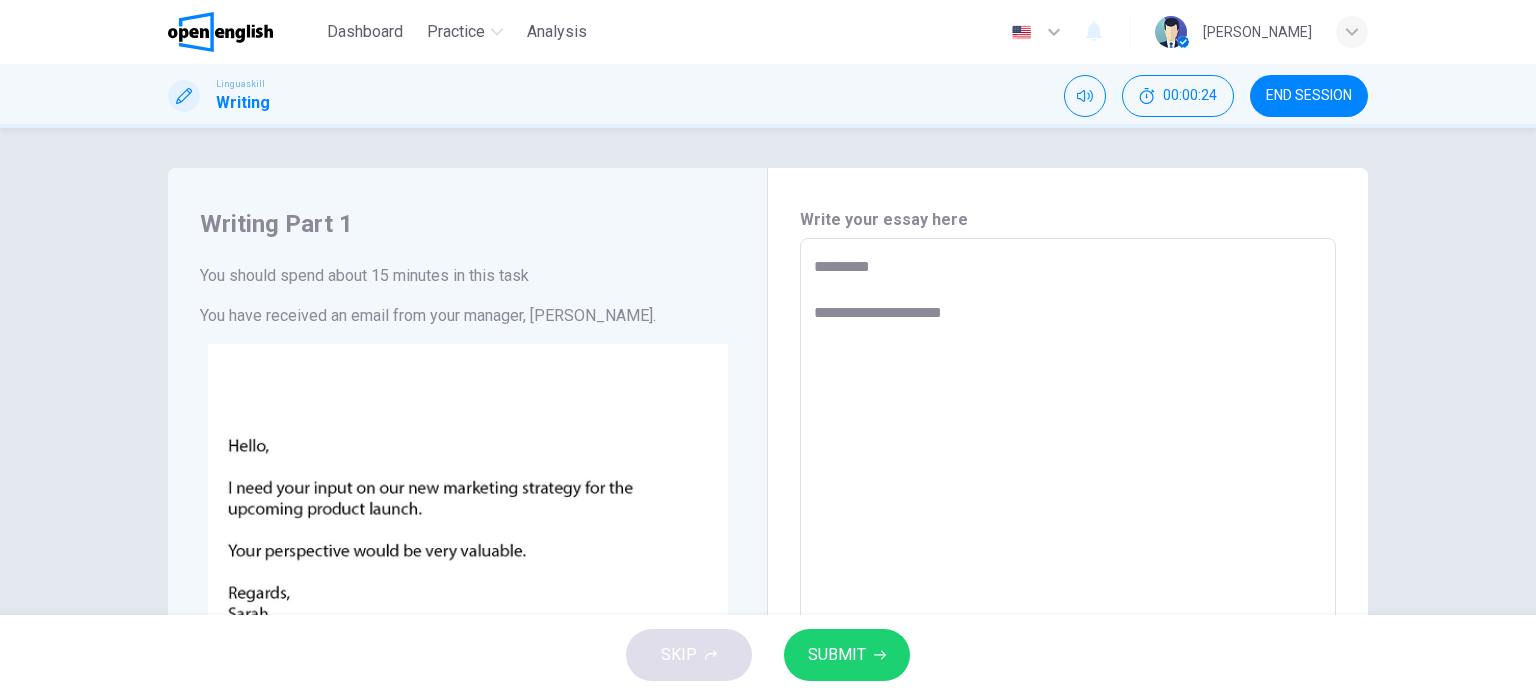 type on "*" 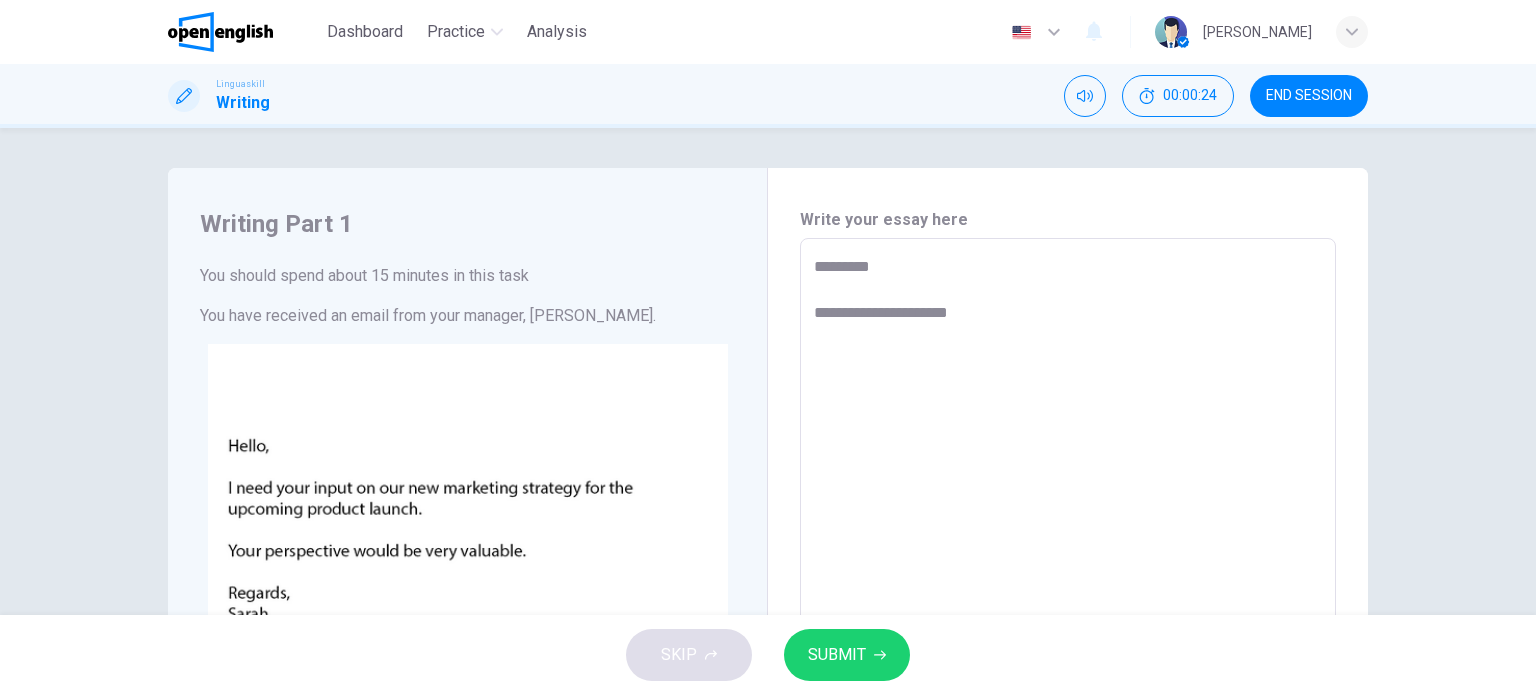 type on "*" 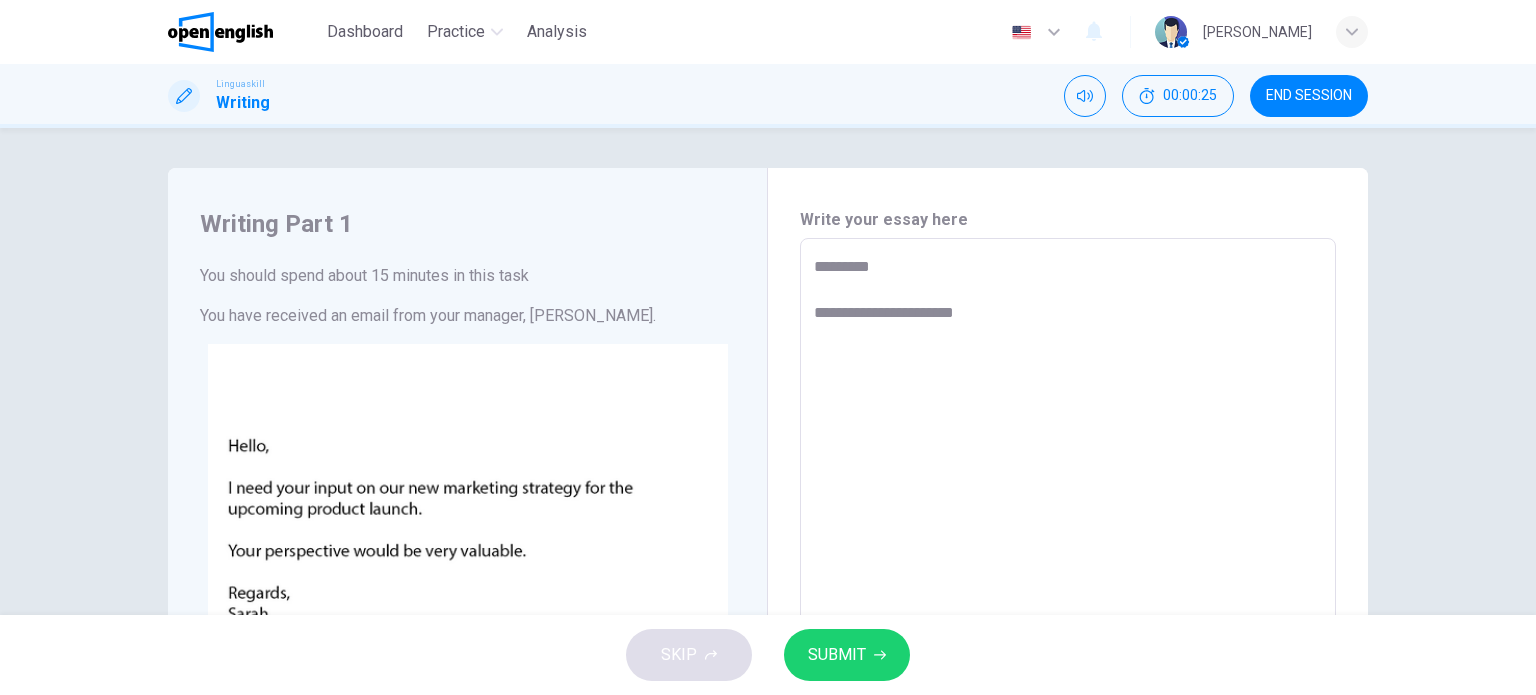 type on "**********" 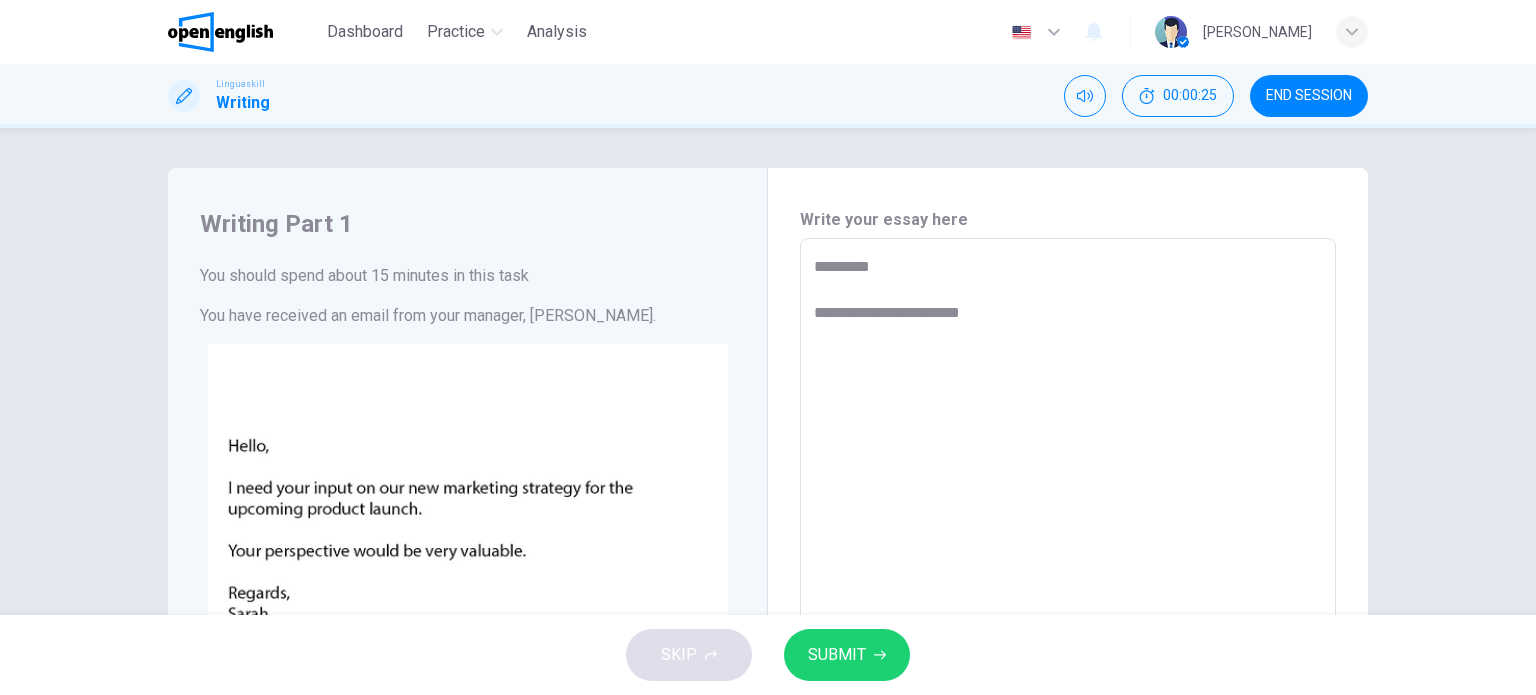 type on "*" 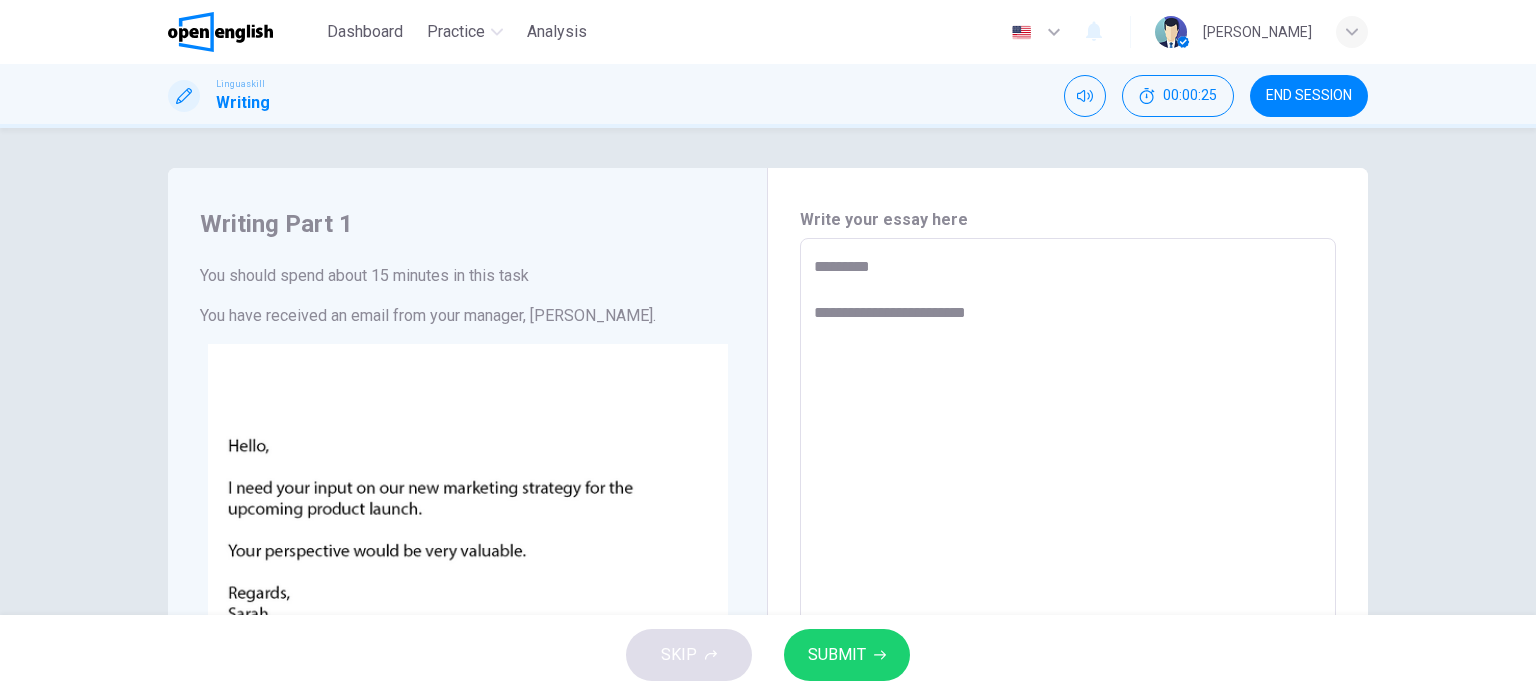 type on "*" 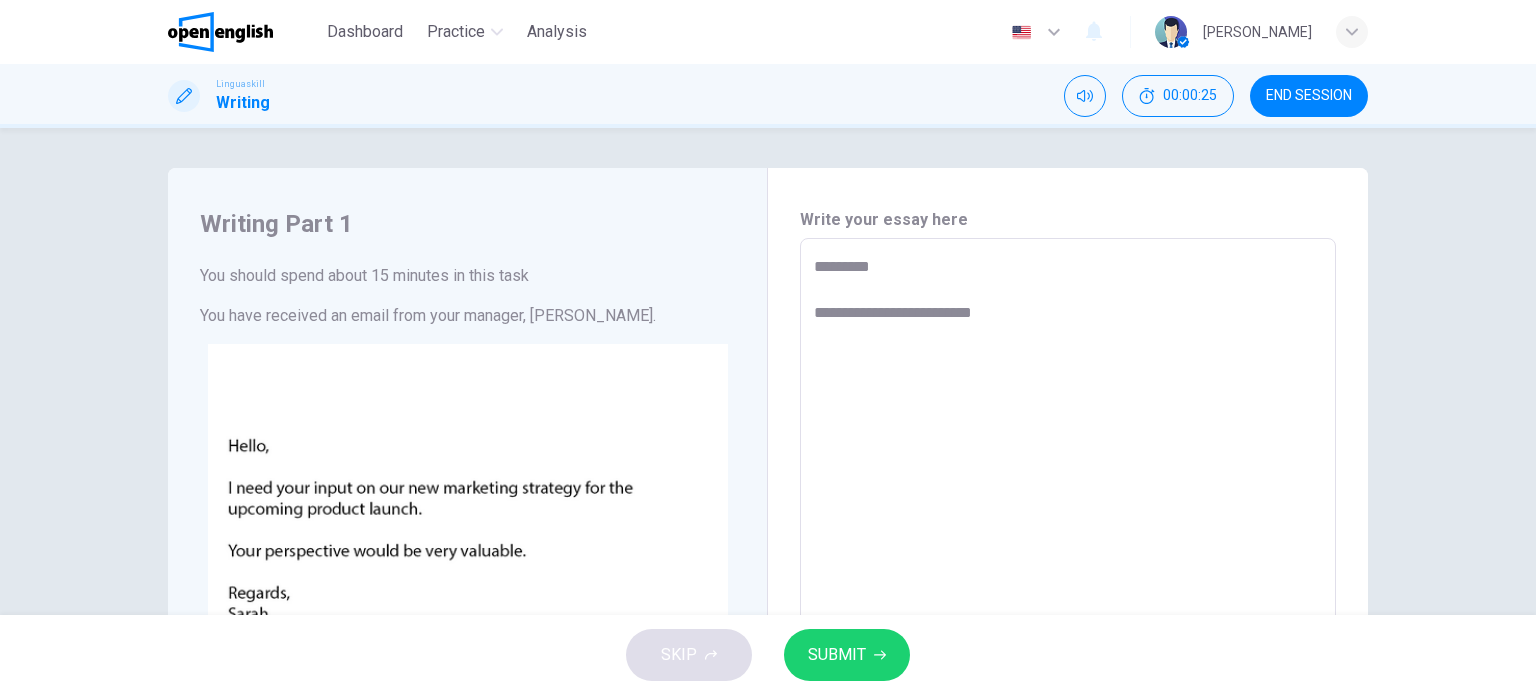 type on "*" 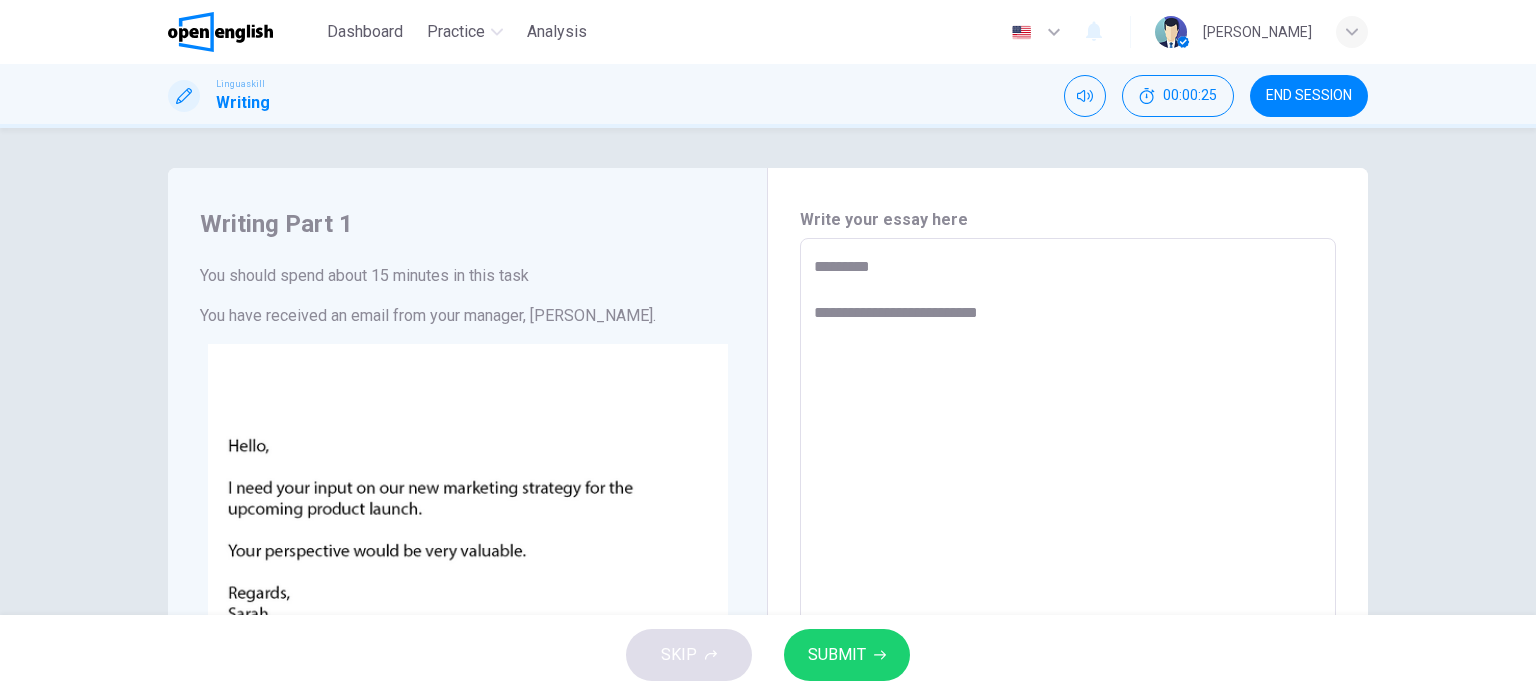 type on "*" 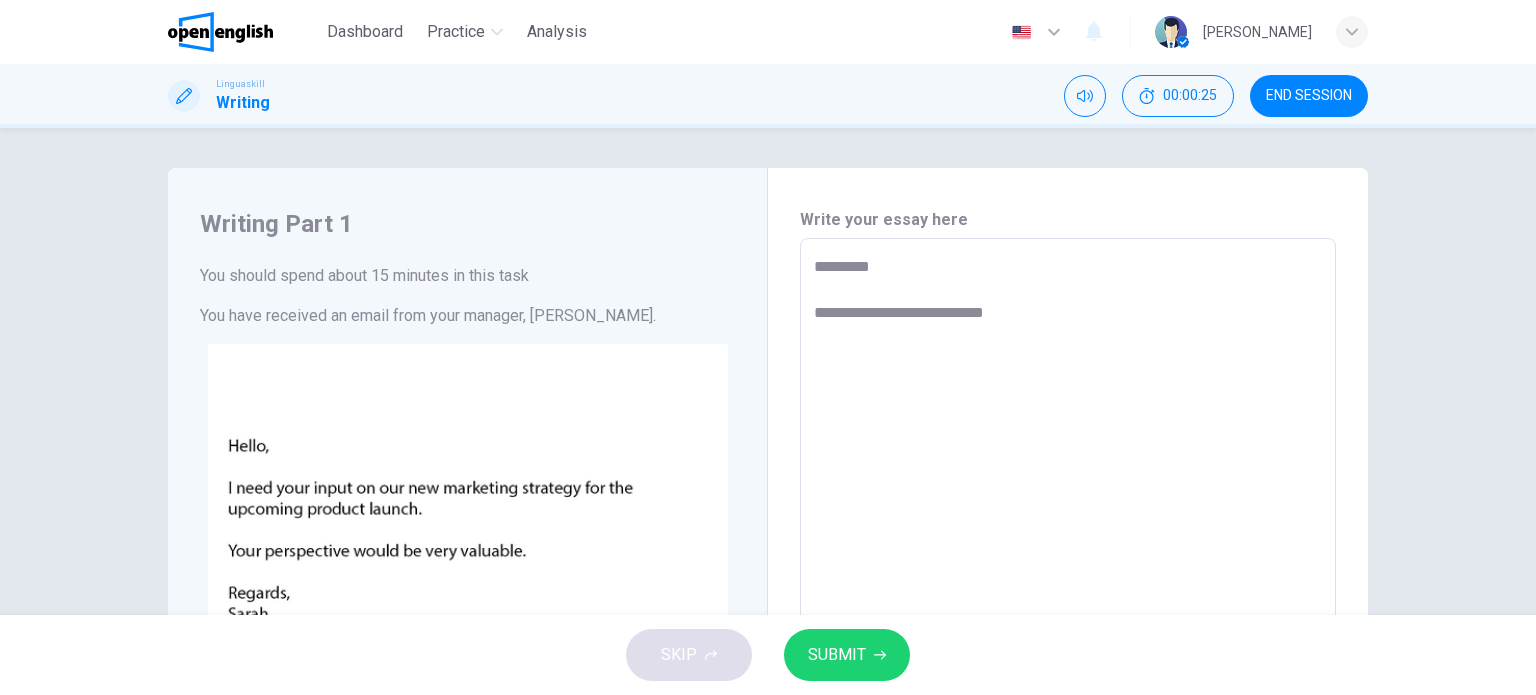 type on "**********" 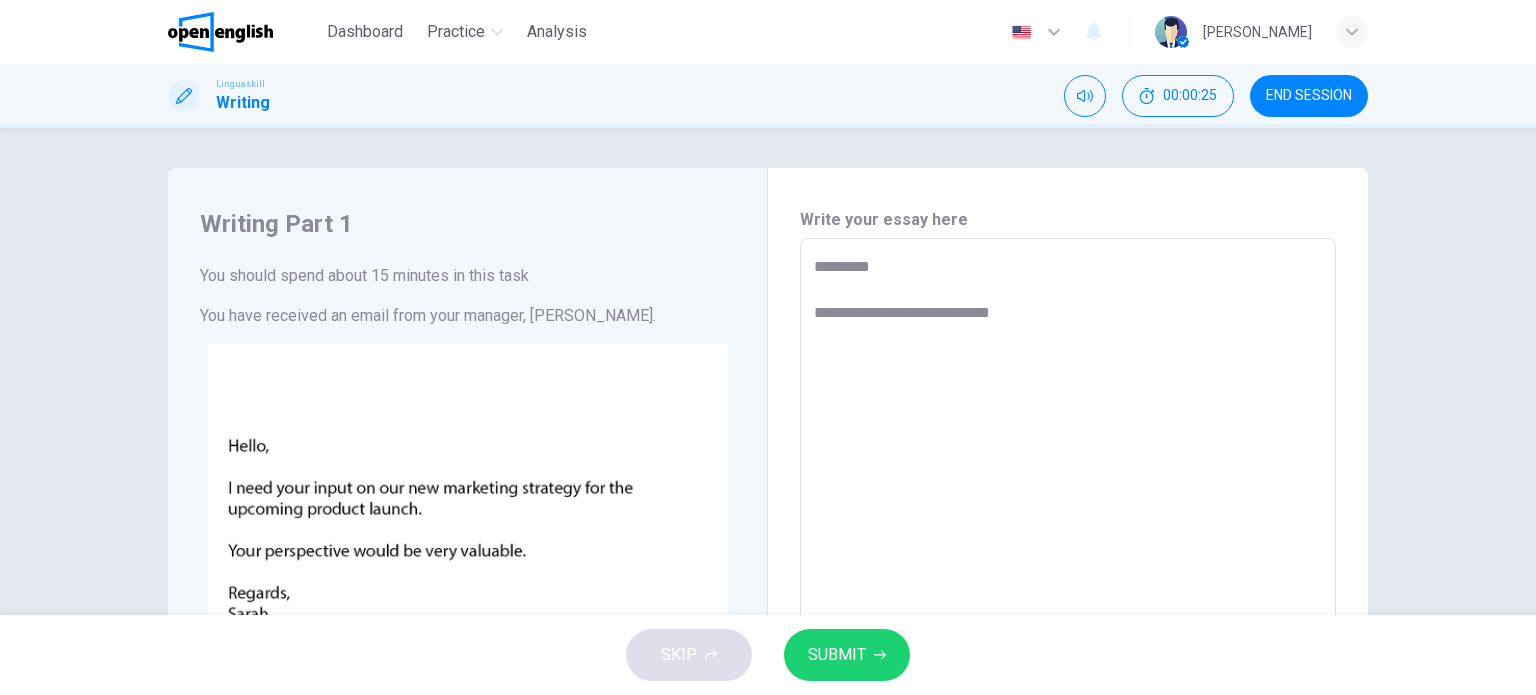 type on "*" 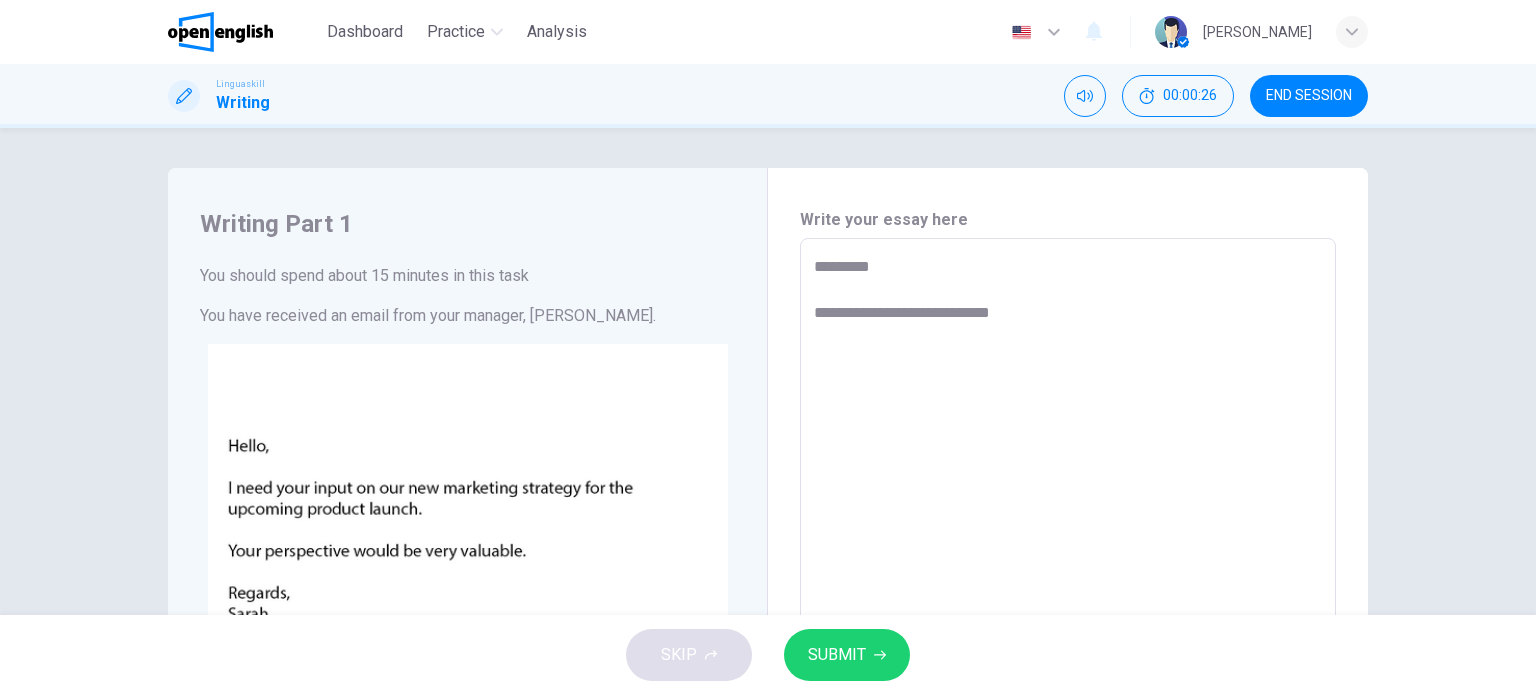 type on "**********" 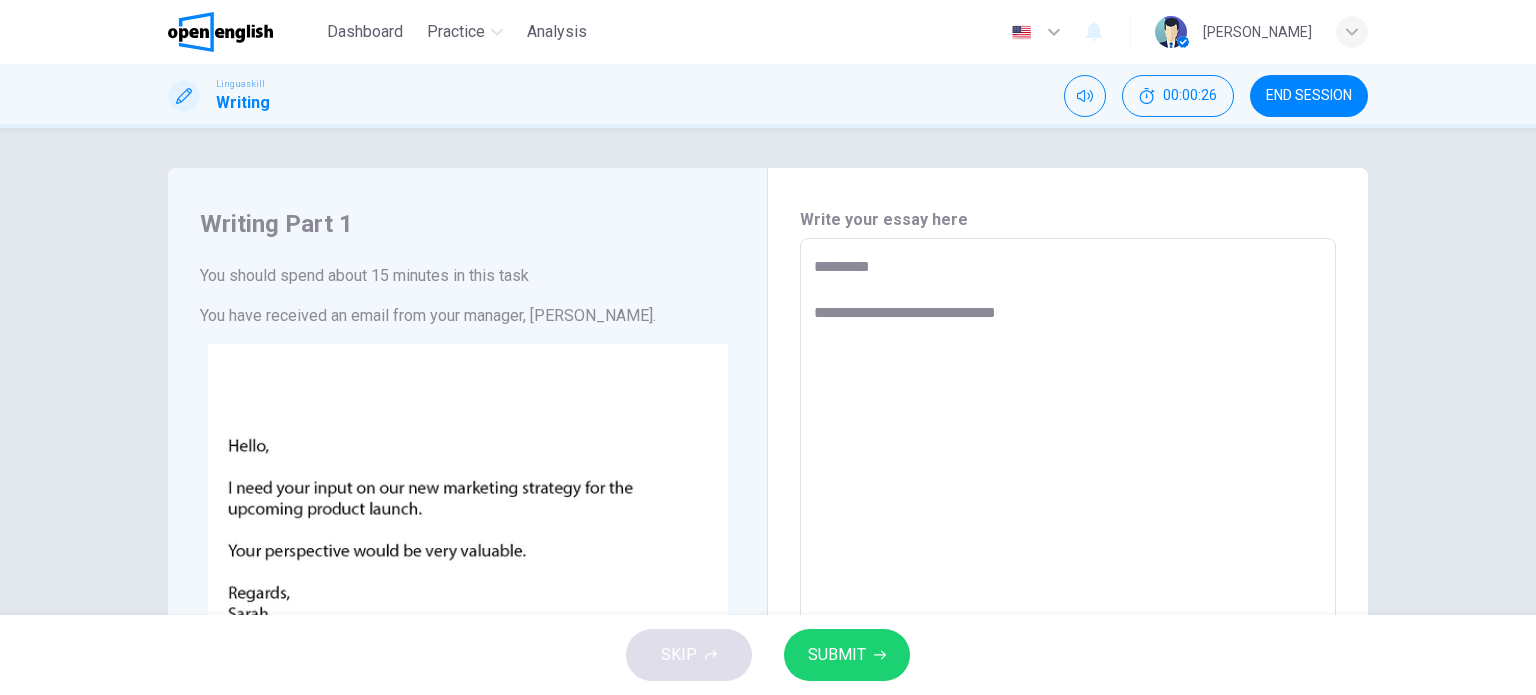 type on "*" 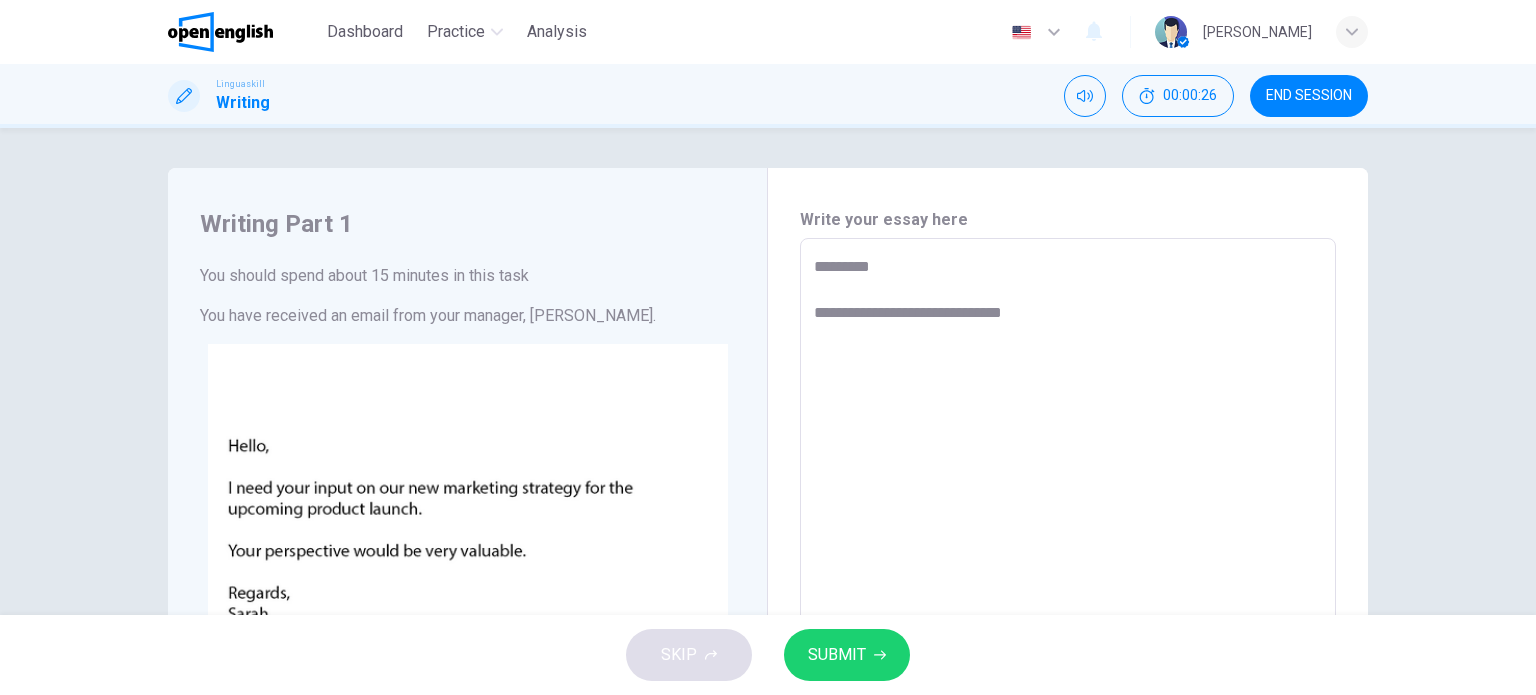 type on "*" 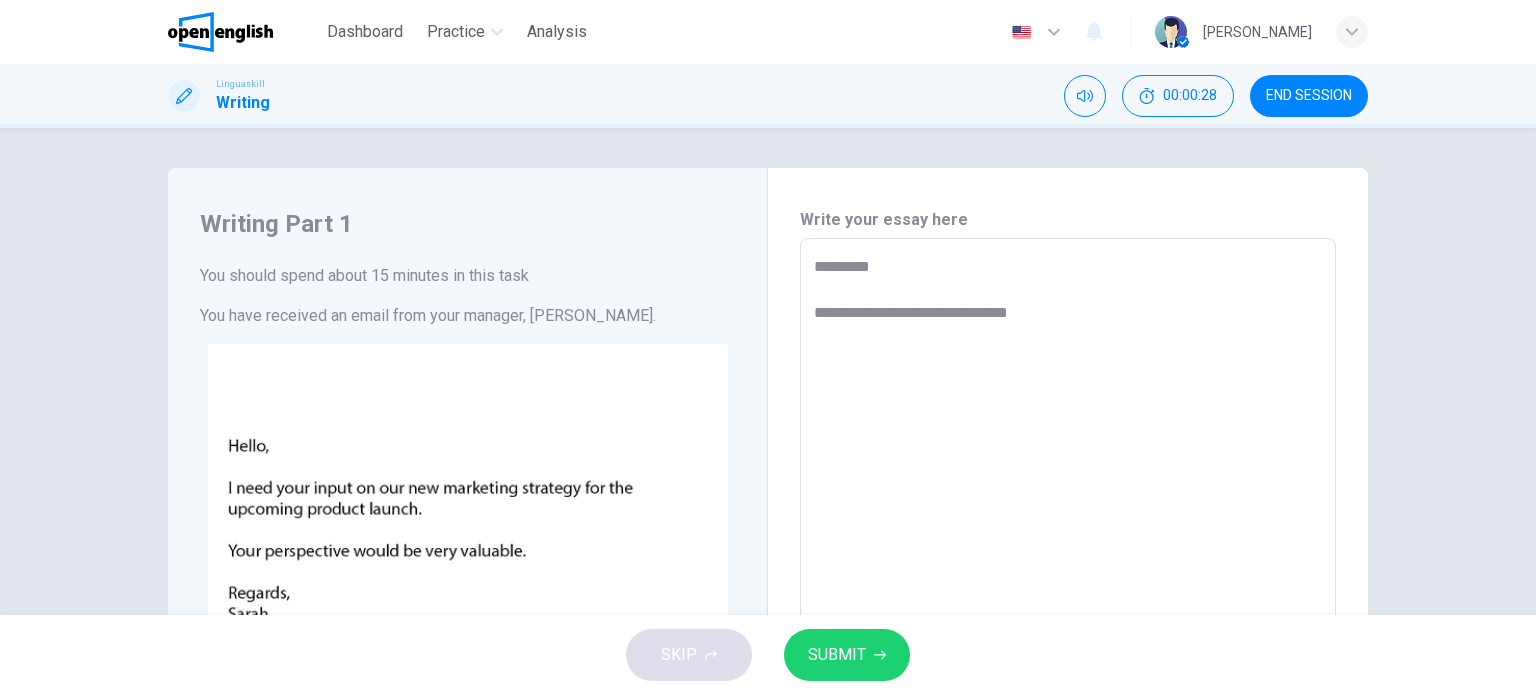 type on "**********" 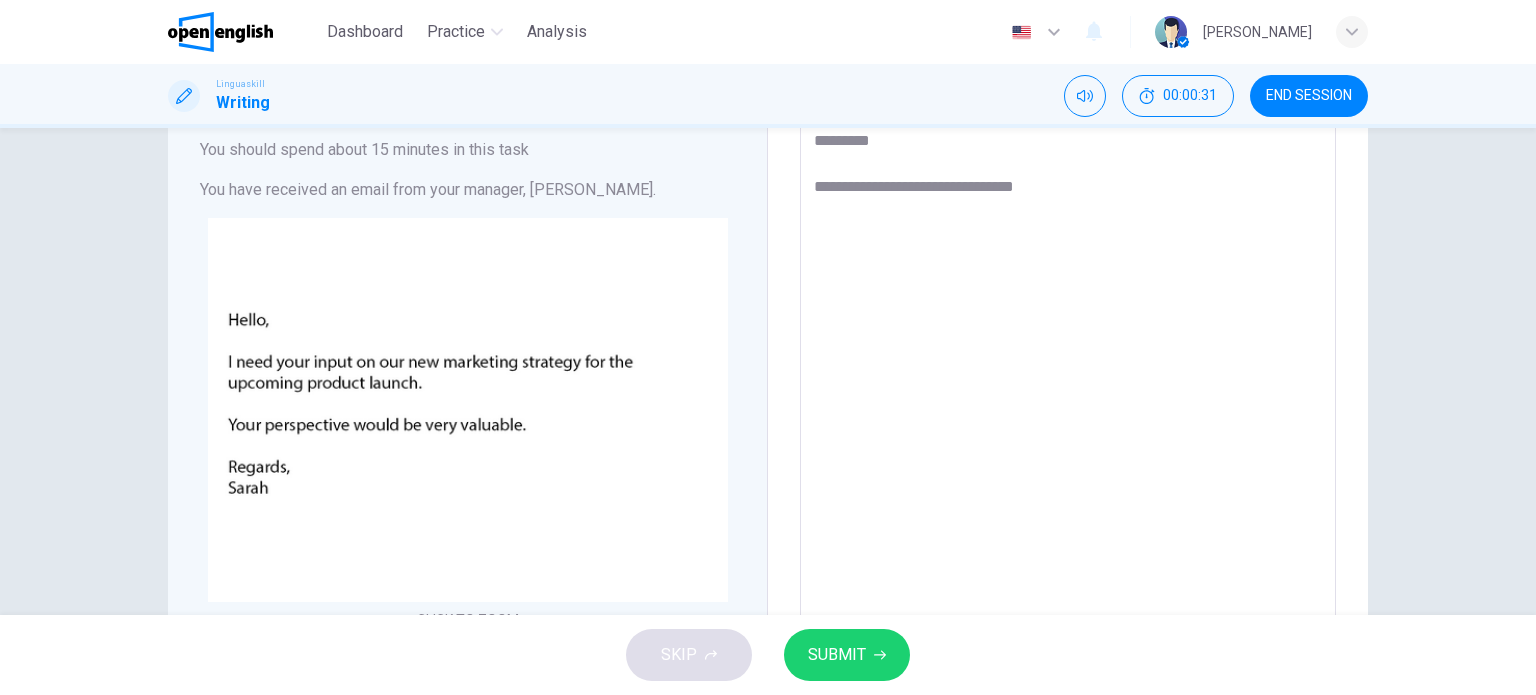 scroll, scrollTop: 0, scrollLeft: 0, axis: both 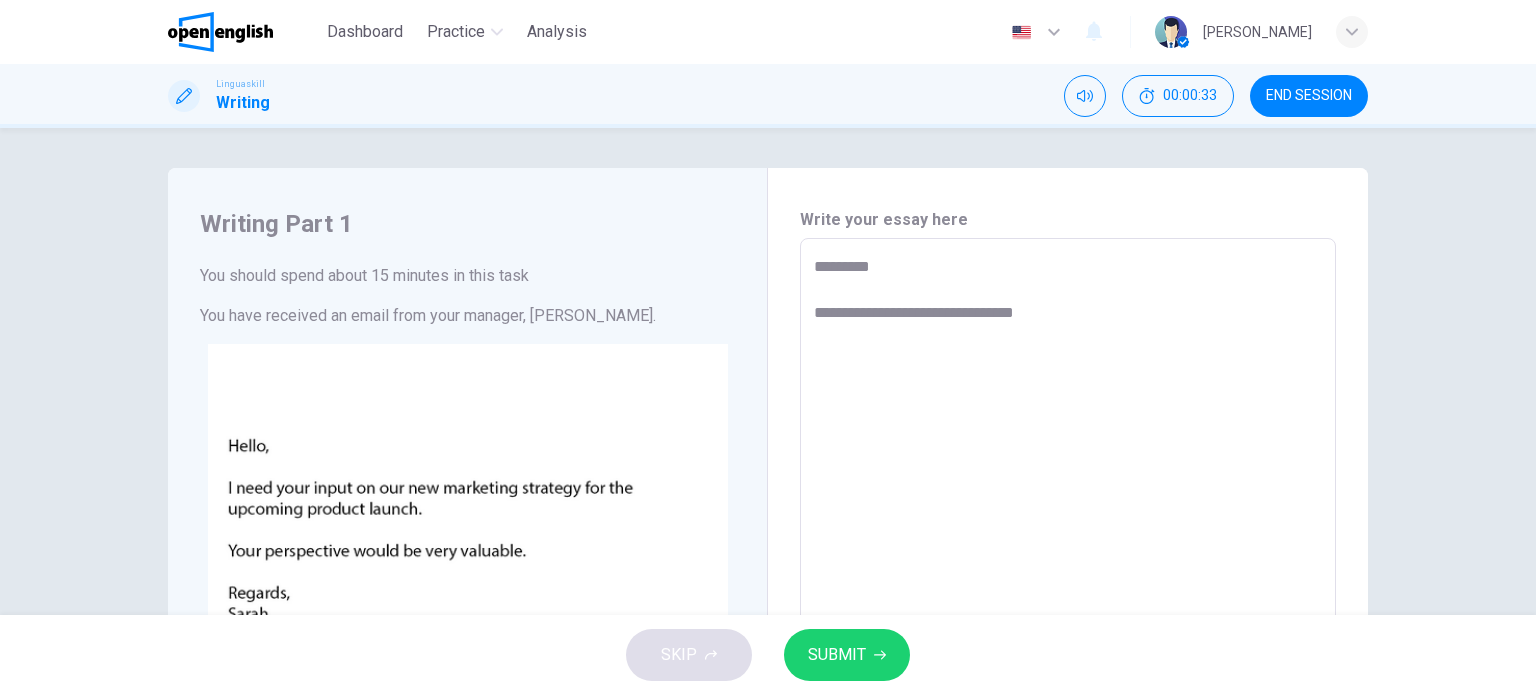 type on "**********" 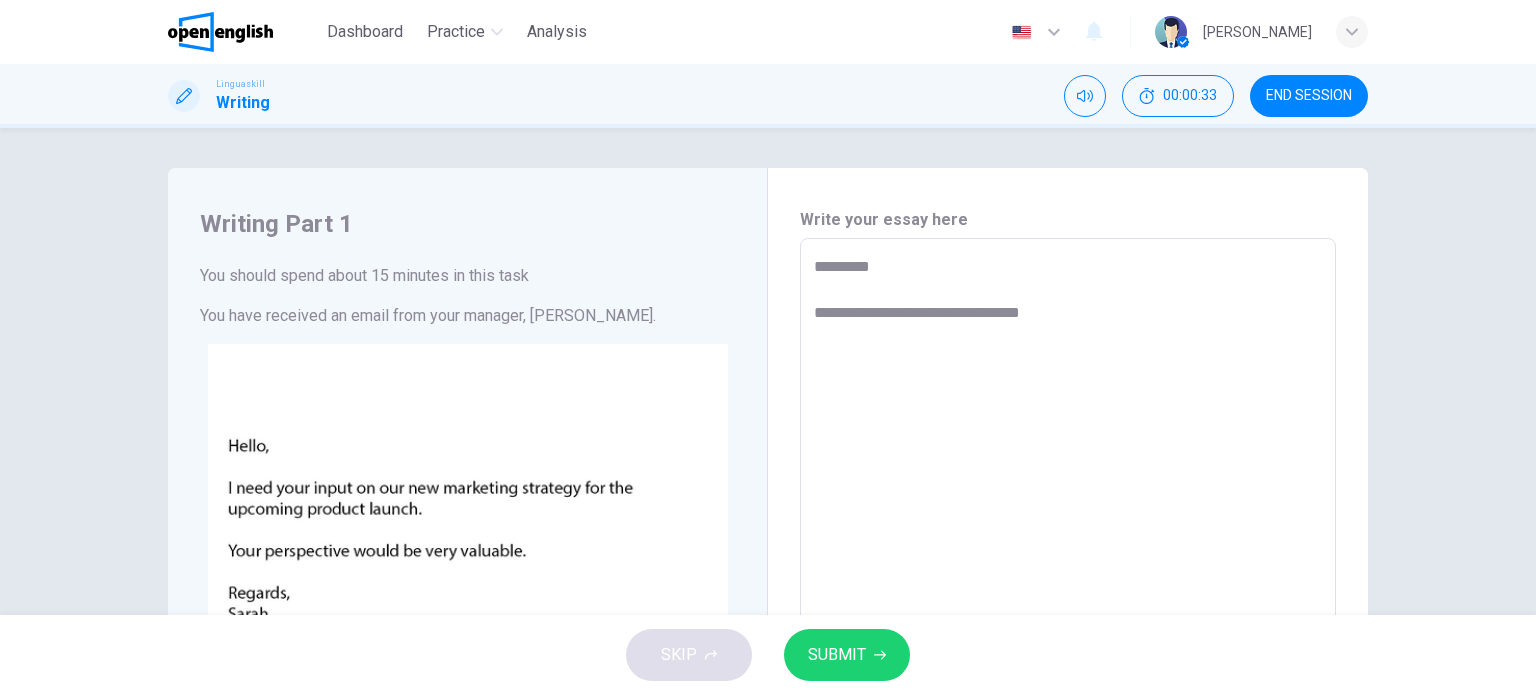 type on "*" 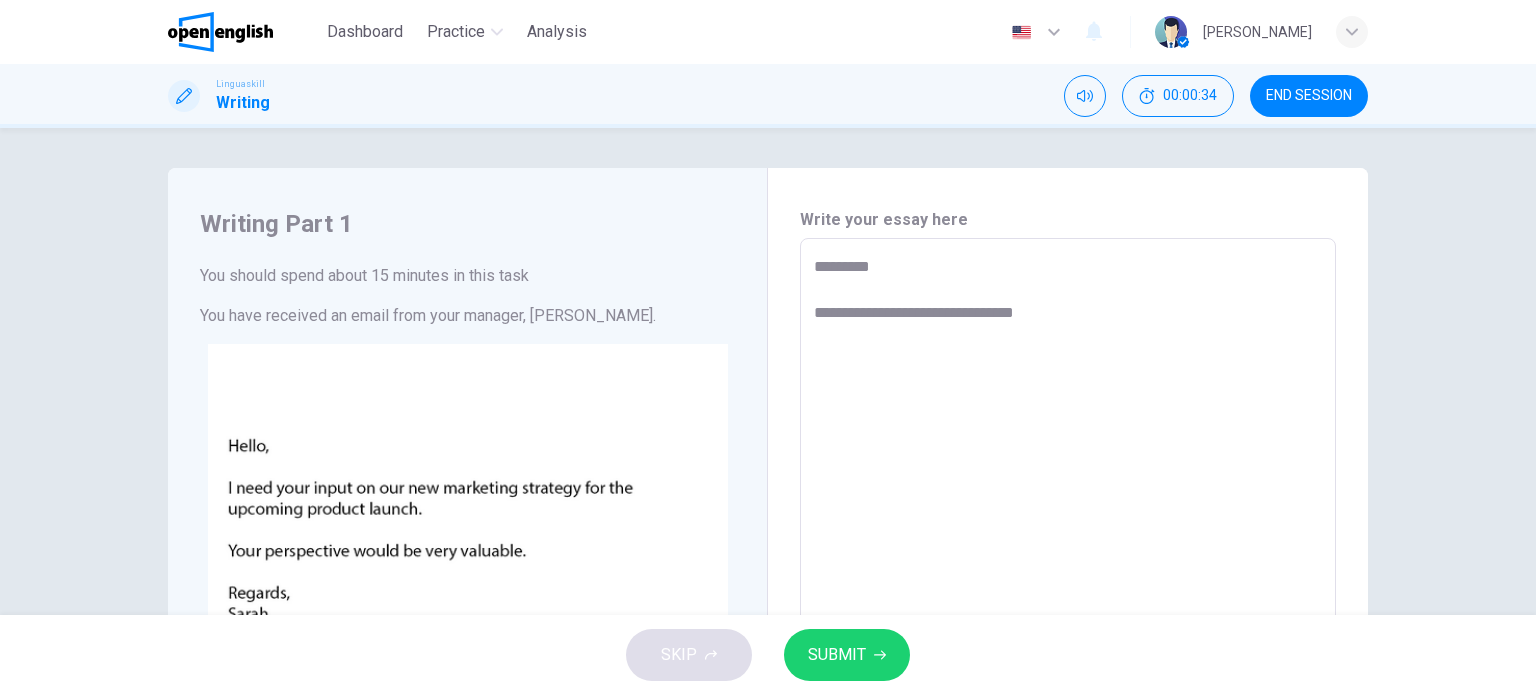 type on "**********" 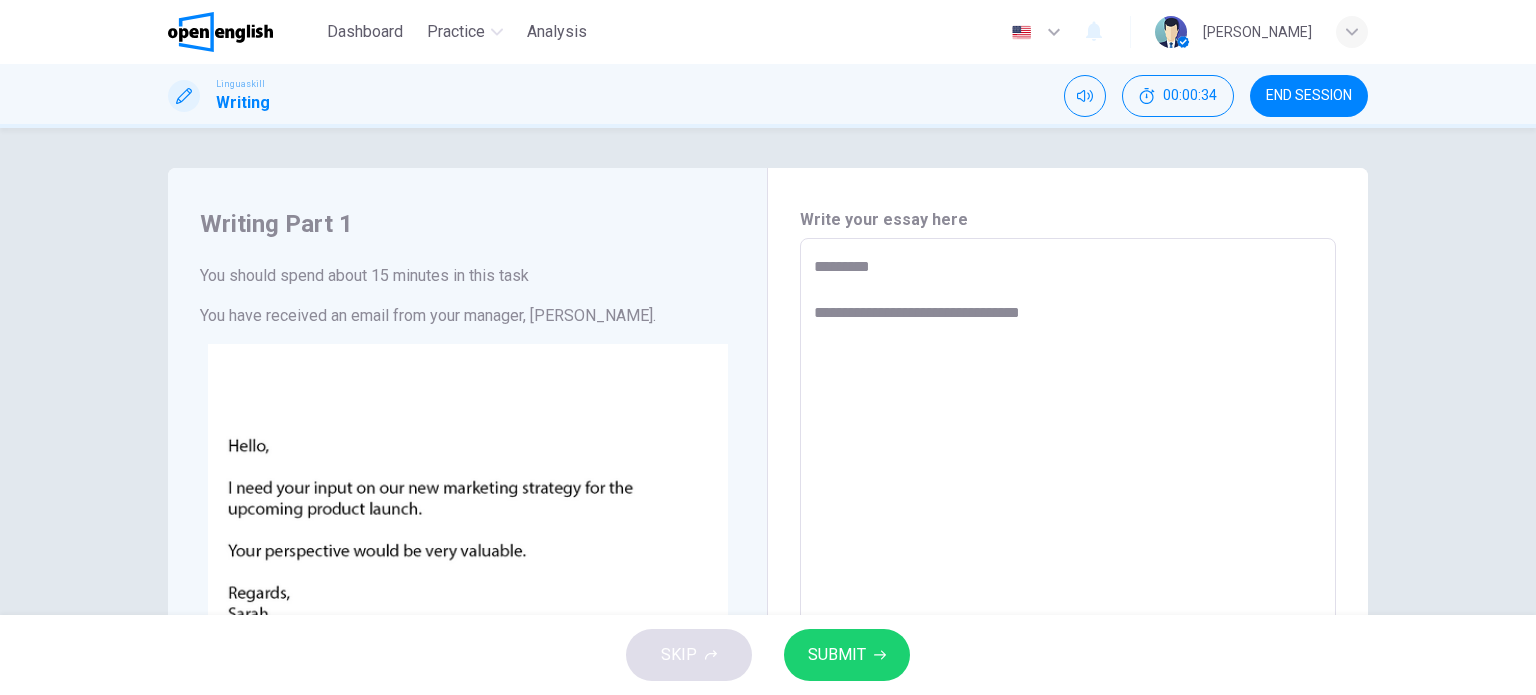 type on "**********" 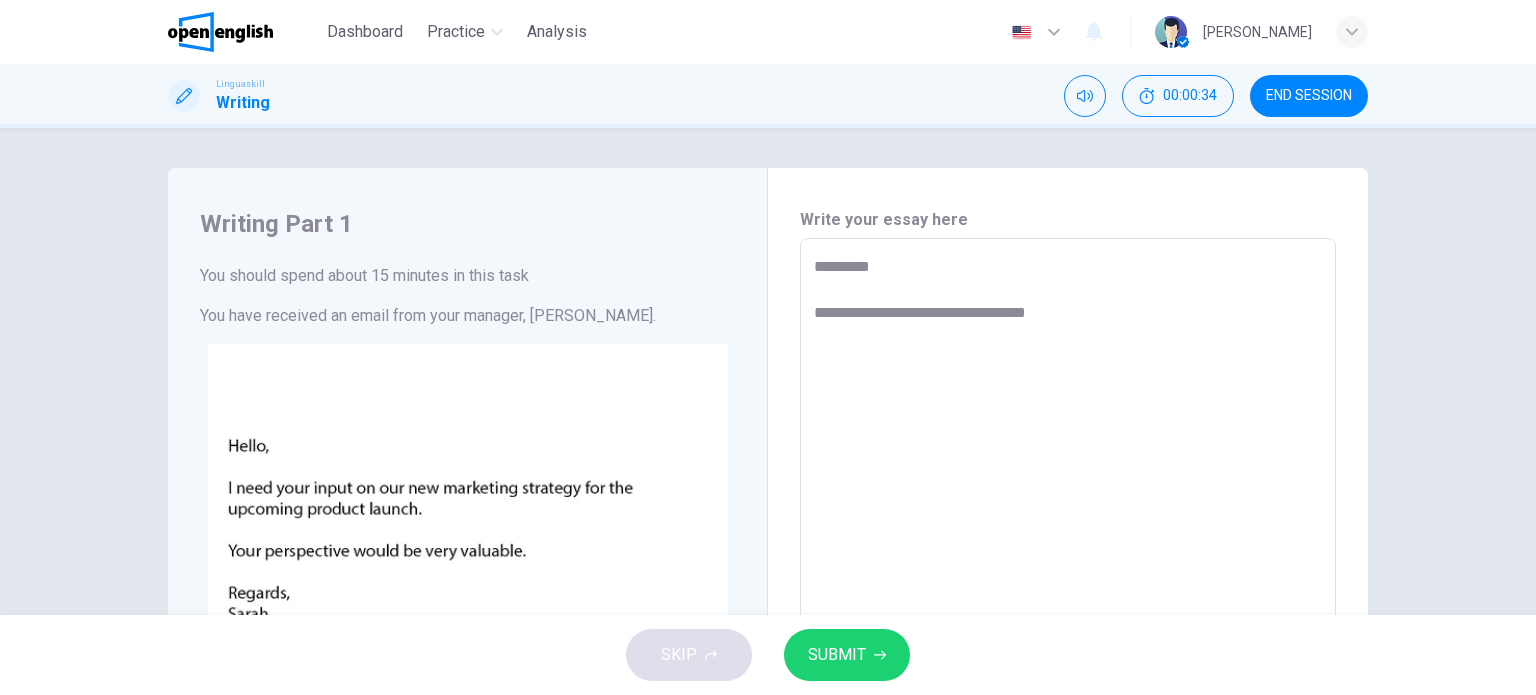 type on "*" 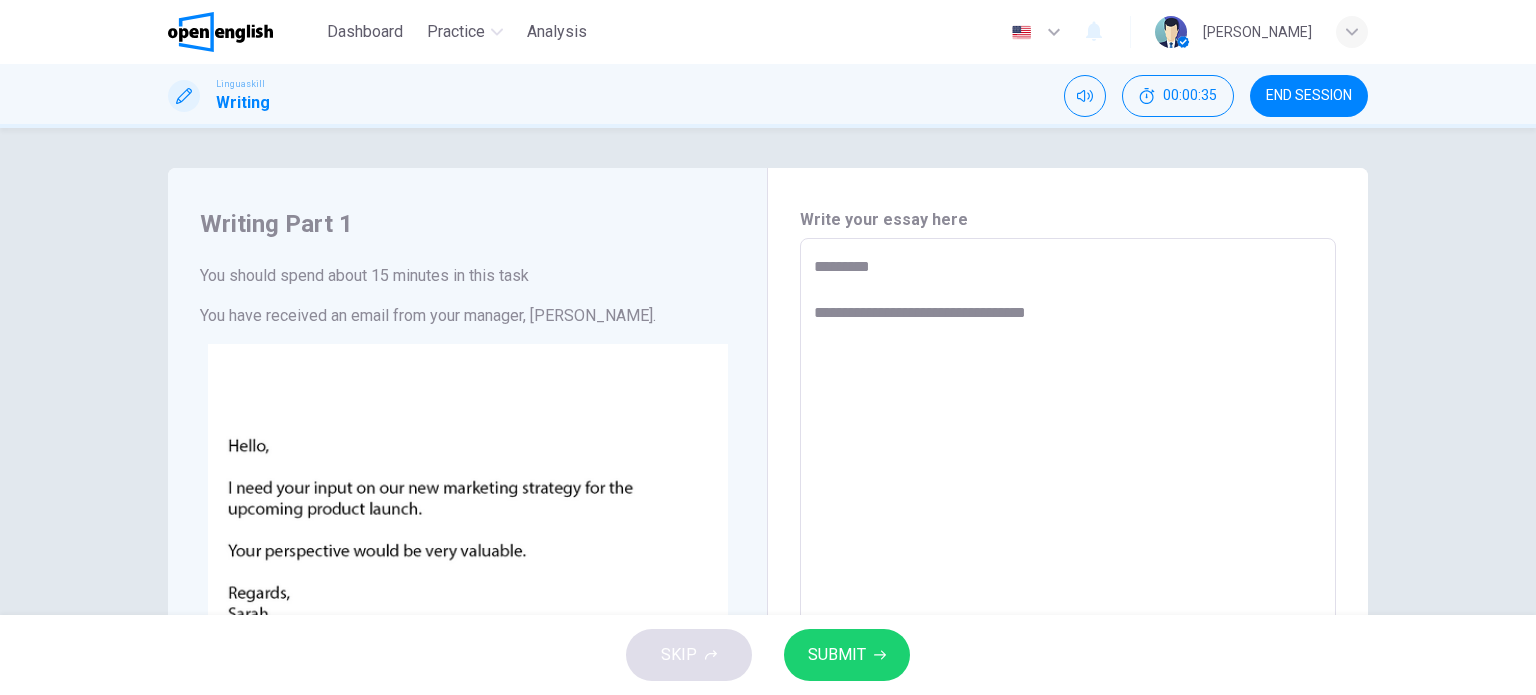 type on "**********" 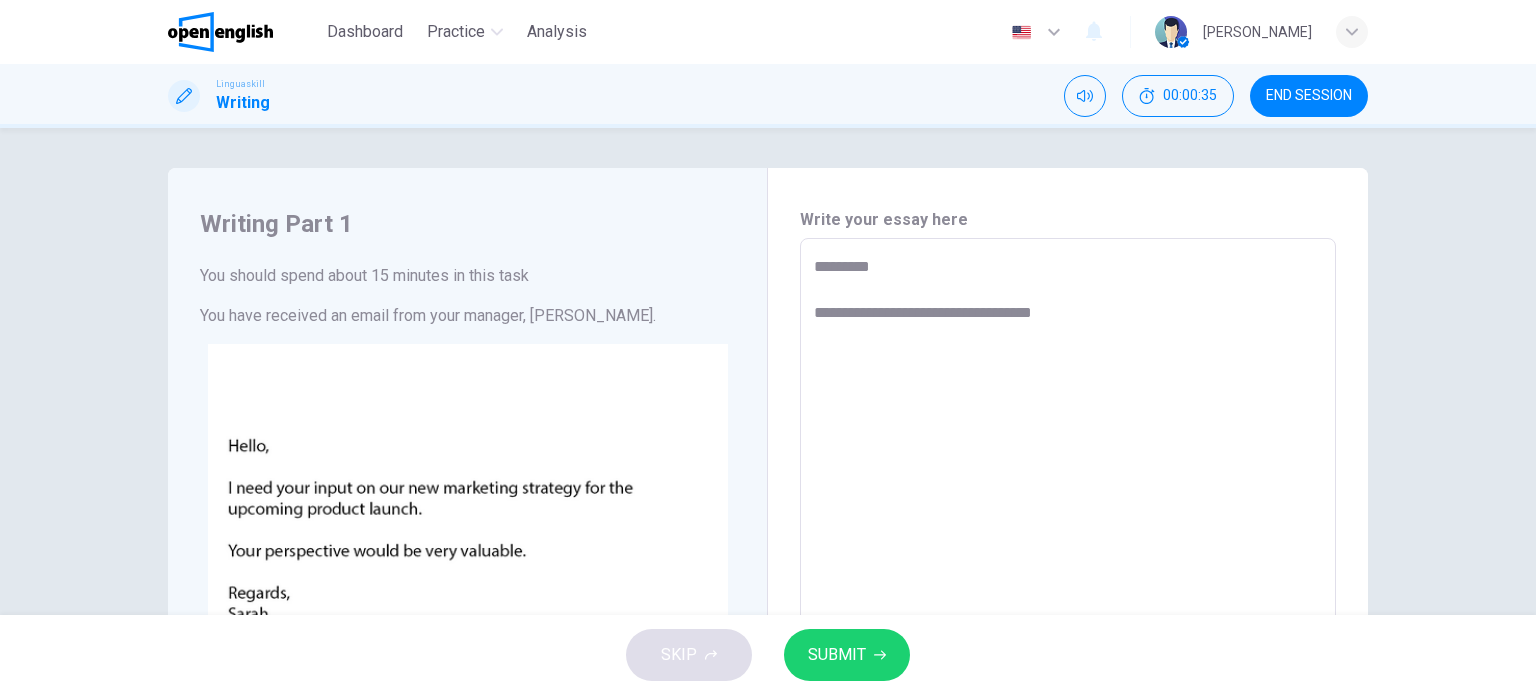 type on "**********" 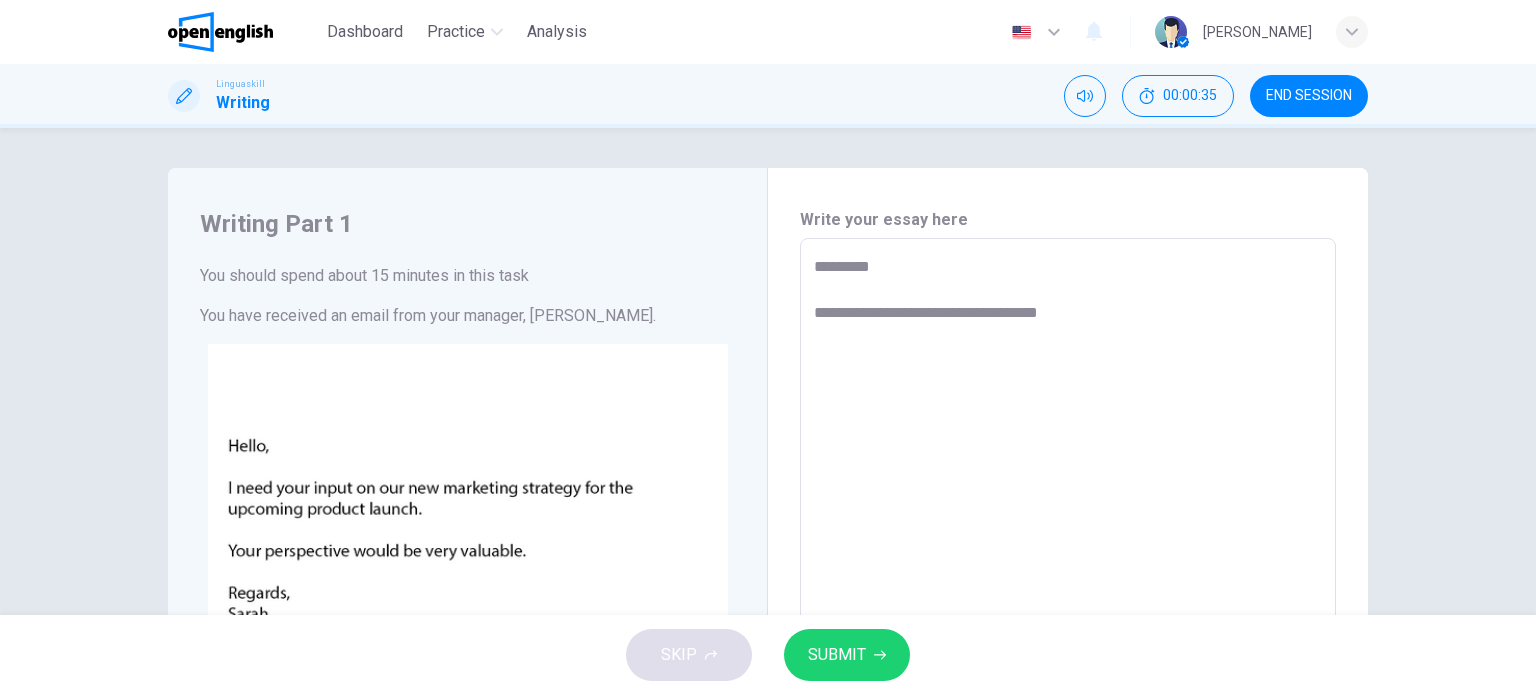 type on "*" 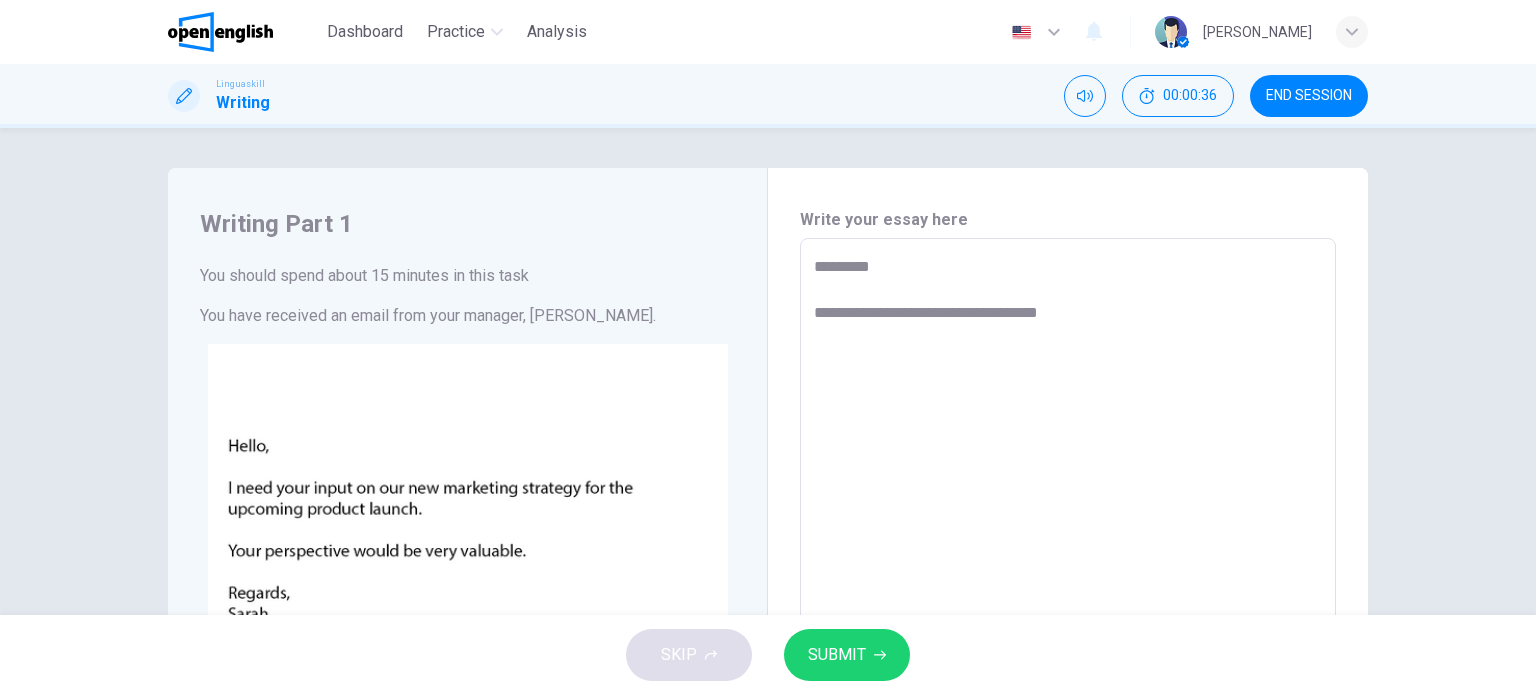 type on "**********" 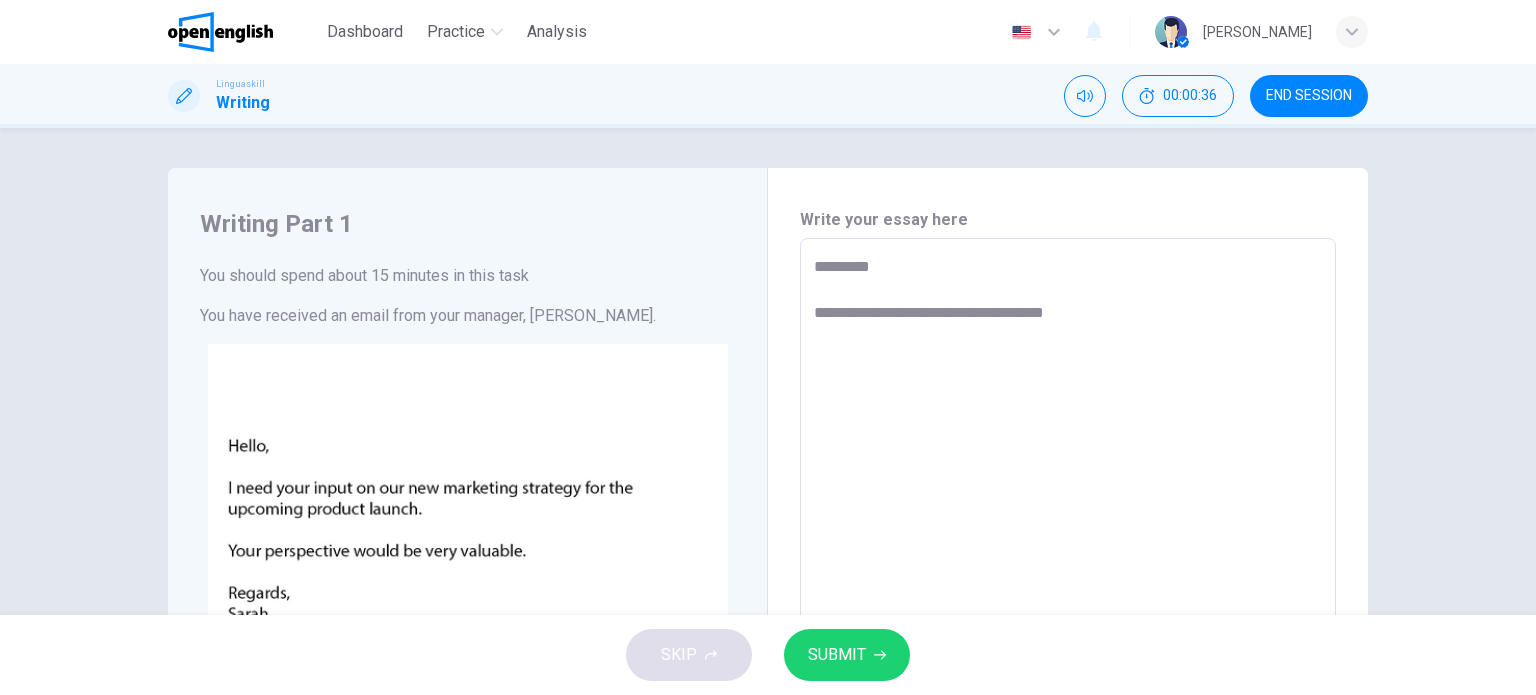 type on "*" 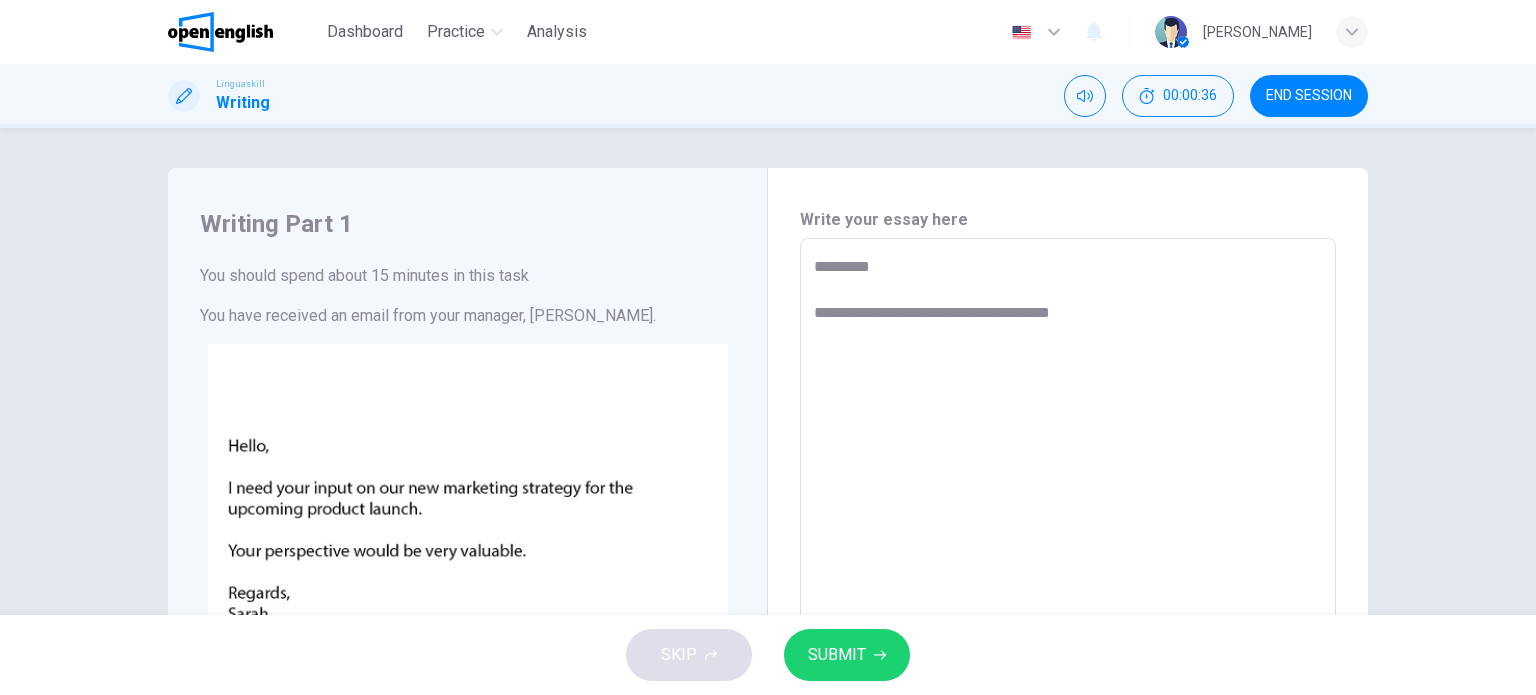 type on "*" 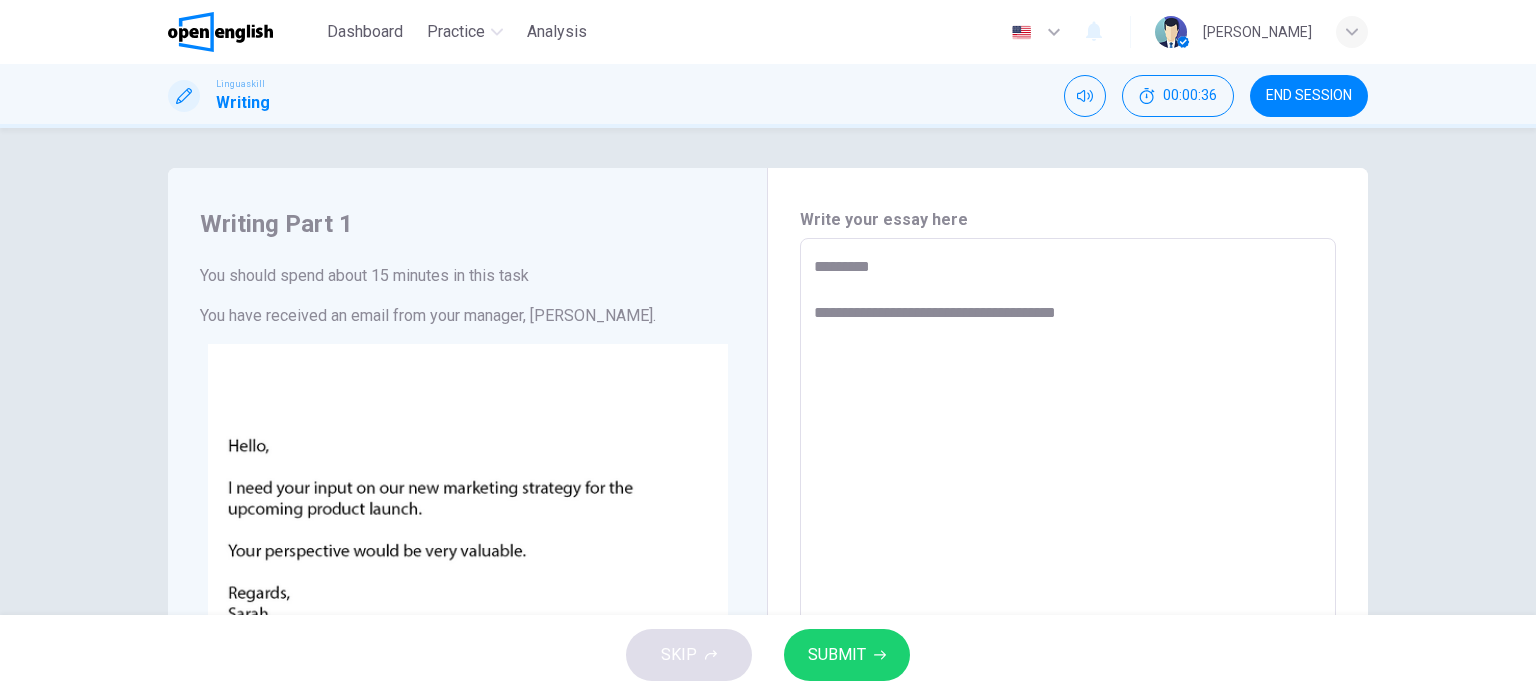 type on "*" 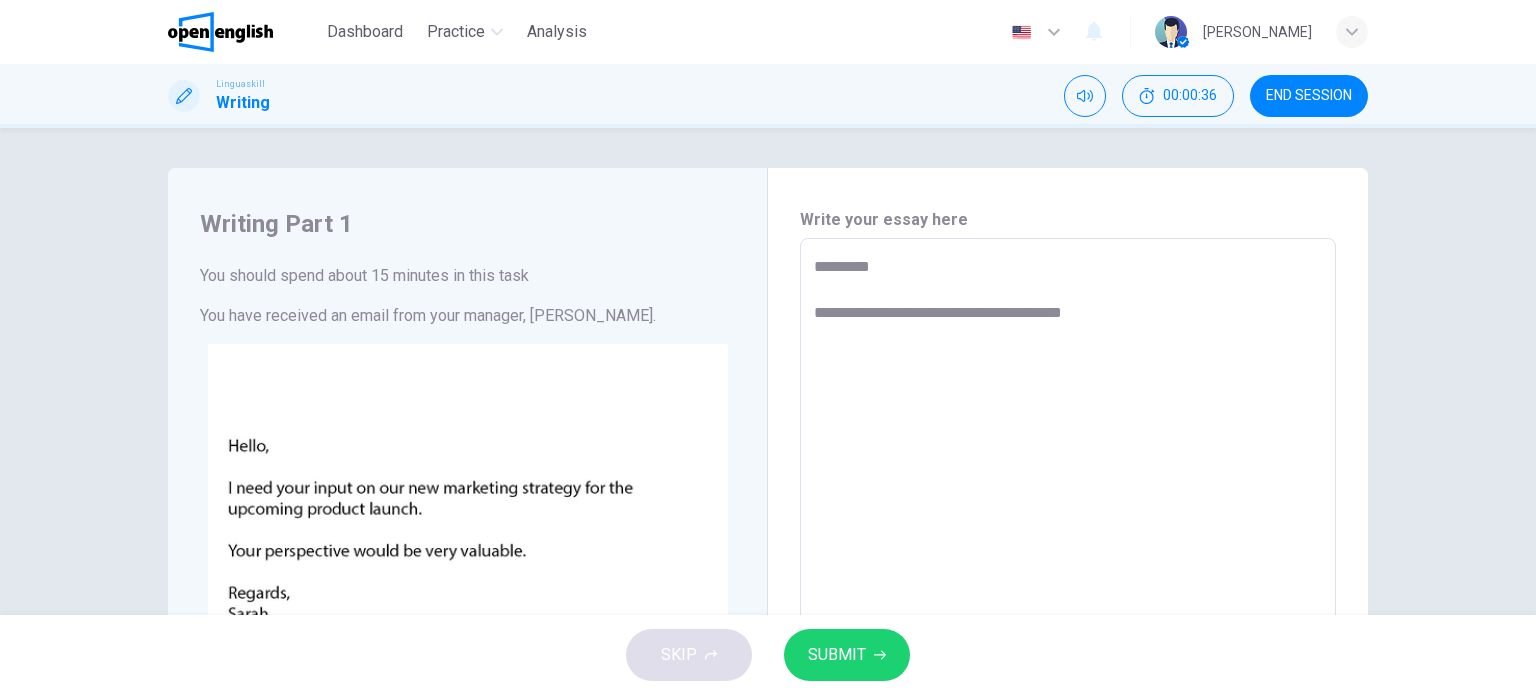 type on "**********" 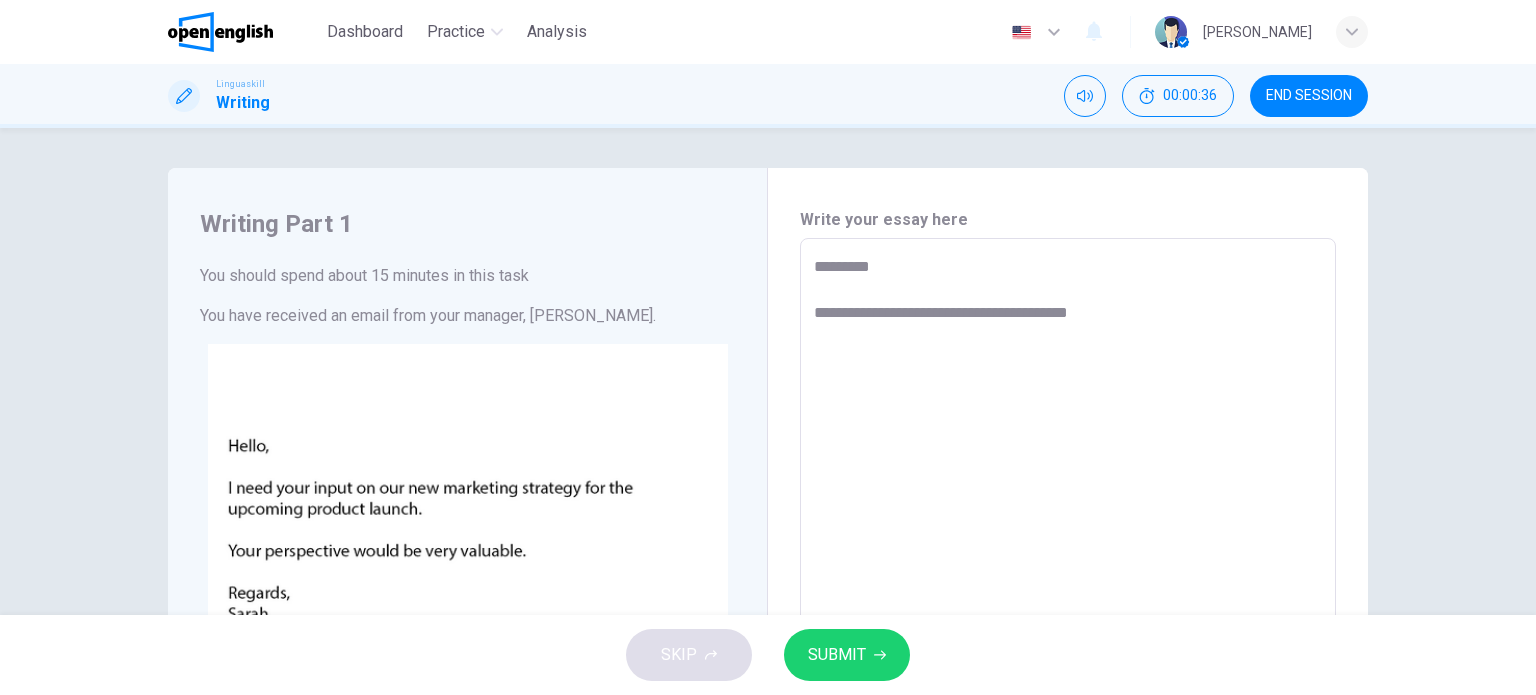 type on "*" 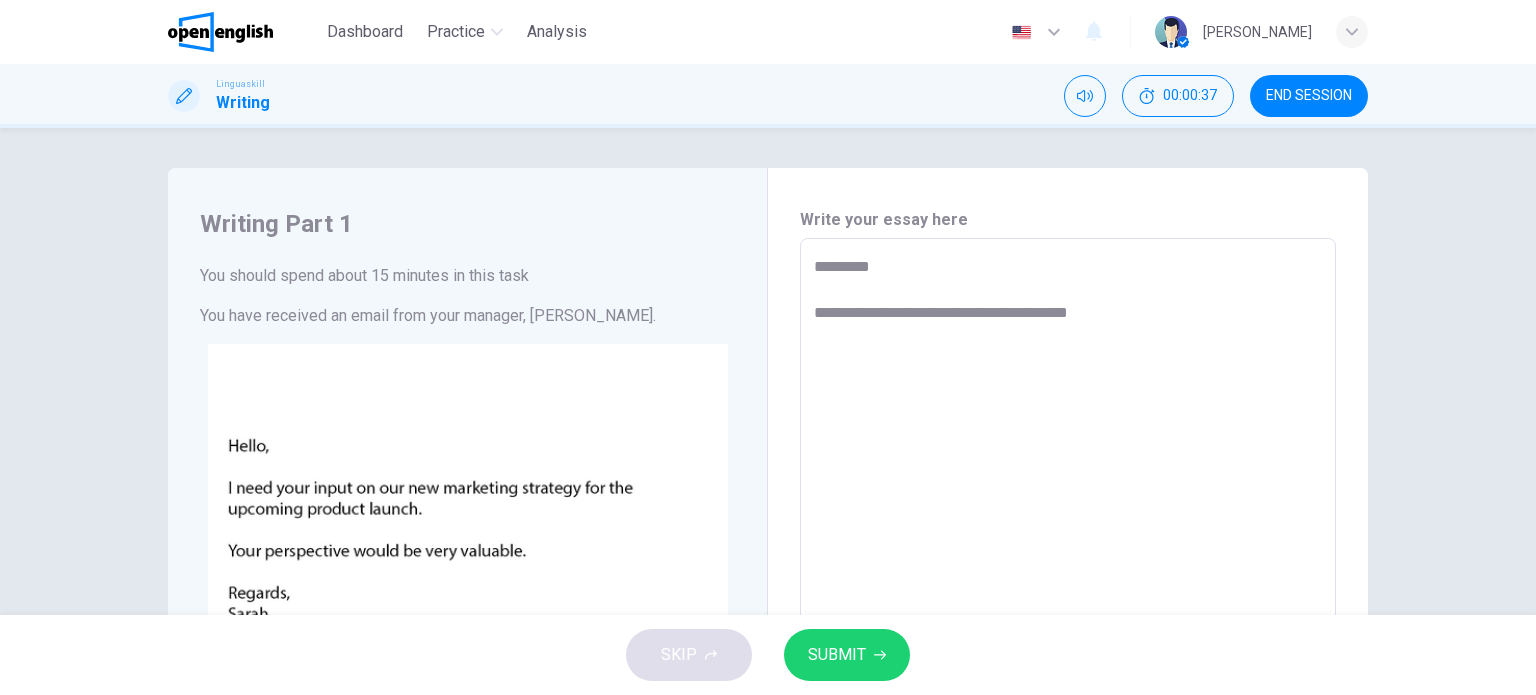 type on "**********" 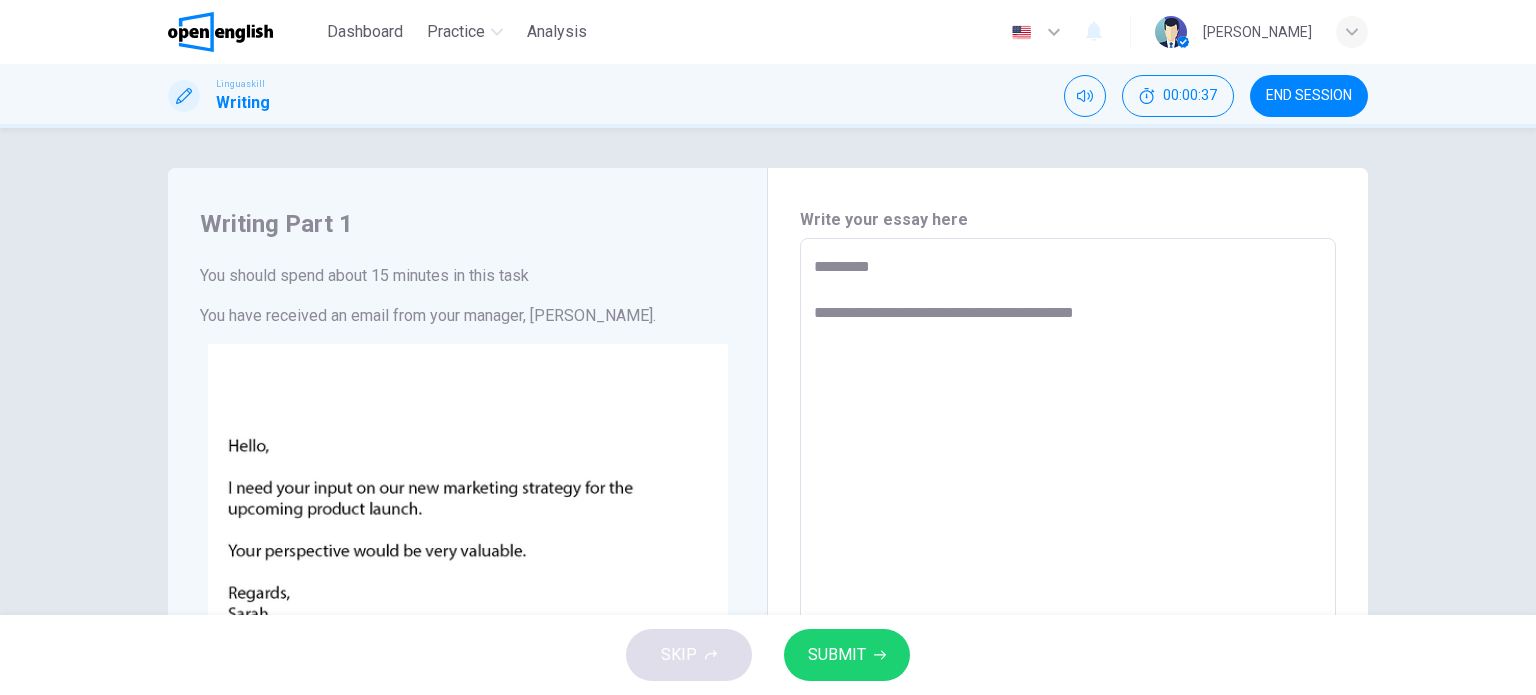 type on "*" 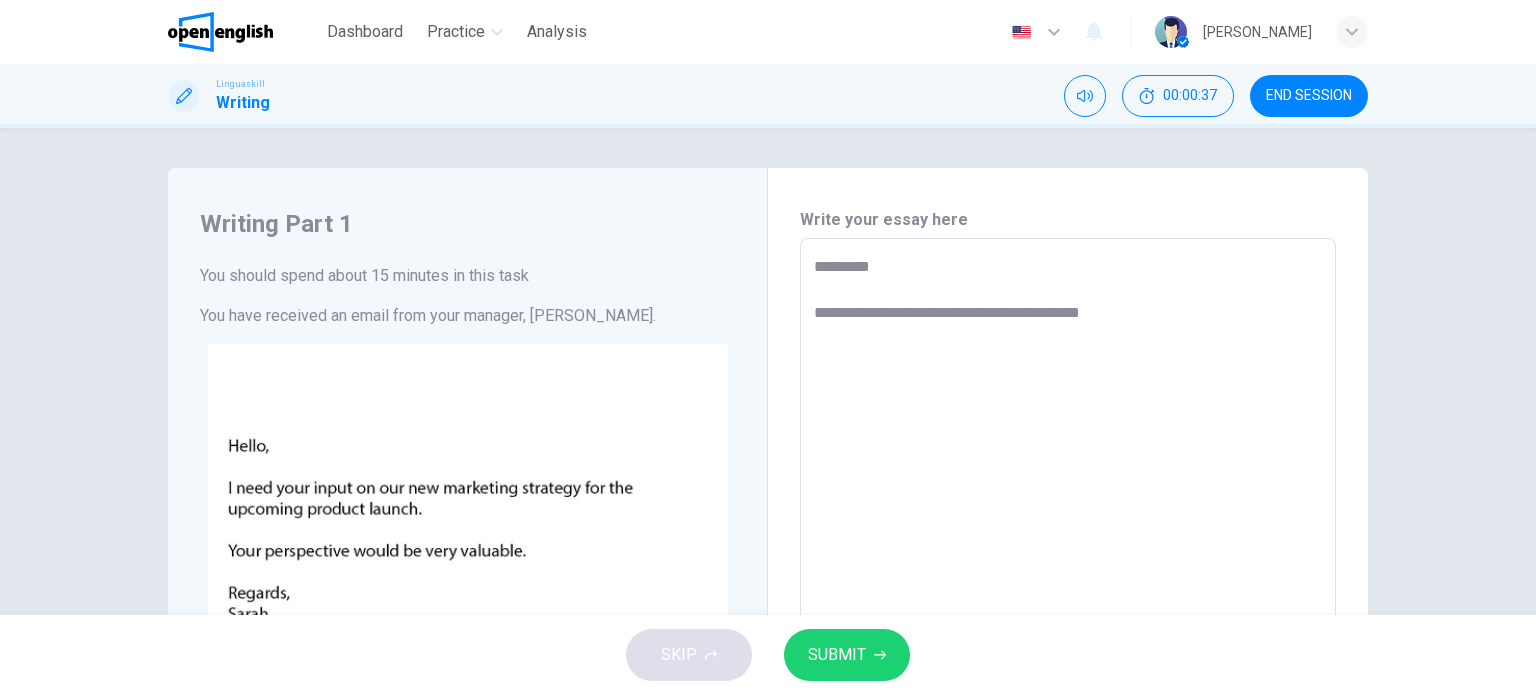 type on "*" 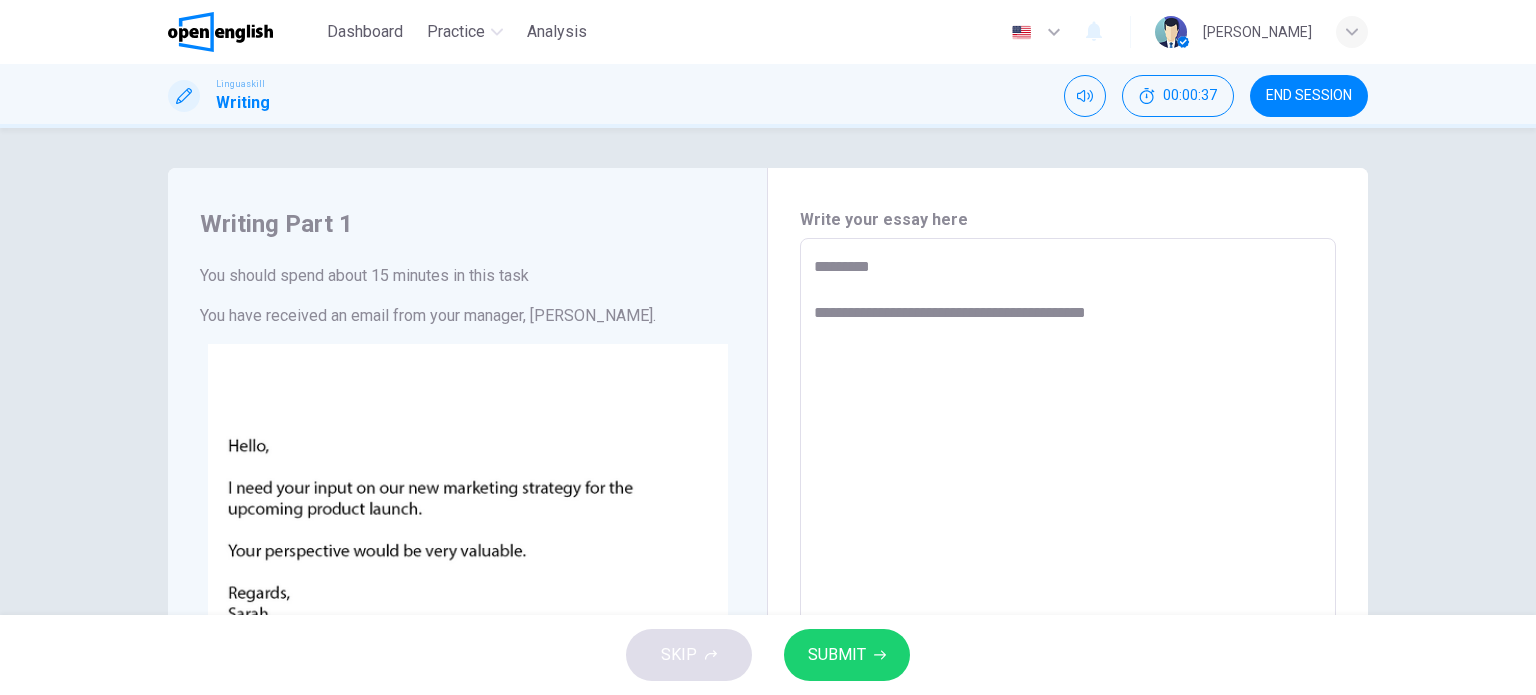 type on "*" 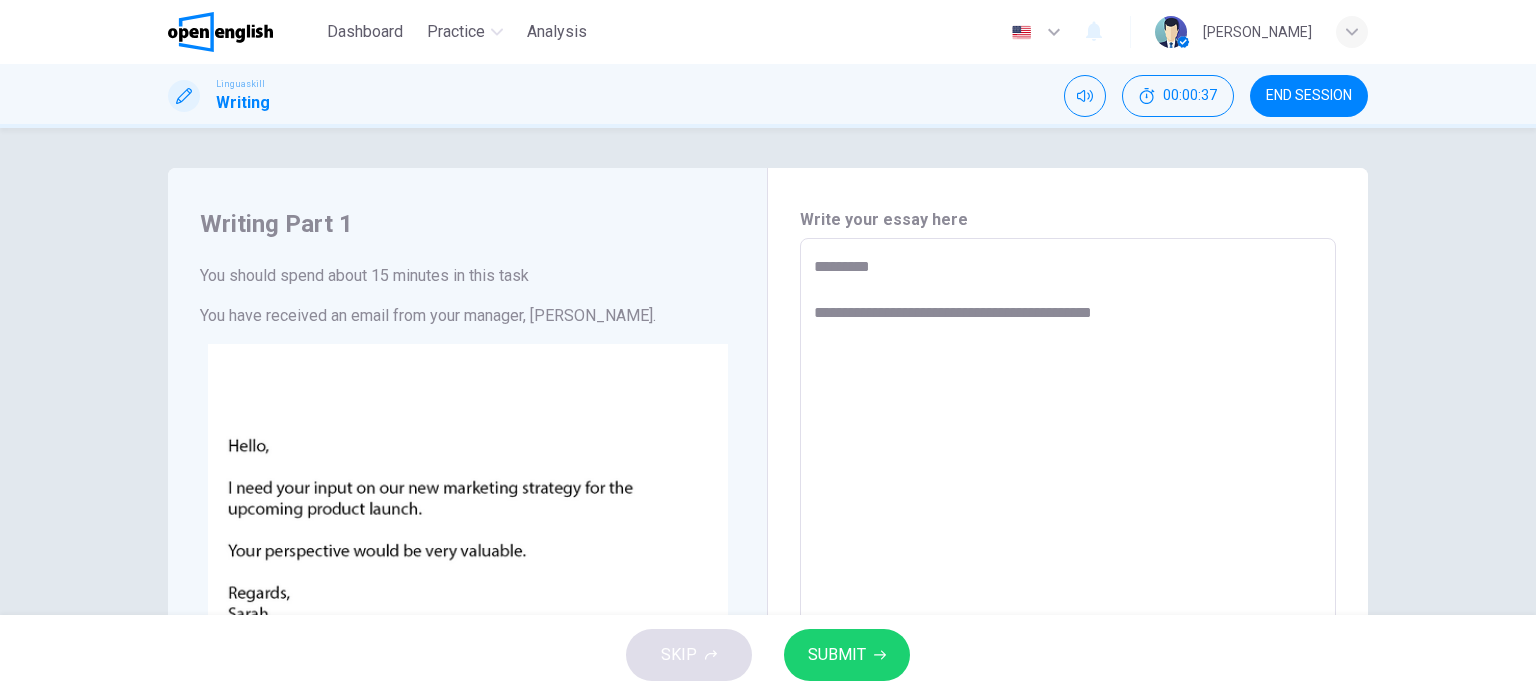 type on "*" 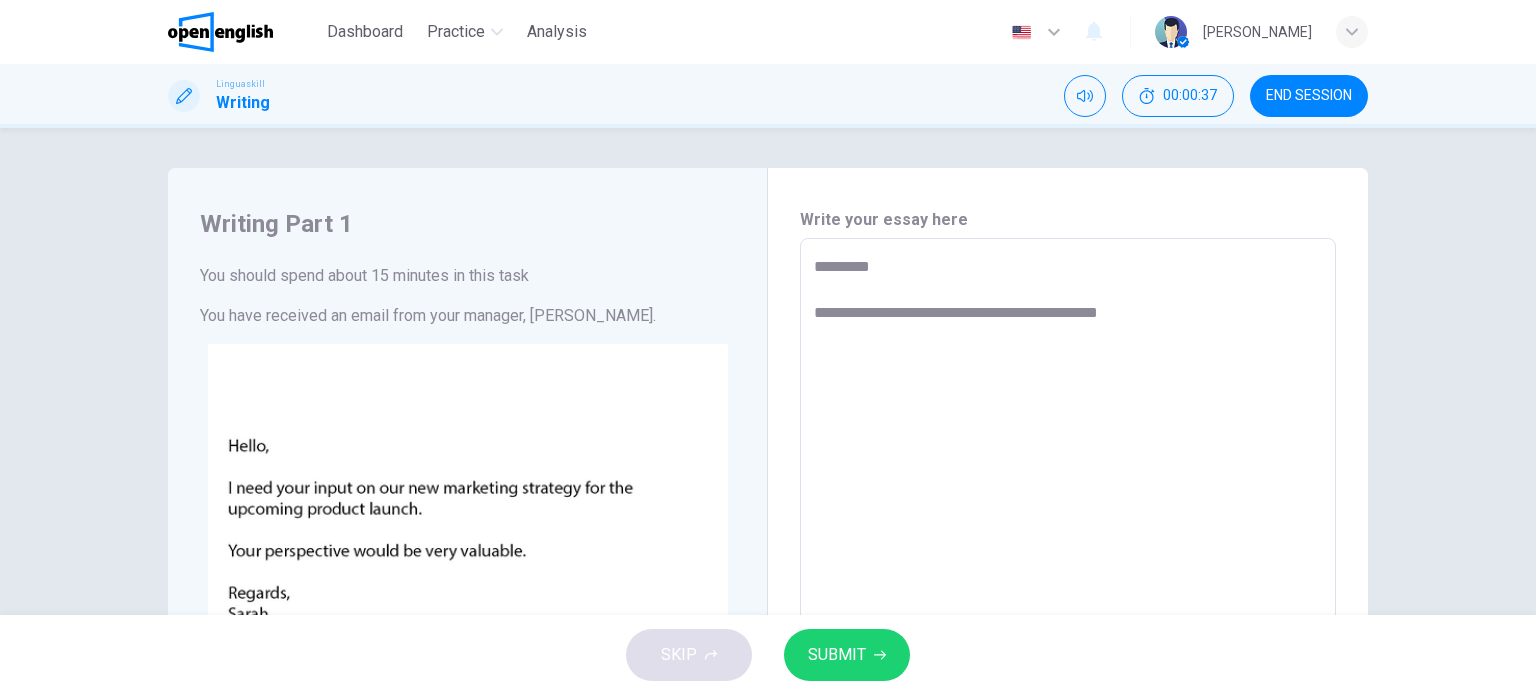 type on "*" 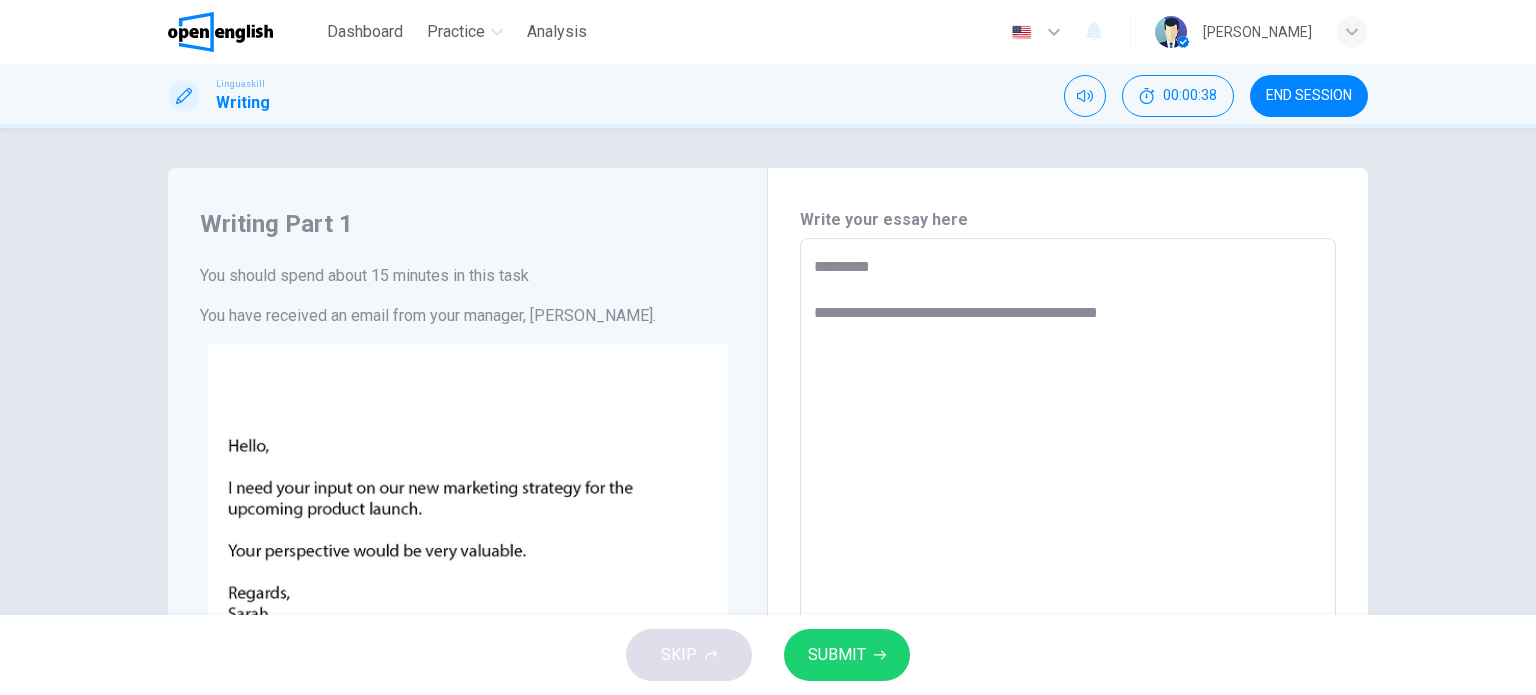 type on "**********" 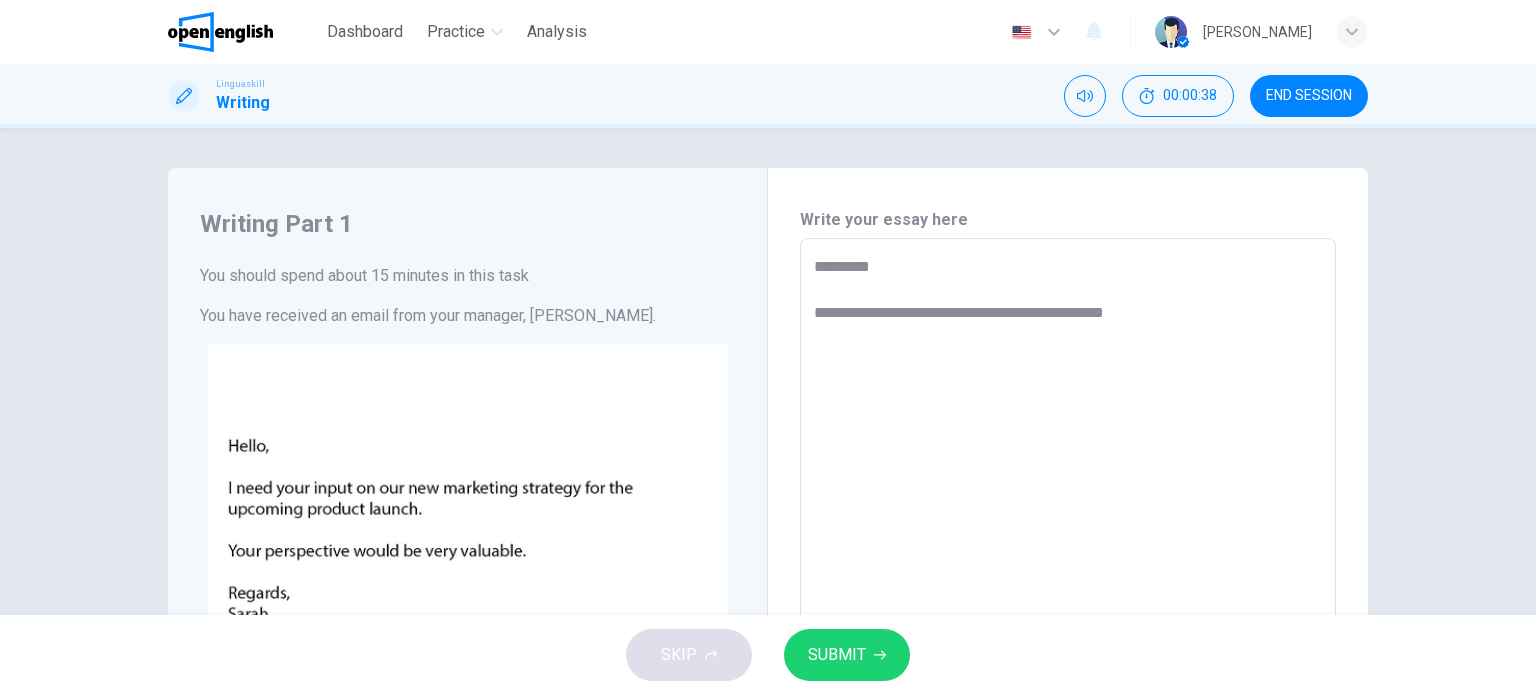 type on "**********" 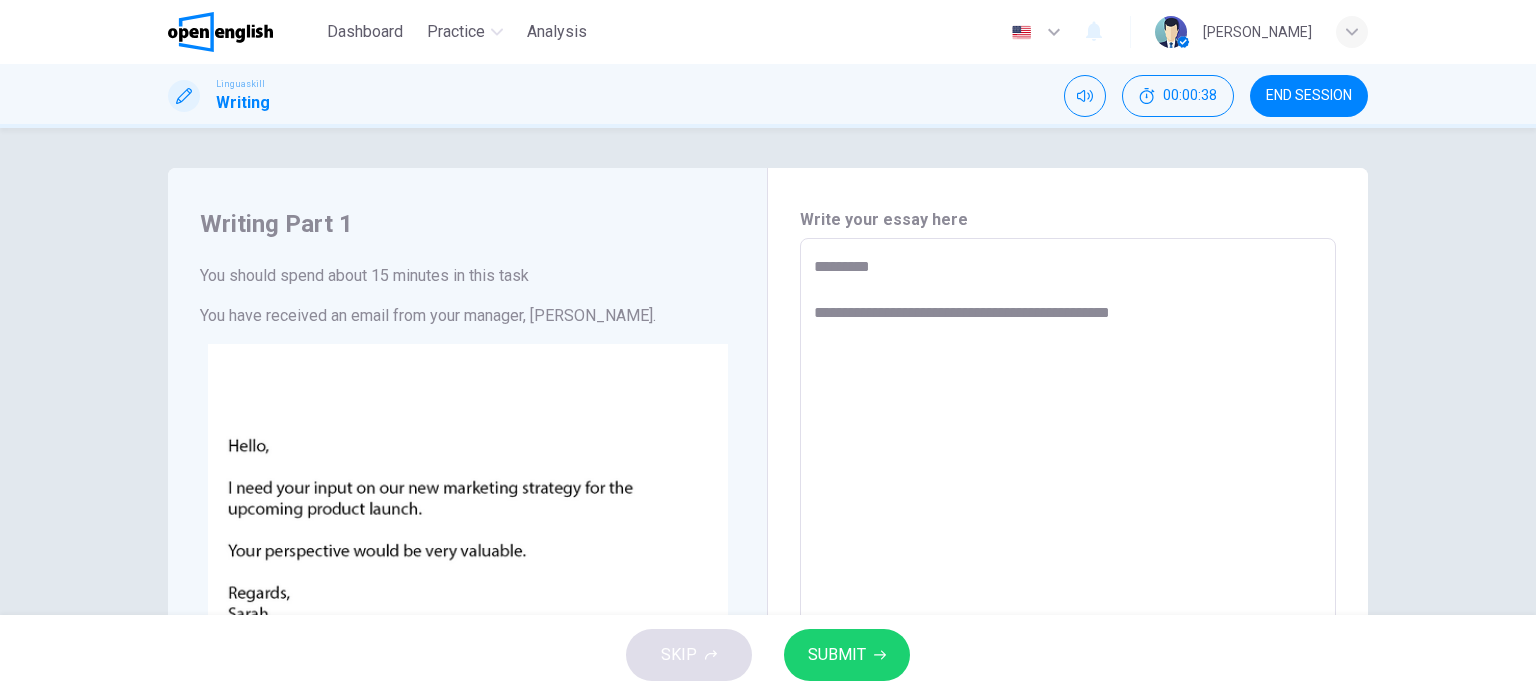 type on "*" 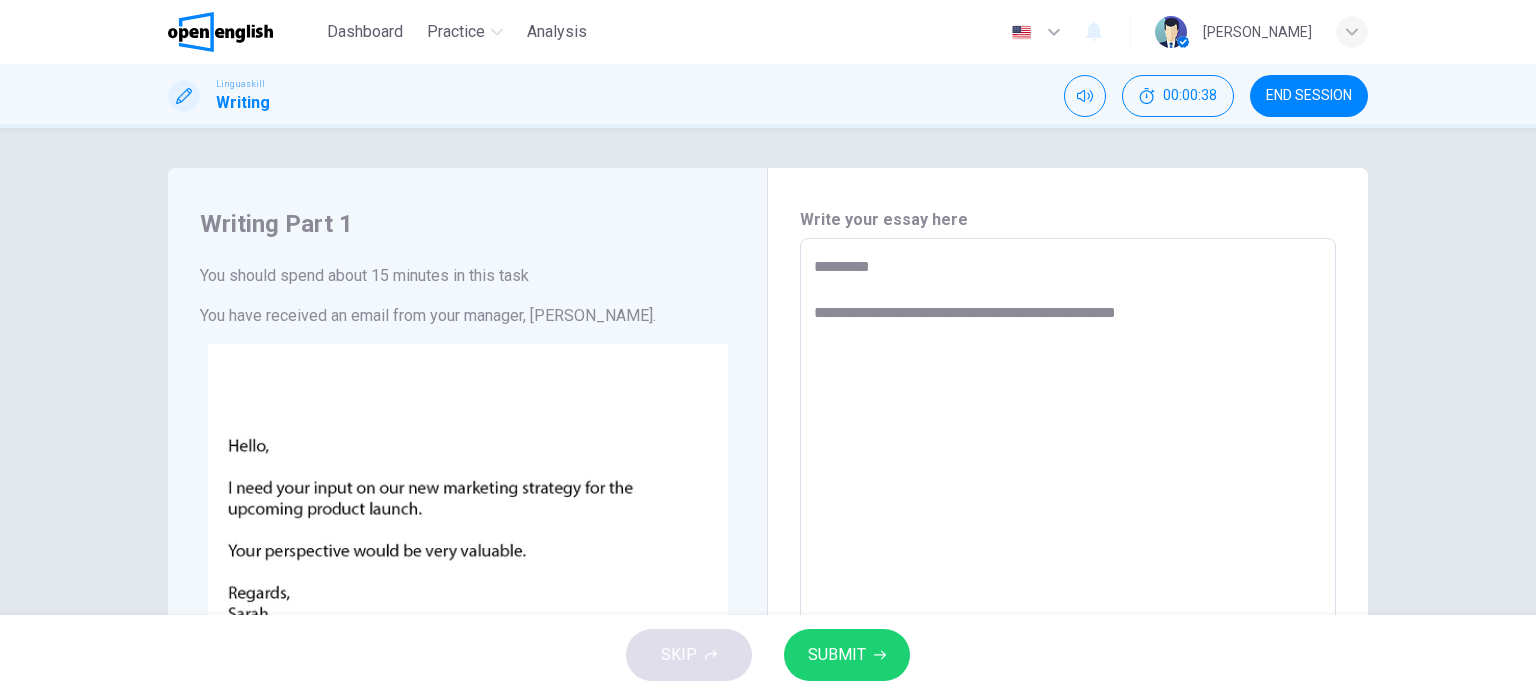 type on "**********" 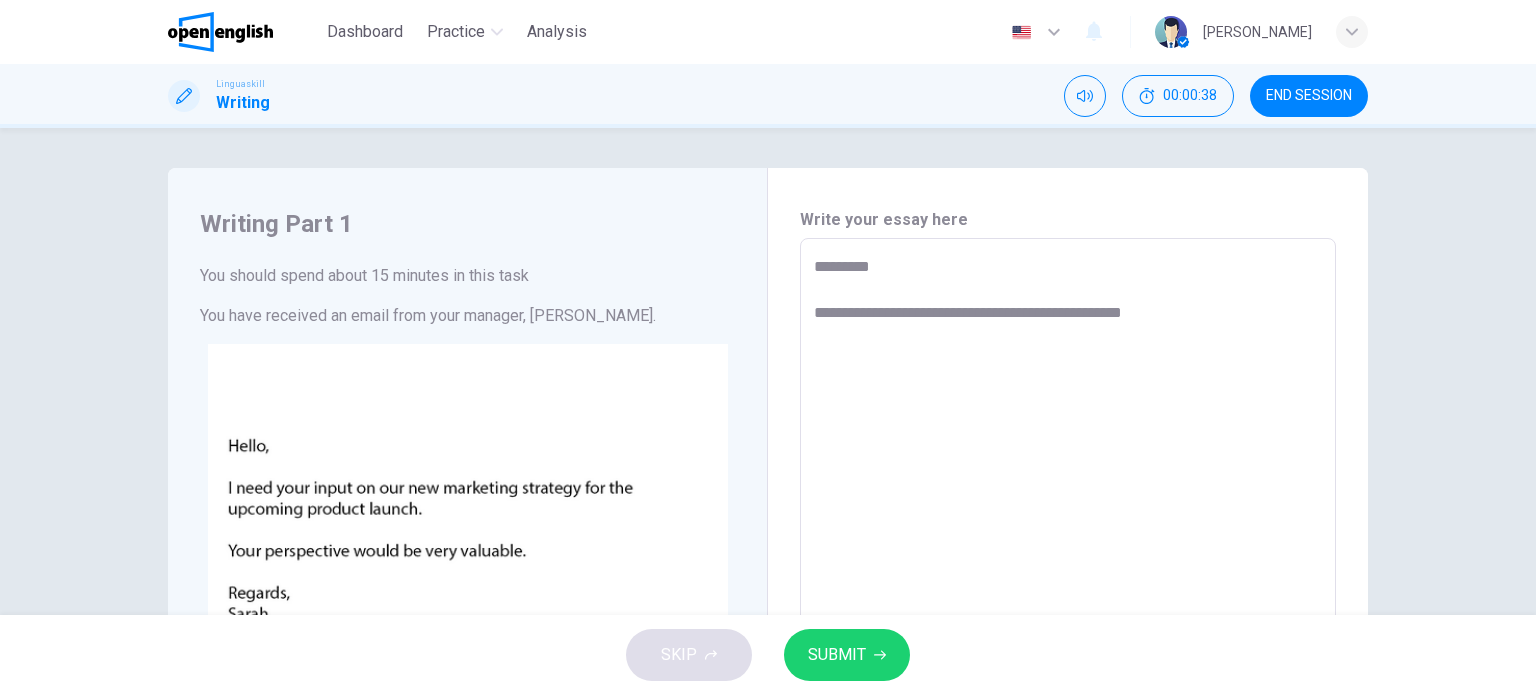 type on "*" 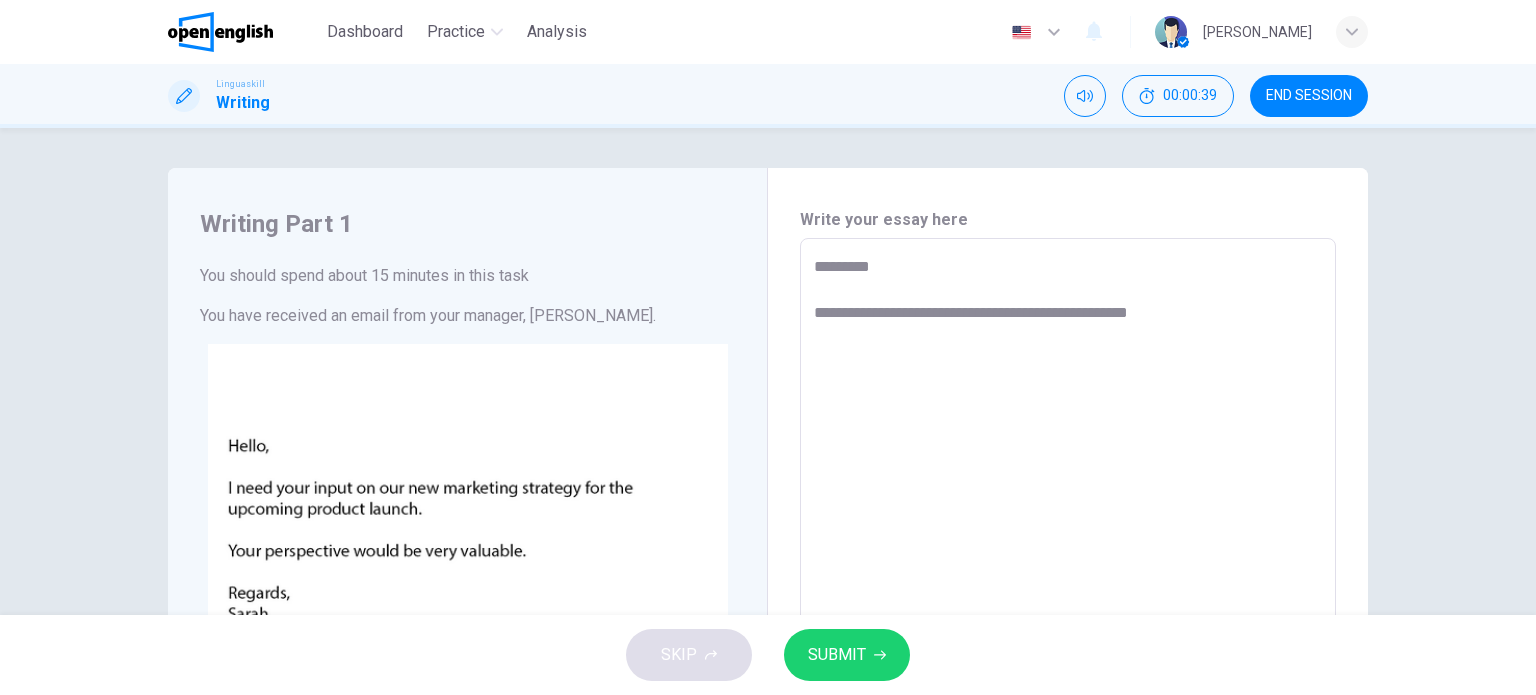 type on "*" 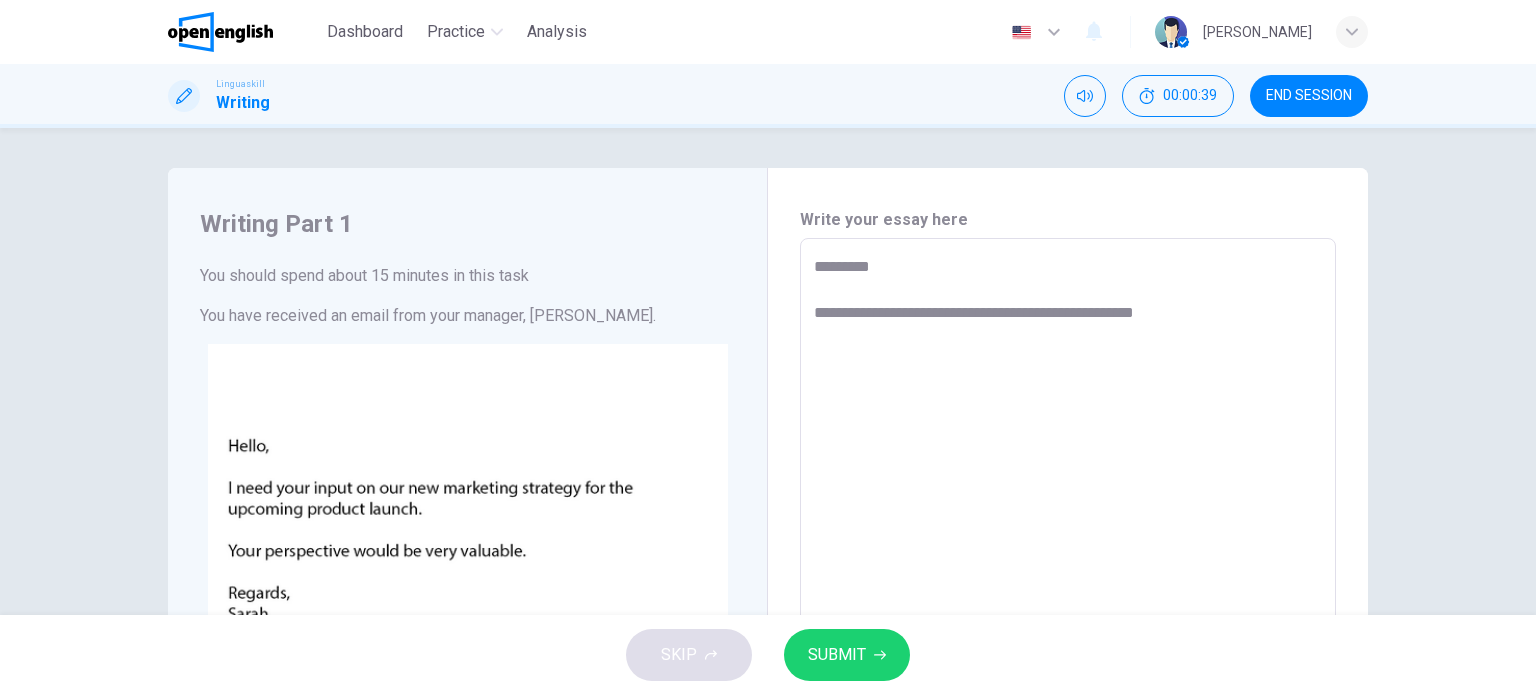 type on "*" 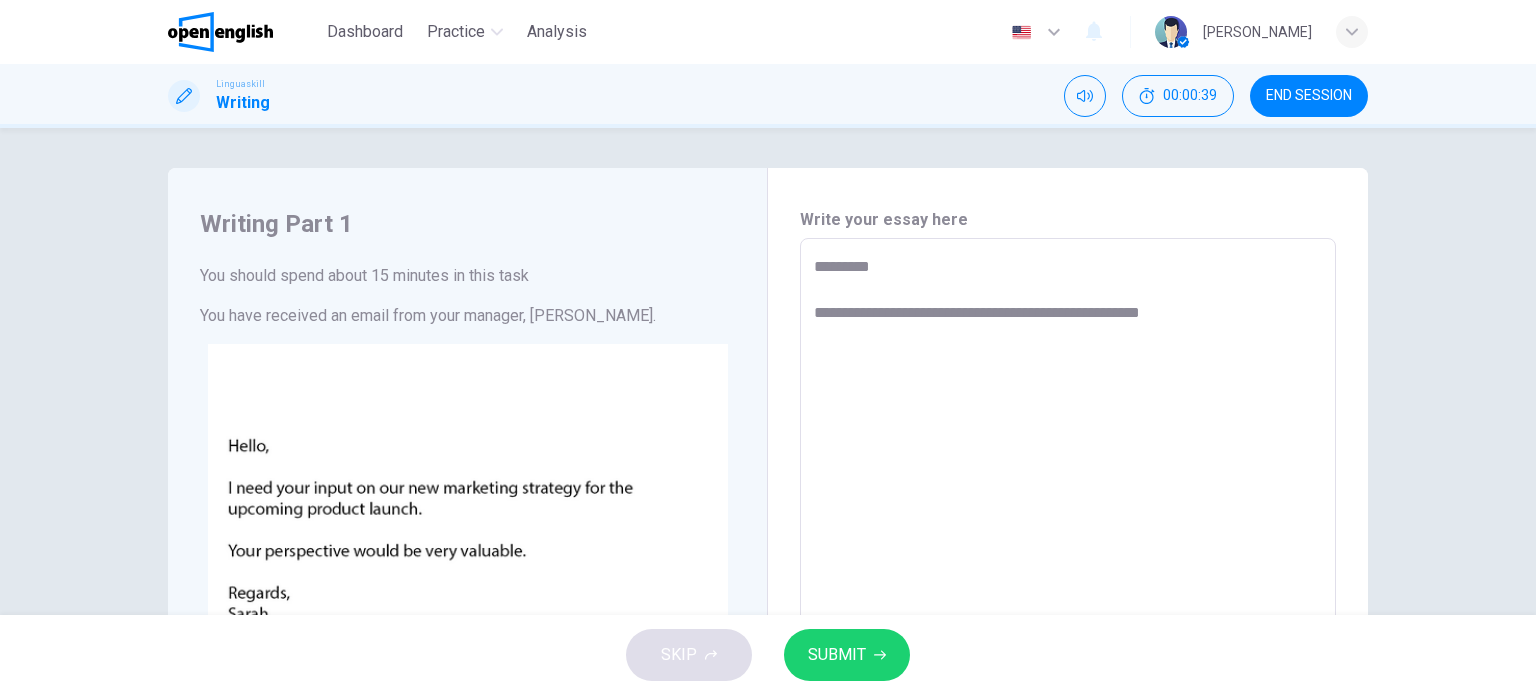 type on "**********" 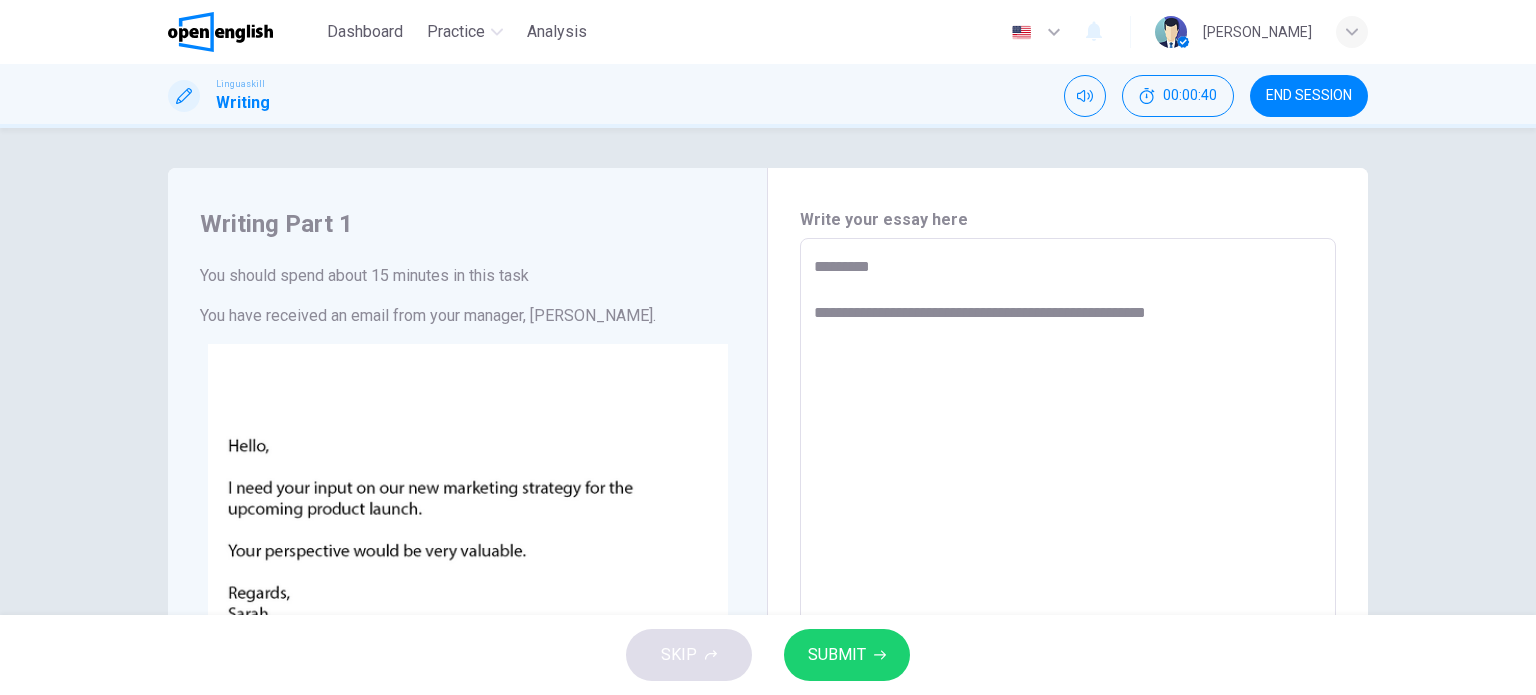 type on "**********" 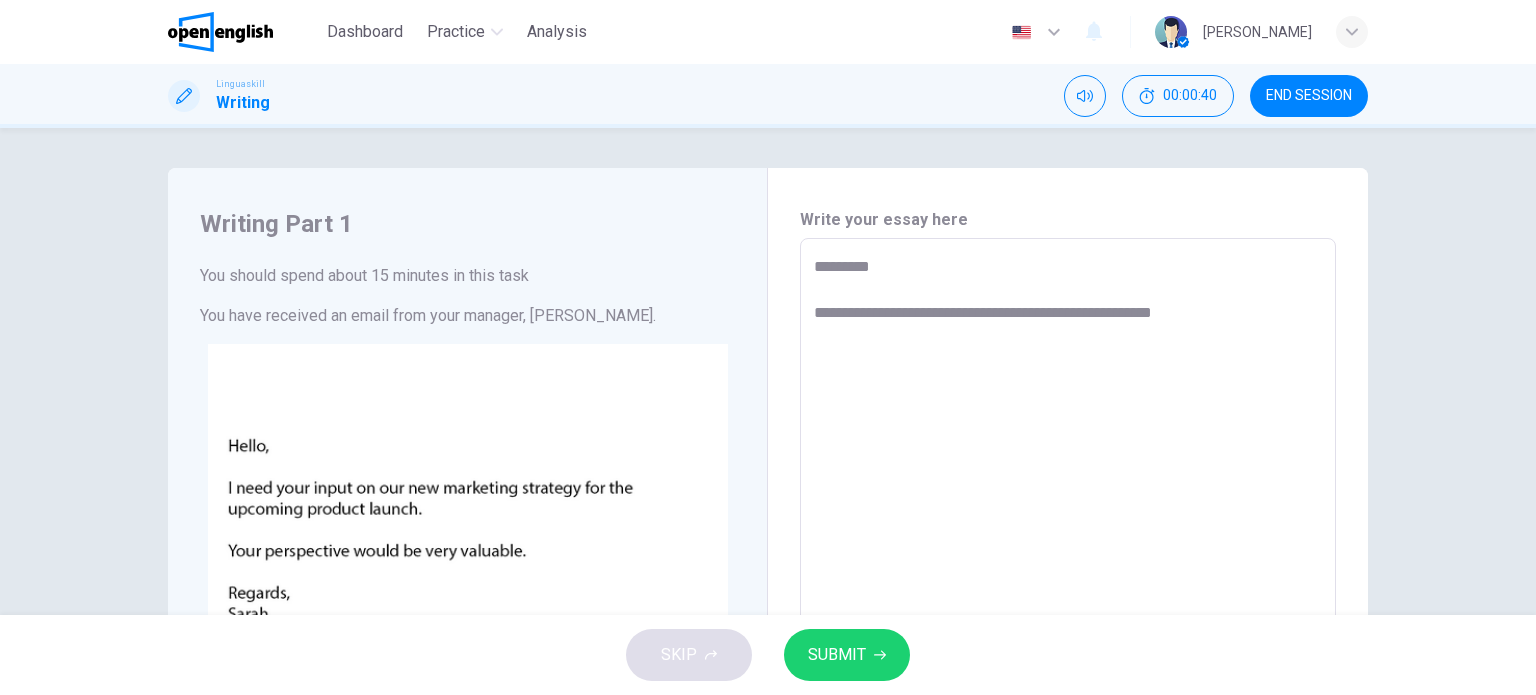 type on "*" 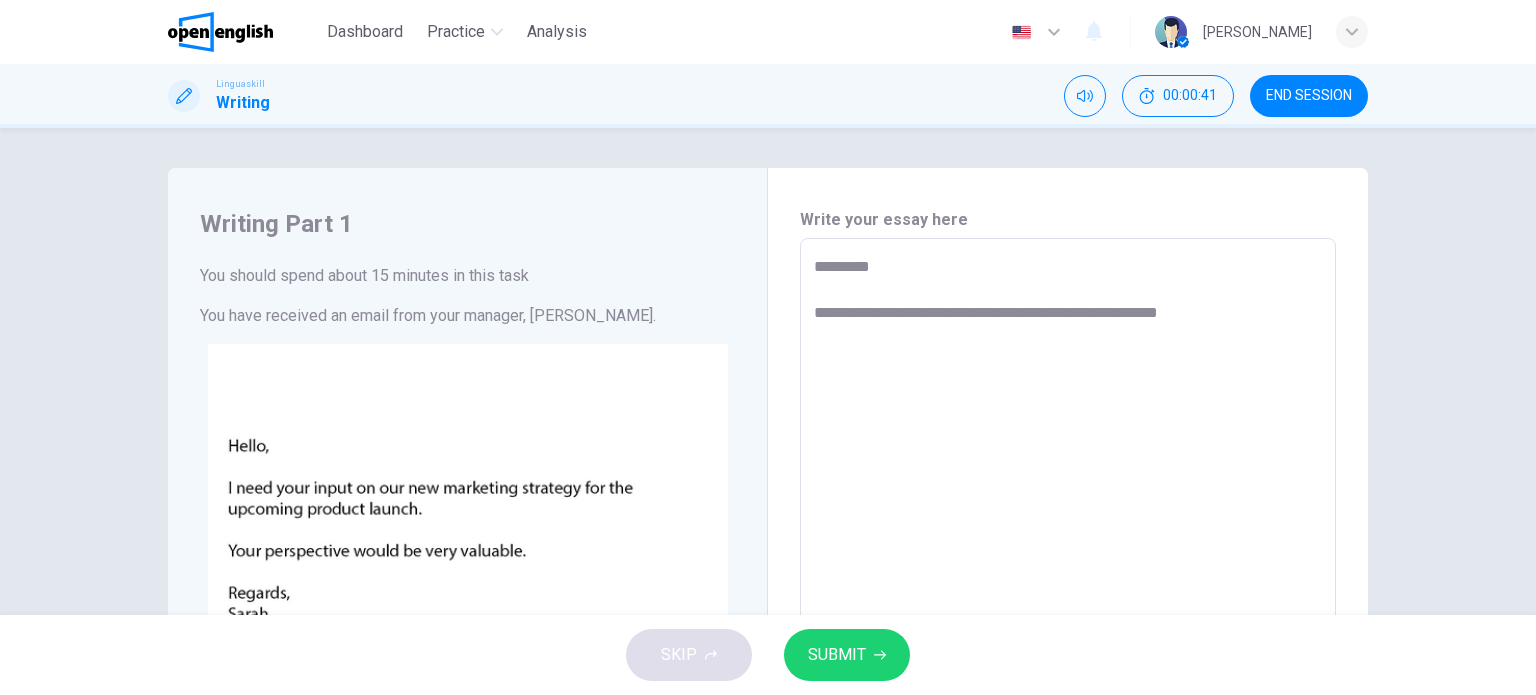 type on "**********" 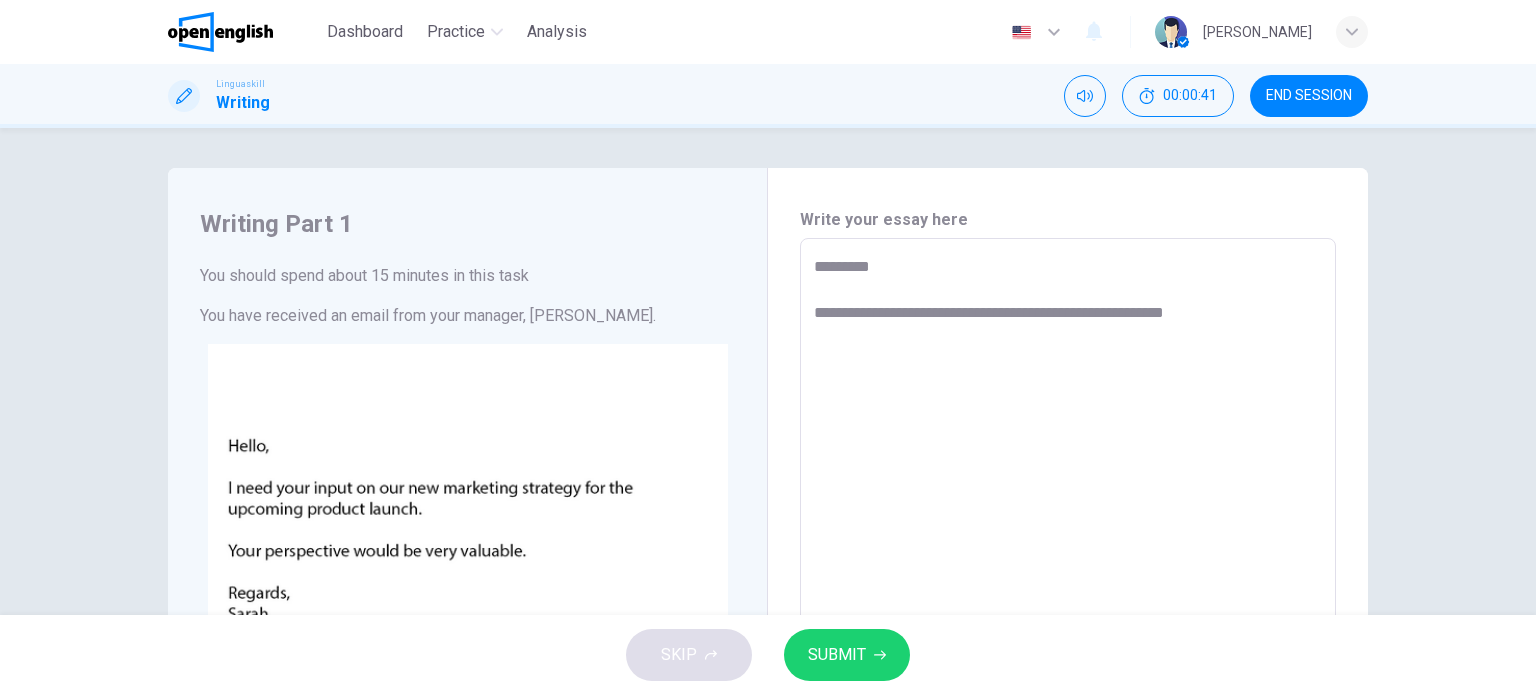 type on "*" 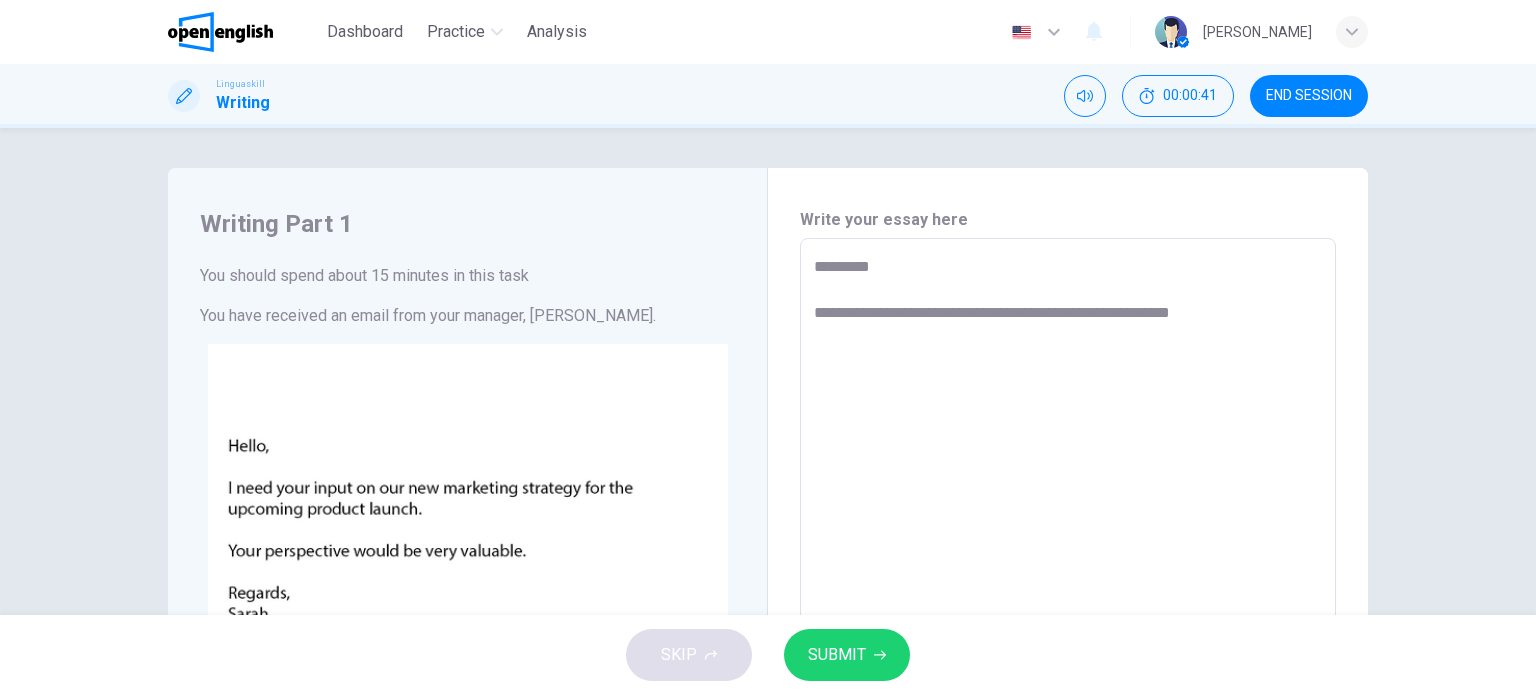 type on "*" 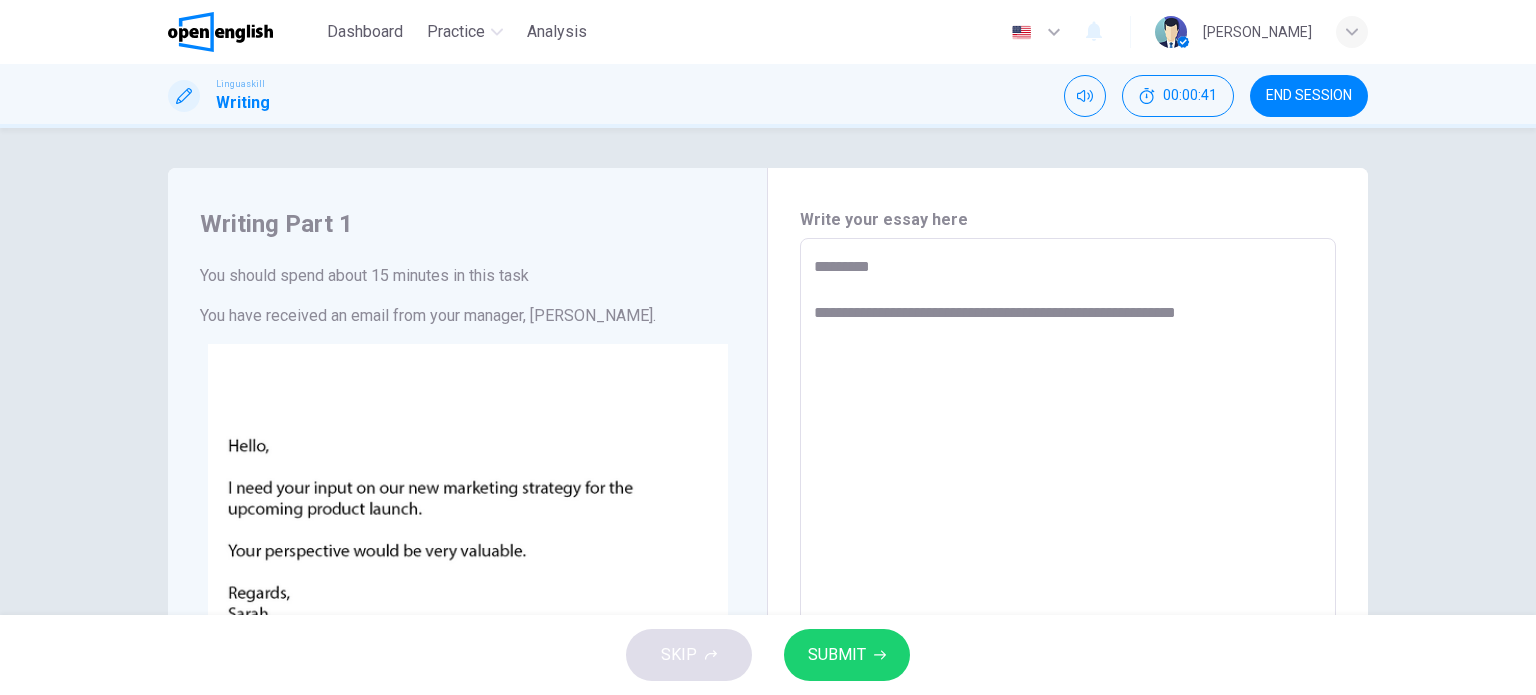type on "*" 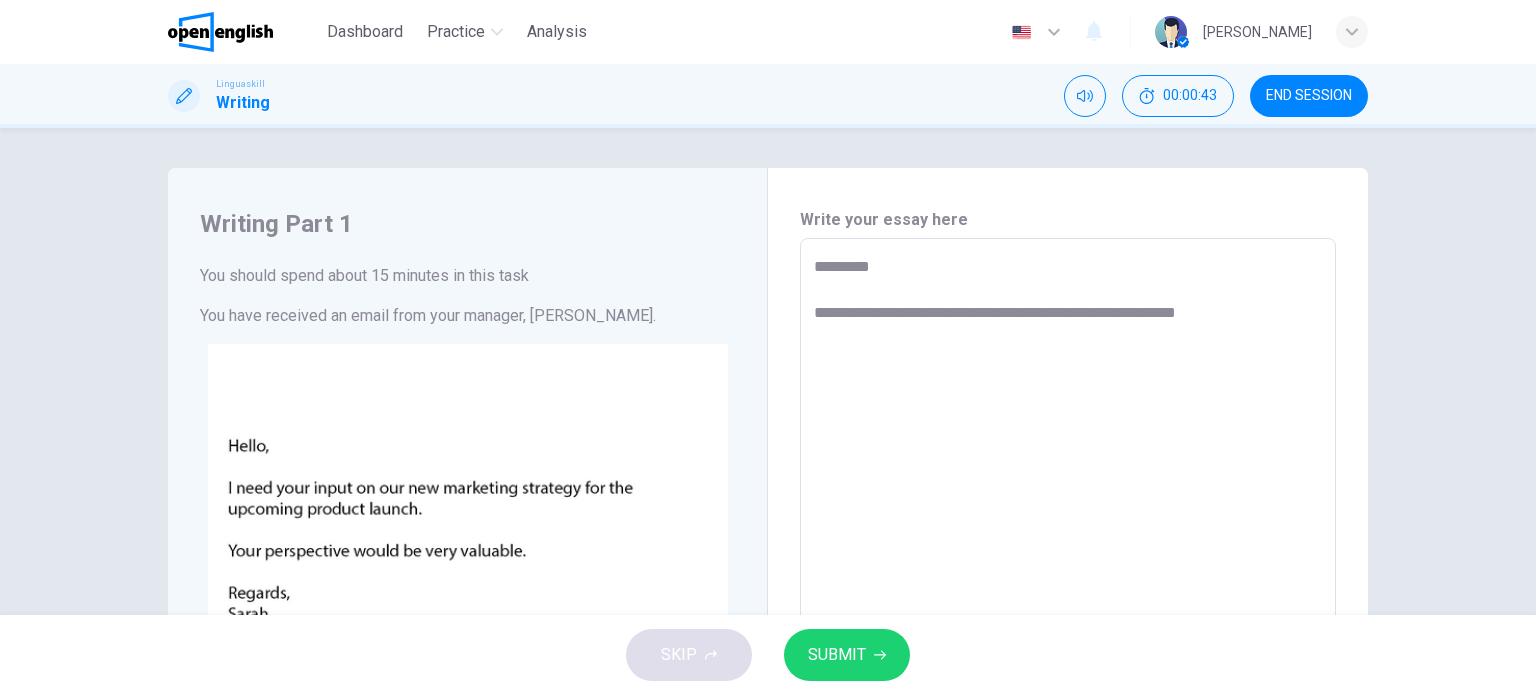 type on "**********" 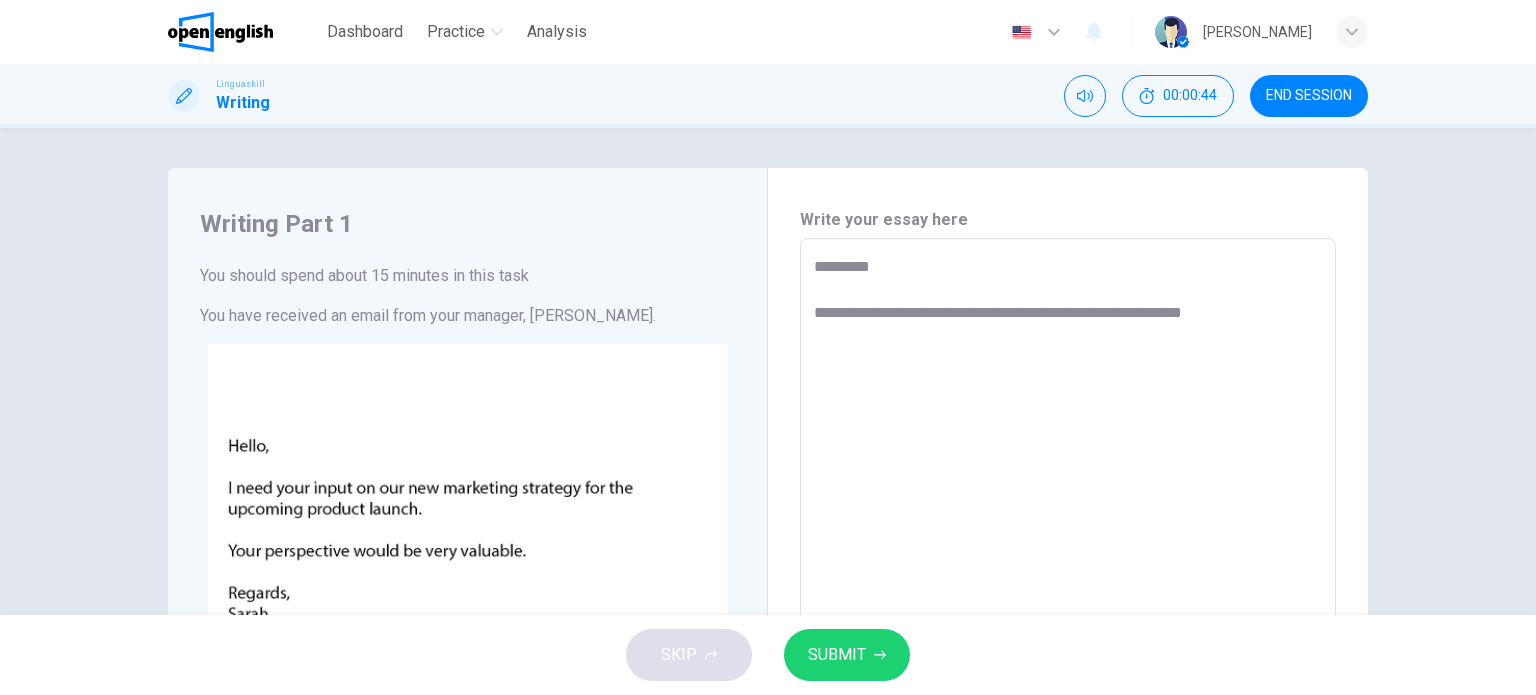 type on "**********" 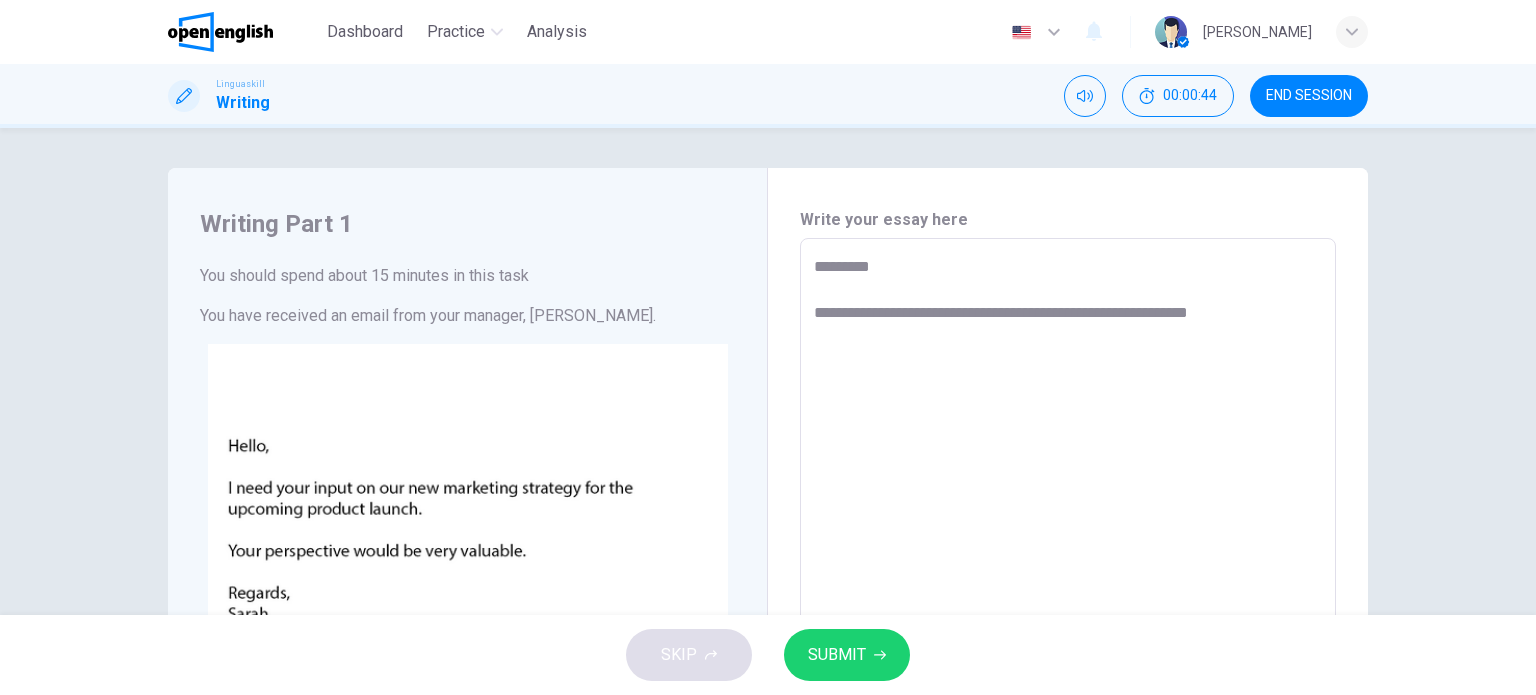 type on "*" 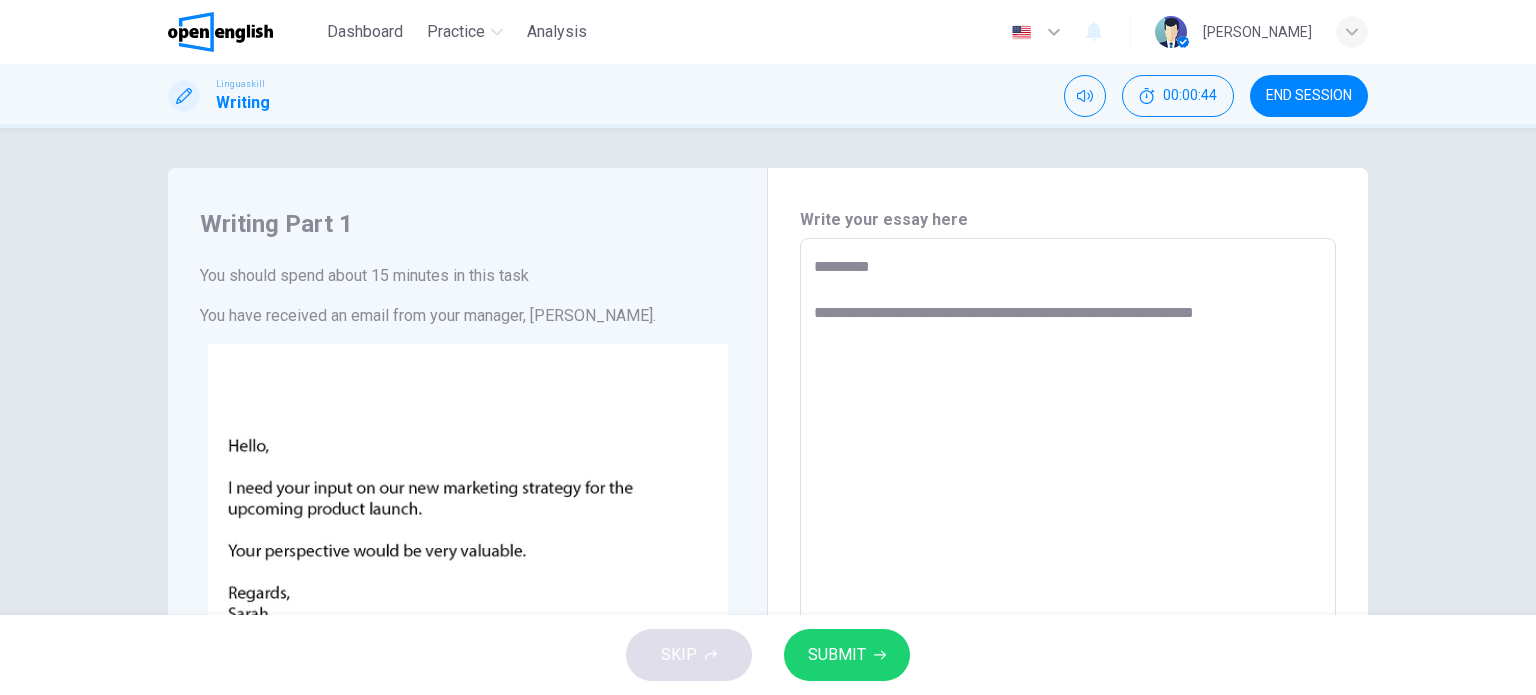 type on "*" 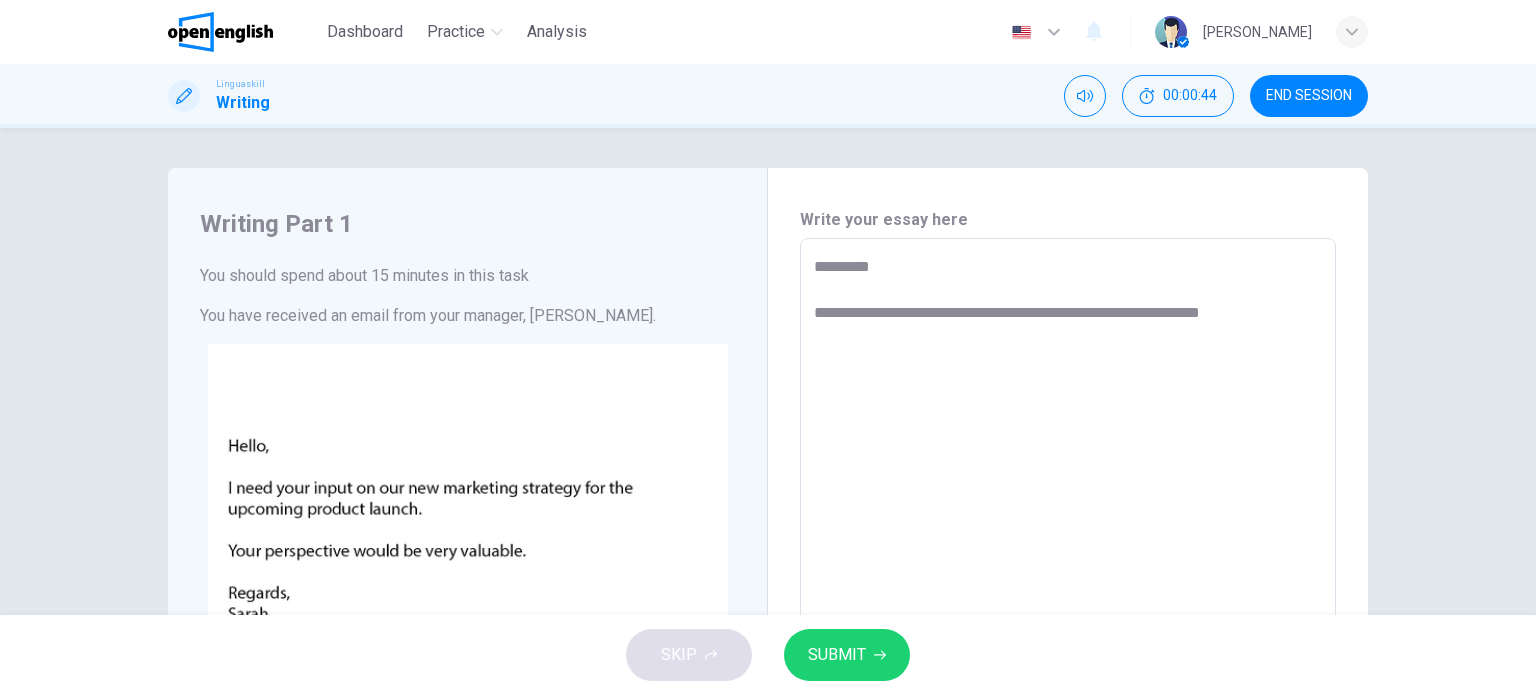 type on "*" 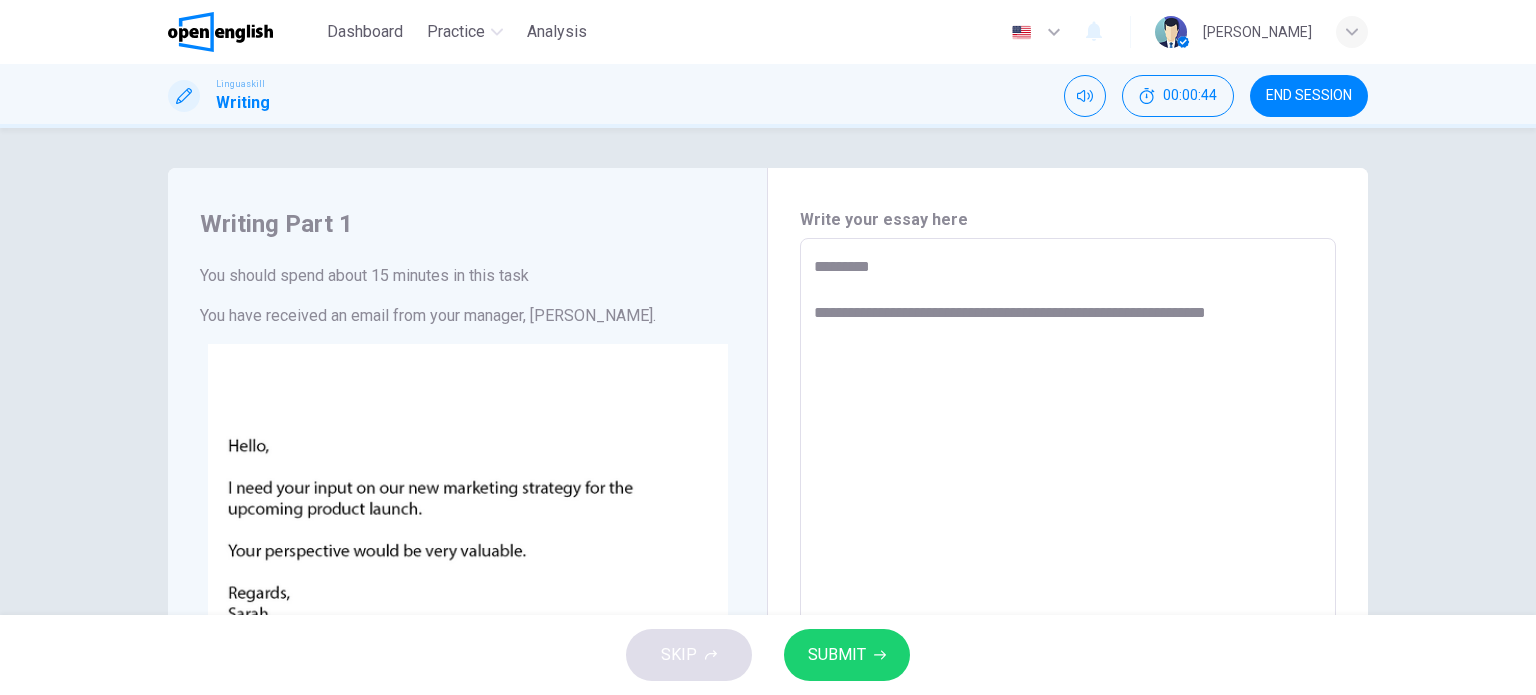 type on "*" 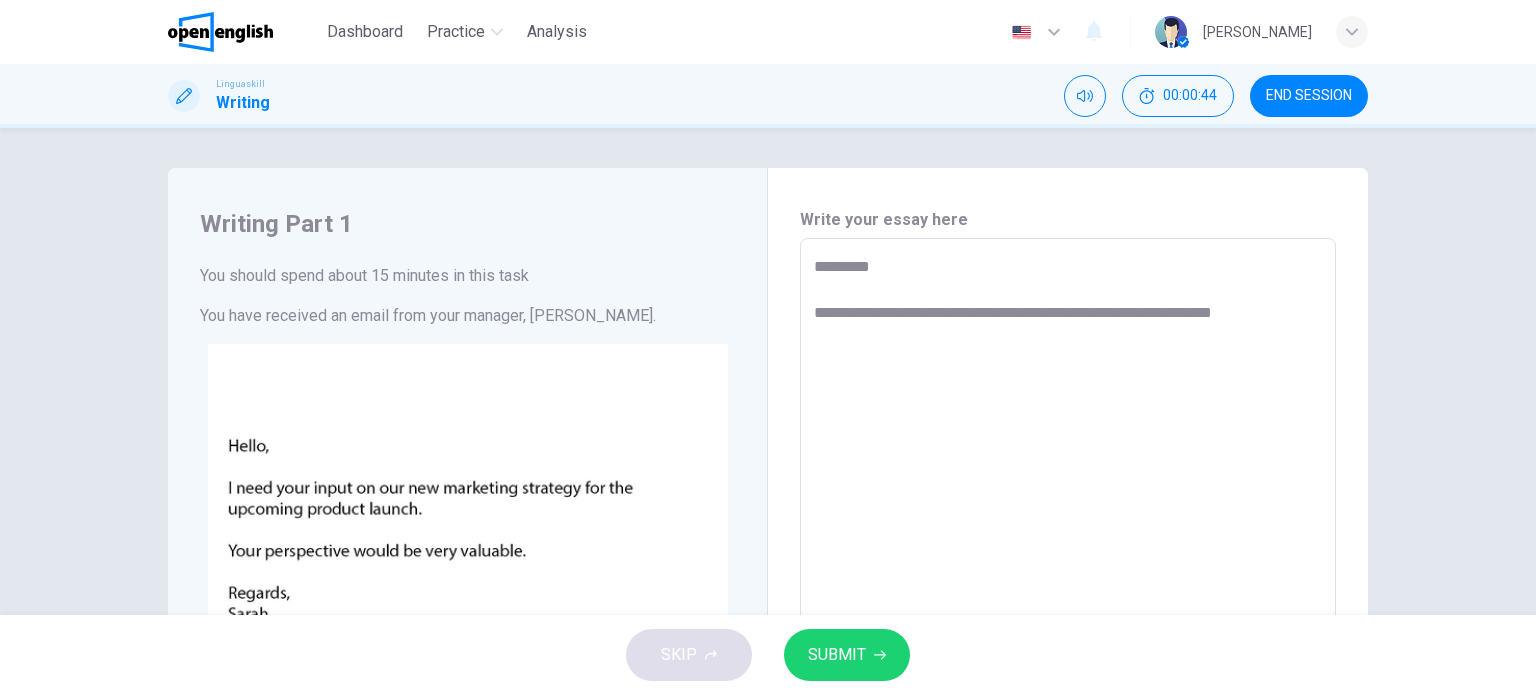 type on "*" 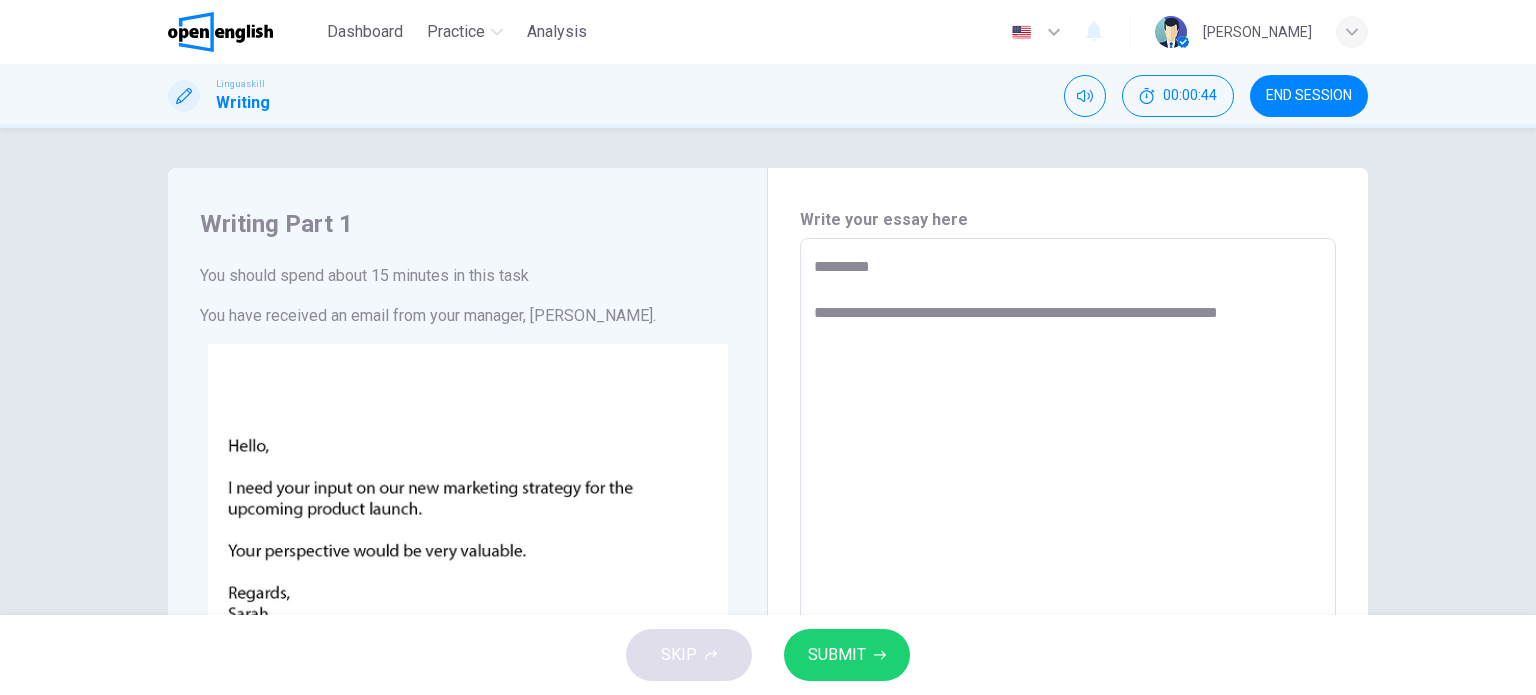 type on "**********" 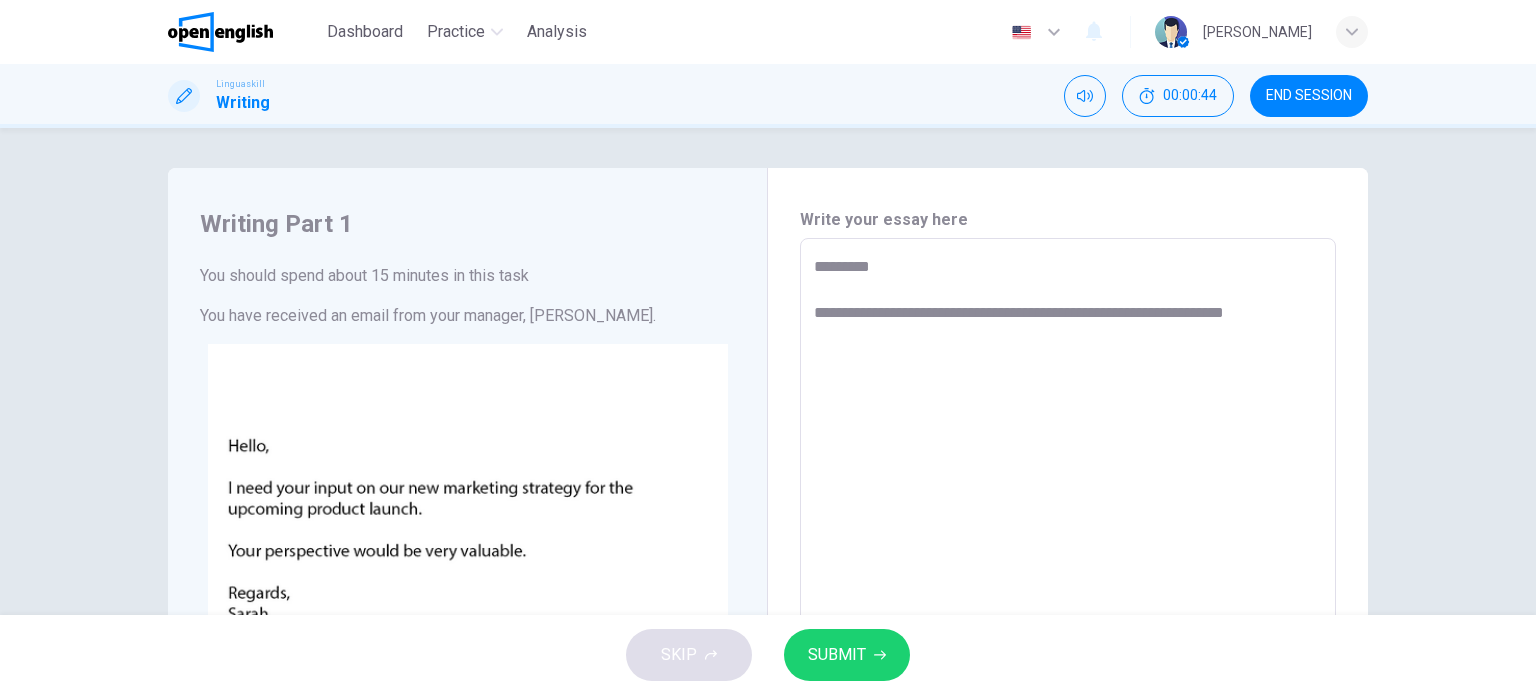 type on "*" 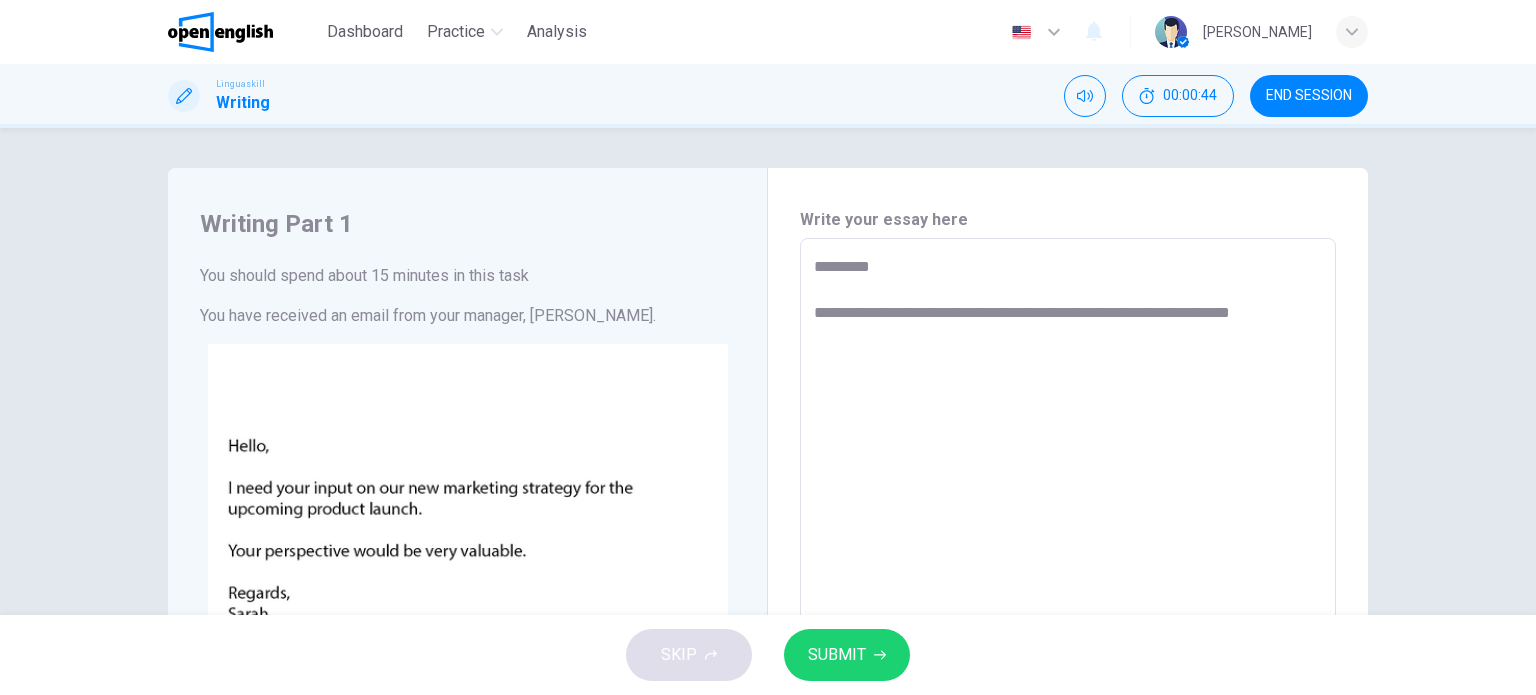 type on "*" 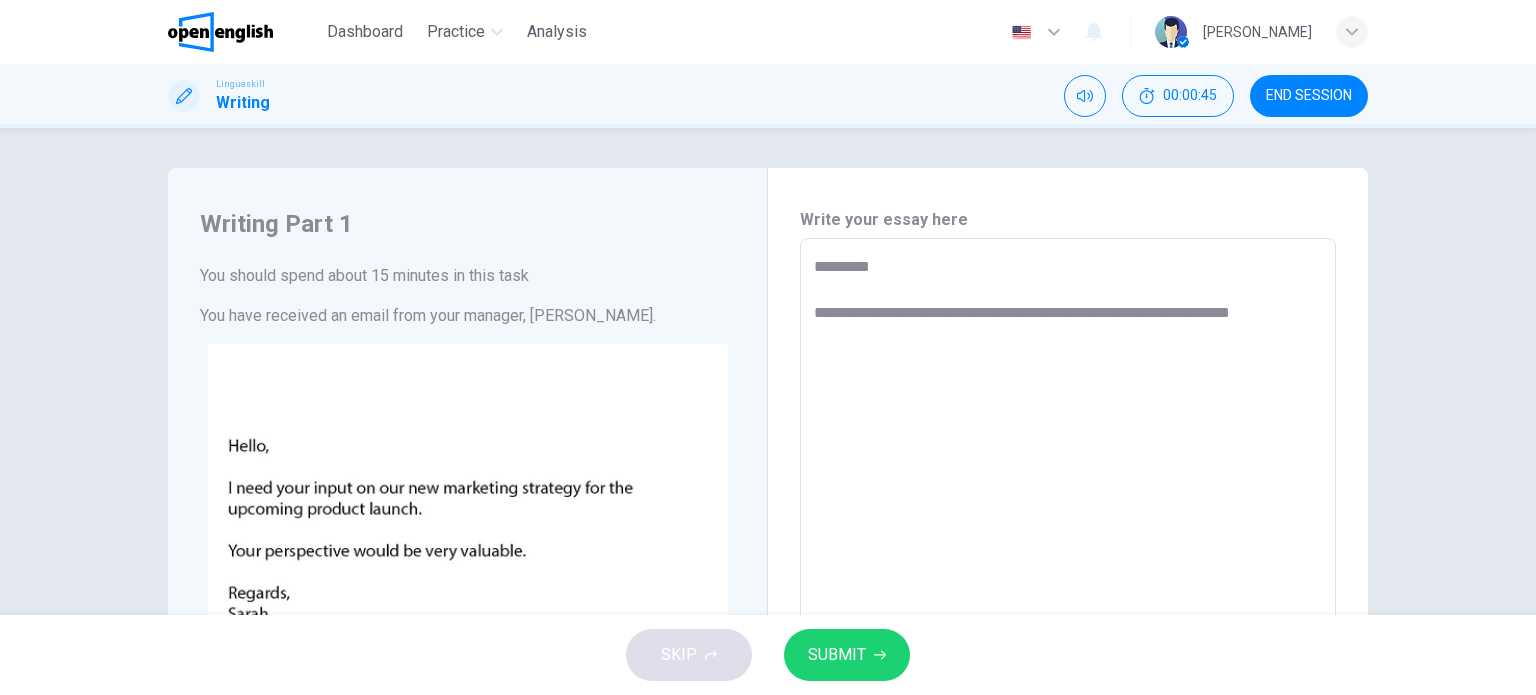 type on "**********" 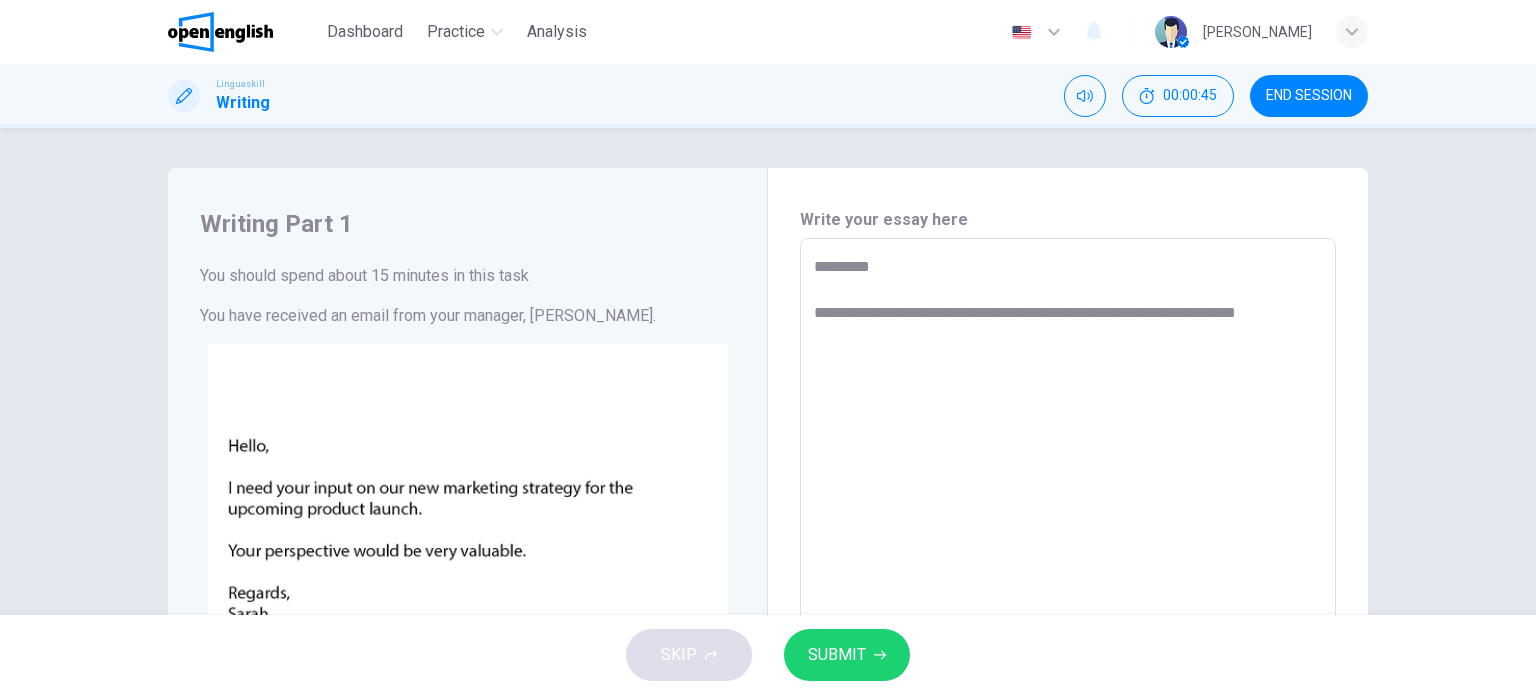 type on "*" 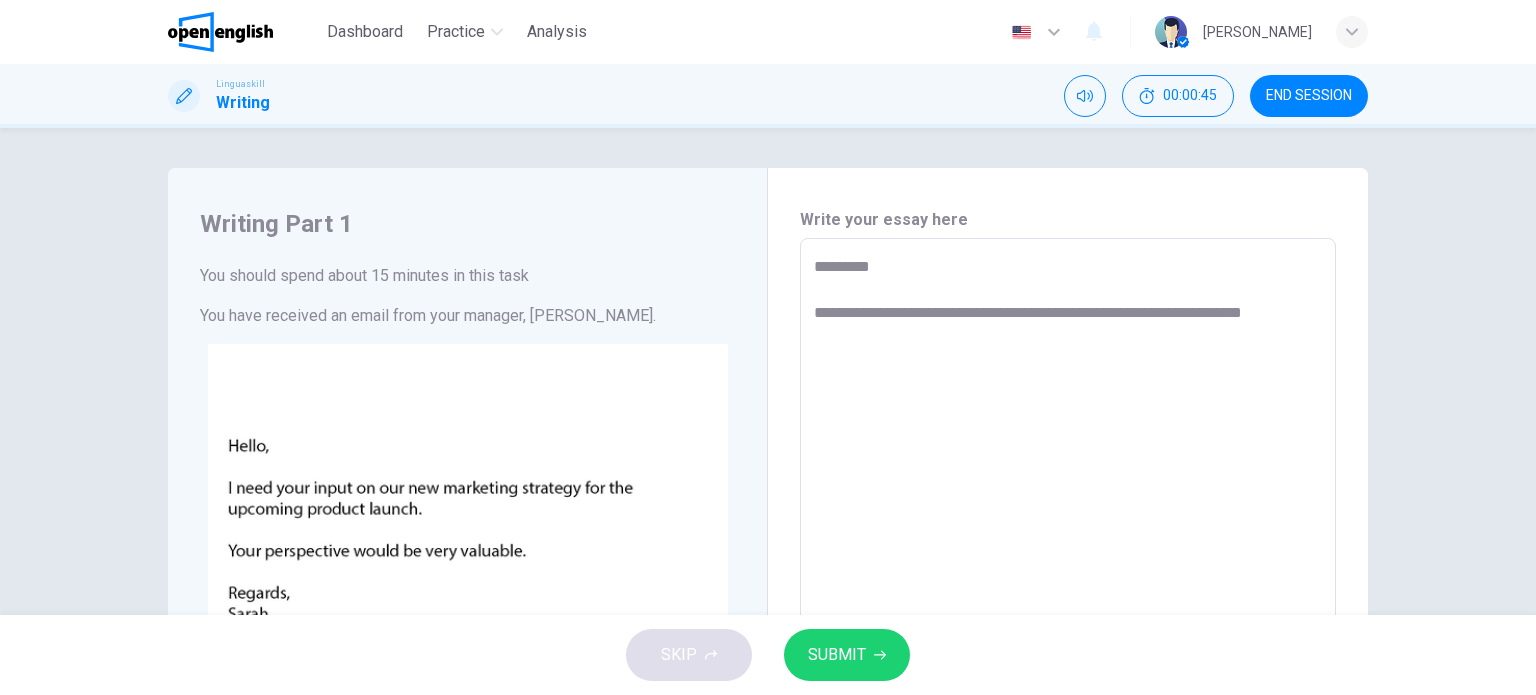 type on "*" 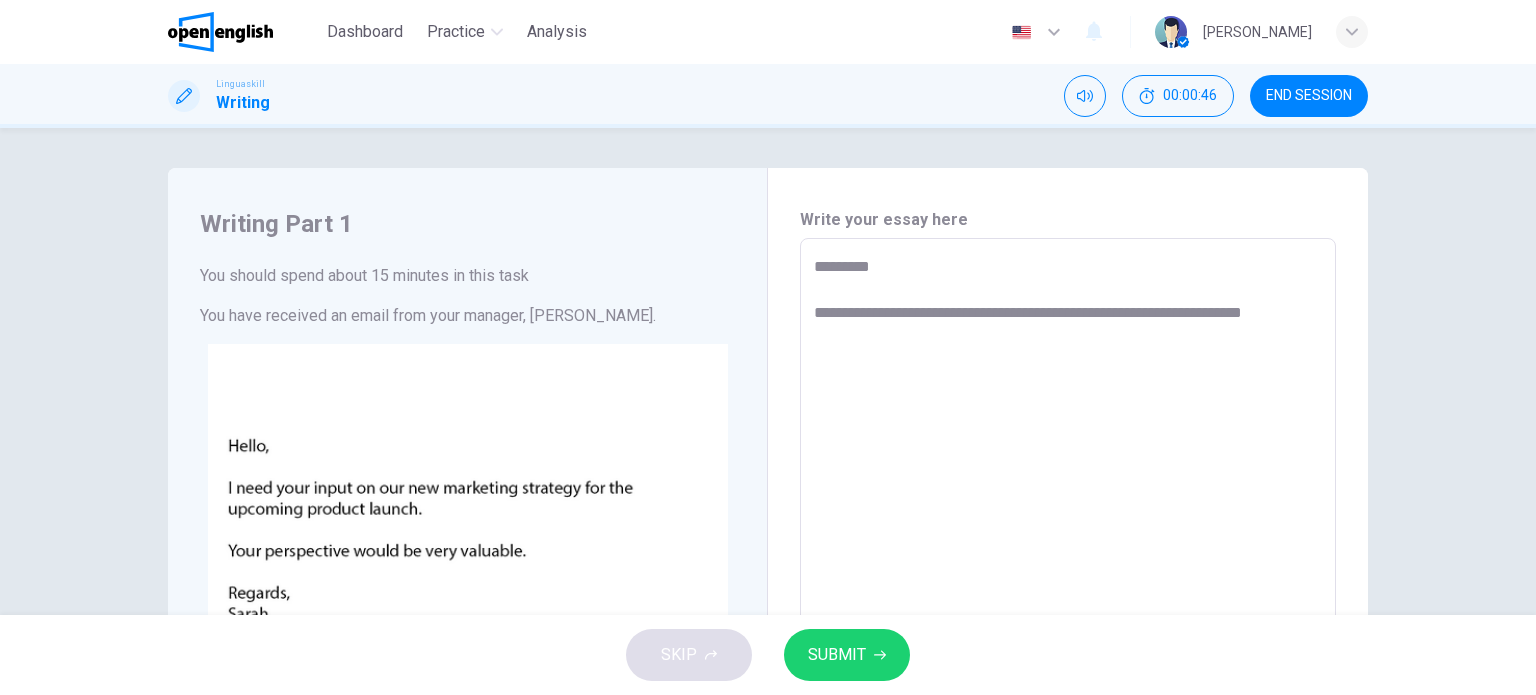 type on "**********" 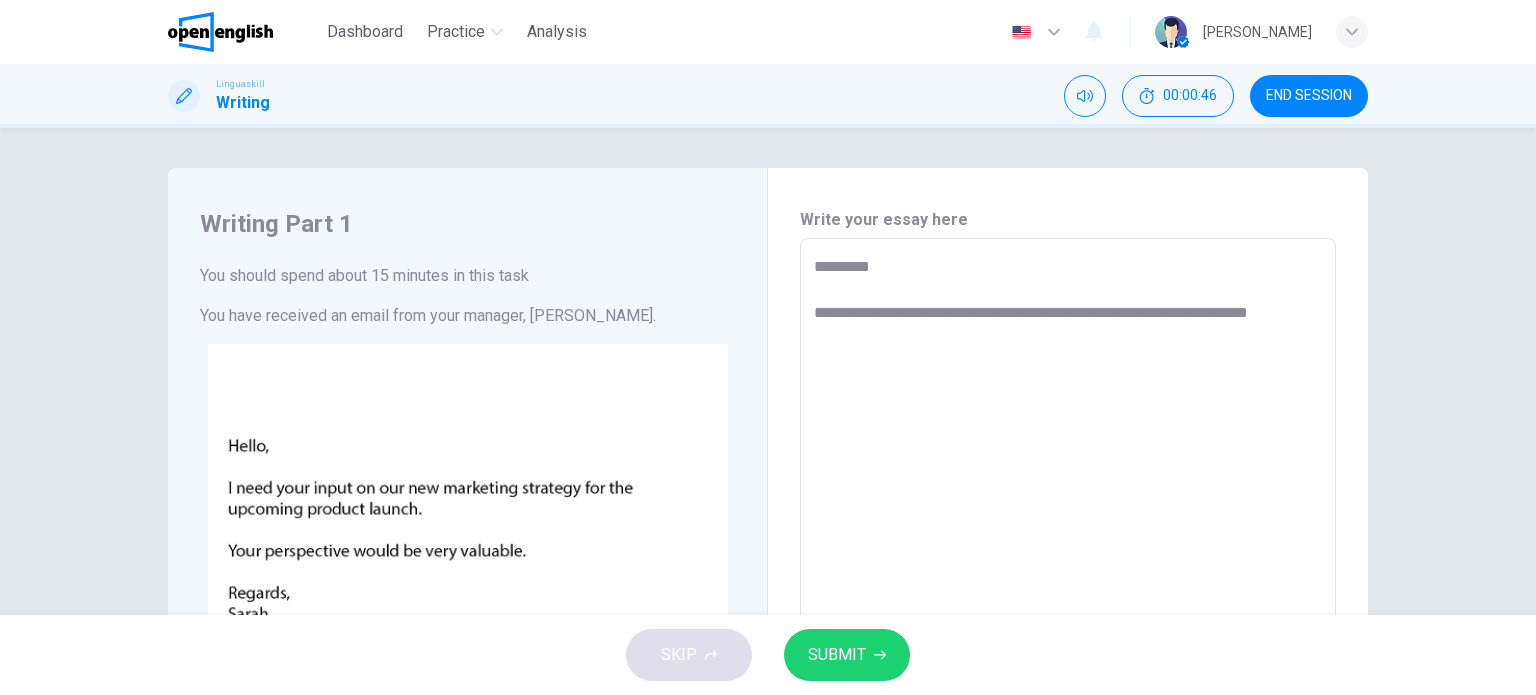 type on "**********" 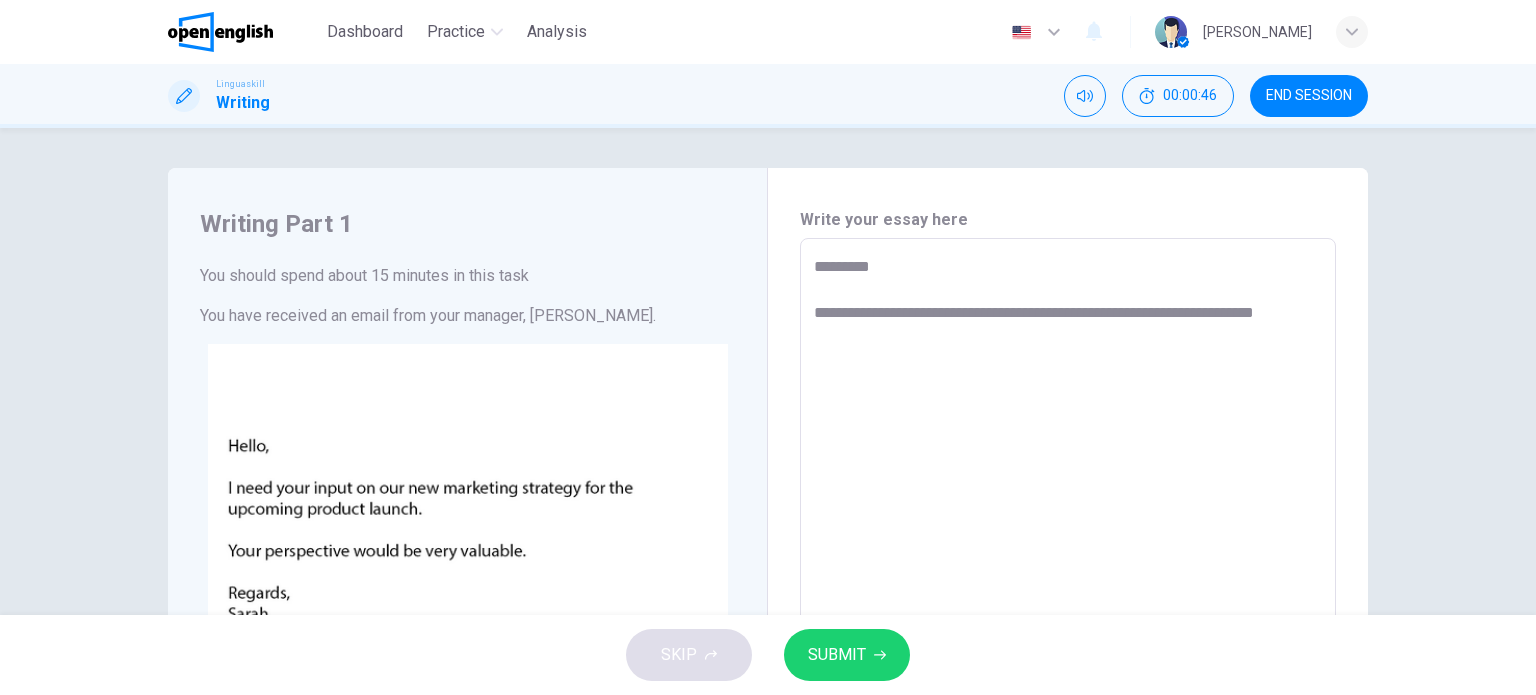 type on "**********" 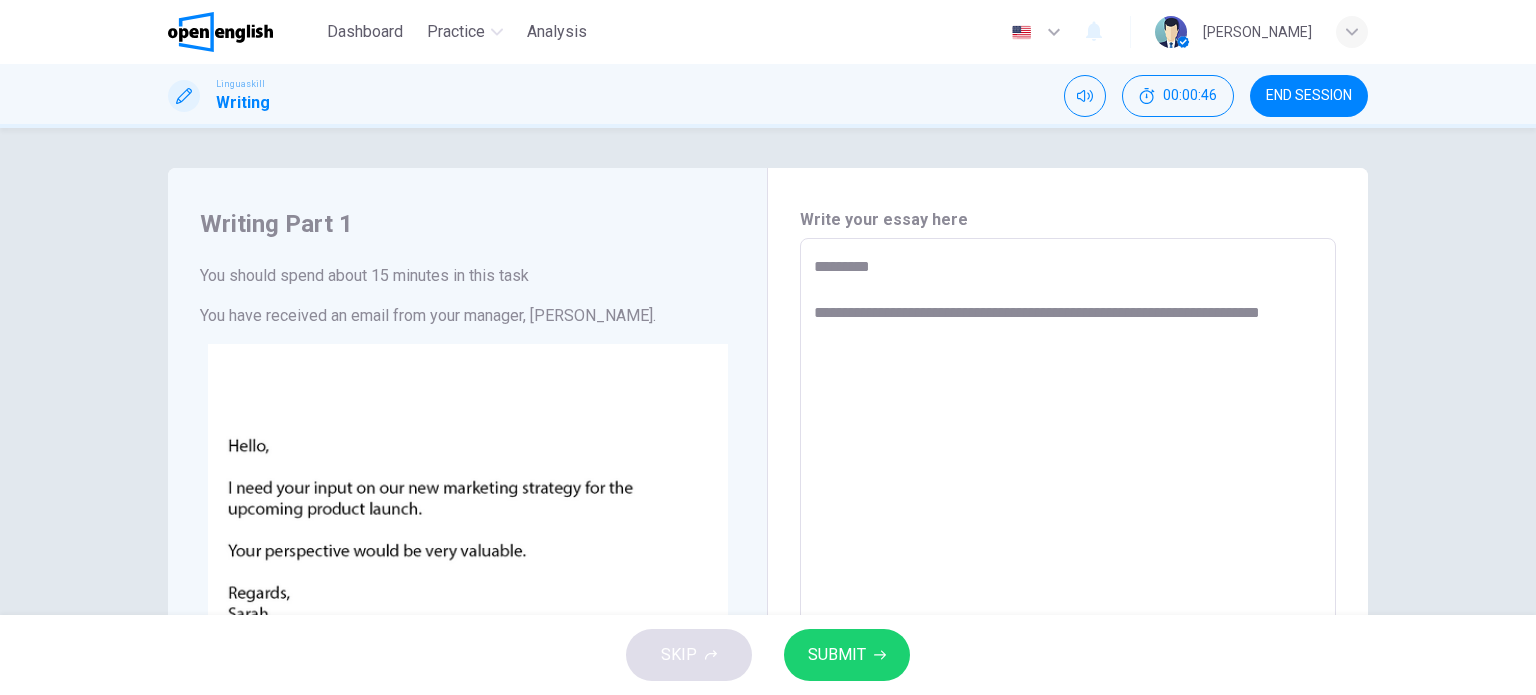type on "*" 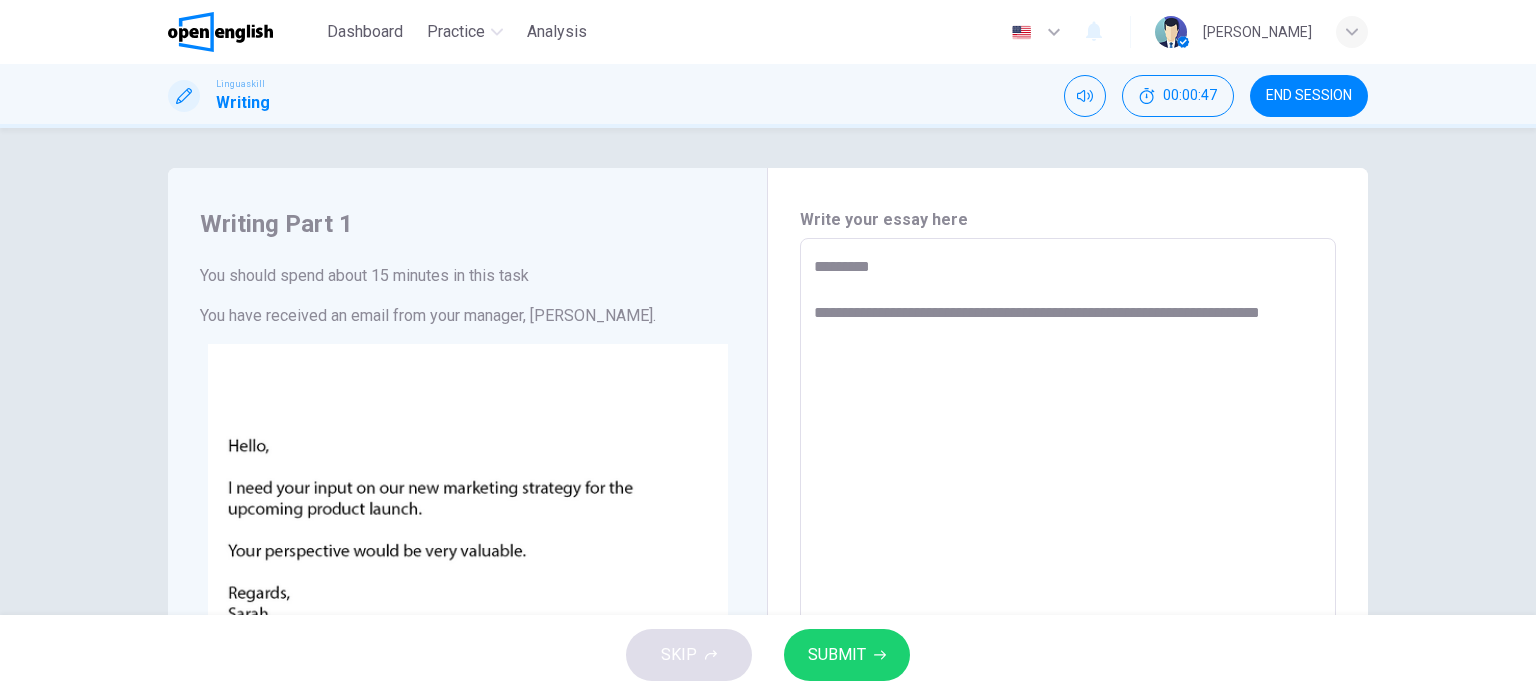 type on "**********" 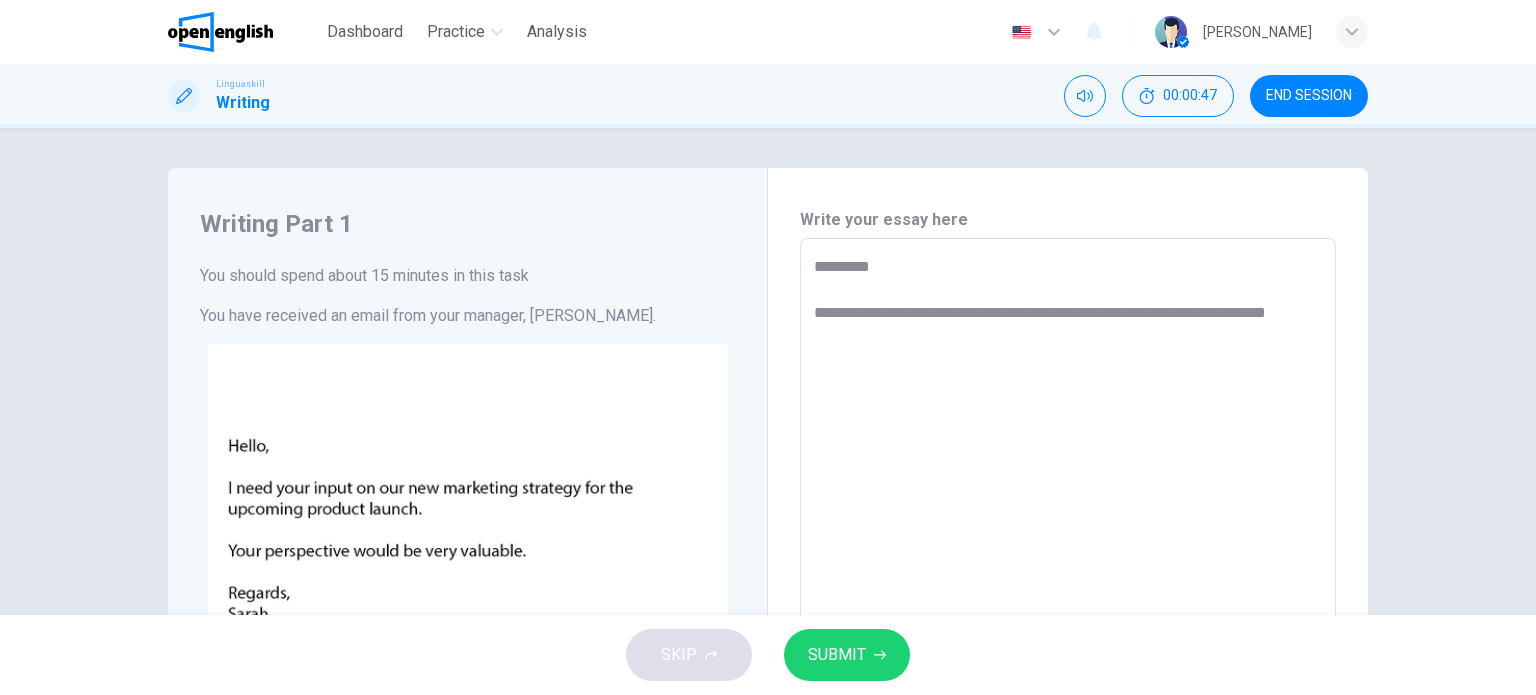 type on "*" 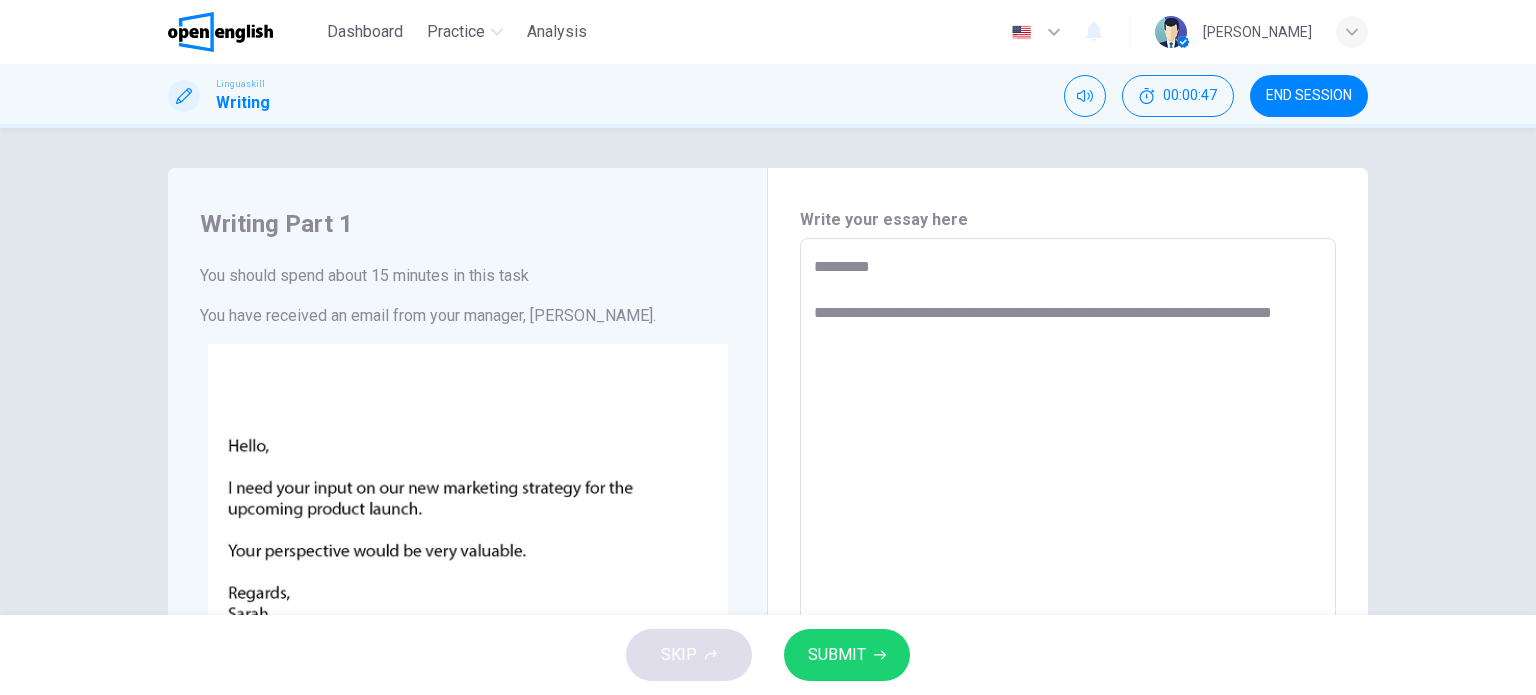 type on "*" 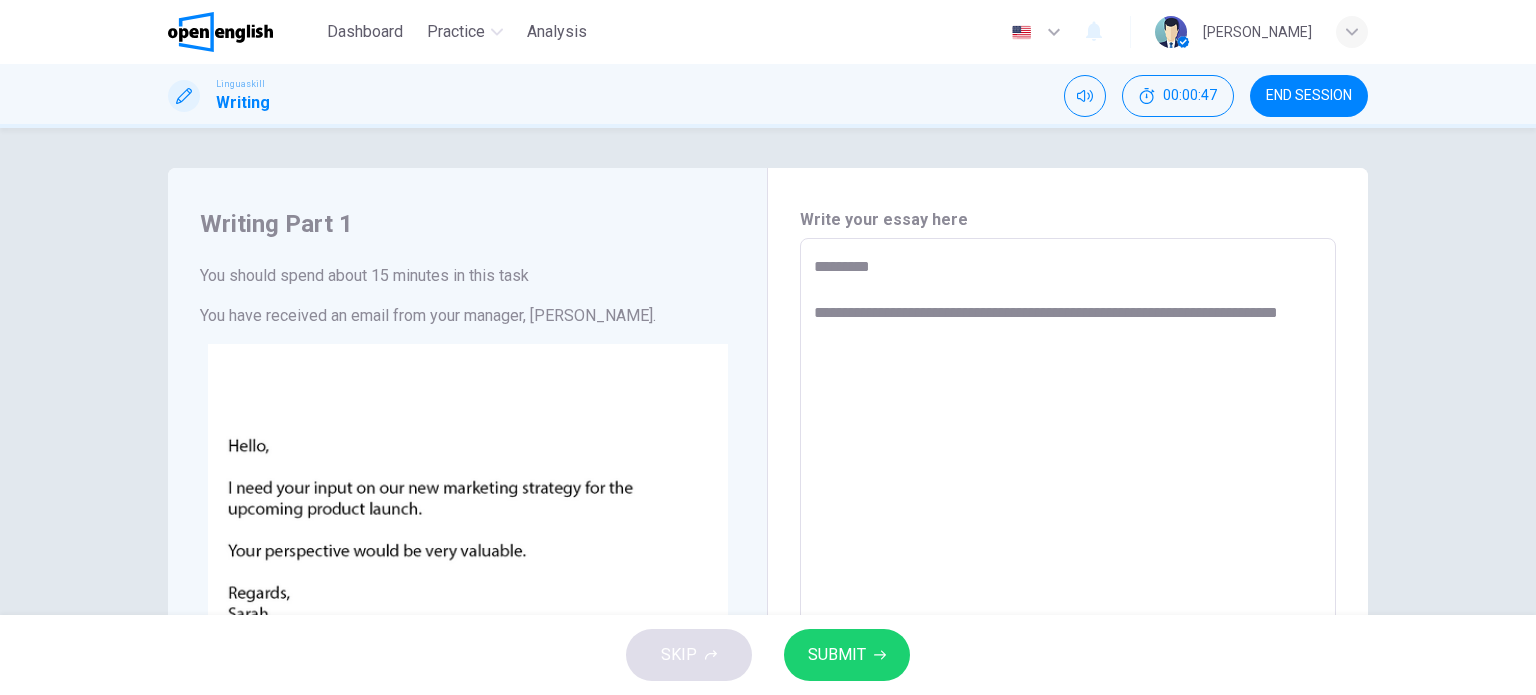 type on "*" 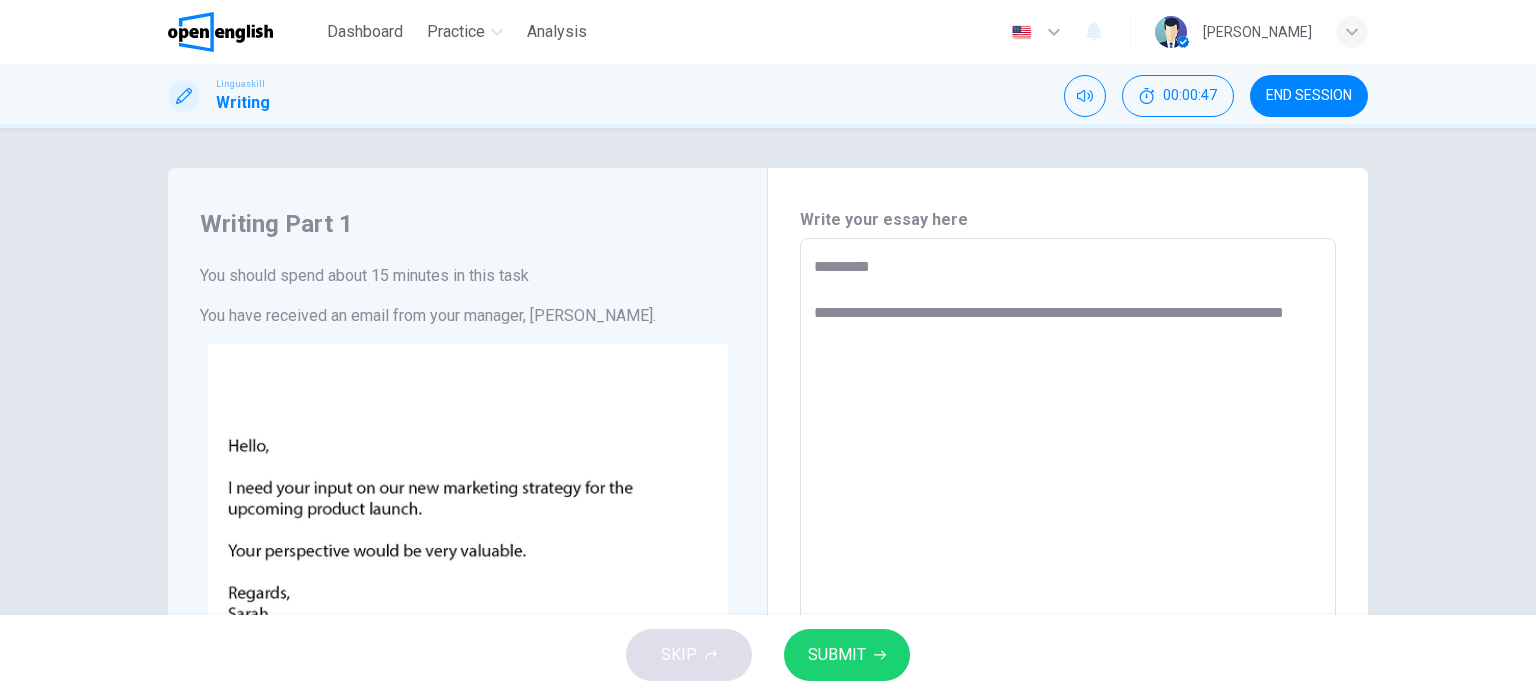 type on "*" 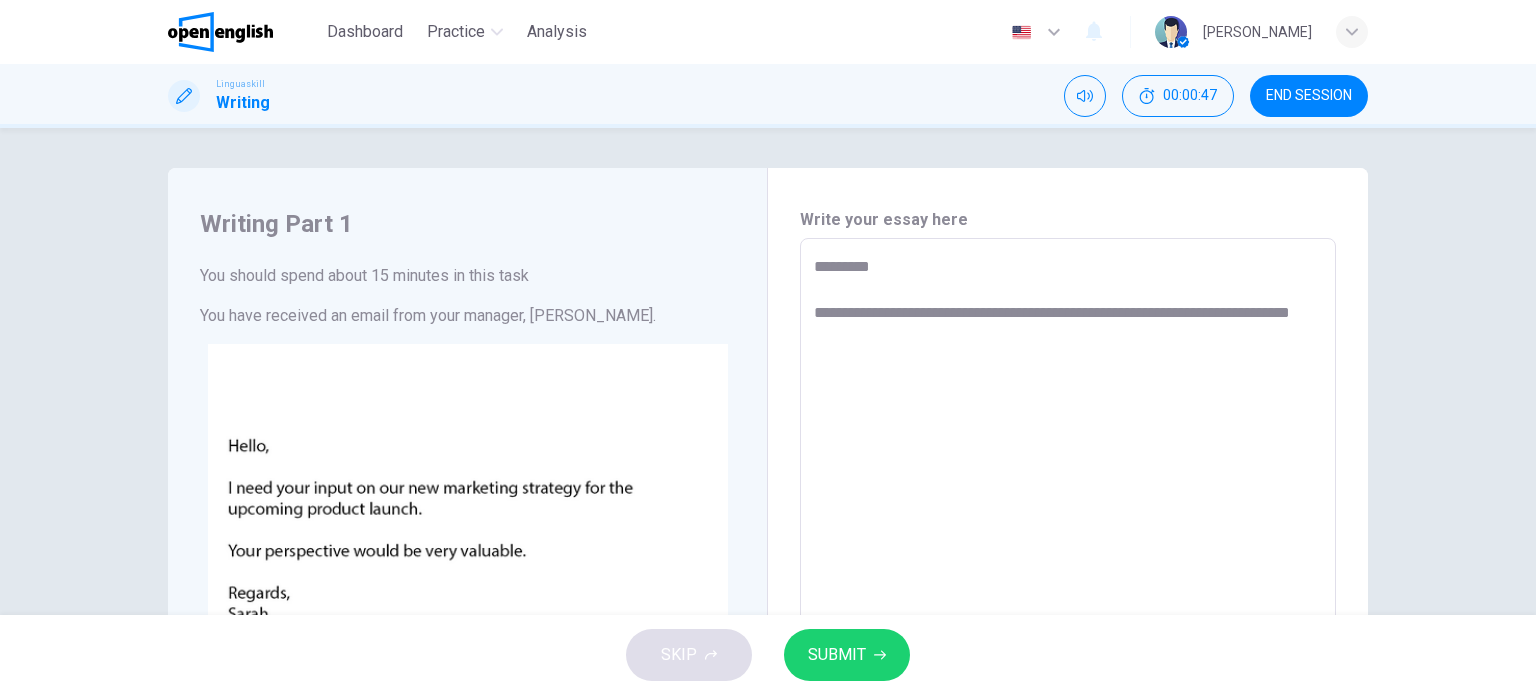 type on "**********" 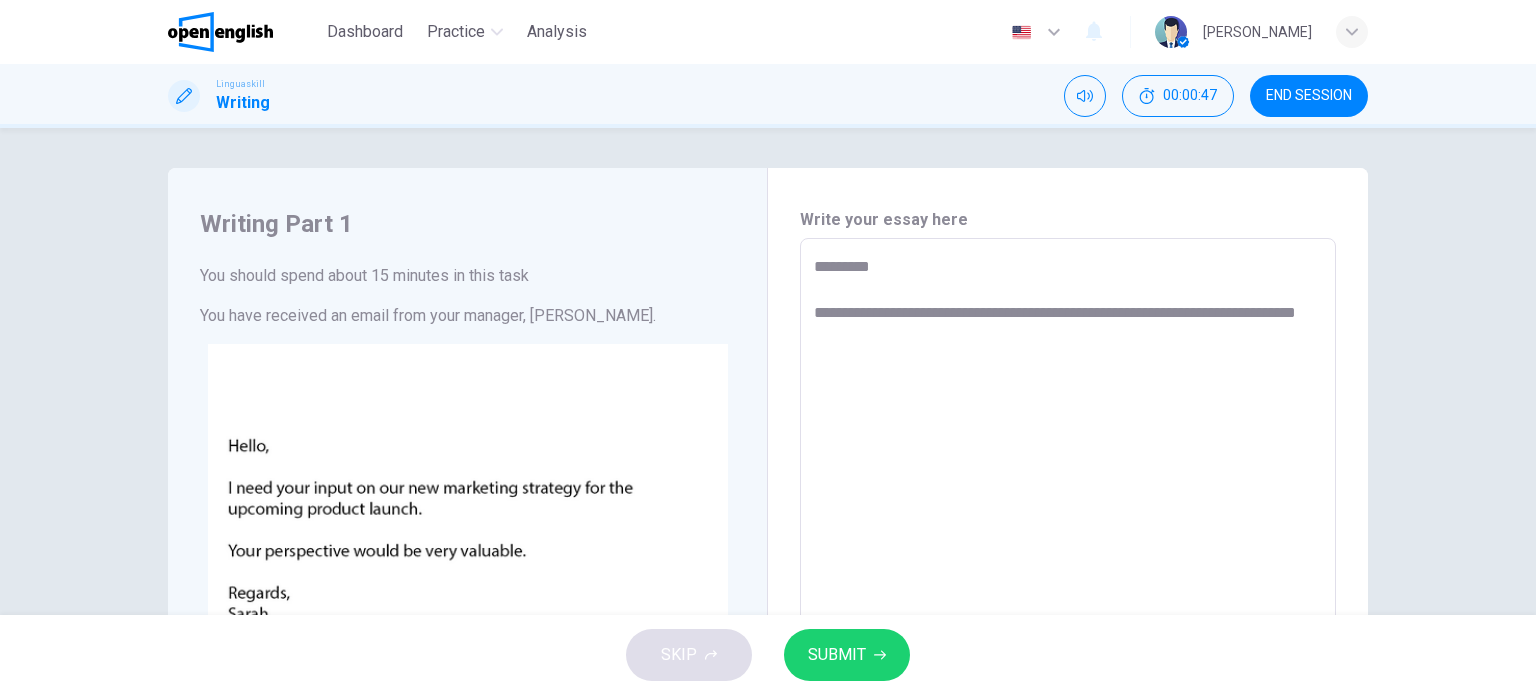type on "*" 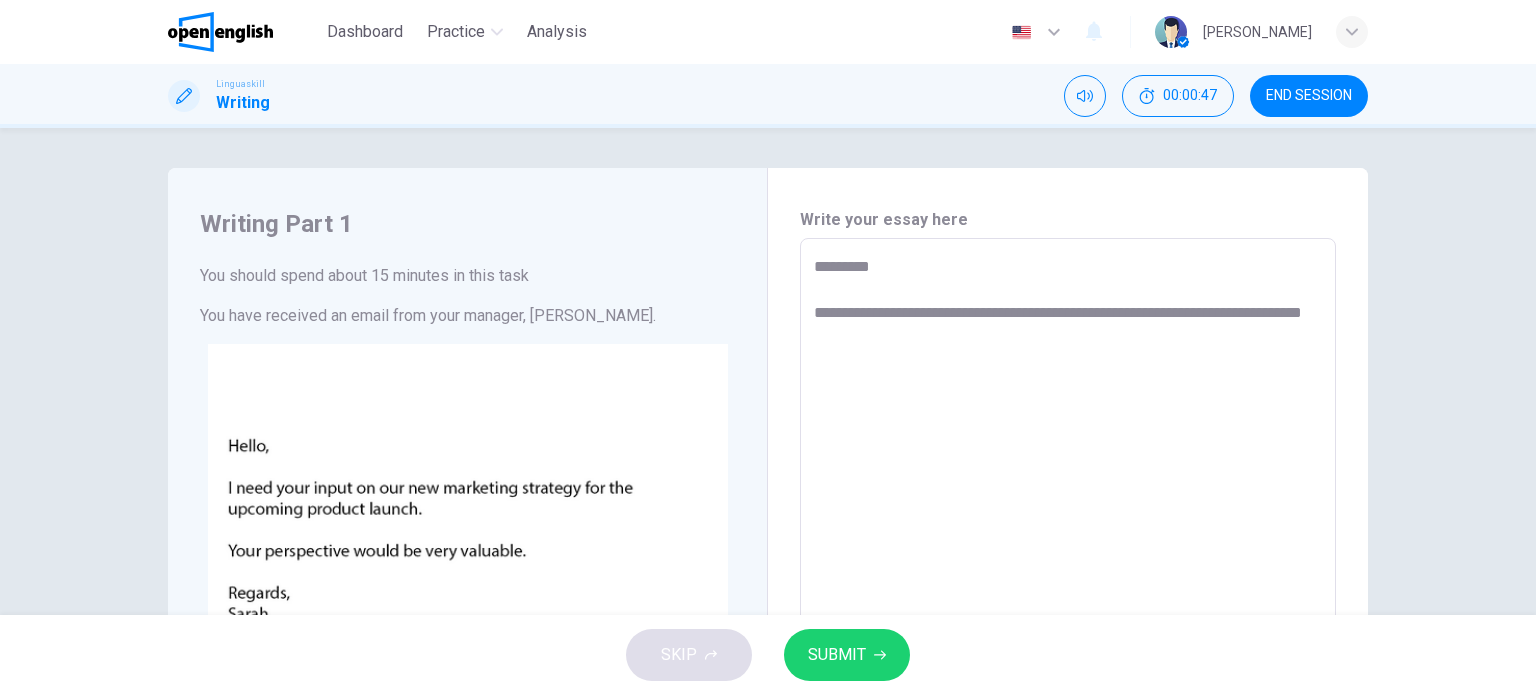 type on "*" 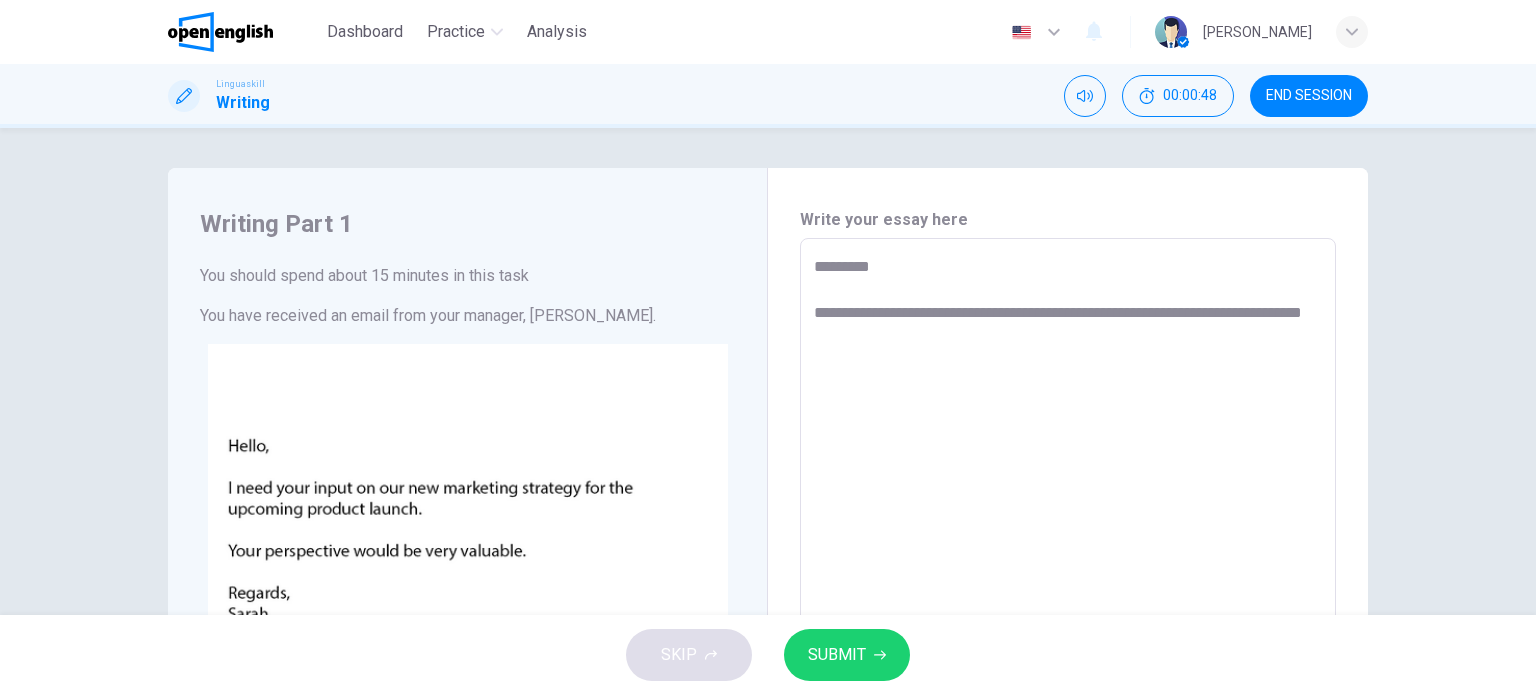 type 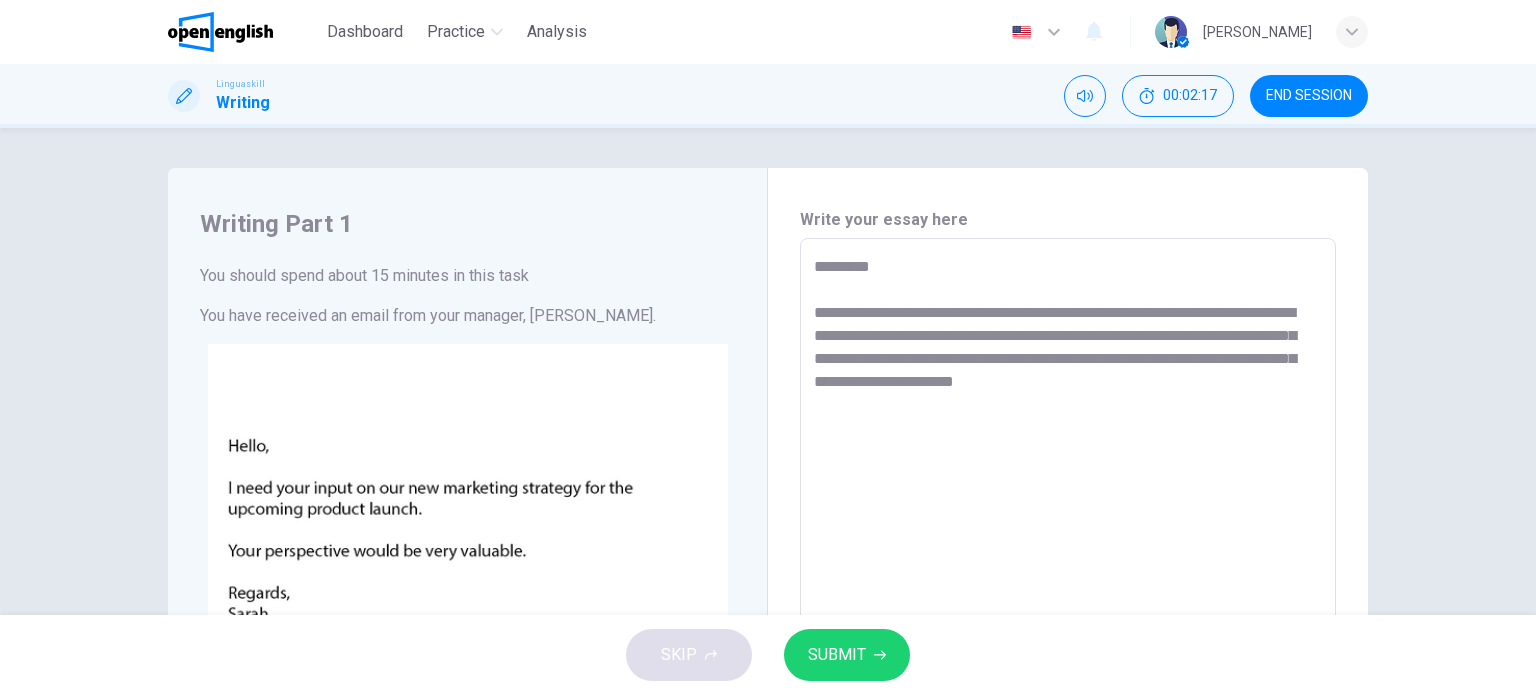 click on "**********" at bounding box center [1068, 611] 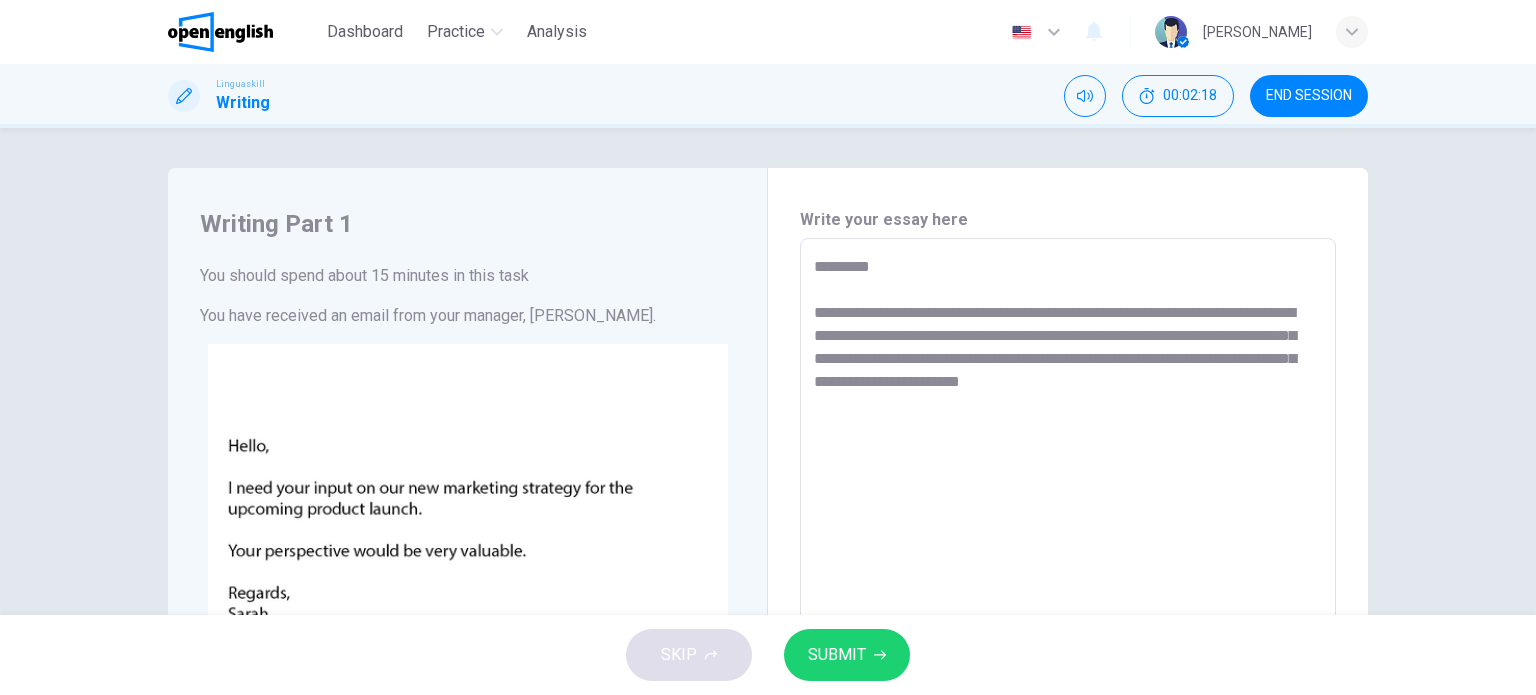 click on "**********" at bounding box center [1068, 611] 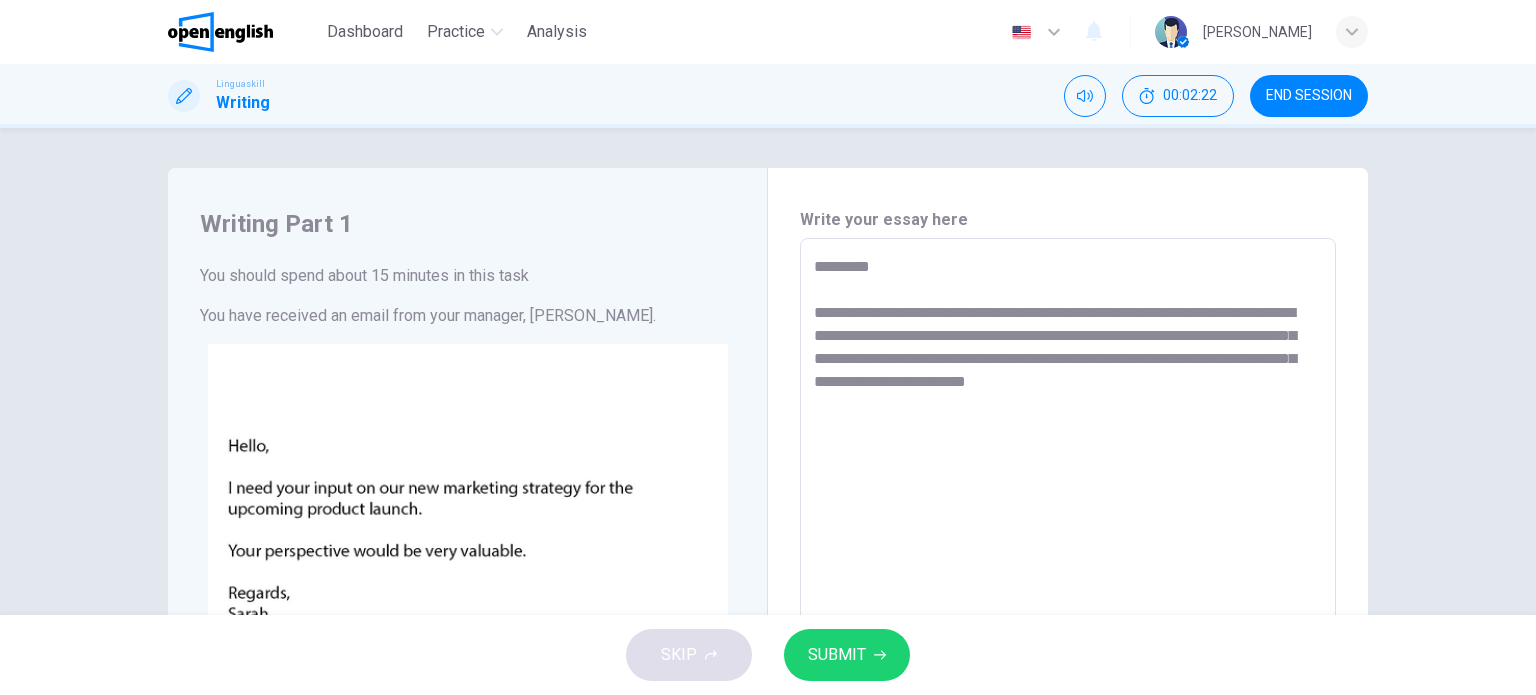 click on "**********" at bounding box center [1068, 611] 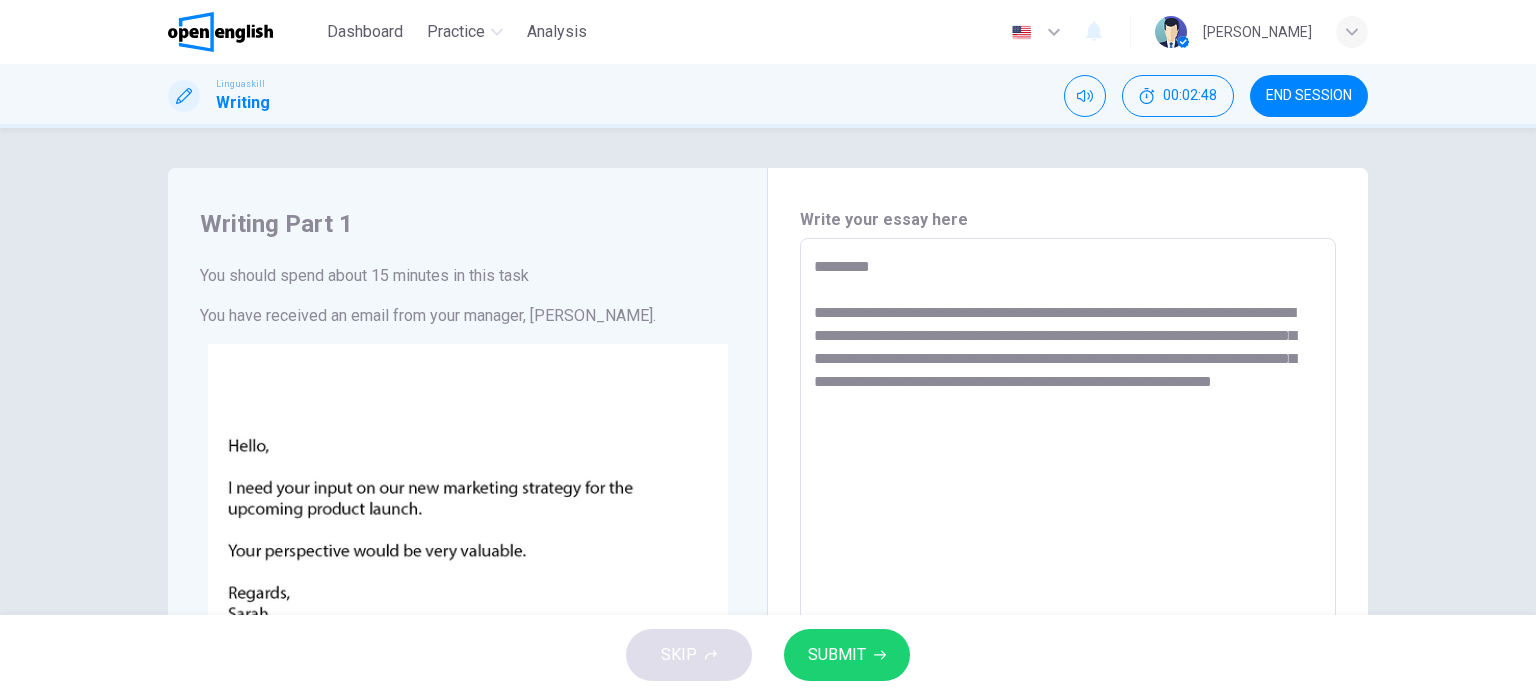 click on "**********" at bounding box center (1068, 611) 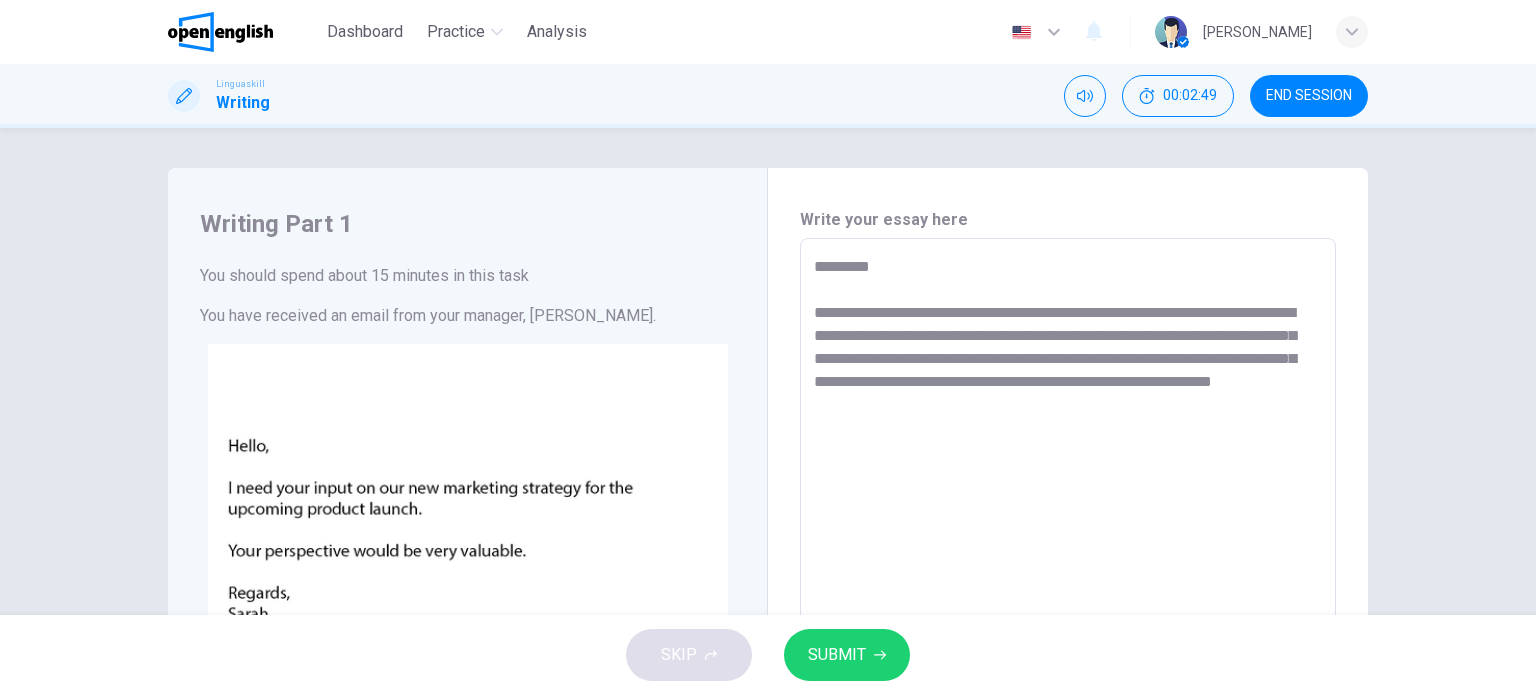 click on "**********" at bounding box center [1068, 611] 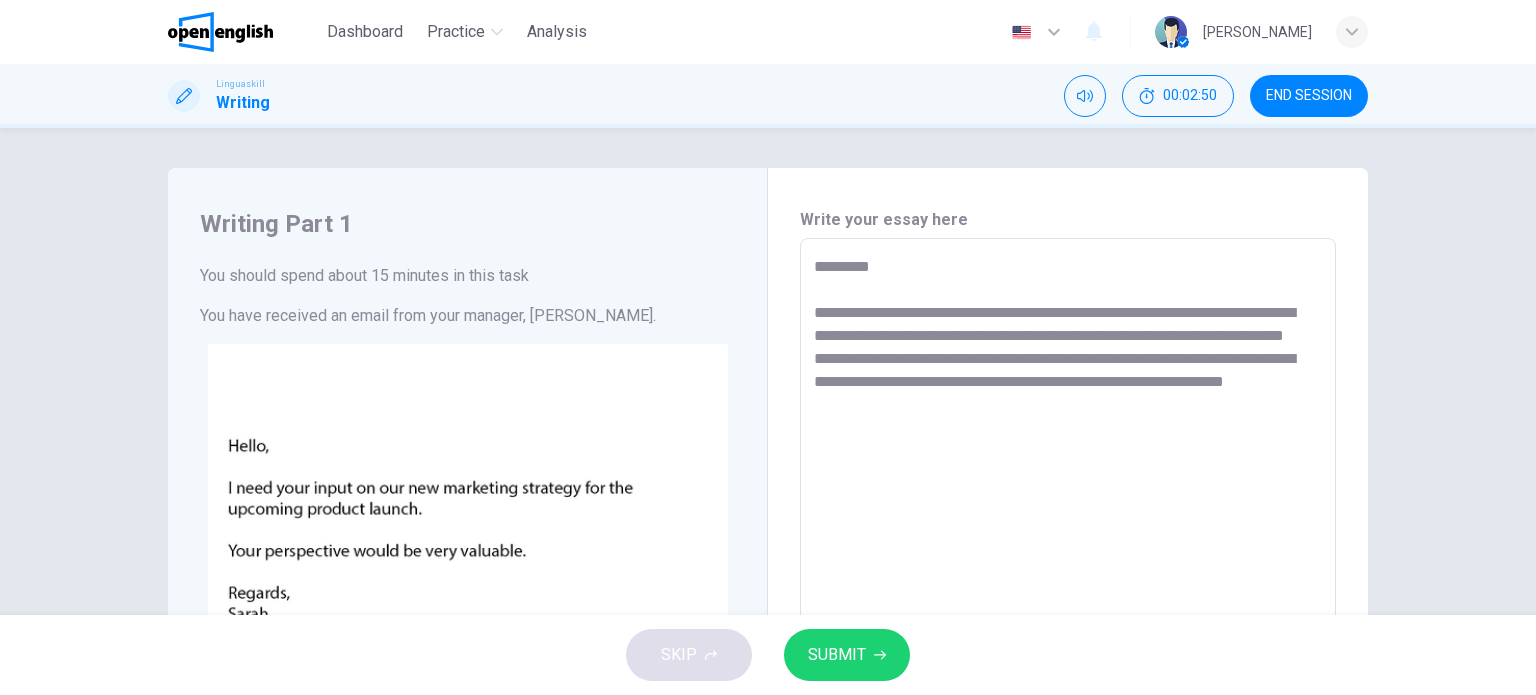 click on "**********" at bounding box center [1068, 611] 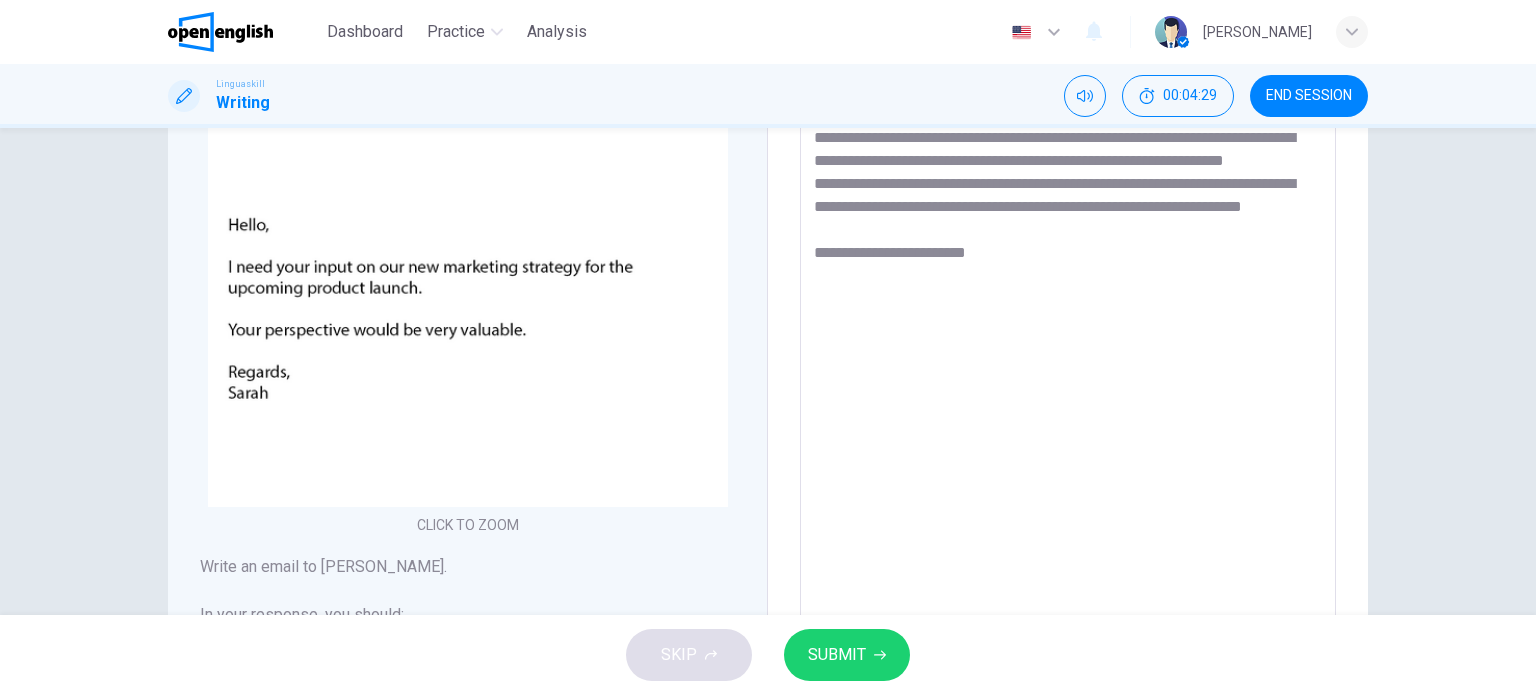 scroll, scrollTop: 200, scrollLeft: 0, axis: vertical 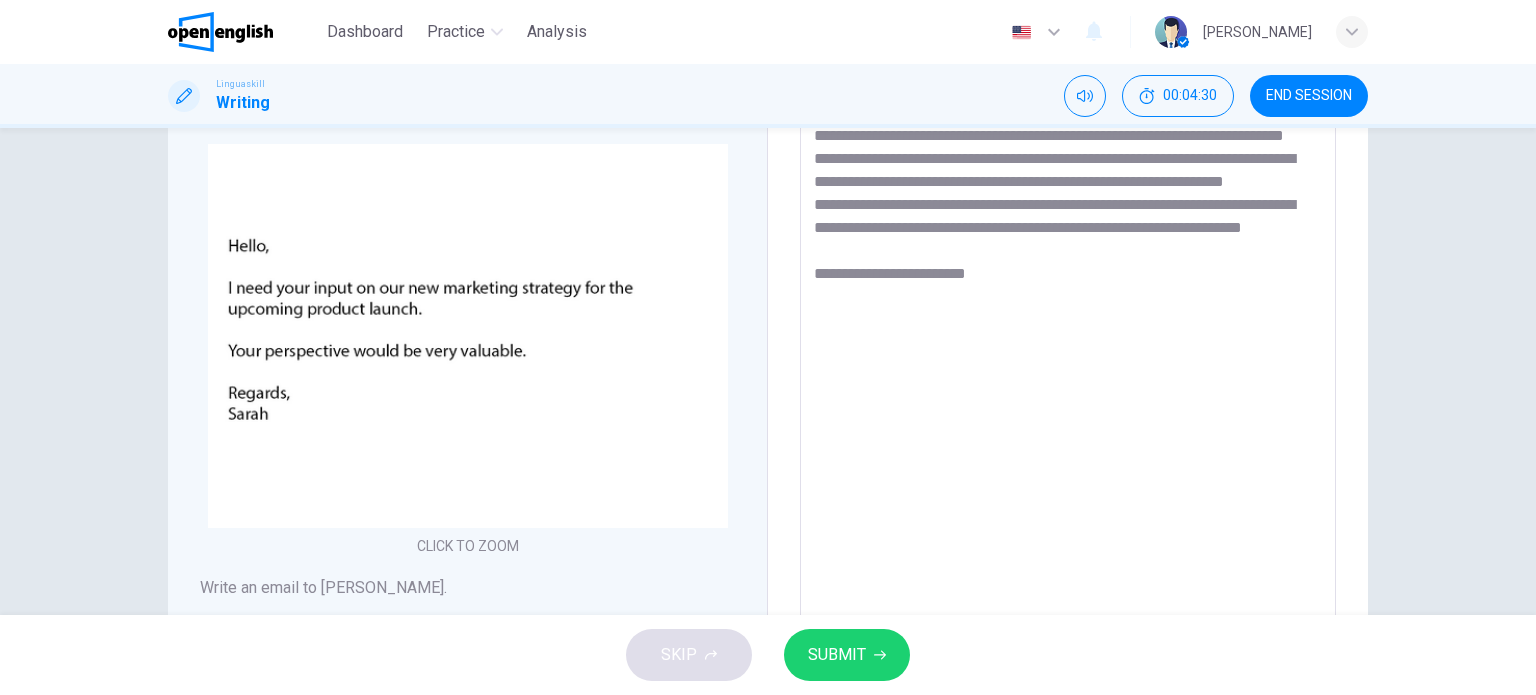 click on "**********" at bounding box center (1068, 411) 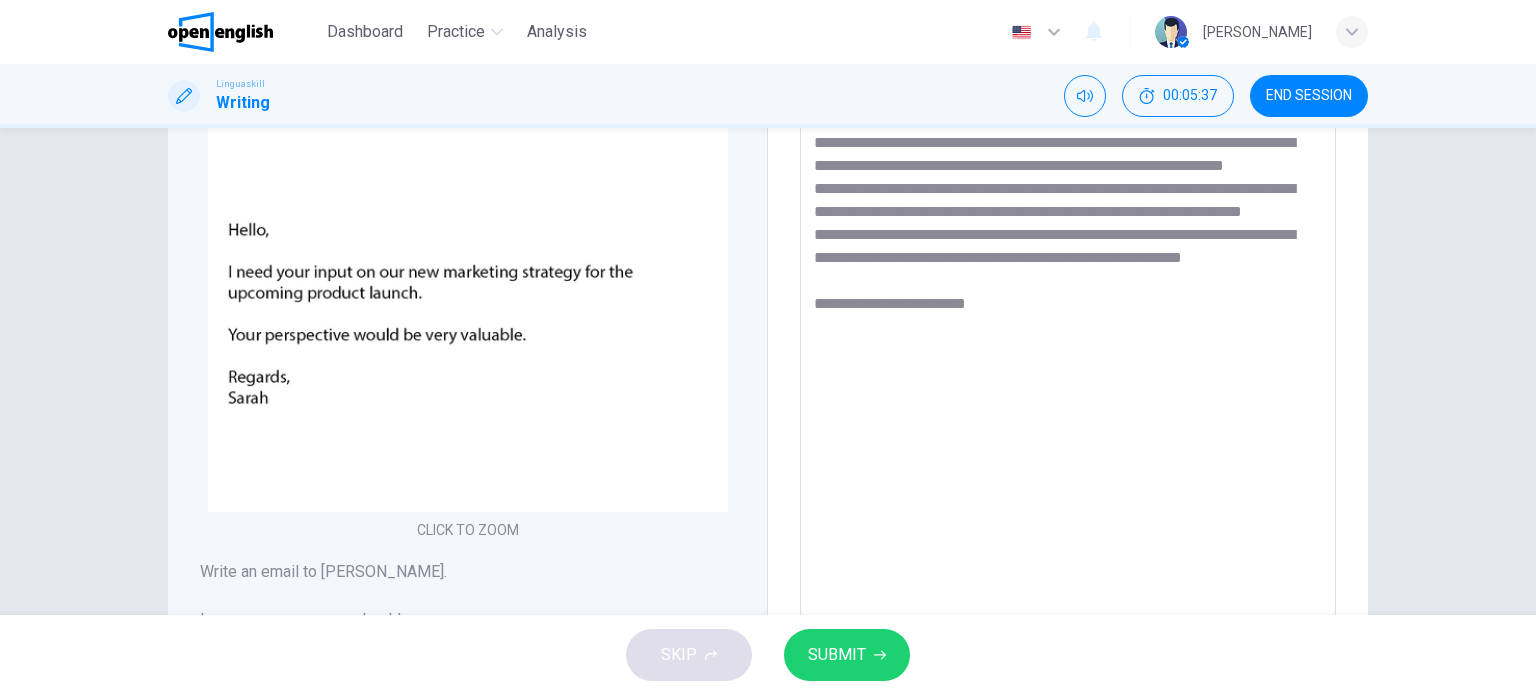 scroll, scrollTop: 180, scrollLeft: 0, axis: vertical 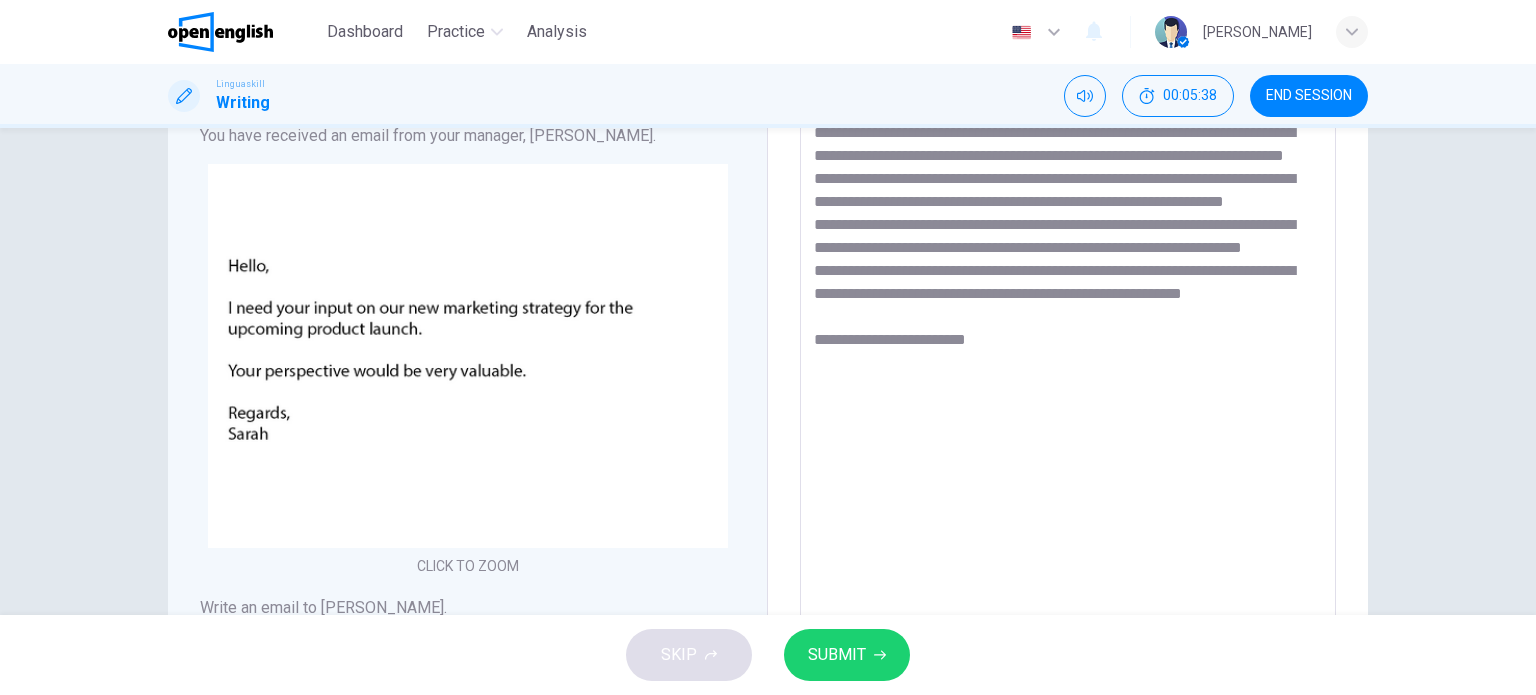 click on "**********" at bounding box center (1068, 431) 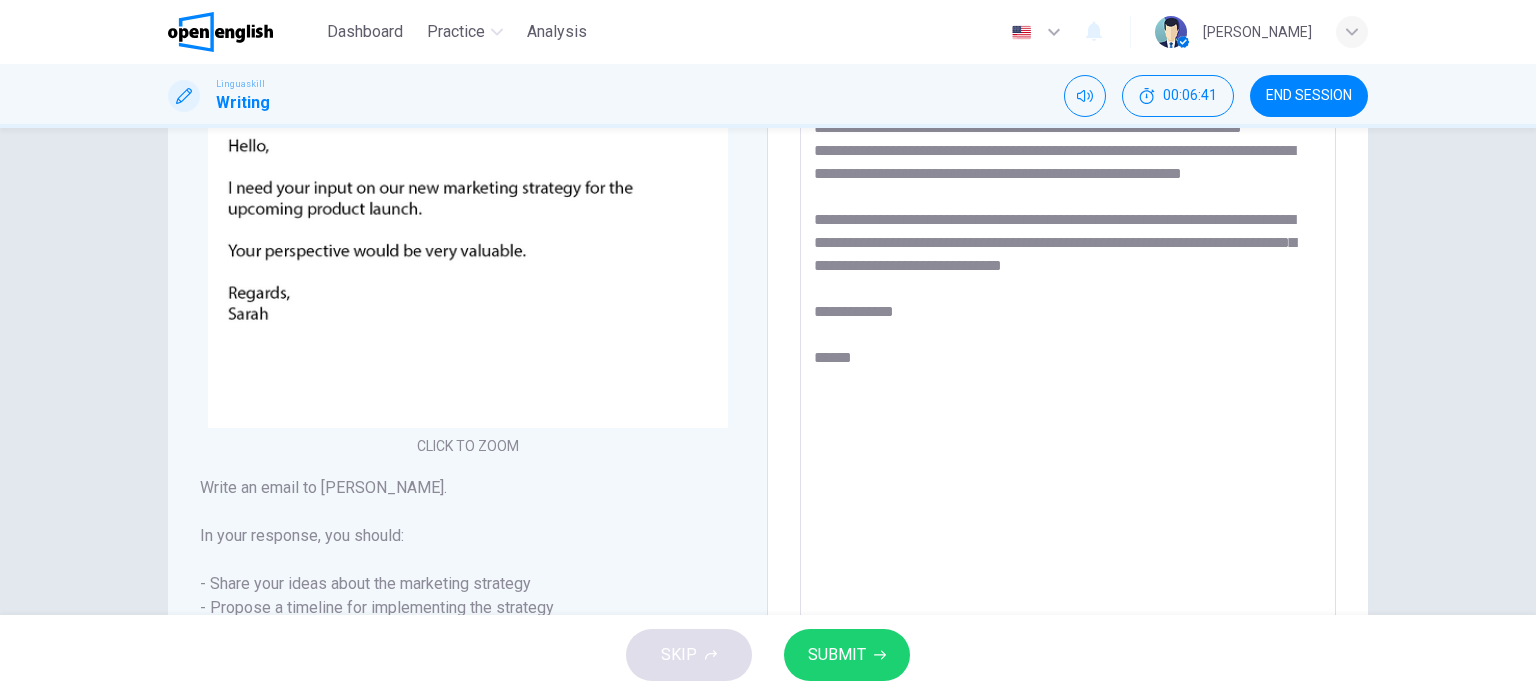 scroll, scrollTop: 100, scrollLeft: 0, axis: vertical 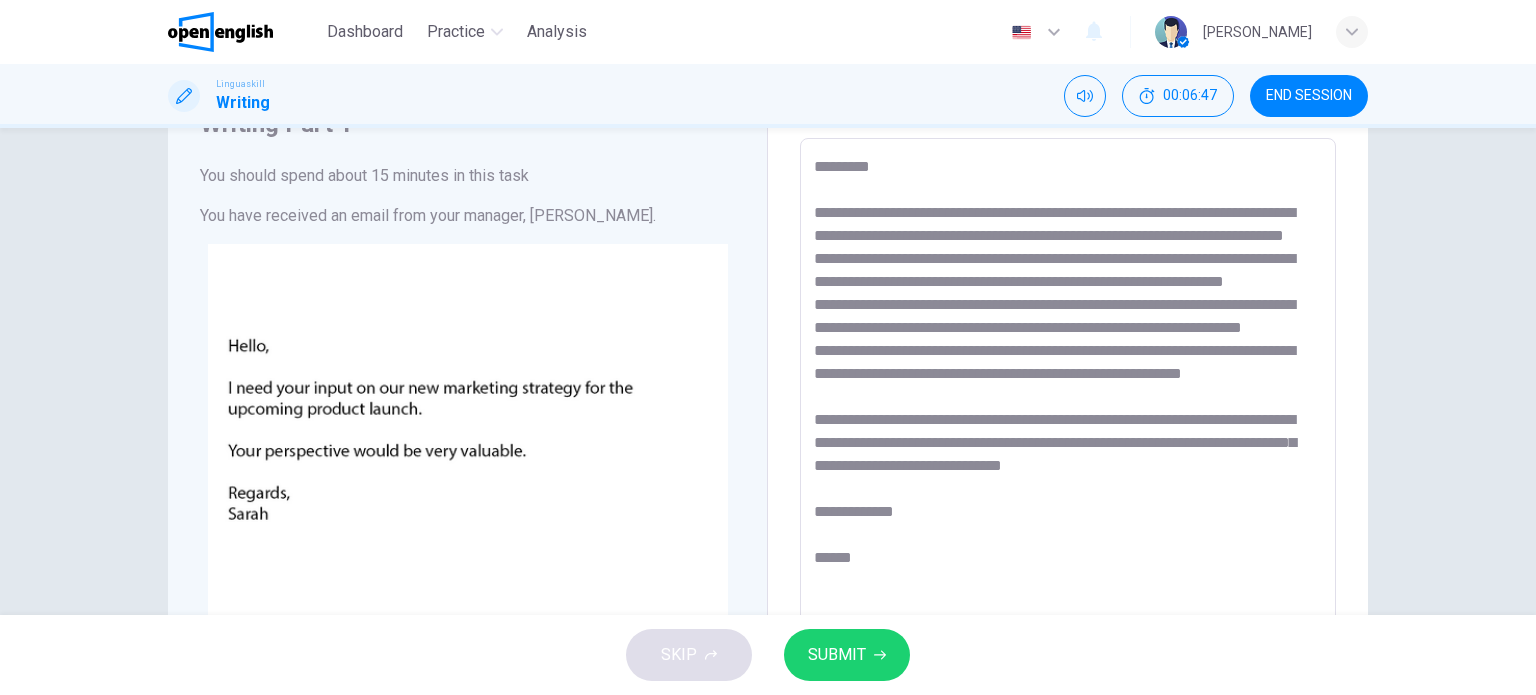 click on "**********" at bounding box center [1068, 511] 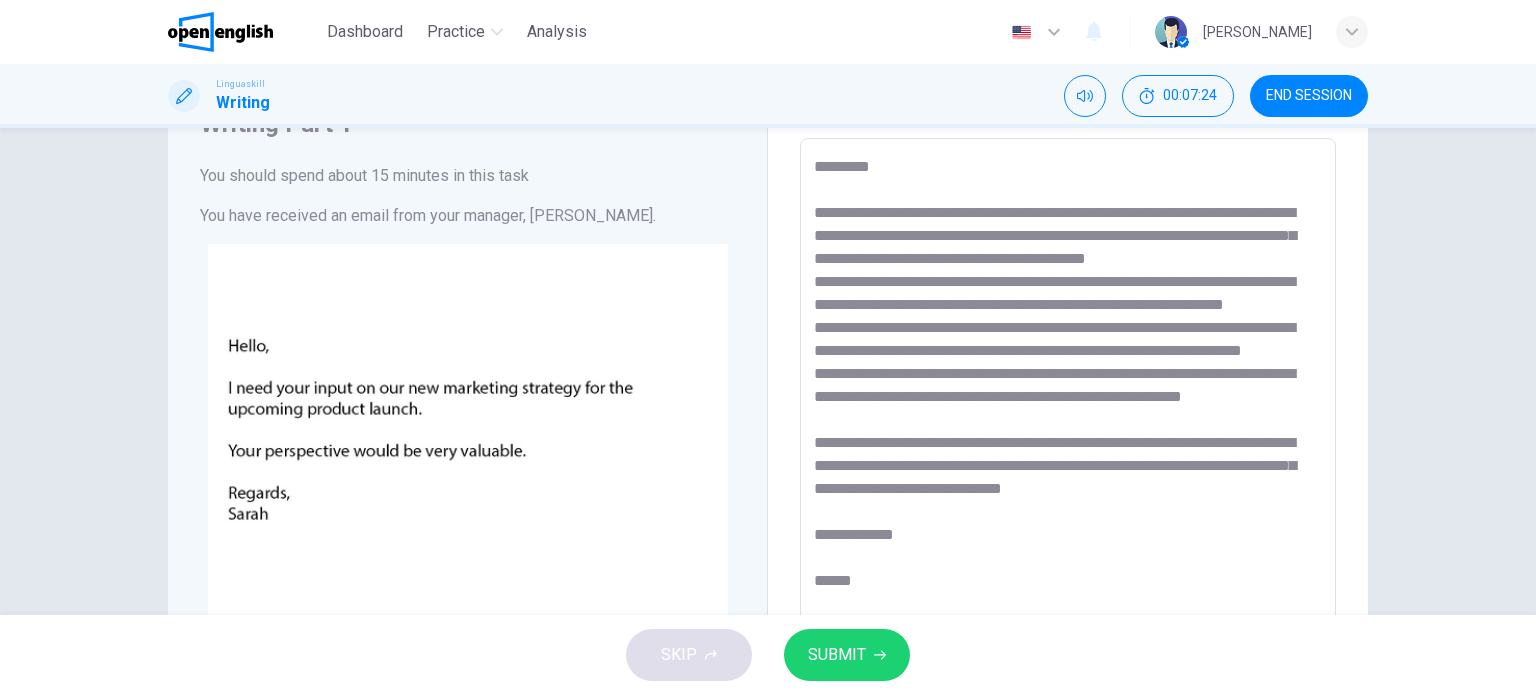 click on "**********" at bounding box center (1068, 511) 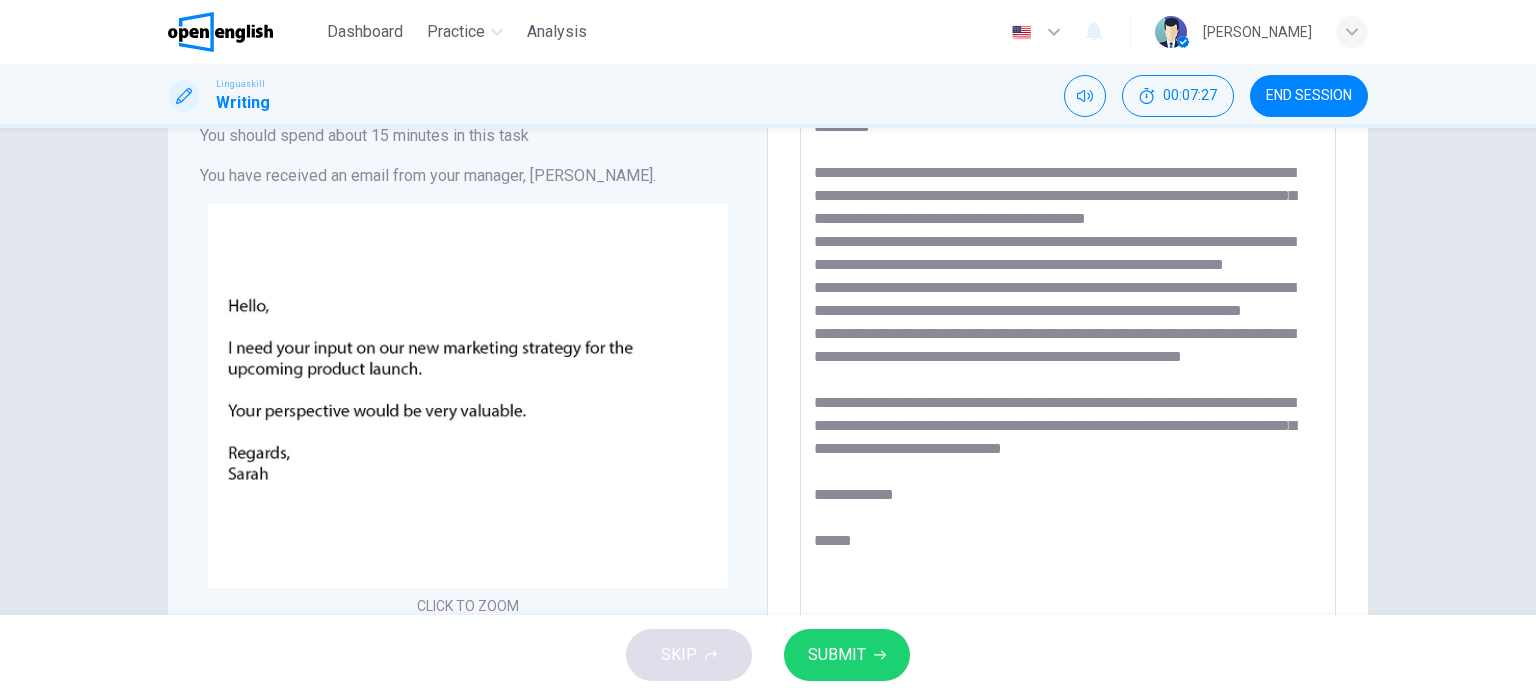 scroll, scrollTop: 80, scrollLeft: 0, axis: vertical 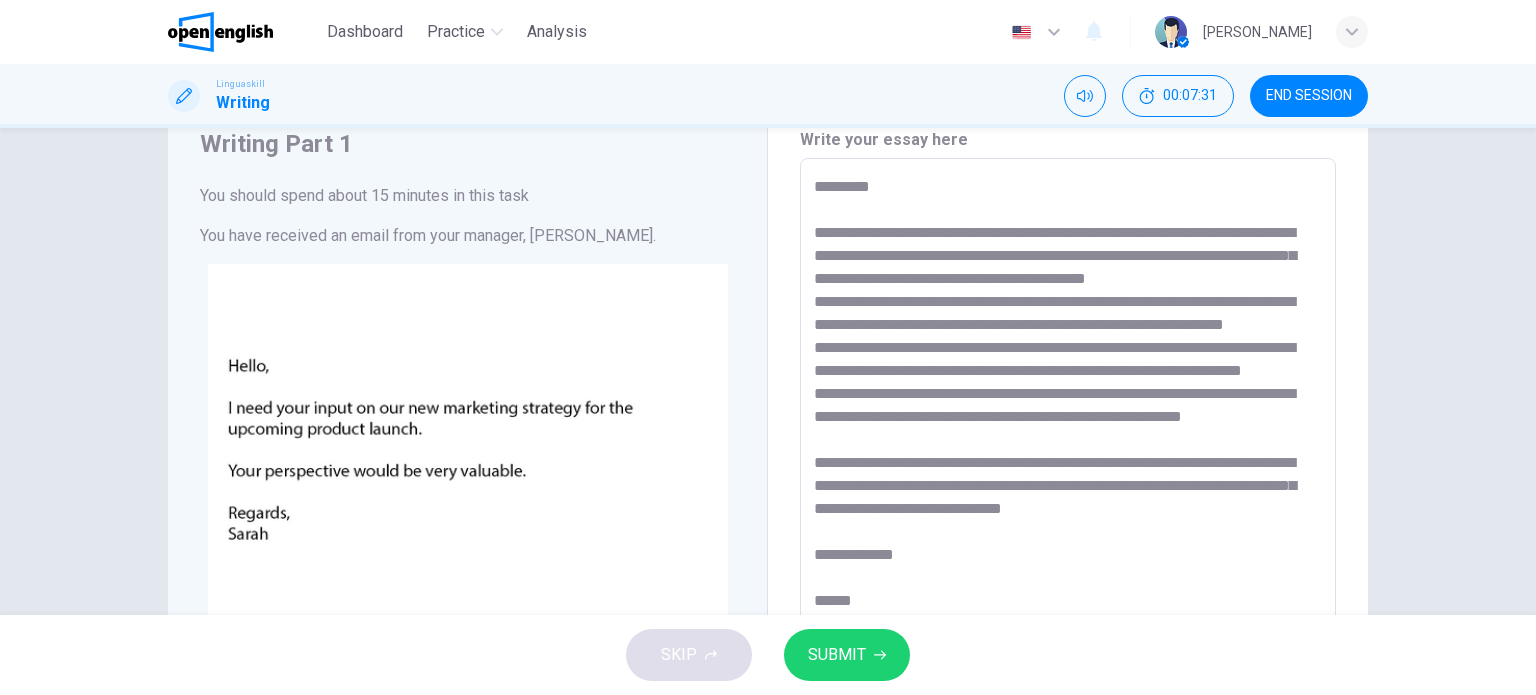 click on "**********" at bounding box center [1068, 531] 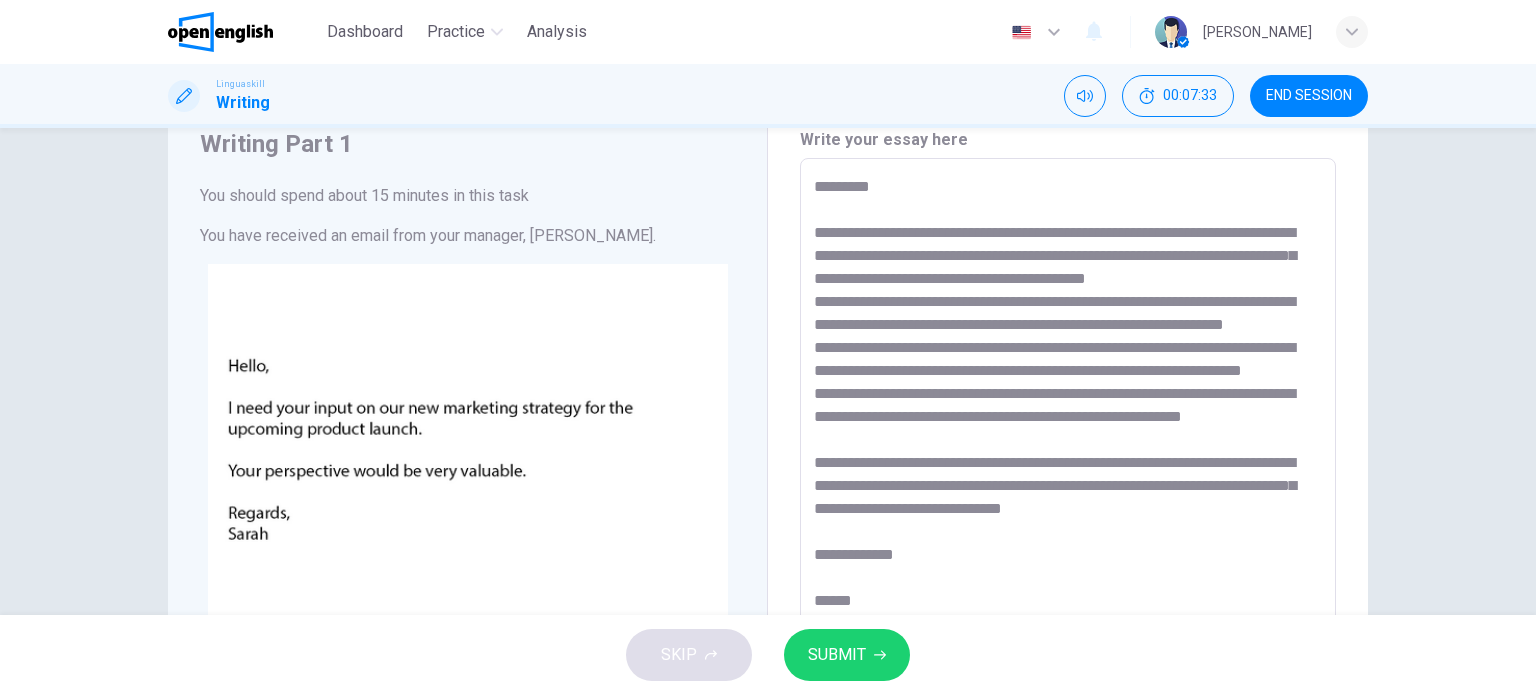 scroll, scrollTop: 180, scrollLeft: 0, axis: vertical 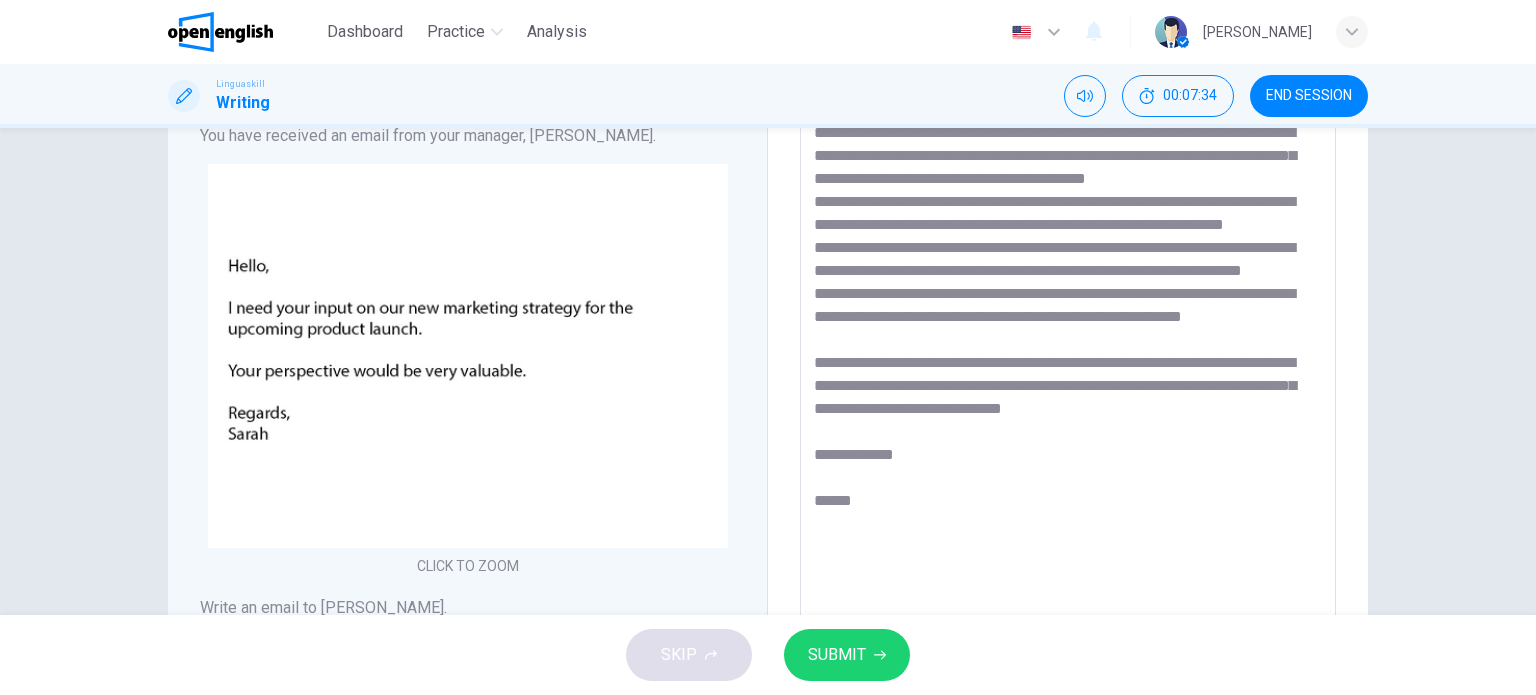 click on "**********" at bounding box center [1068, 431] 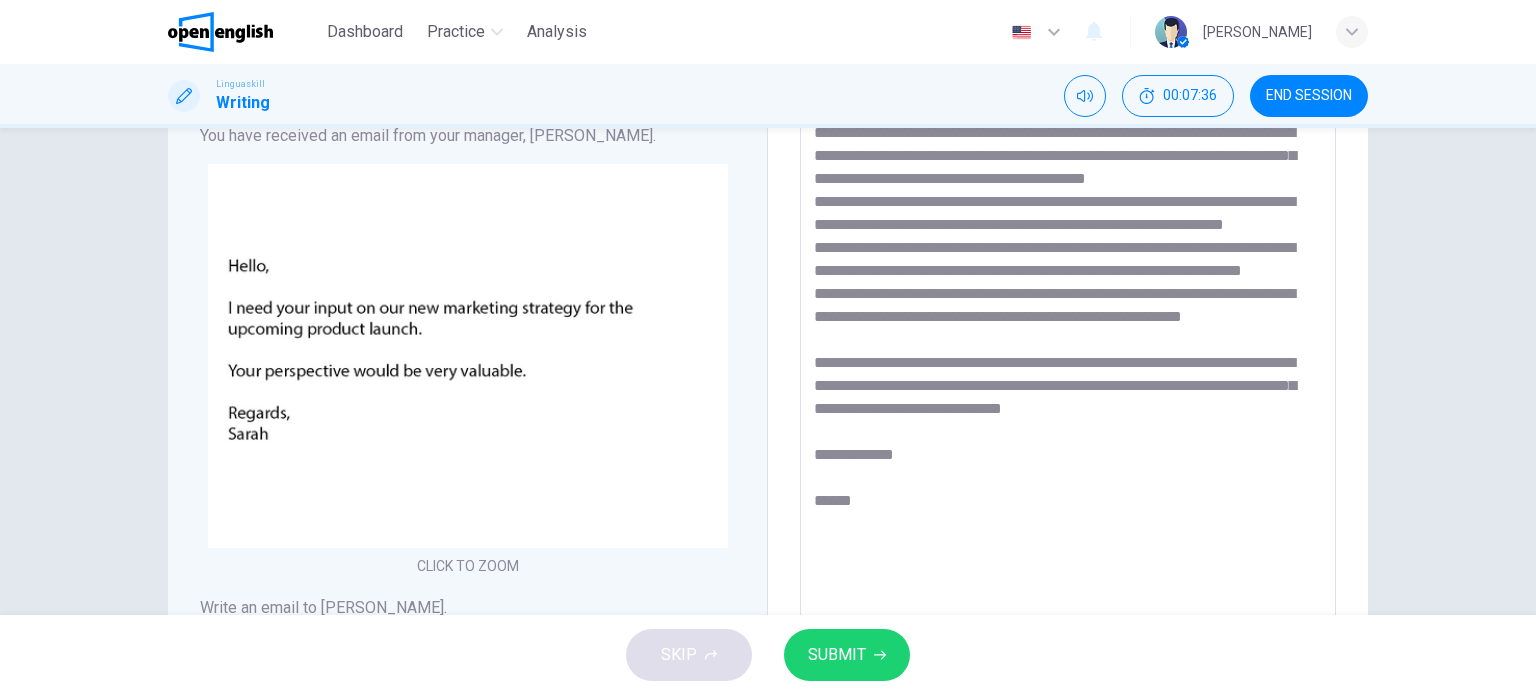 click on "**********" at bounding box center [1068, 431] 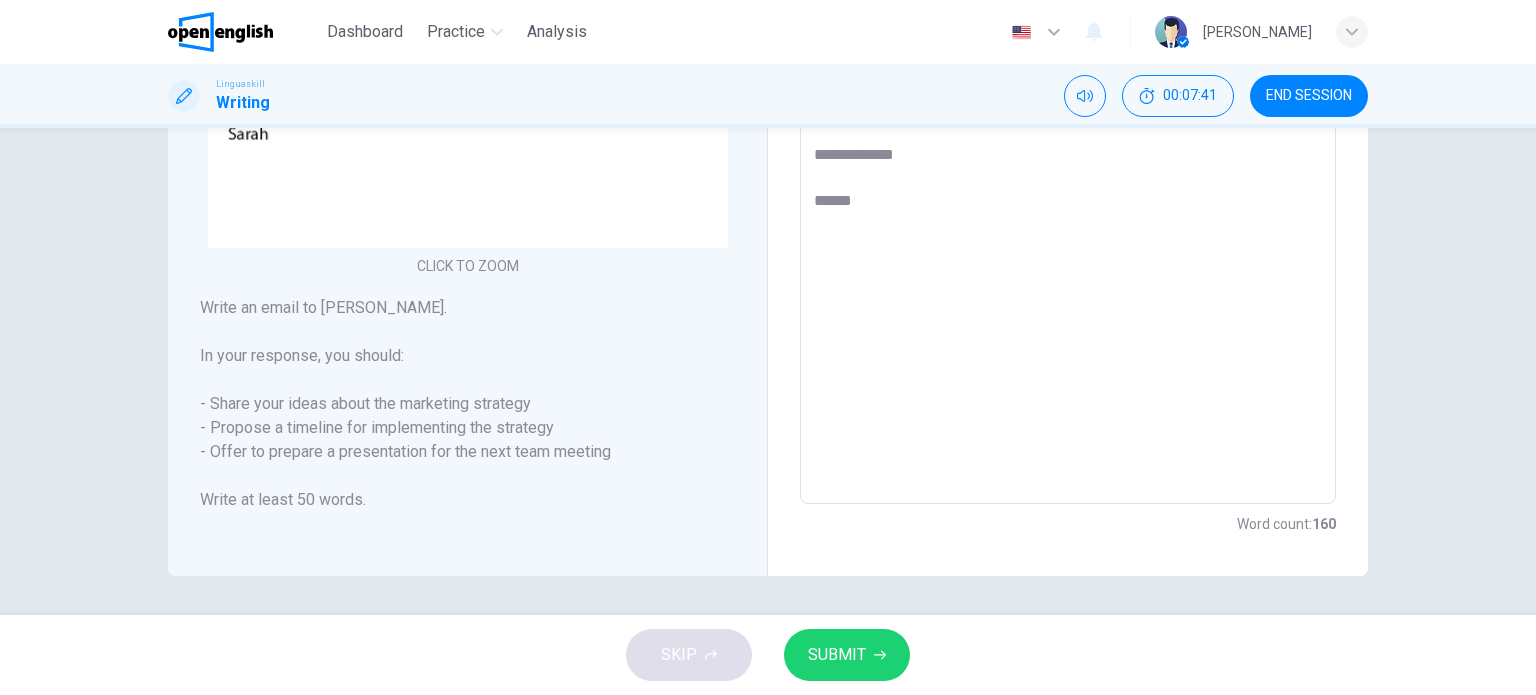 scroll, scrollTop: 380, scrollLeft: 0, axis: vertical 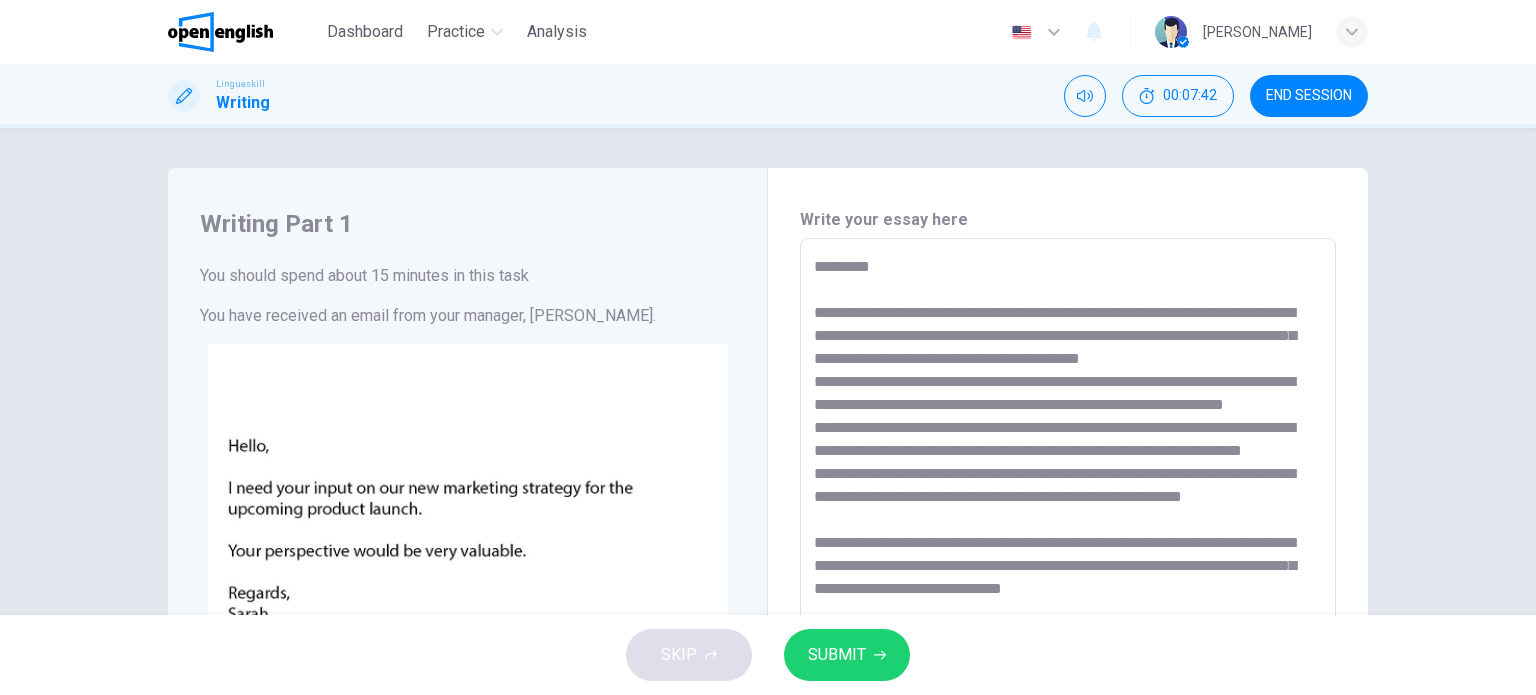 drag, startPoint x: 908, startPoint y: 378, endPoint x: 766, endPoint y: -17, distance: 419.74875 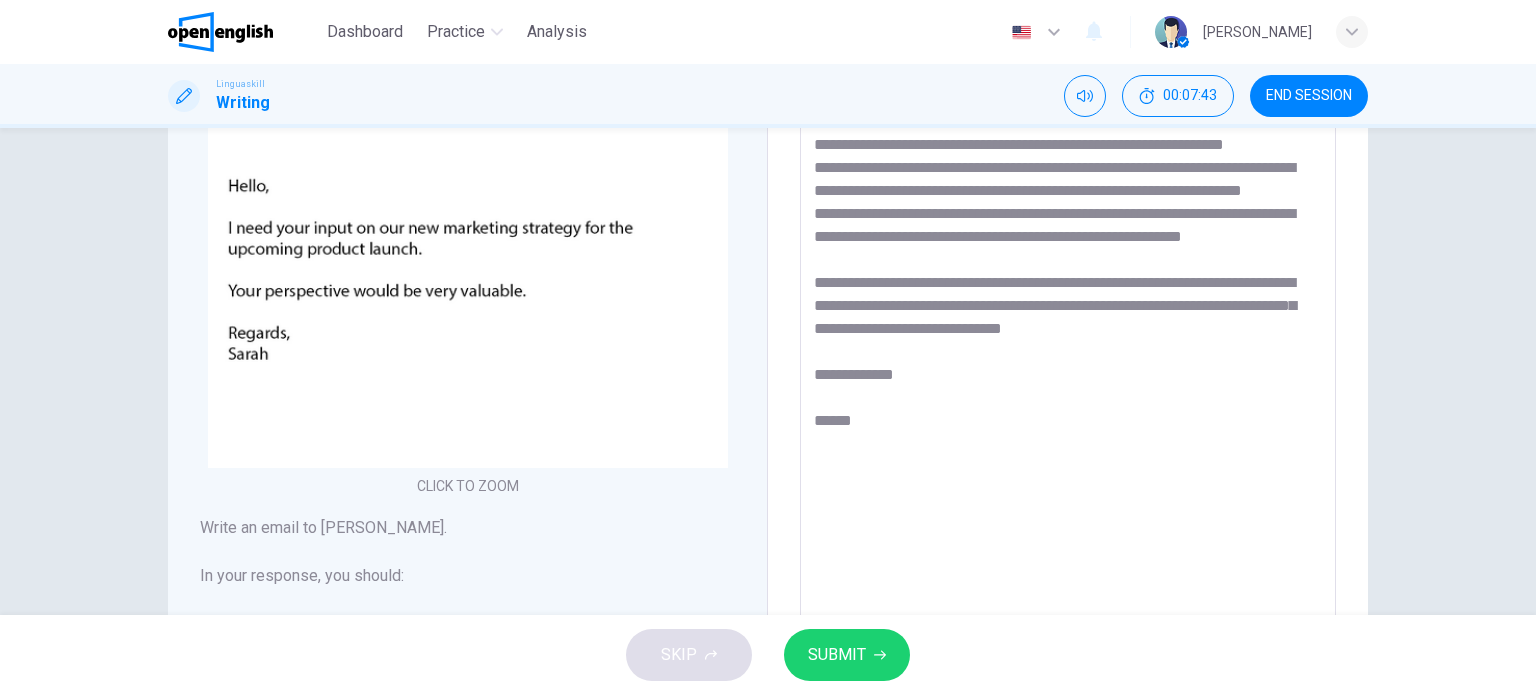 scroll, scrollTop: 480, scrollLeft: 0, axis: vertical 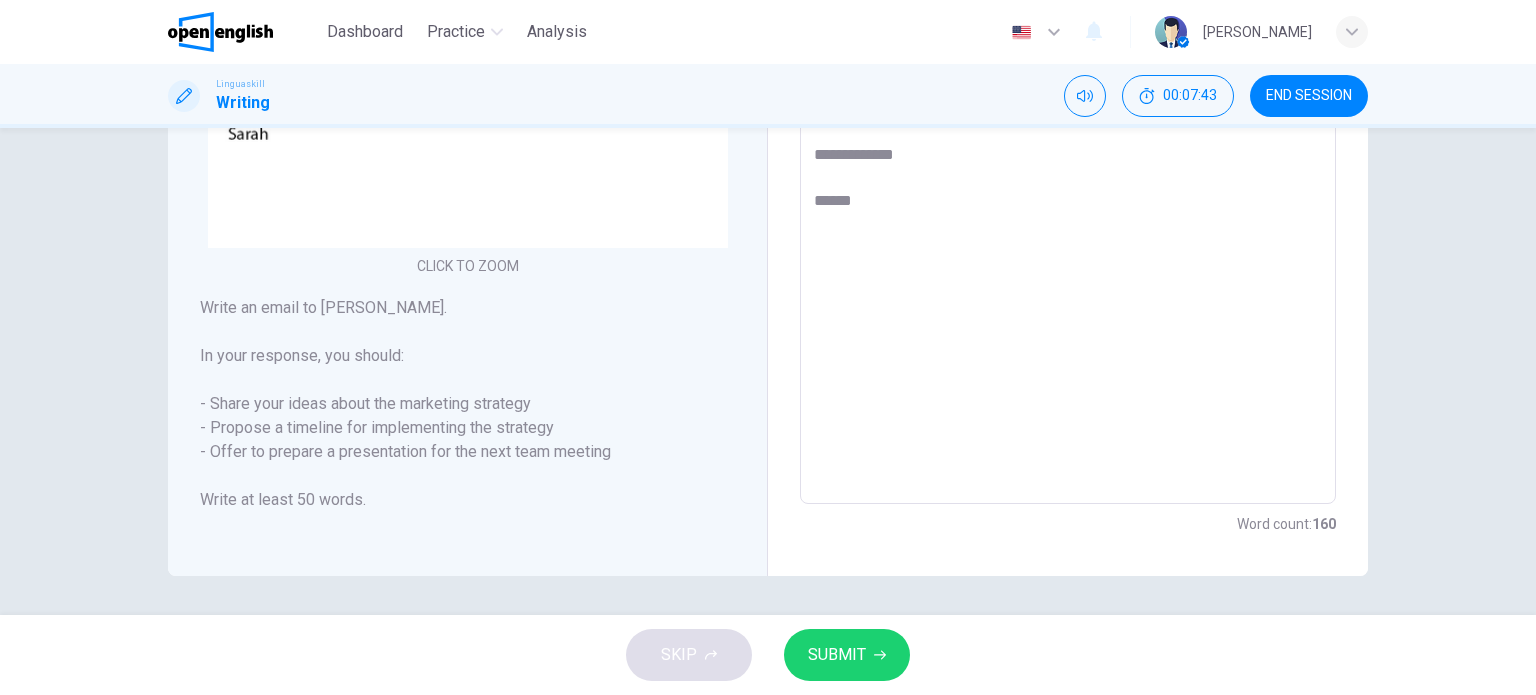 click on "SUBMIT" at bounding box center (847, 655) 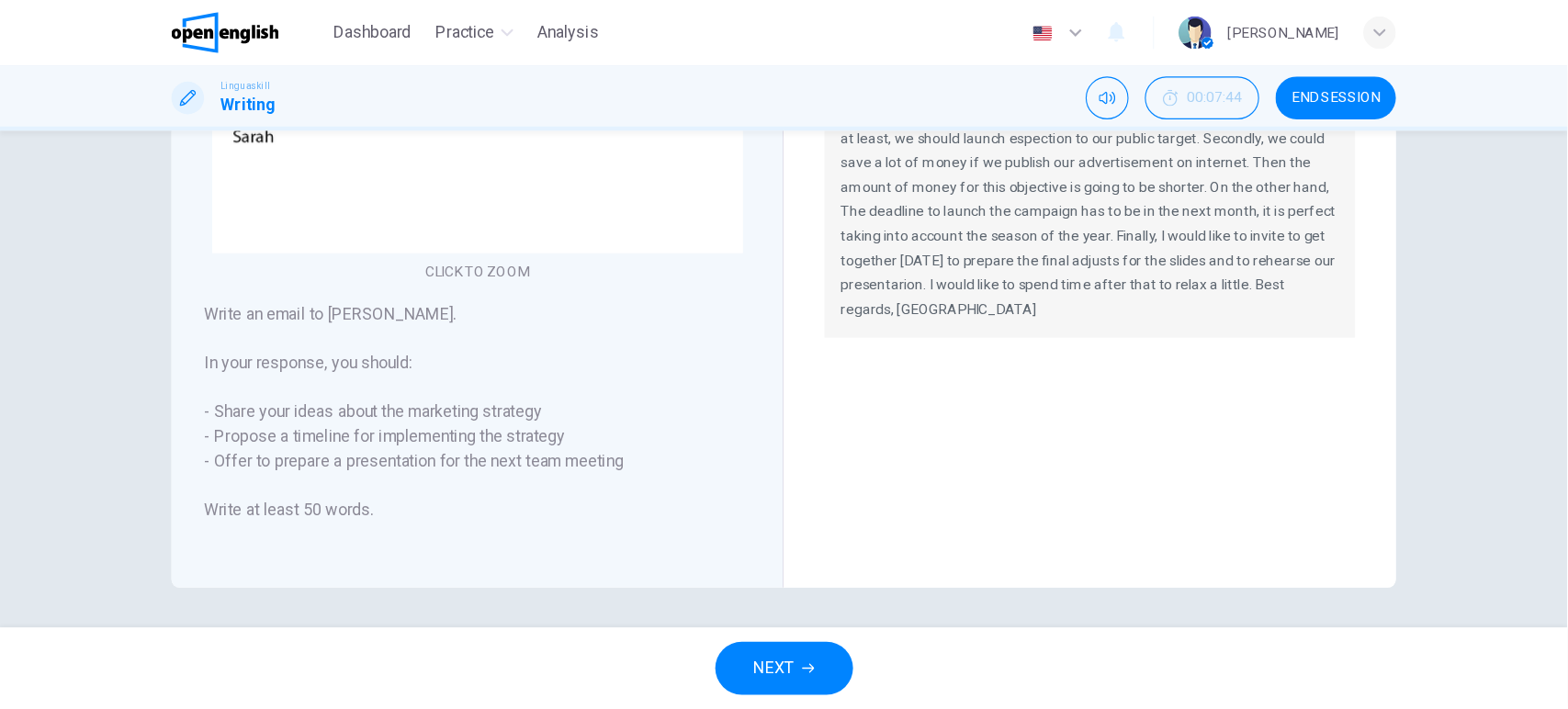 scroll, scrollTop: 257, scrollLeft: 0, axis: vertical 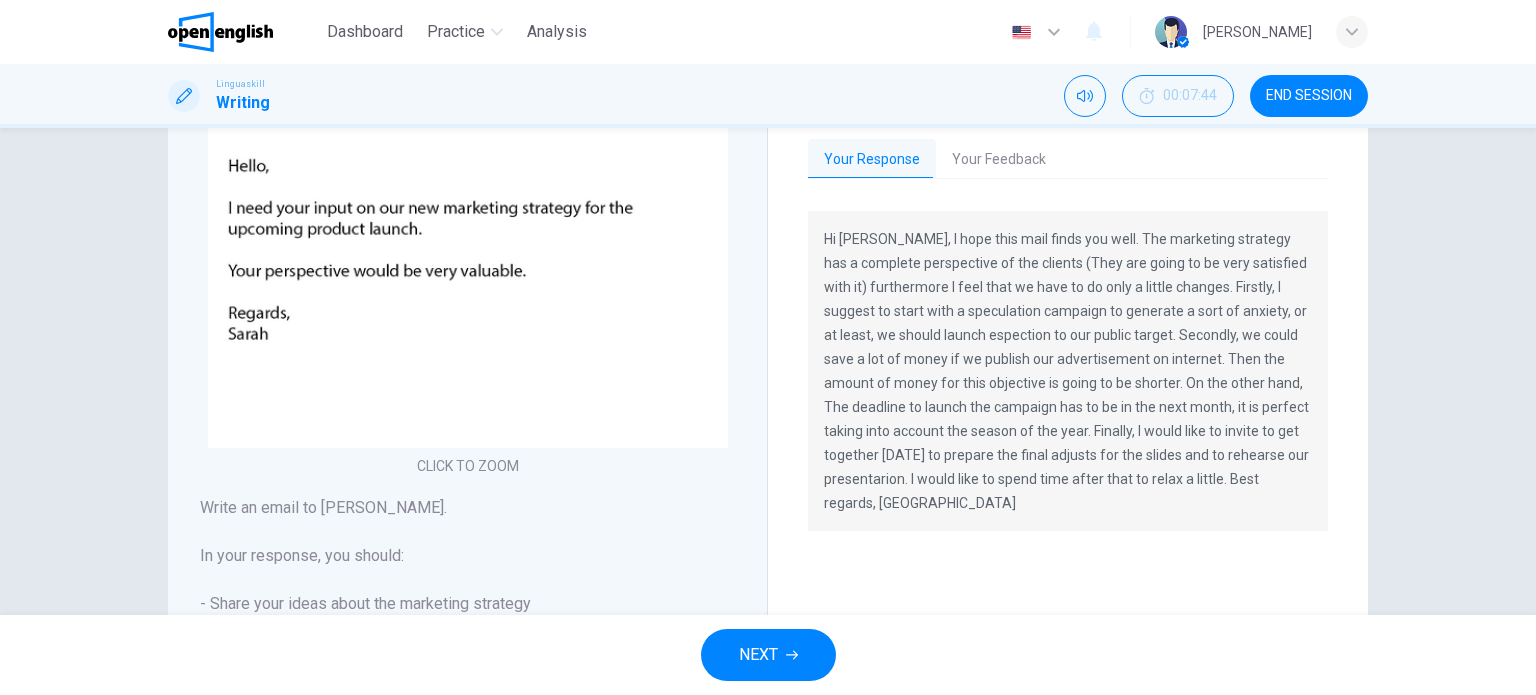 drag, startPoint x: 869, startPoint y: 505, endPoint x: 788, endPoint y: 267, distance: 251.40605 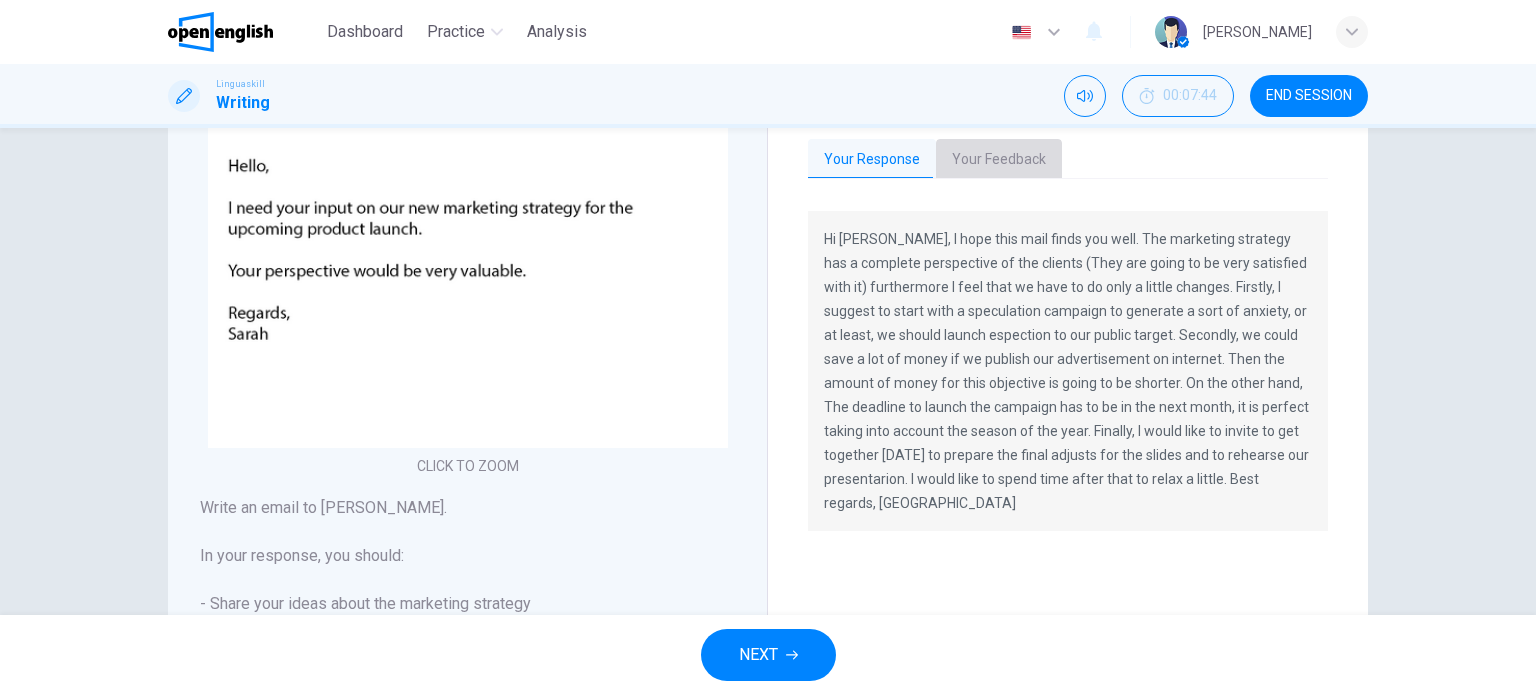 click on "Your Feedback" at bounding box center [999, 160] 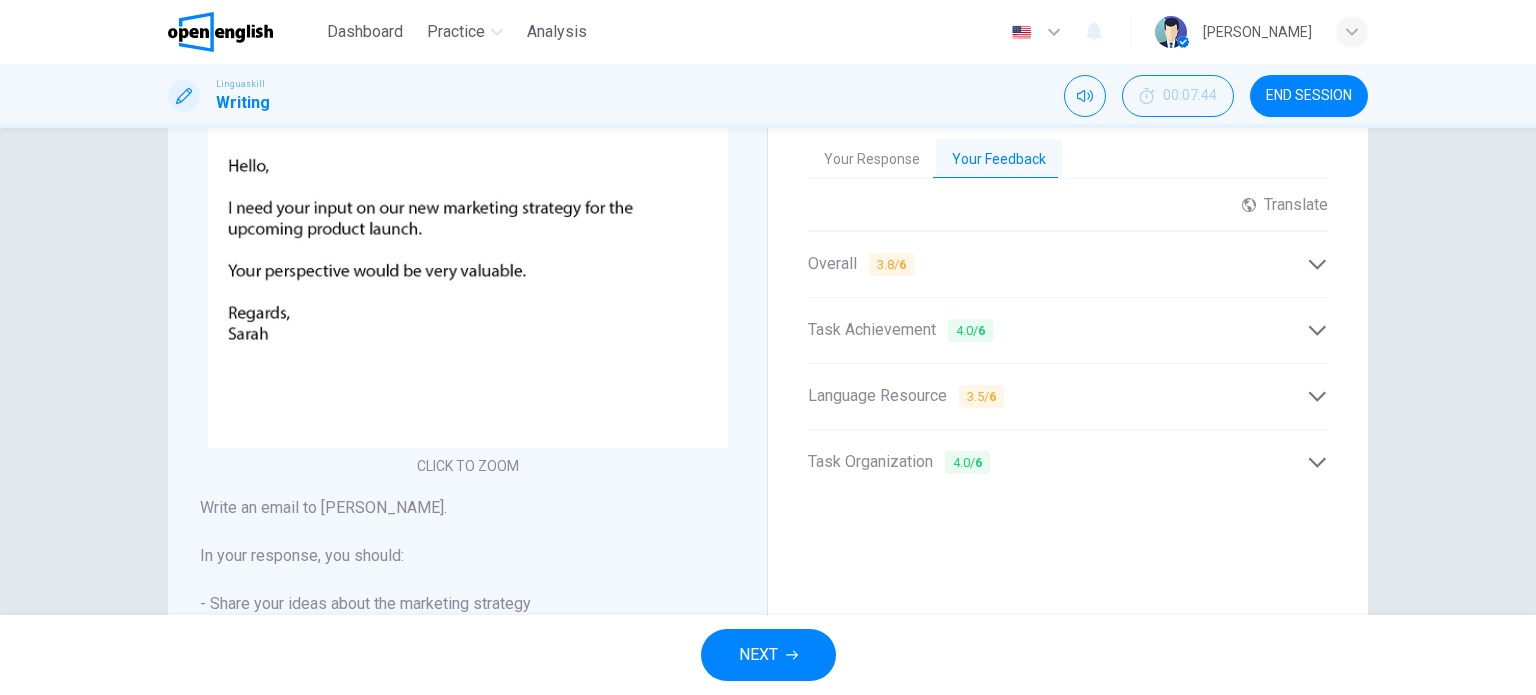 click on "Overall   3.8 / 6" at bounding box center [1057, 264] 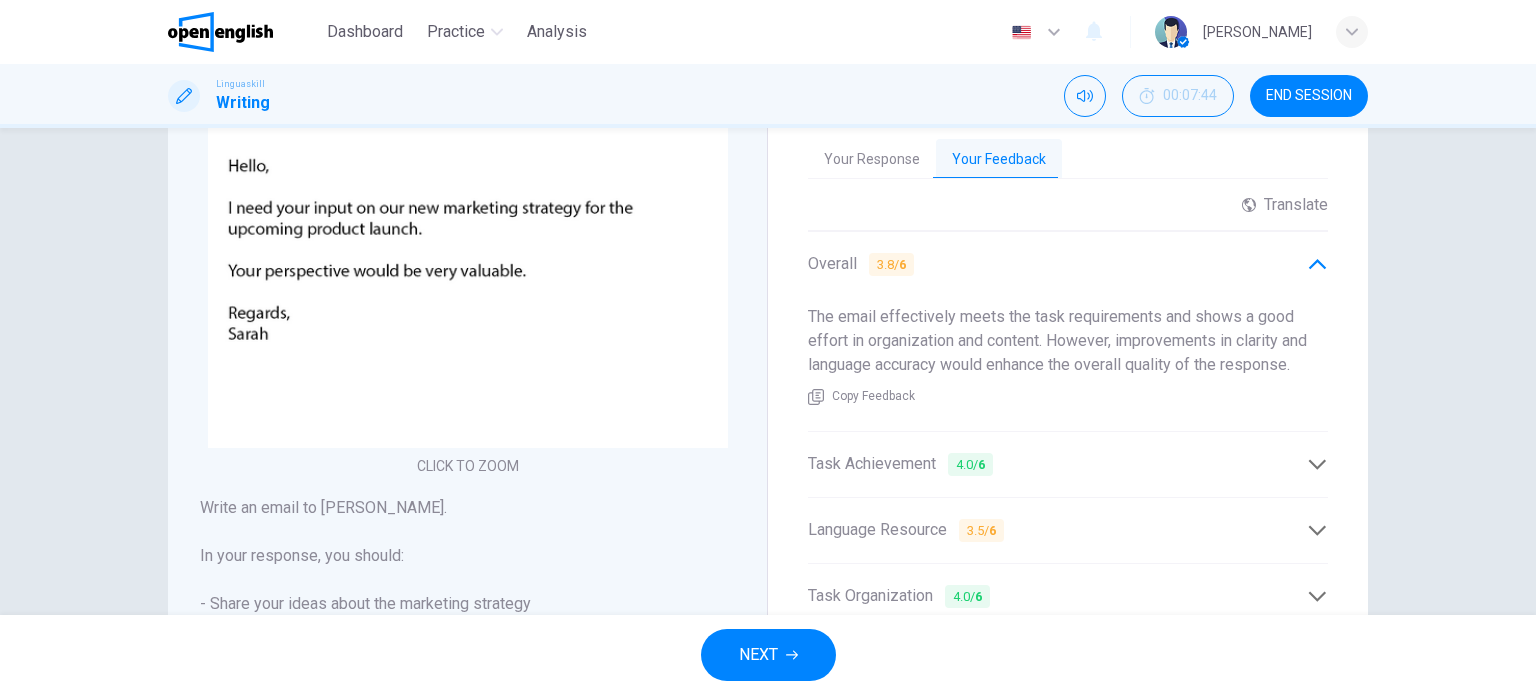 click on "Overall   3.8 / 6" at bounding box center [1057, 264] 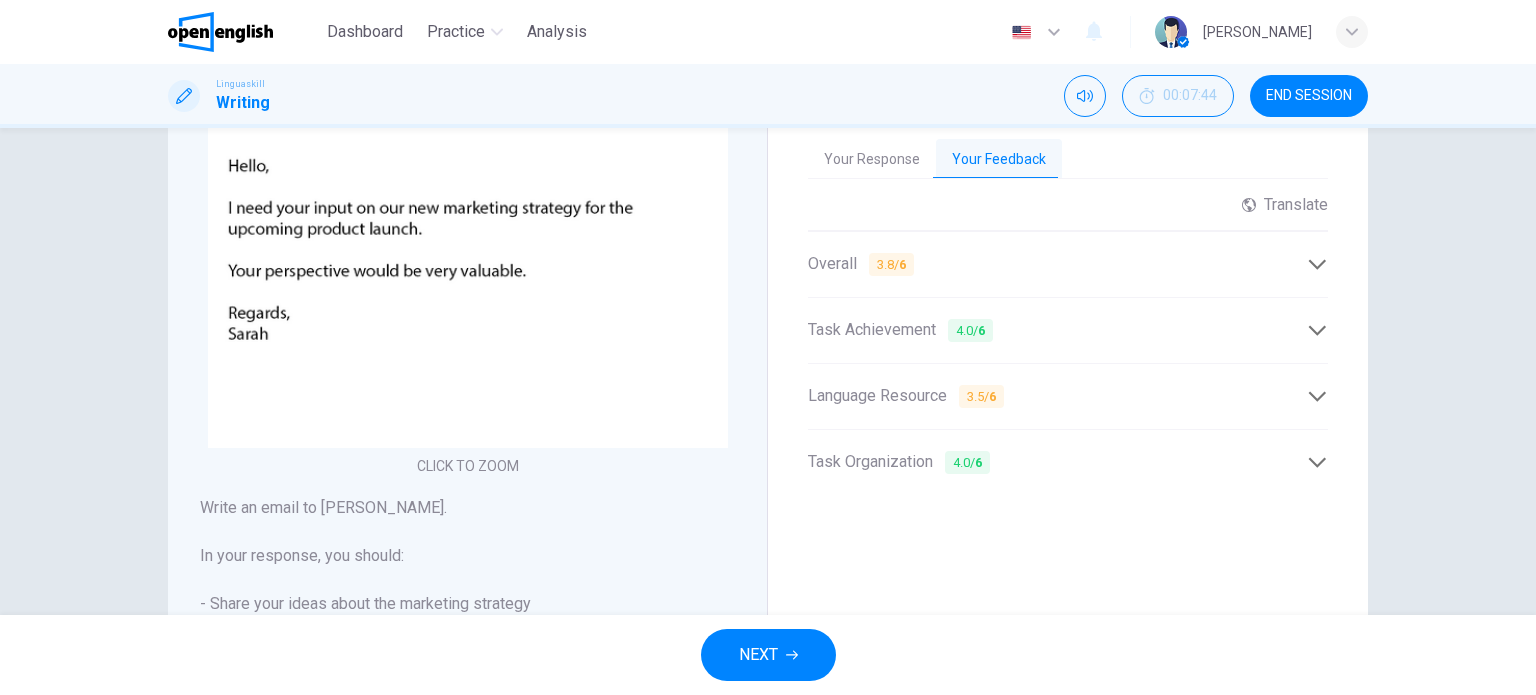 click 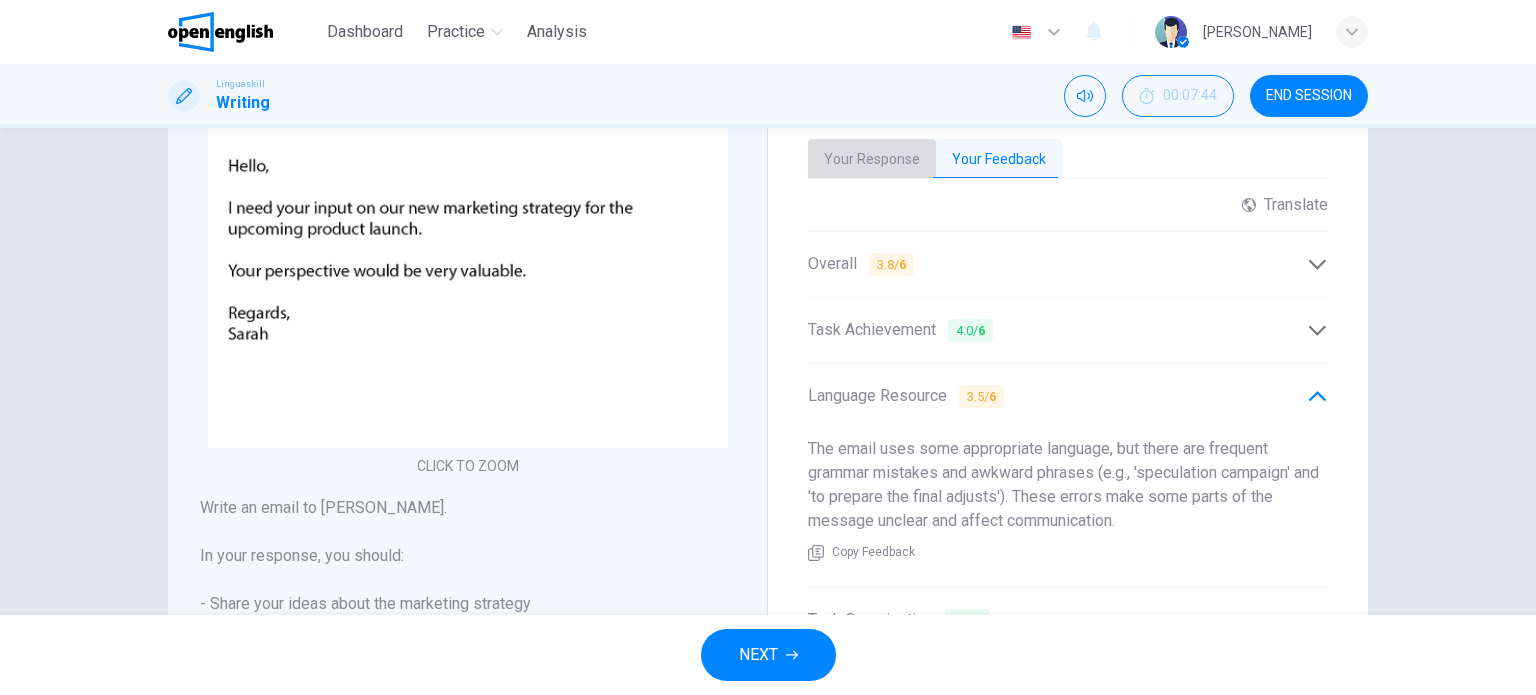 click on "Your Response" at bounding box center (872, 160) 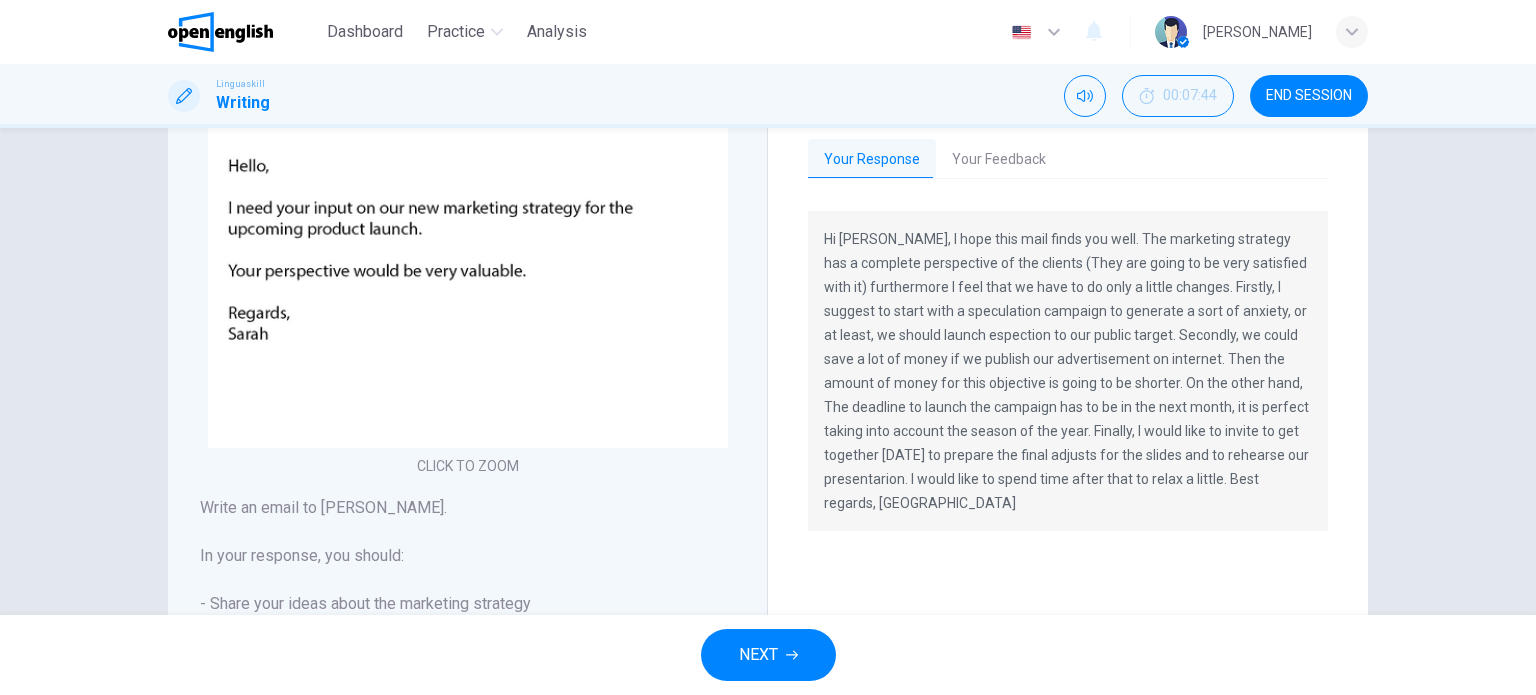 drag, startPoint x: 825, startPoint y: 236, endPoint x: 852, endPoint y: 423, distance: 188.93915 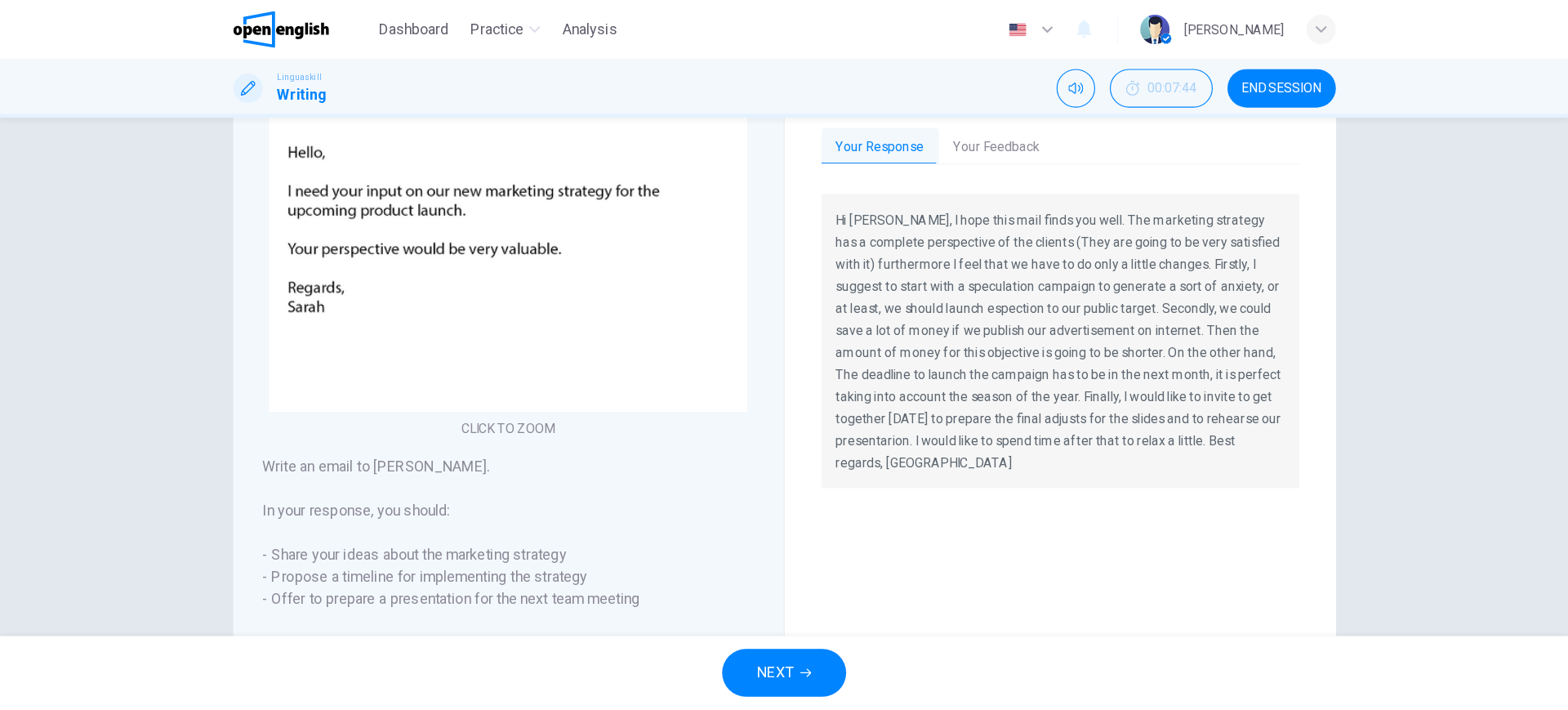 scroll, scrollTop: 230, scrollLeft: 0, axis: vertical 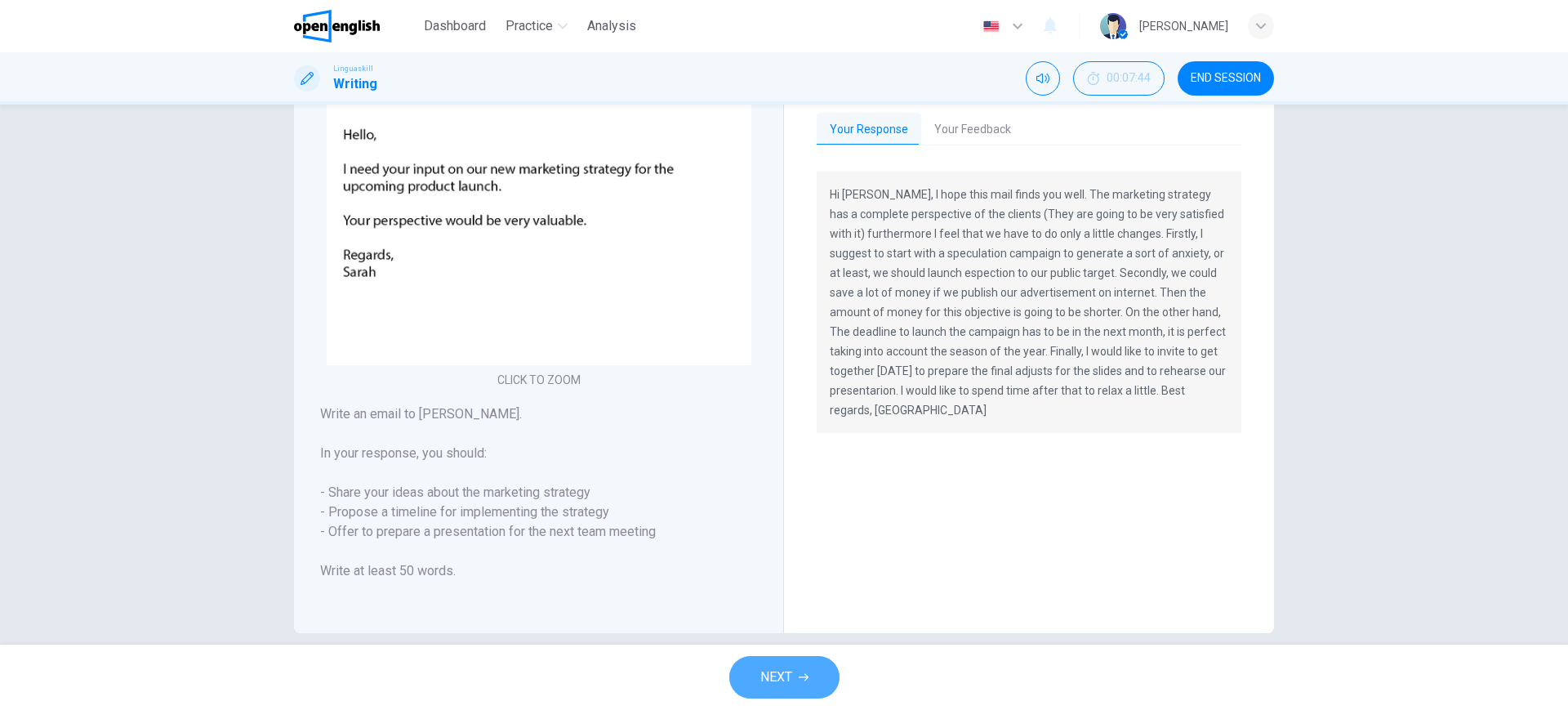 click on "NEXT" at bounding box center (784, 677) 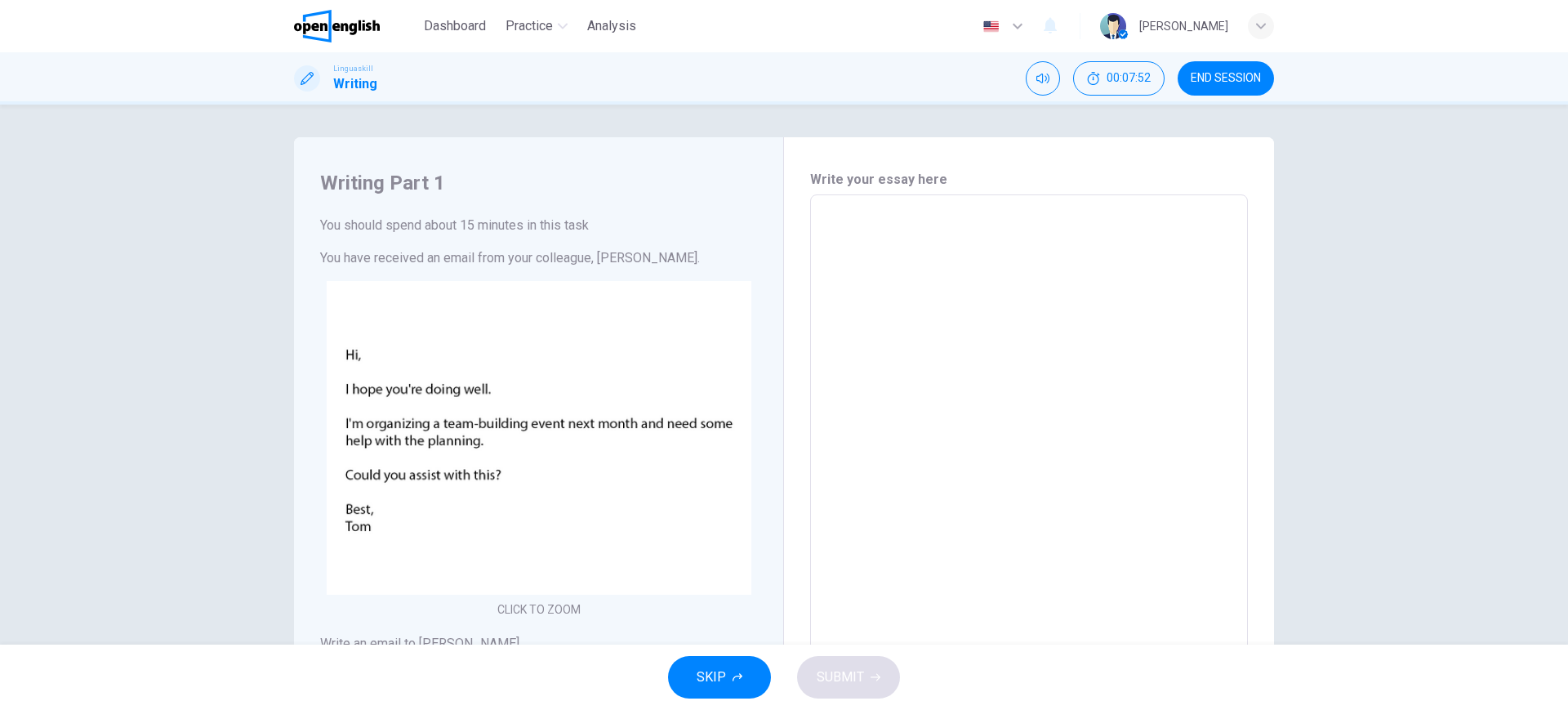 click at bounding box center (1029, 509) 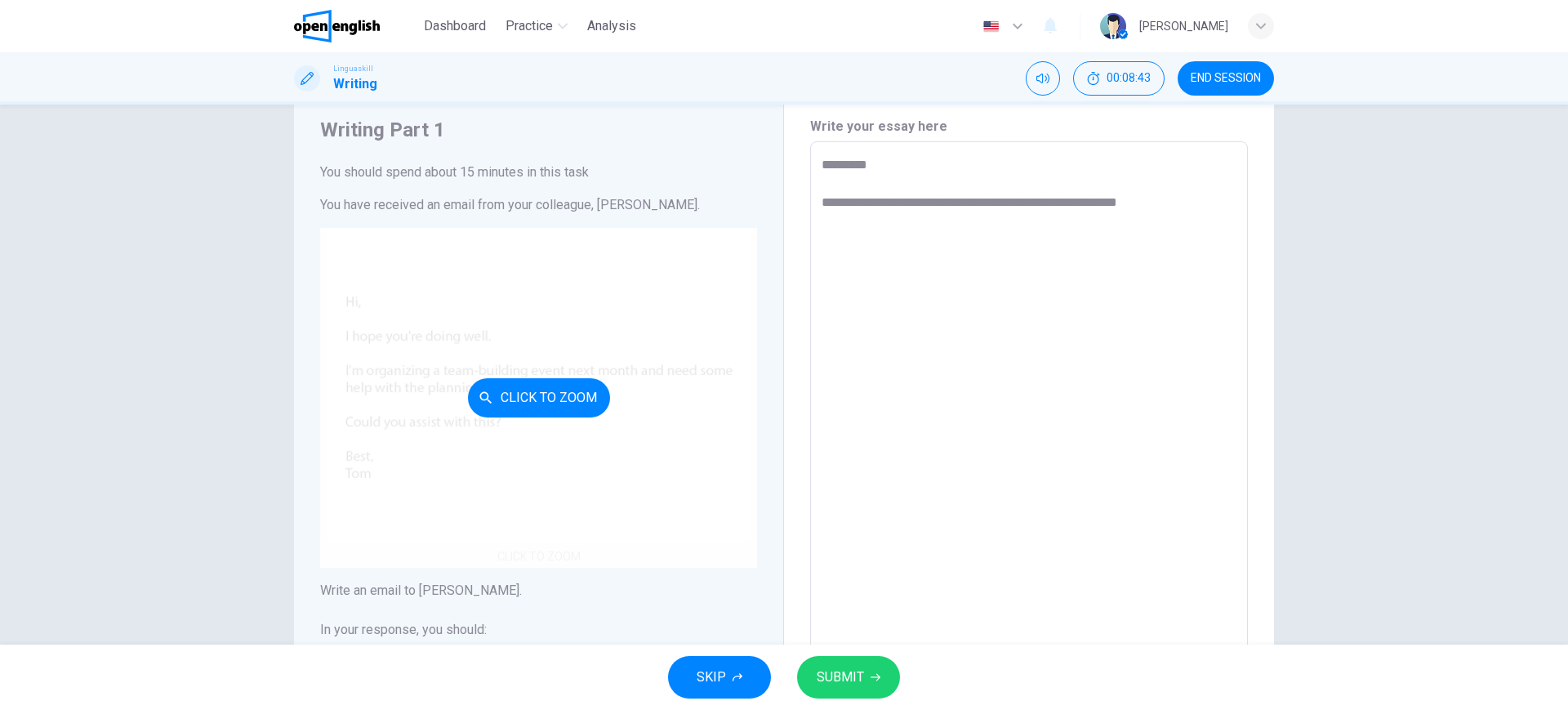 scroll, scrollTop: 102, scrollLeft: 0, axis: vertical 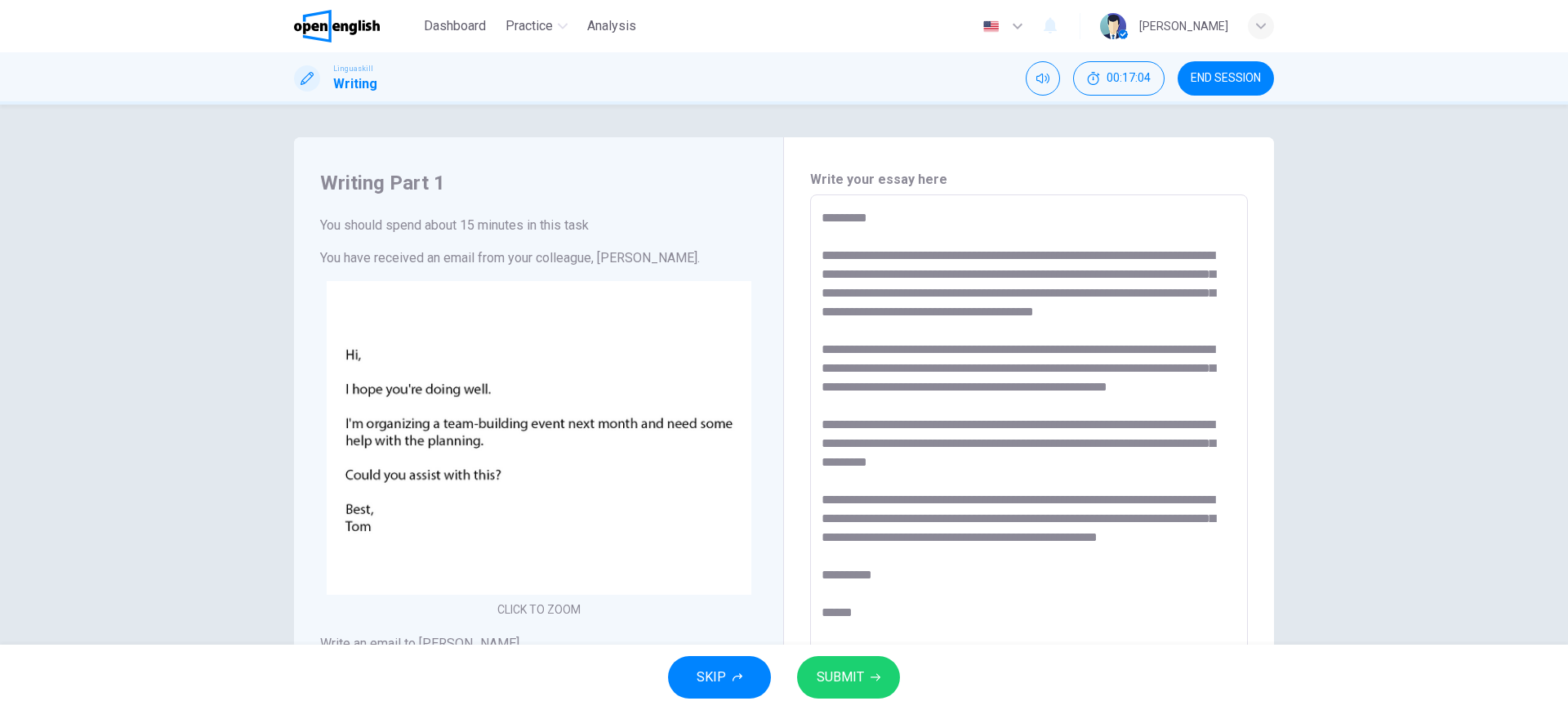 drag, startPoint x: 890, startPoint y: 628, endPoint x: 706, endPoint y: 140, distance: 521.5362 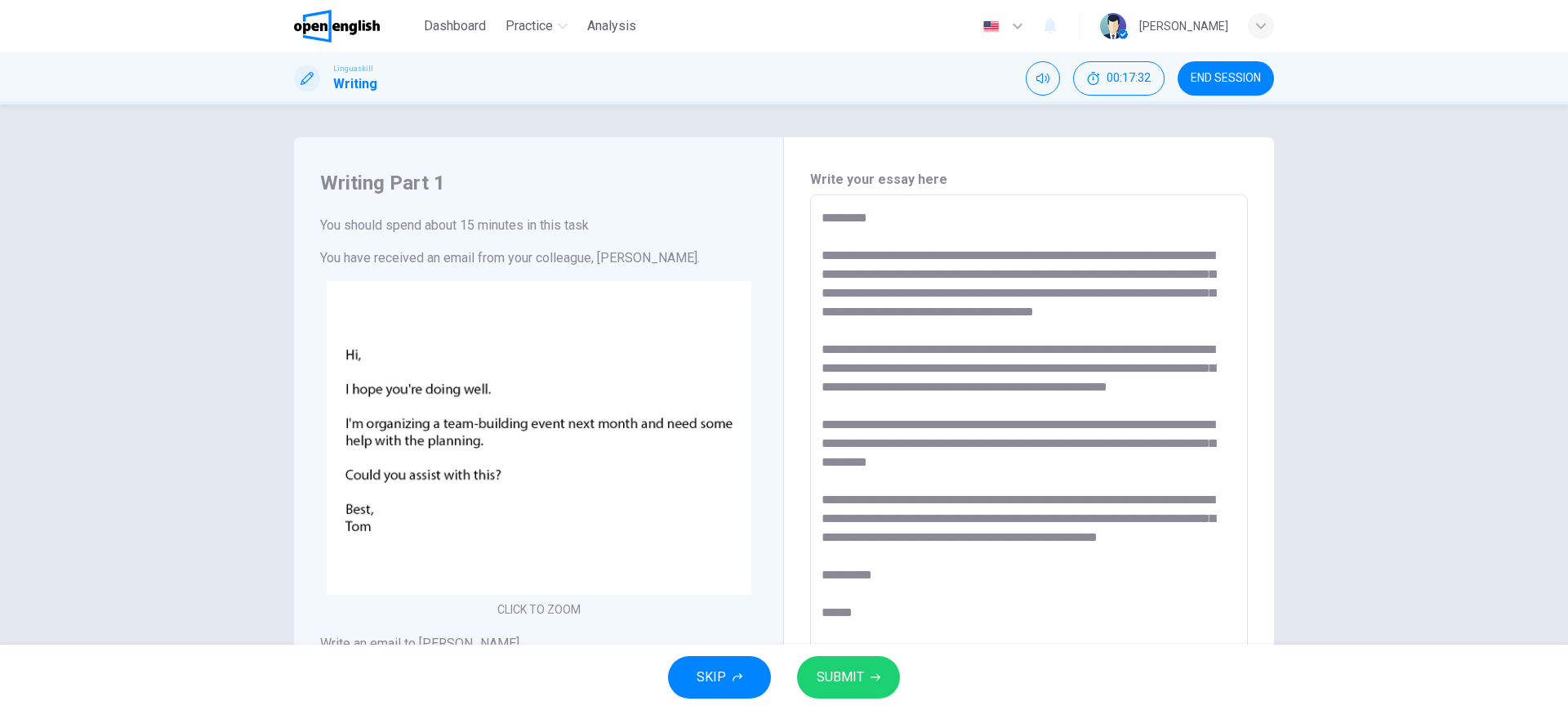 click on "SUBMIT" at bounding box center (840, 677) 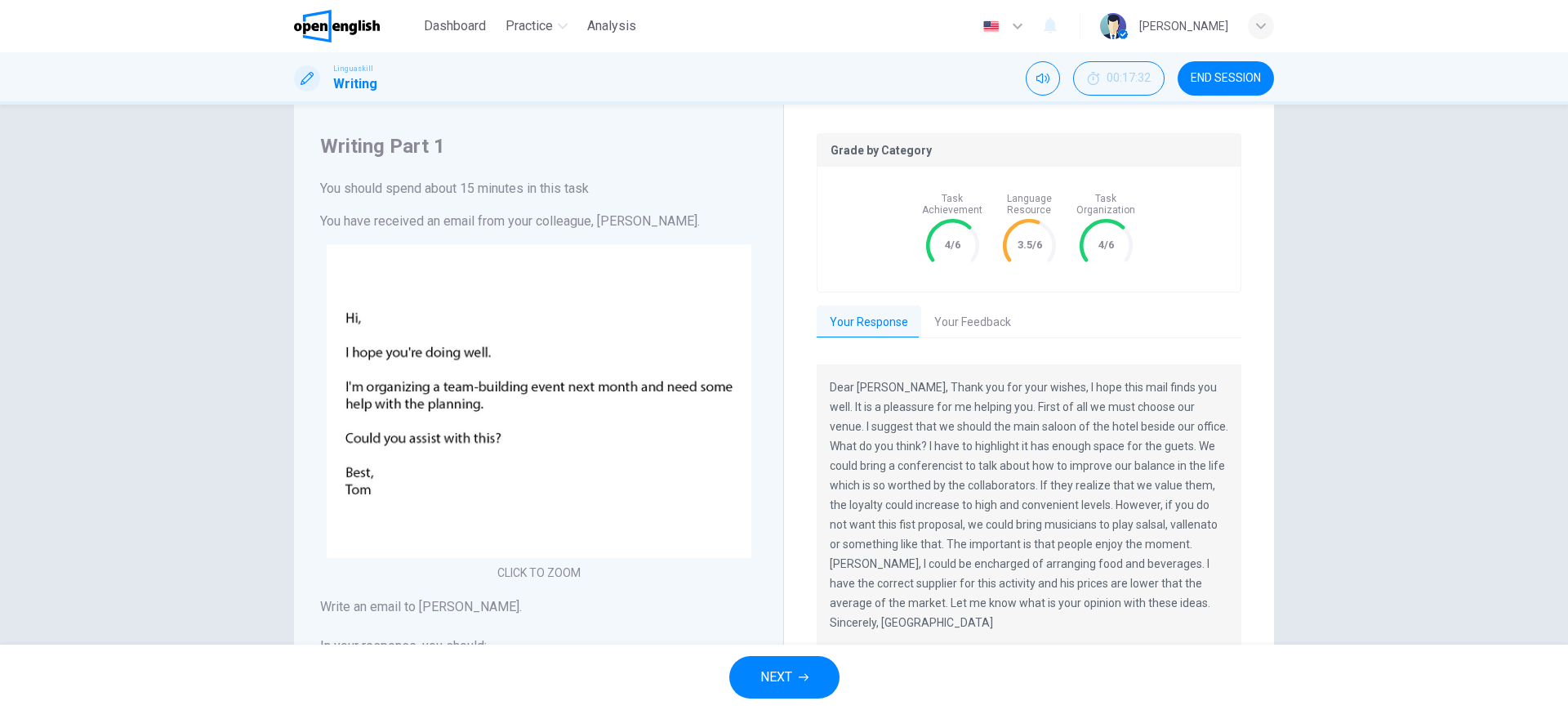 scroll, scrollTop: 0, scrollLeft: 0, axis: both 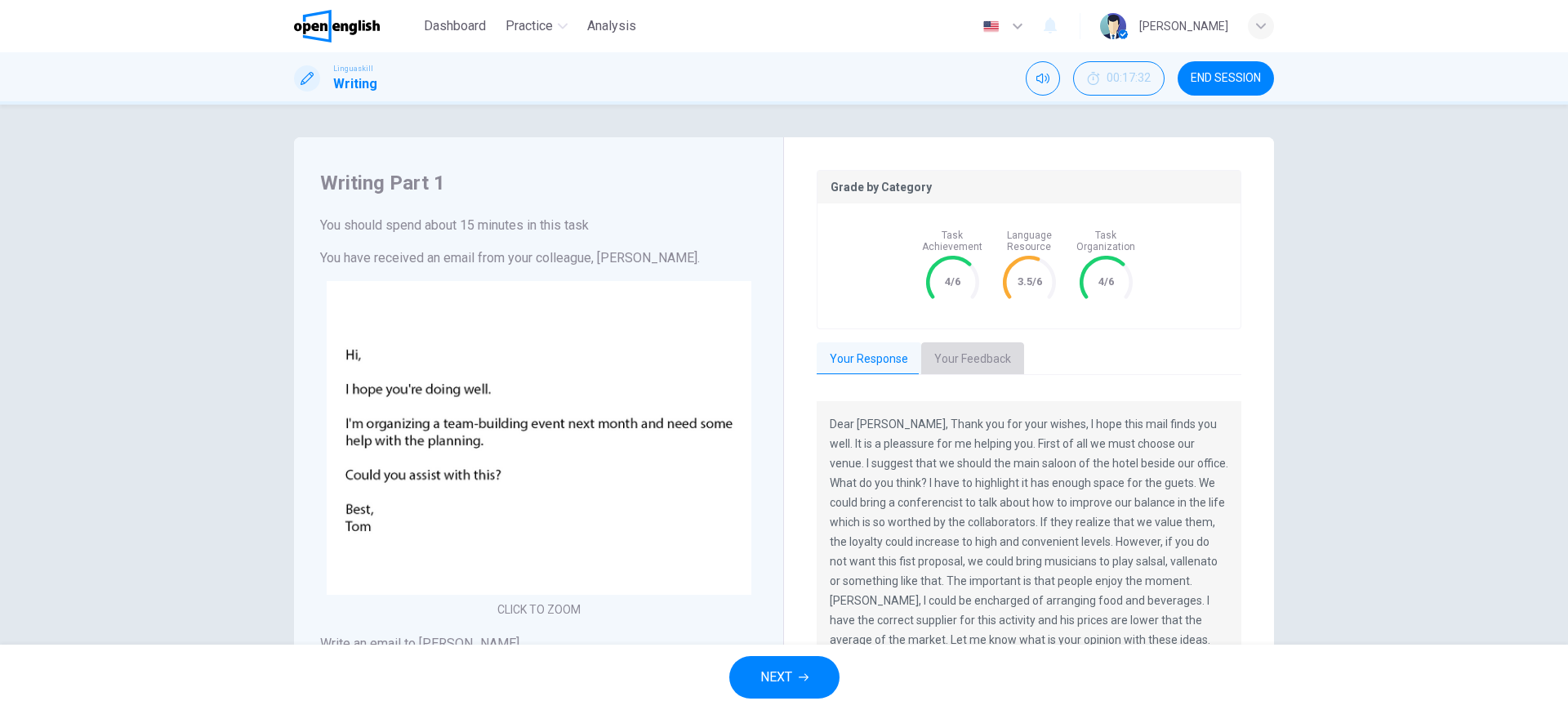click on "Your Feedback" at bounding box center (973, 359) 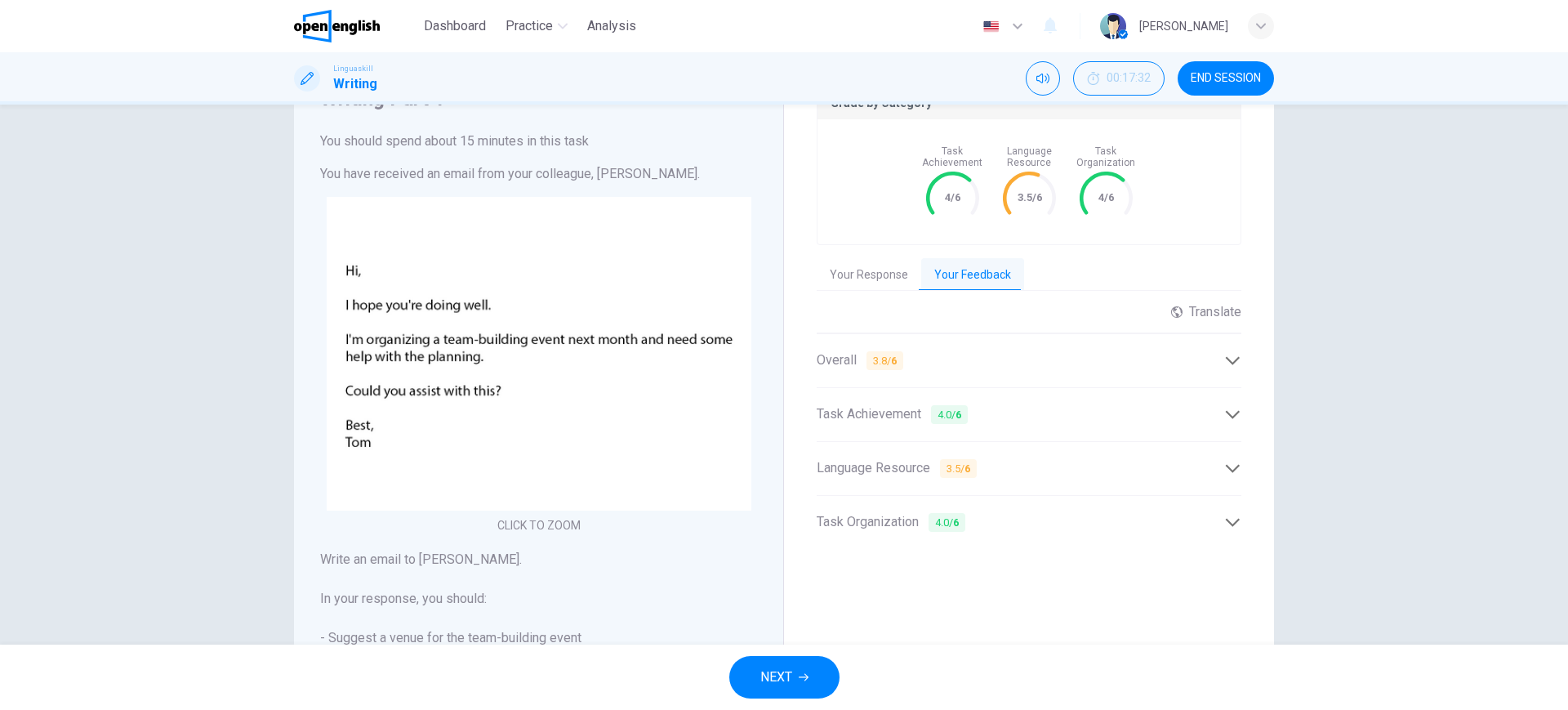 scroll, scrollTop: 270, scrollLeft: 0, axis: vertical 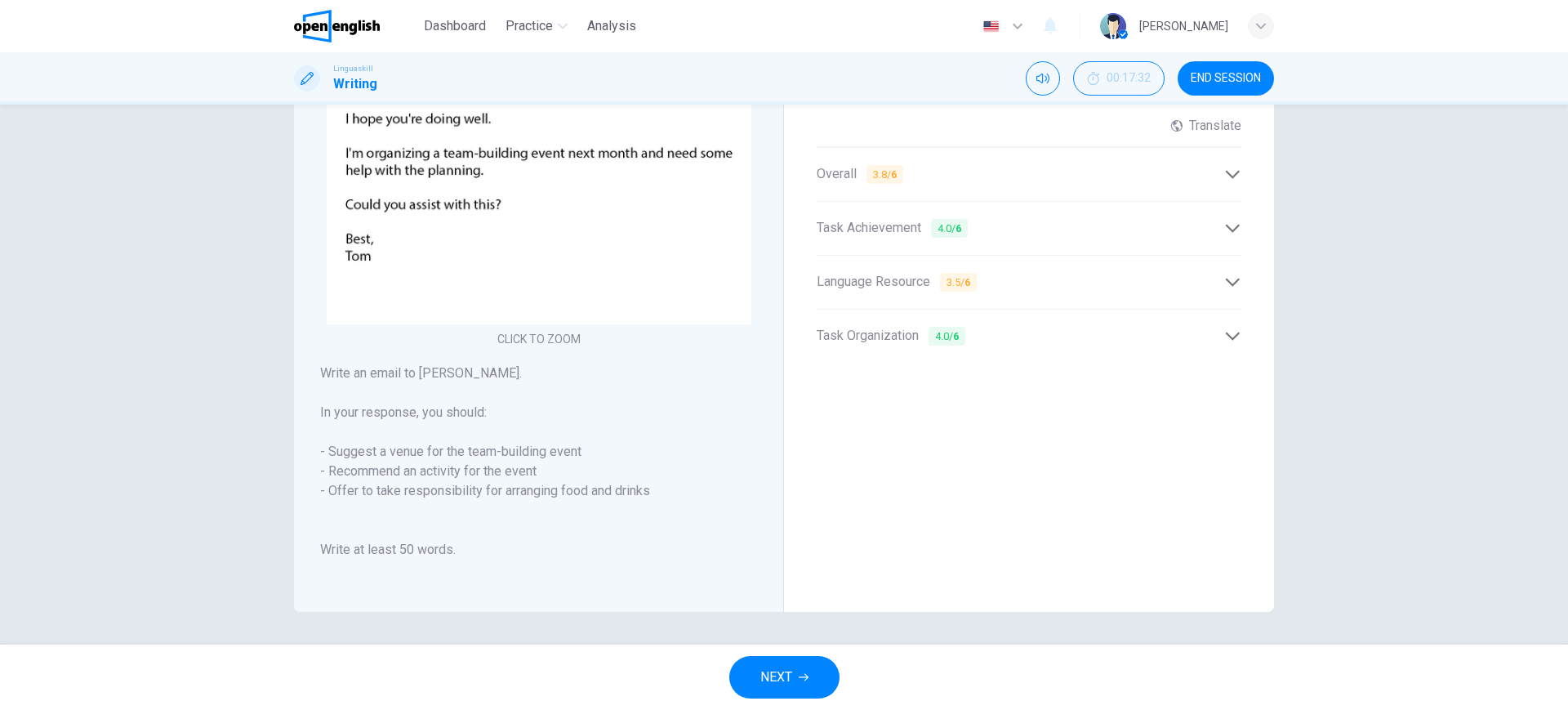 click on "Language Resource   3.5 / 6" at bounding box center [897, 282] 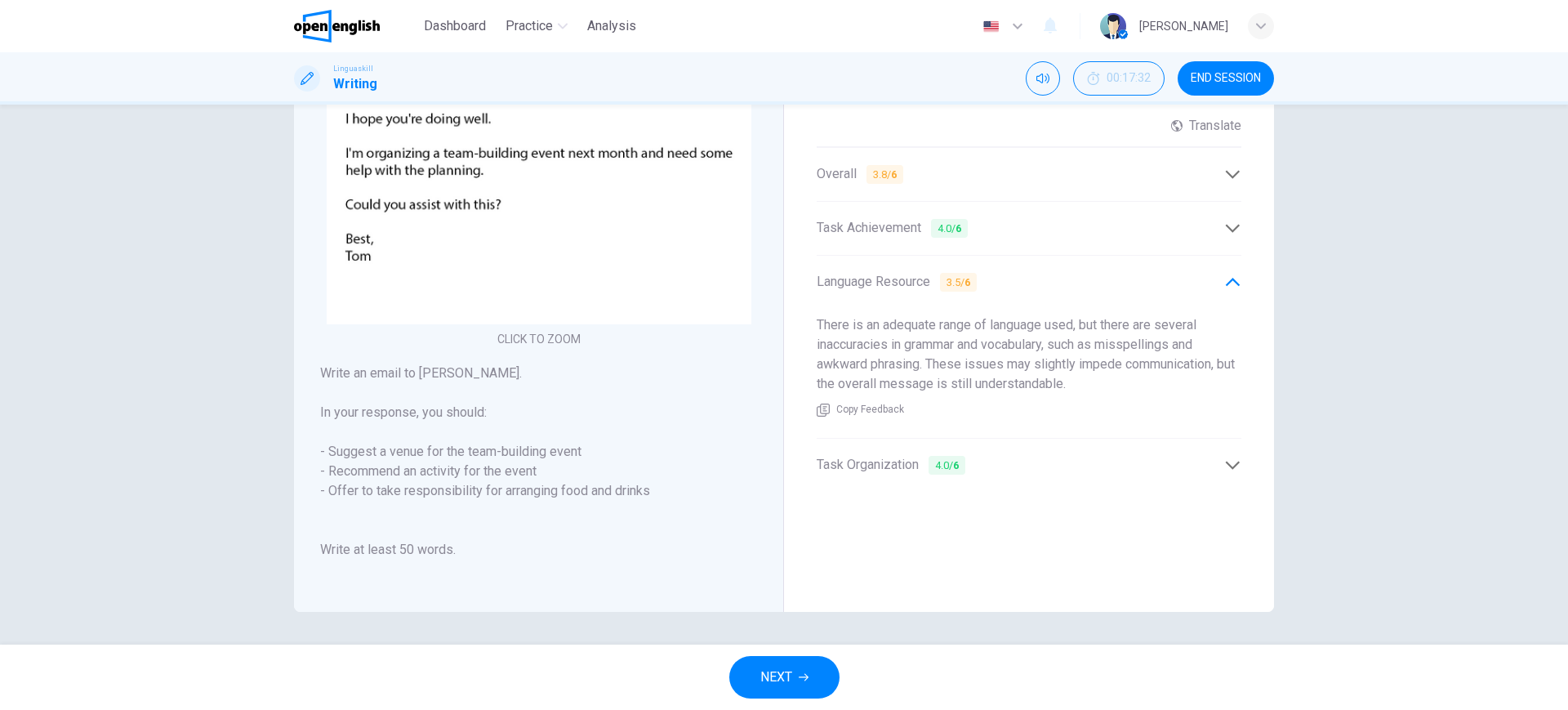 click on "Task Organization   4.0 / 6" at bounding box center (891, 465) 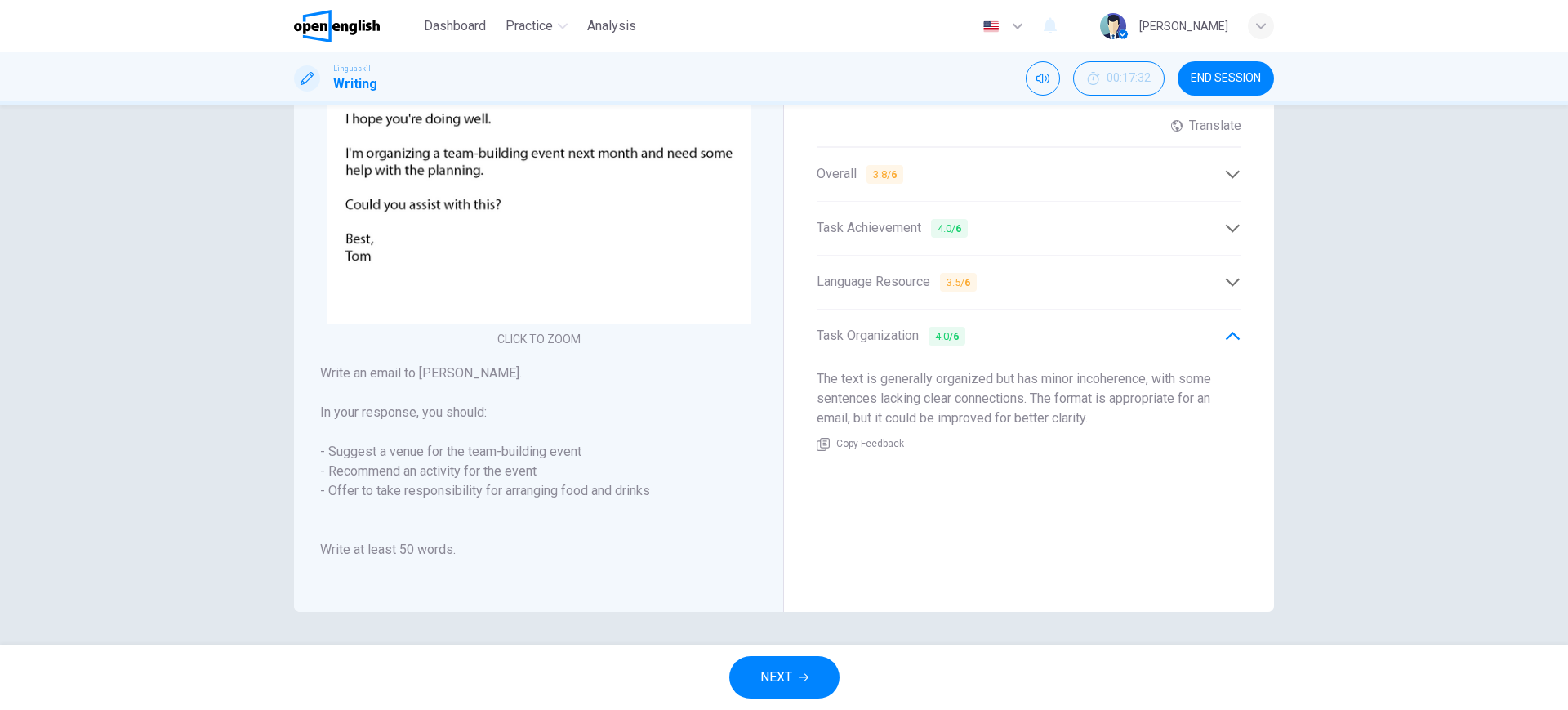 click on "Task Achievement   4.0 / 6" at bounding box center (892, 228) 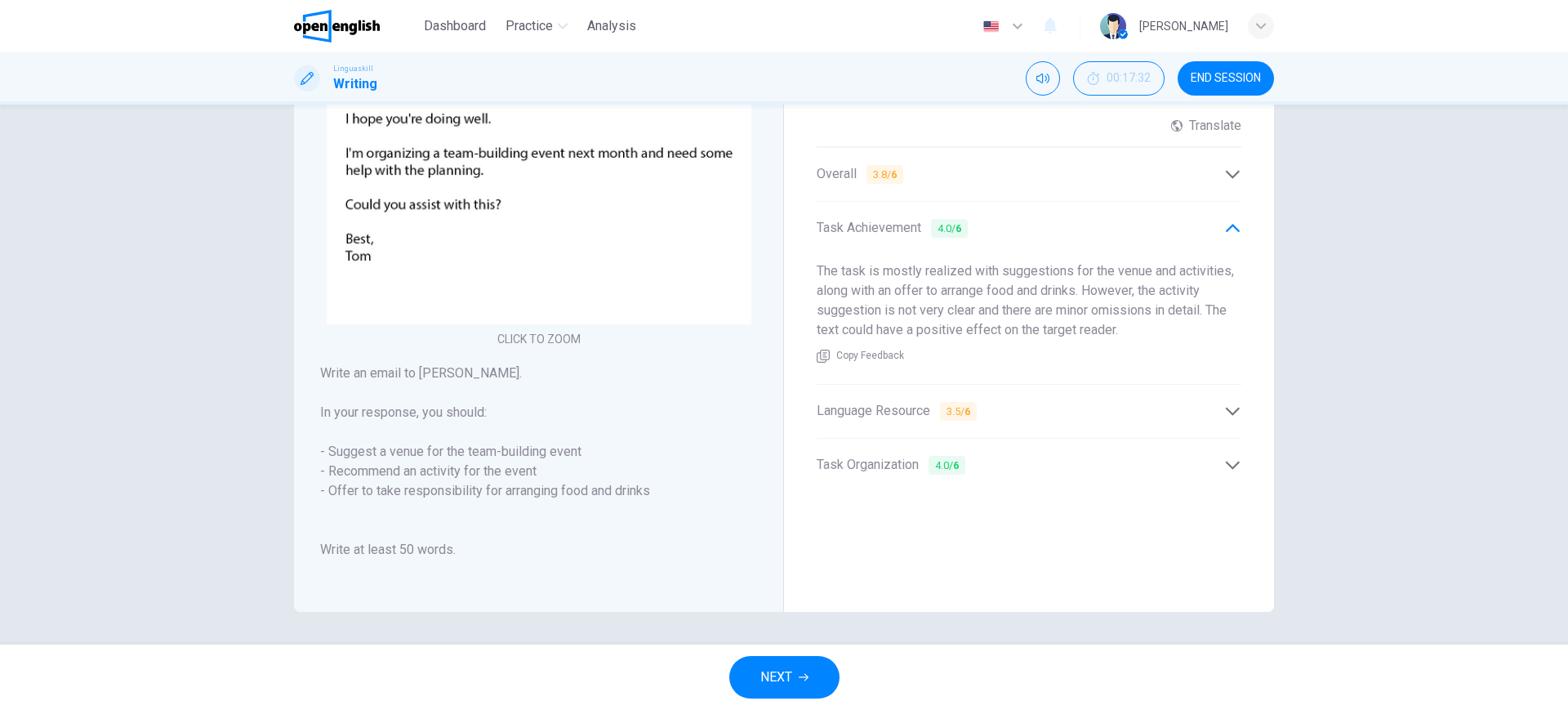 click on "Task Achievement   4.0 / 6" at bounding box center (892, 228) 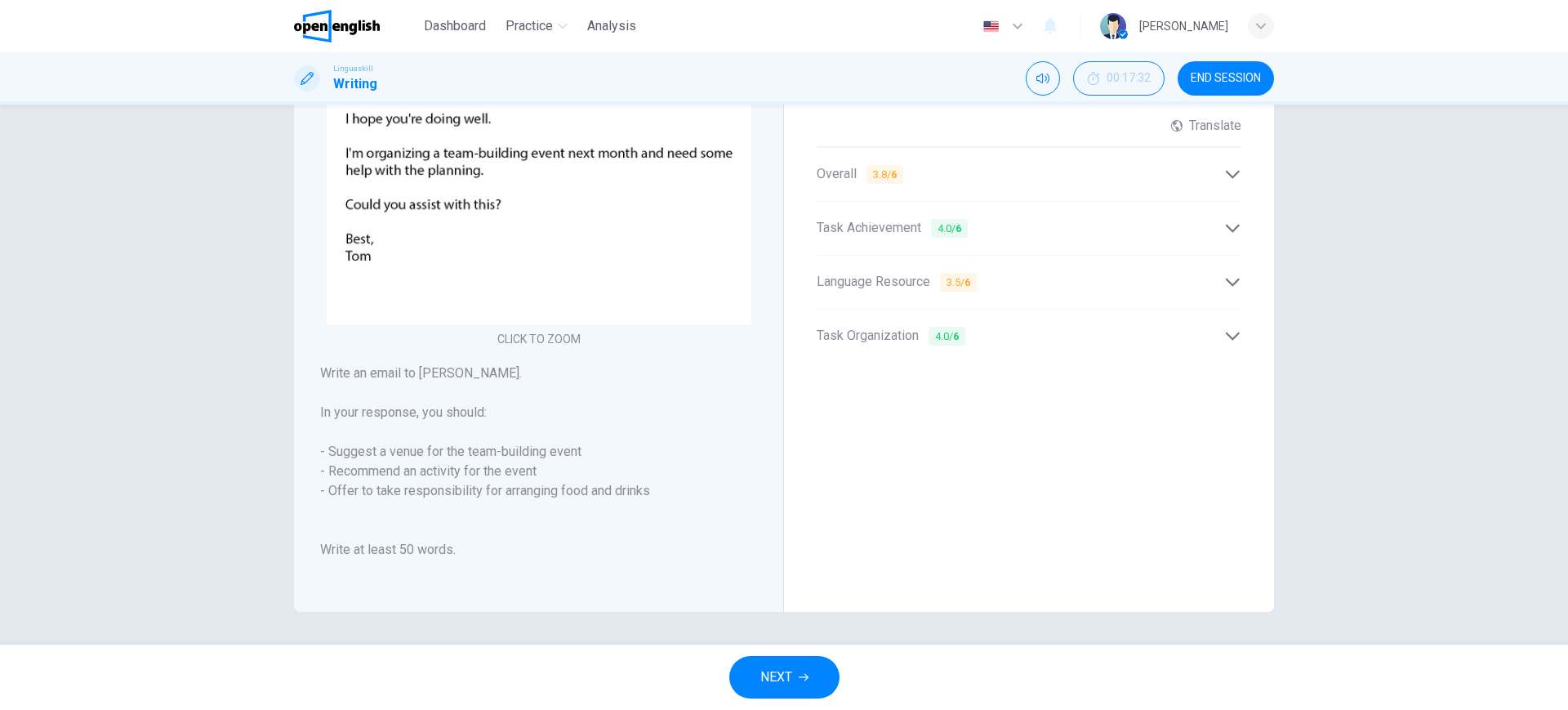 click on "END SESSION" at bounding box center (1226, 78) 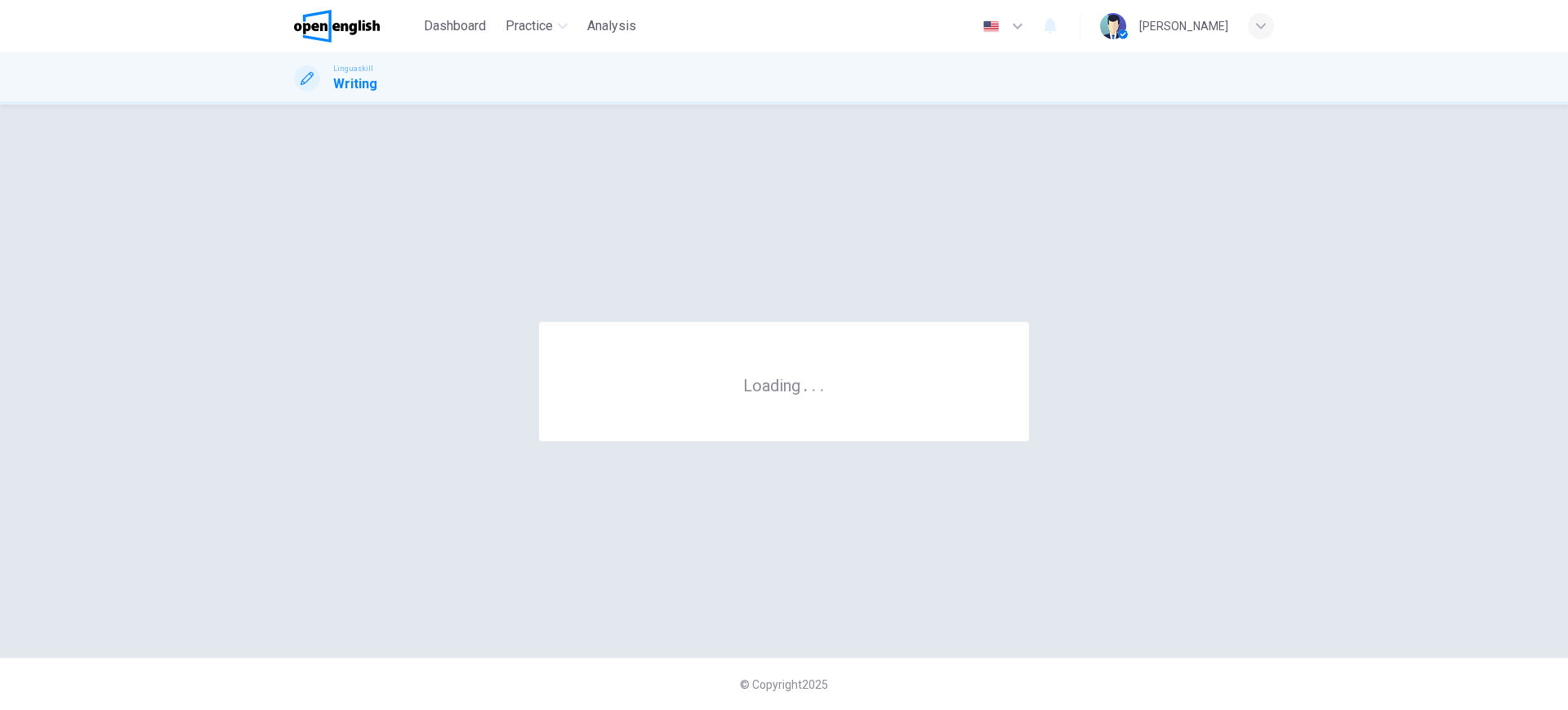 scroll, scrollTop: 0, scrollLeft: 0, axis: both 